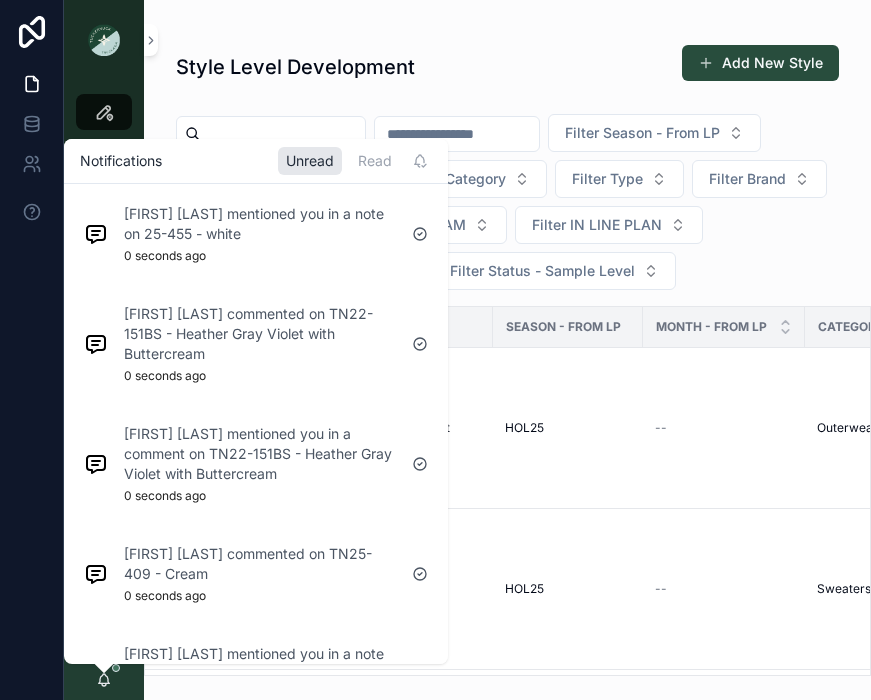 scroll, scrollTop: 0, scrollLeft: 0, axis: both 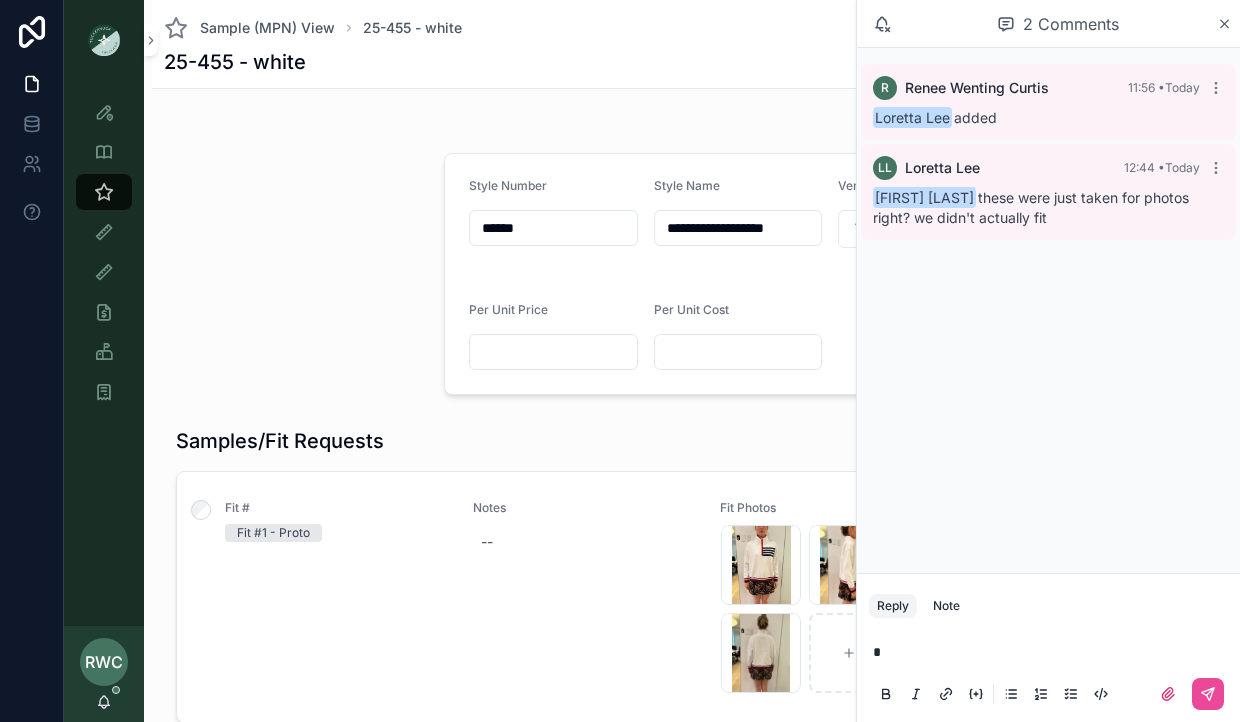 type 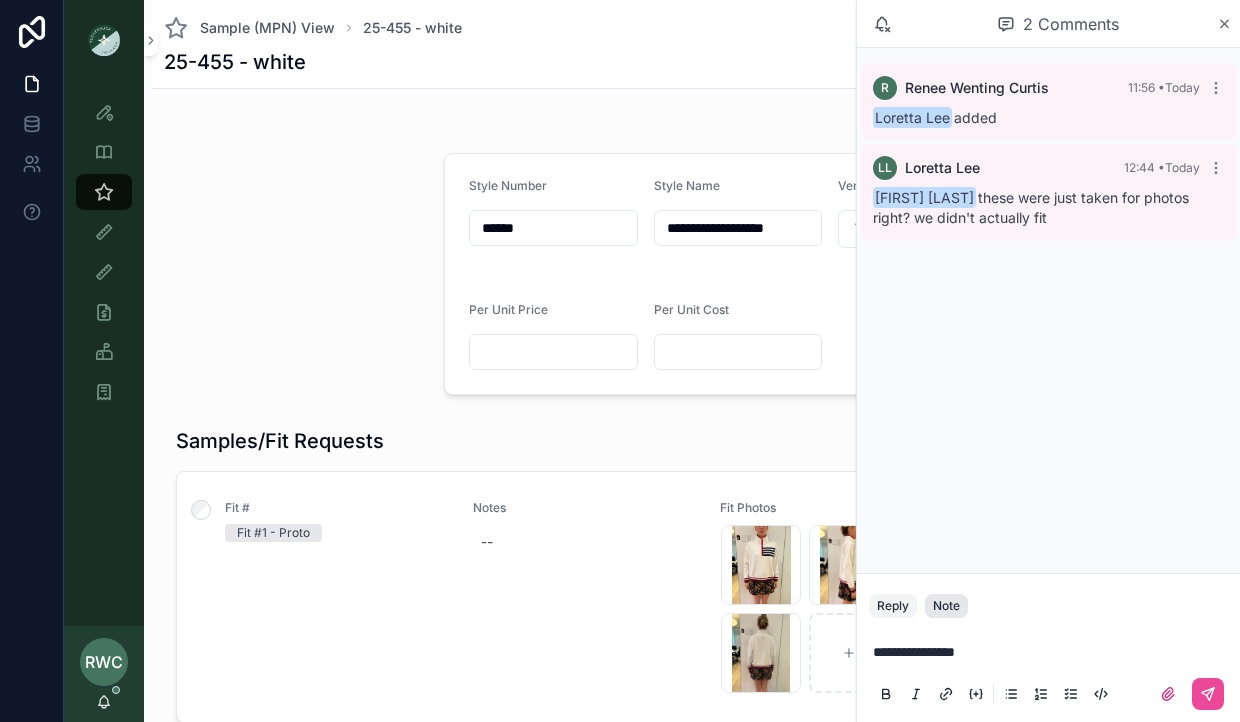 click on "Note" at bounding box center (946, 606) 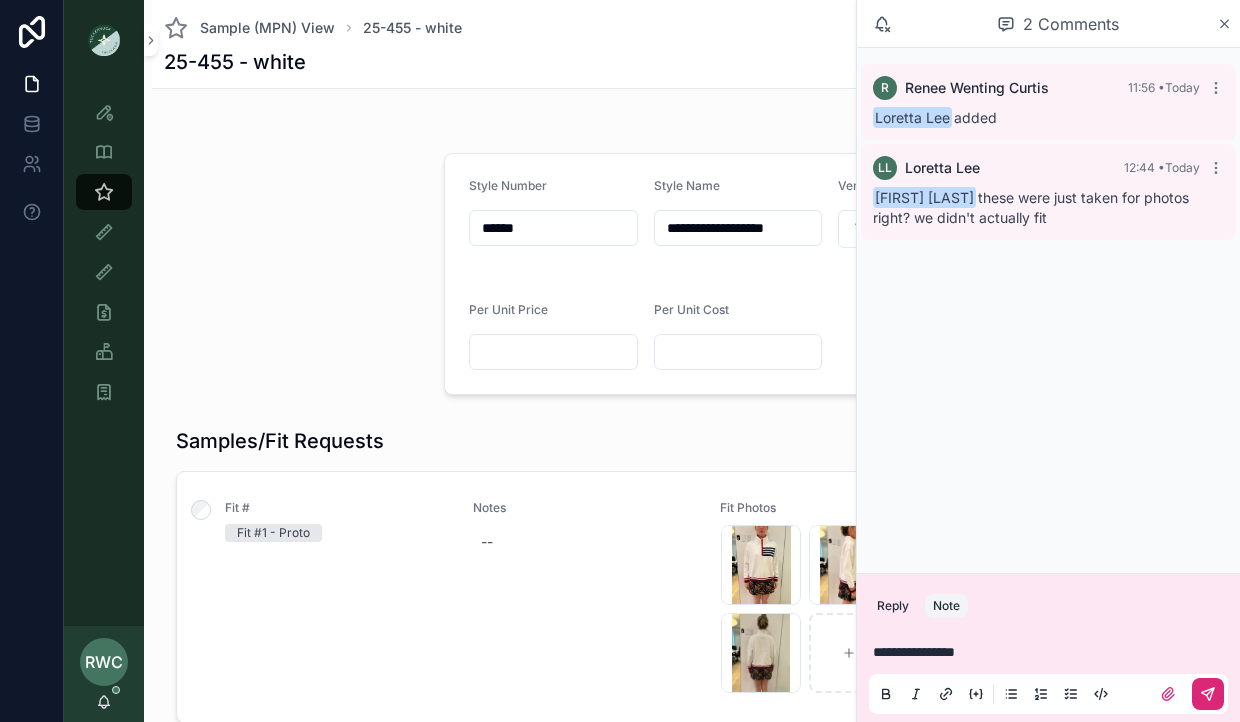 click 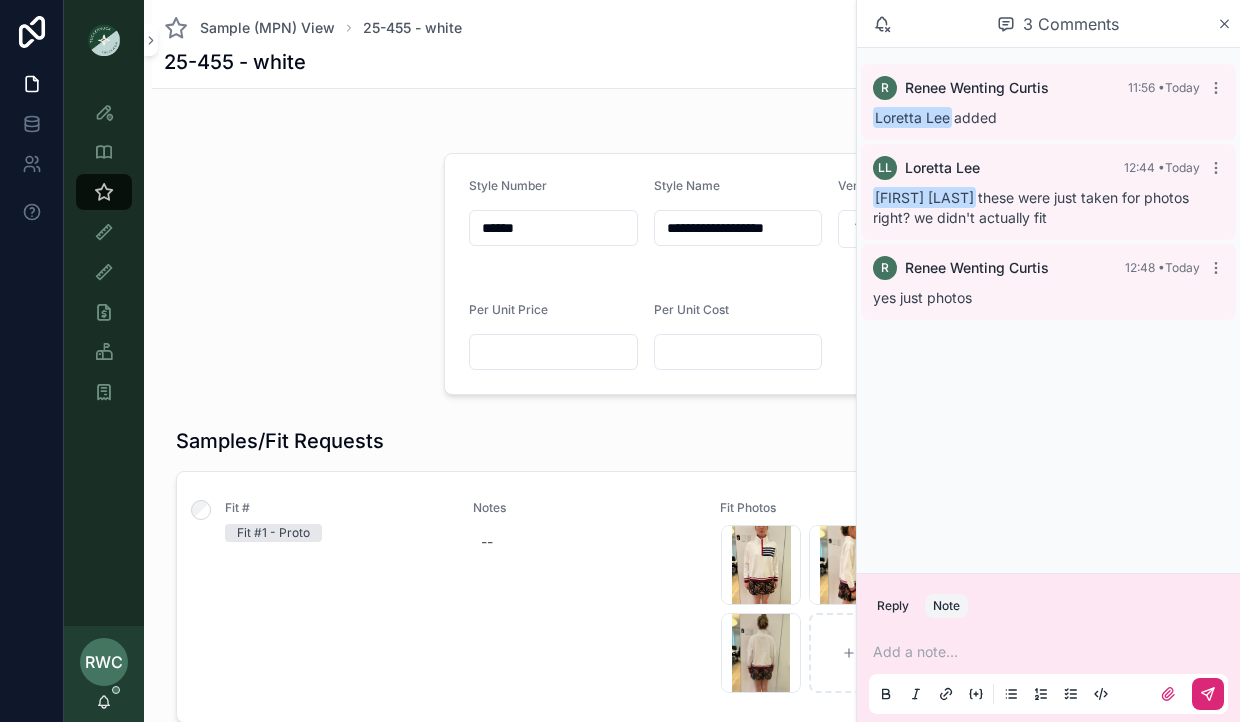 click at bounding box center [294, 274] 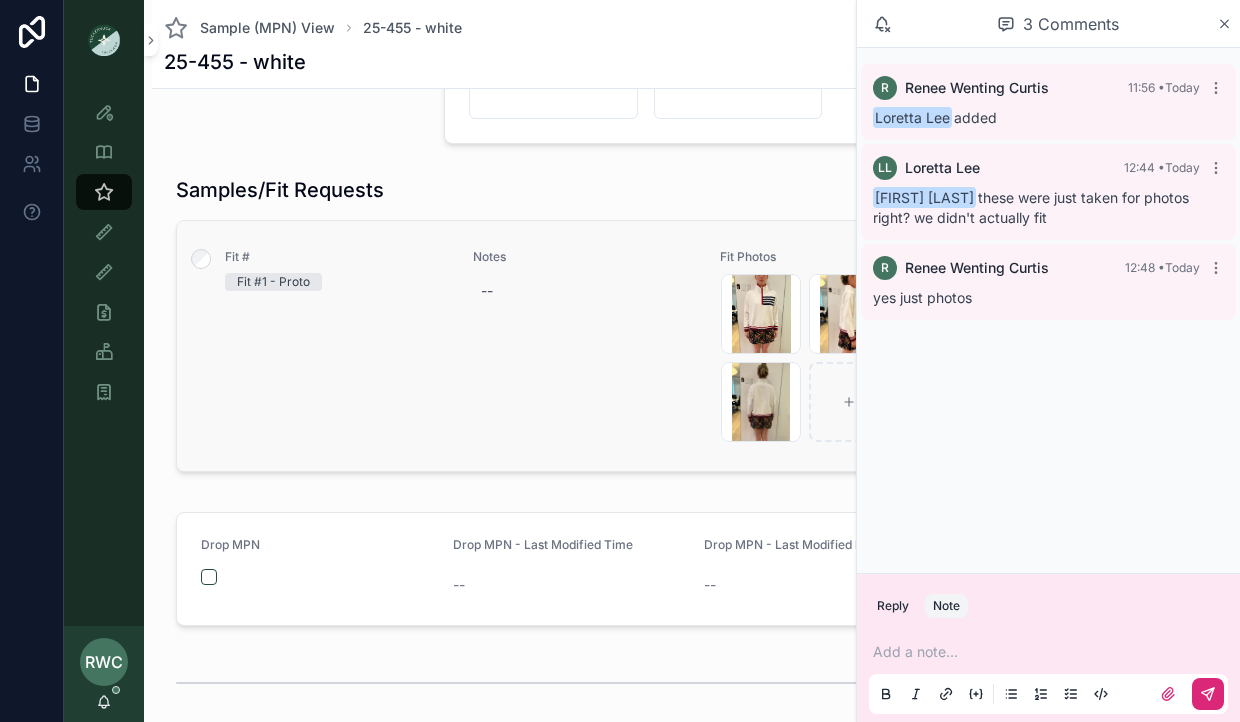 scroll, scrollTop: 260, scrollLeft: 0, axis: vertical 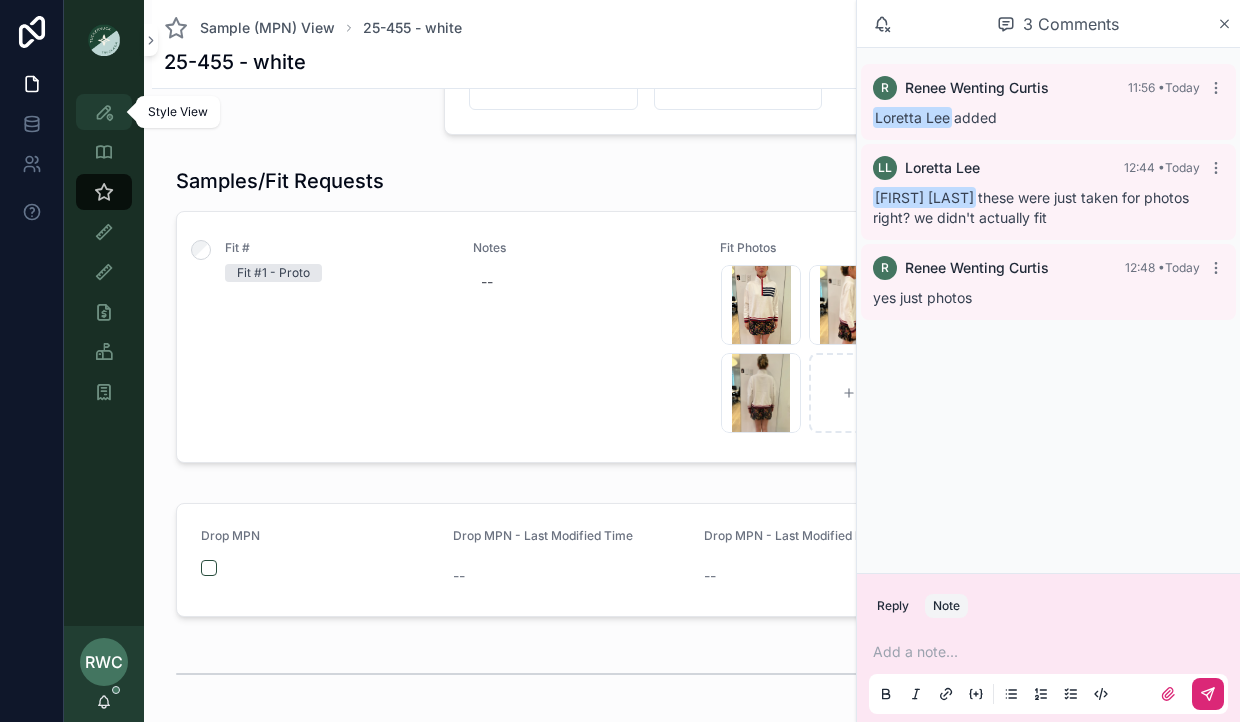 click at bounding box center [104, 112] 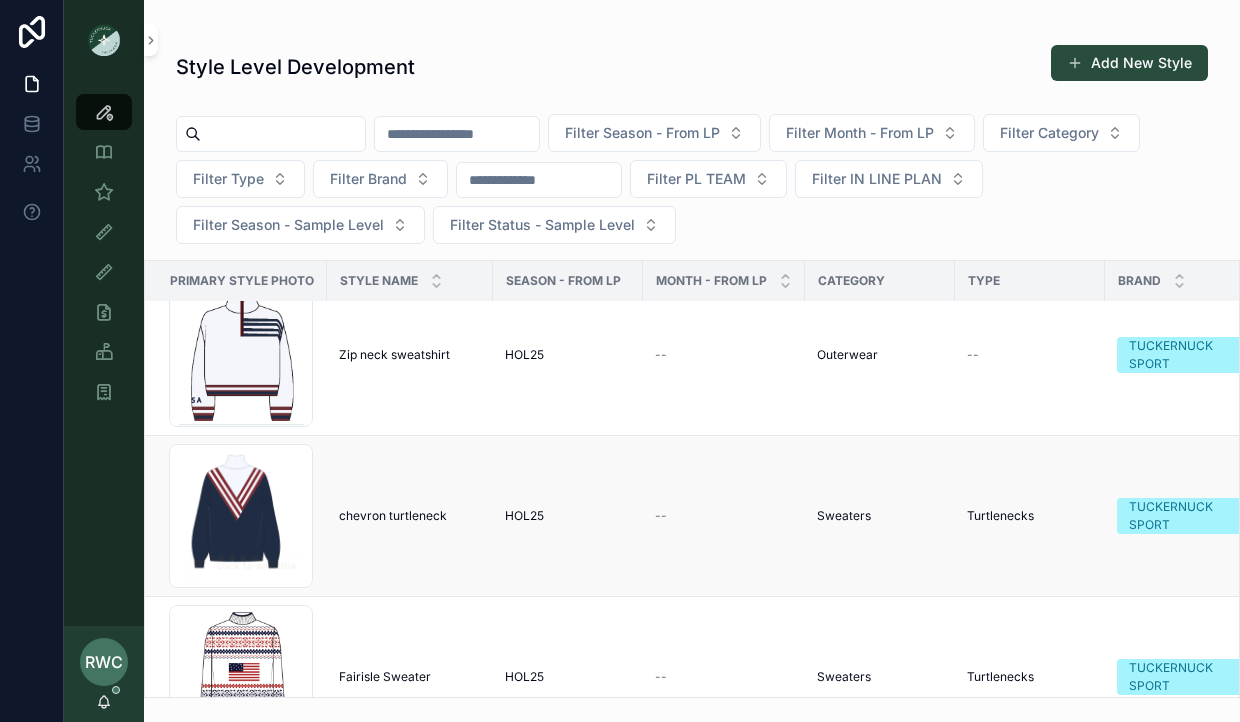 scroll, scrollTop: 36, scrollLeft: 0, axis: vertical 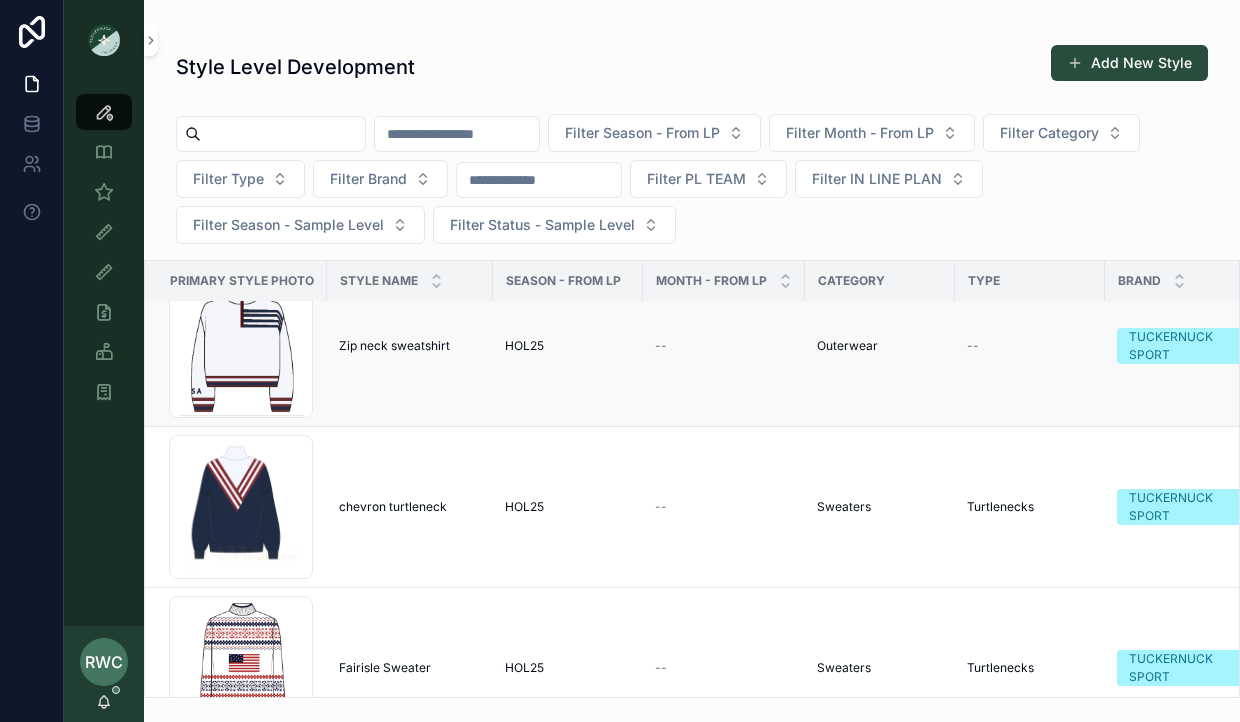 click on "Zip neck sweatshirt Zip neck sweatshirt" at bounding box center [410, 346] 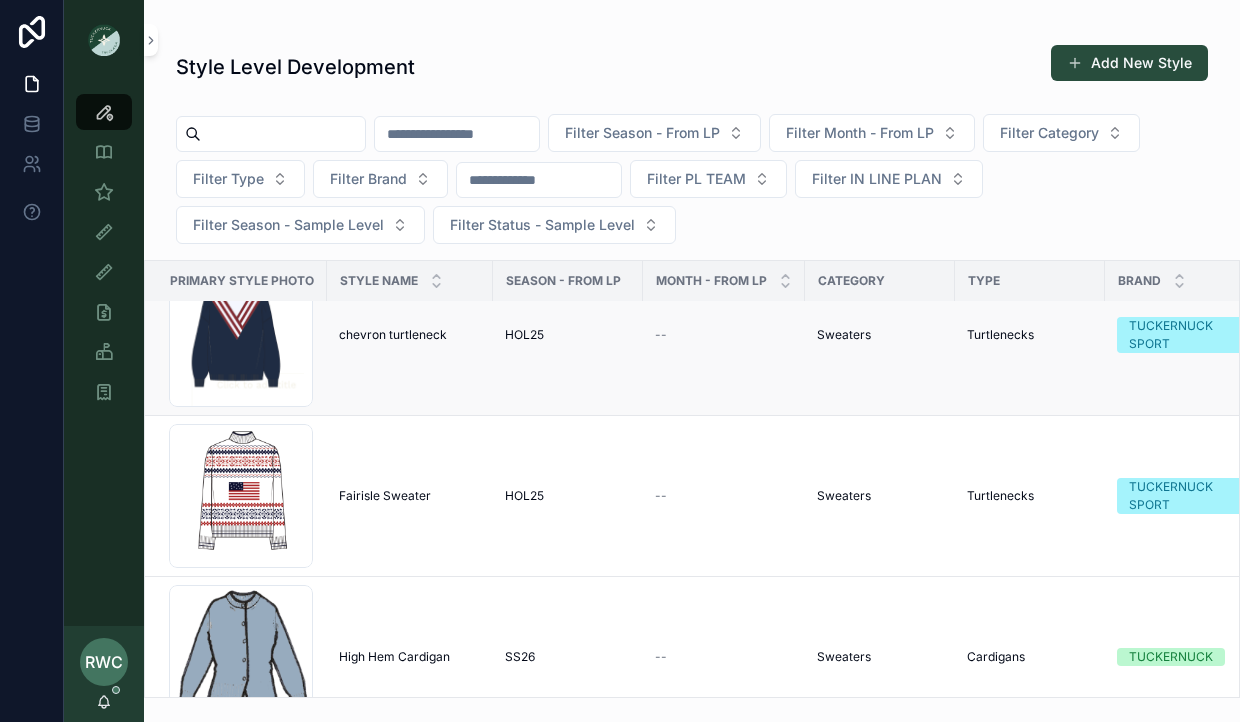 scroll, scrollTop: 232, scrollLeft: 0, axis: vertical 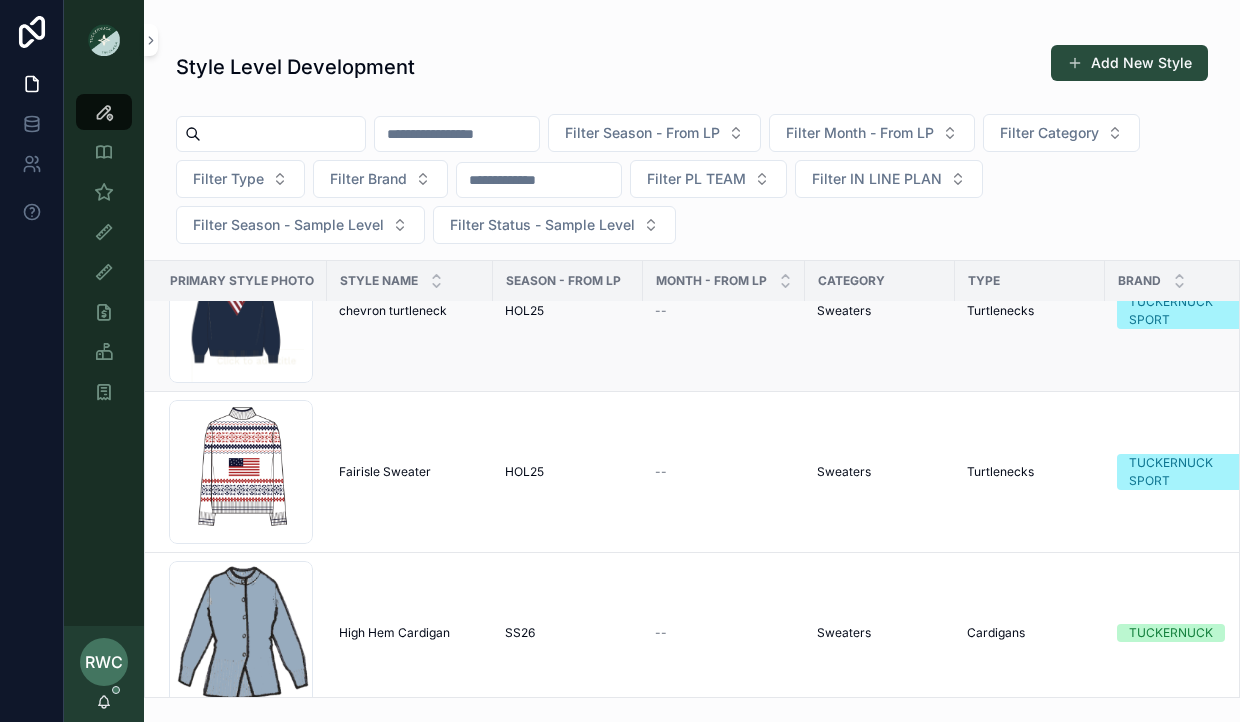 click on "chevron turtleneck chevron turtleneck" at bounding box center [410, 311] 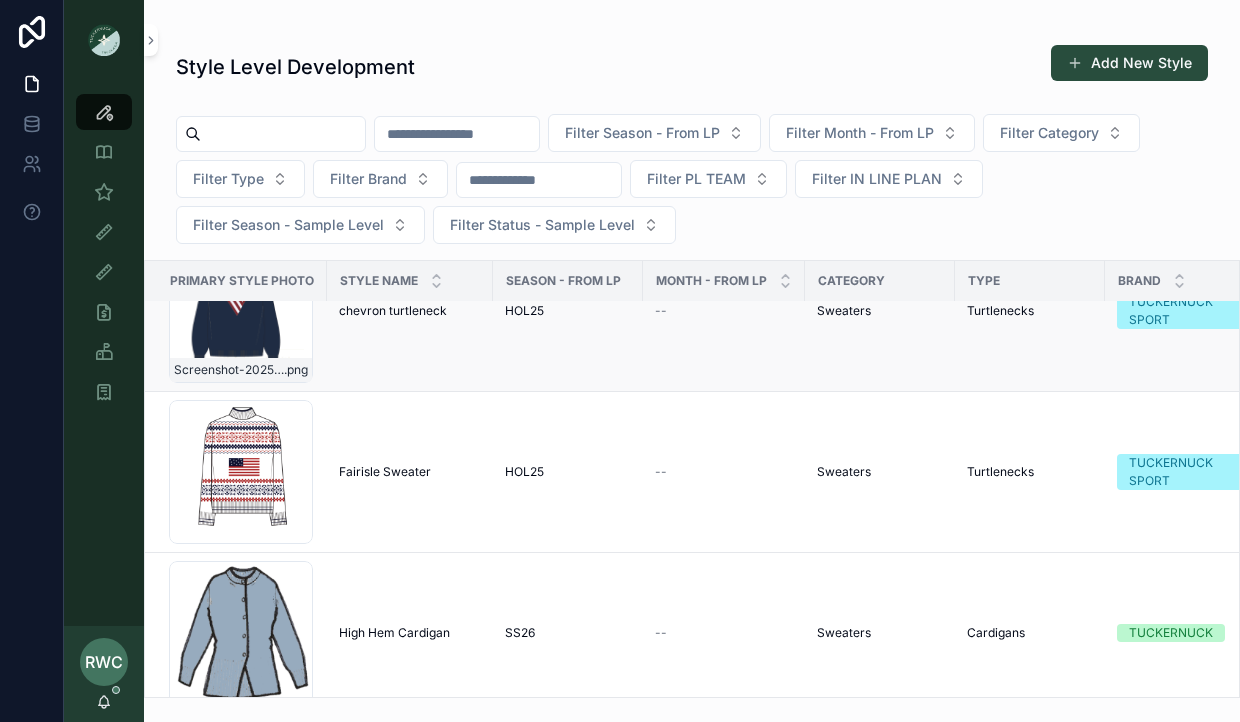 click on "Screenshot-2025-08-05-at-11.44.38-AM .png" at bounding box center (241, 311) 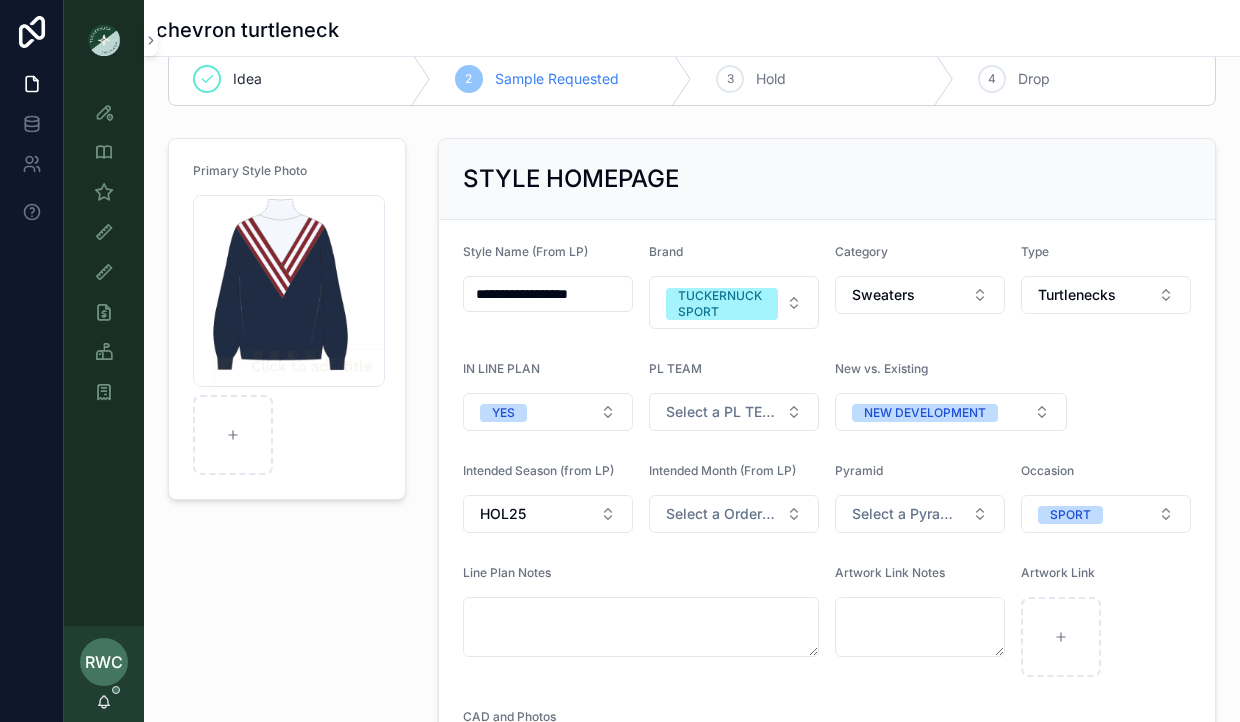 scroll, scrollTop: 0, scrollLeft: 0, axis: both 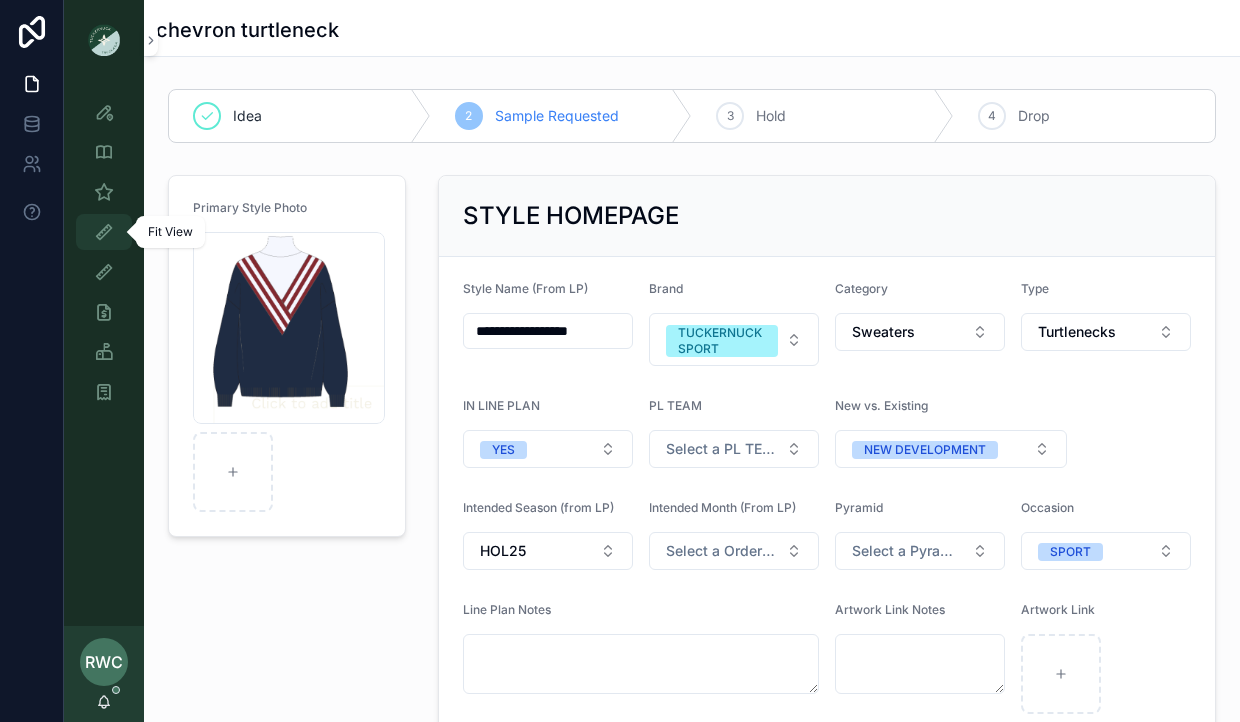 click at bounding box center [104, 232] 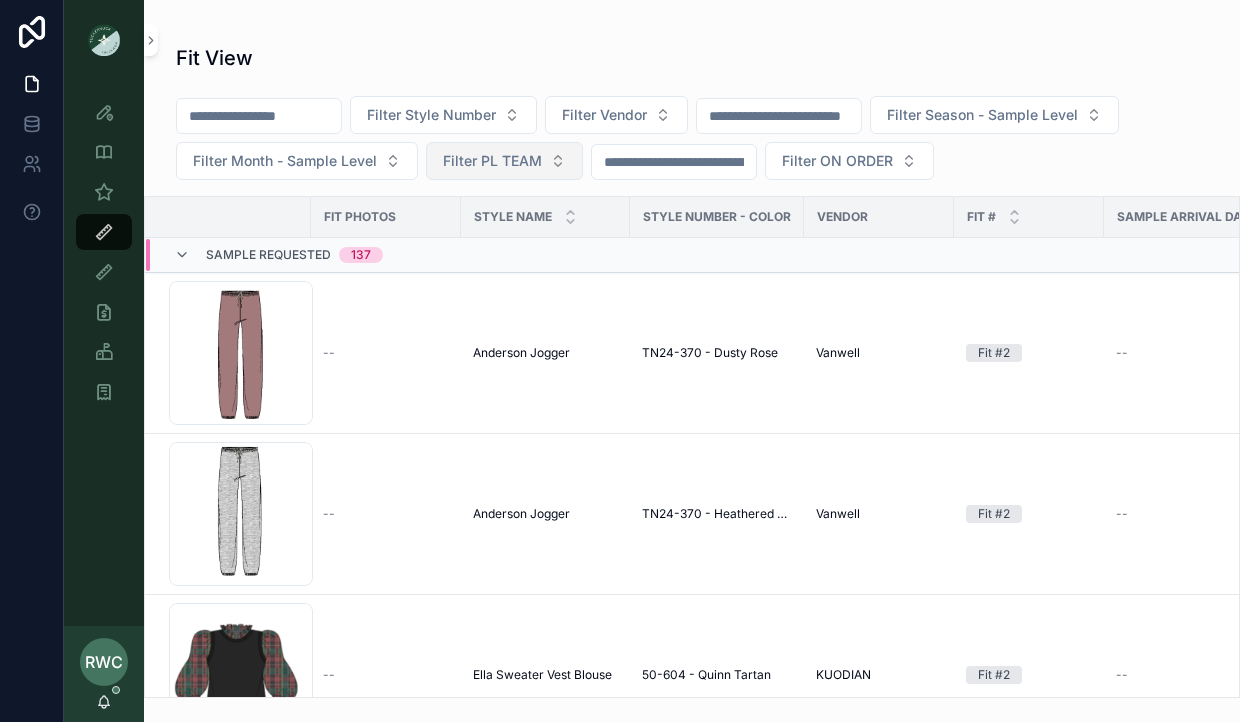 click on "Filter PL TEAM" at bounding box center (492, 161) 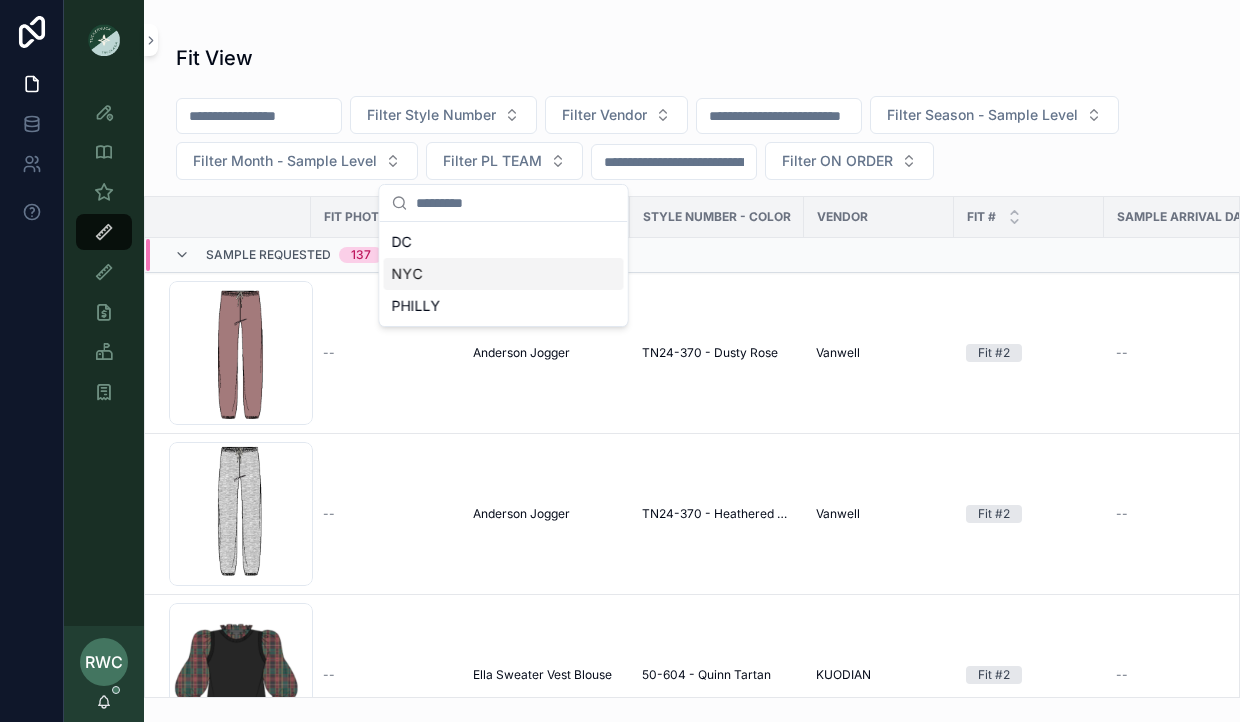 click on "NYC" at bounding box center (504, 274) 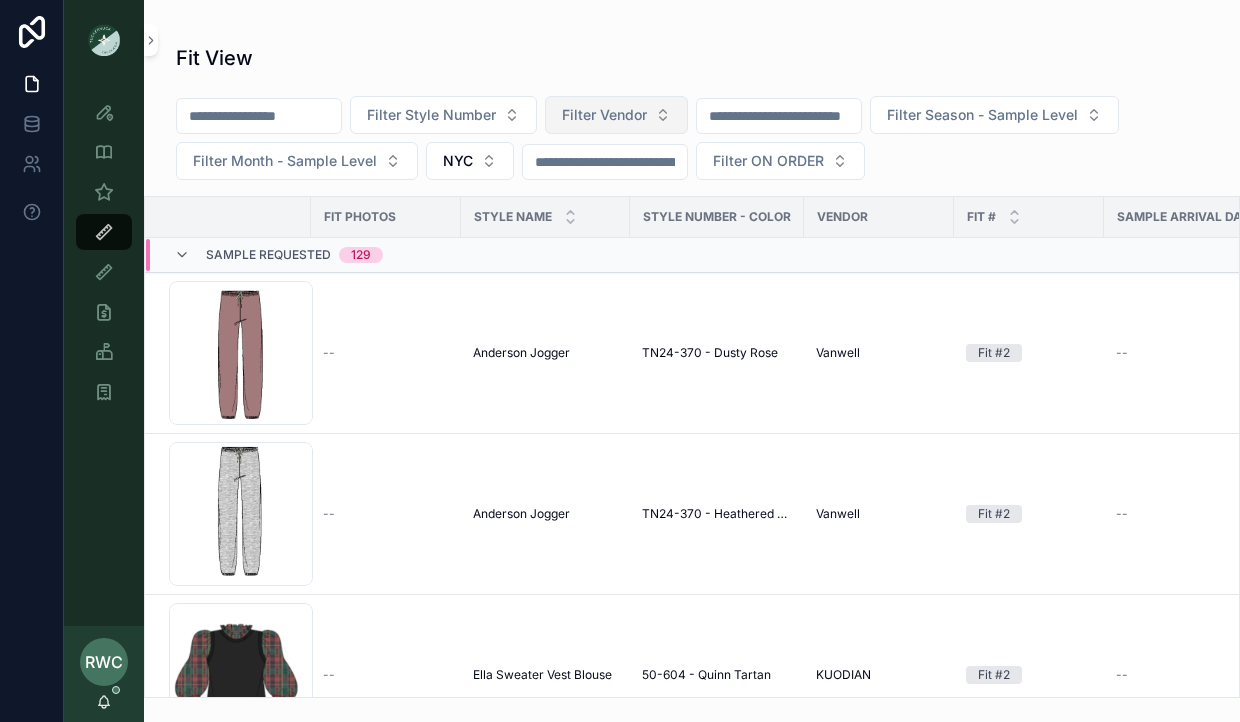 click on "Filter Vendor" at bounding box center (604, 115) 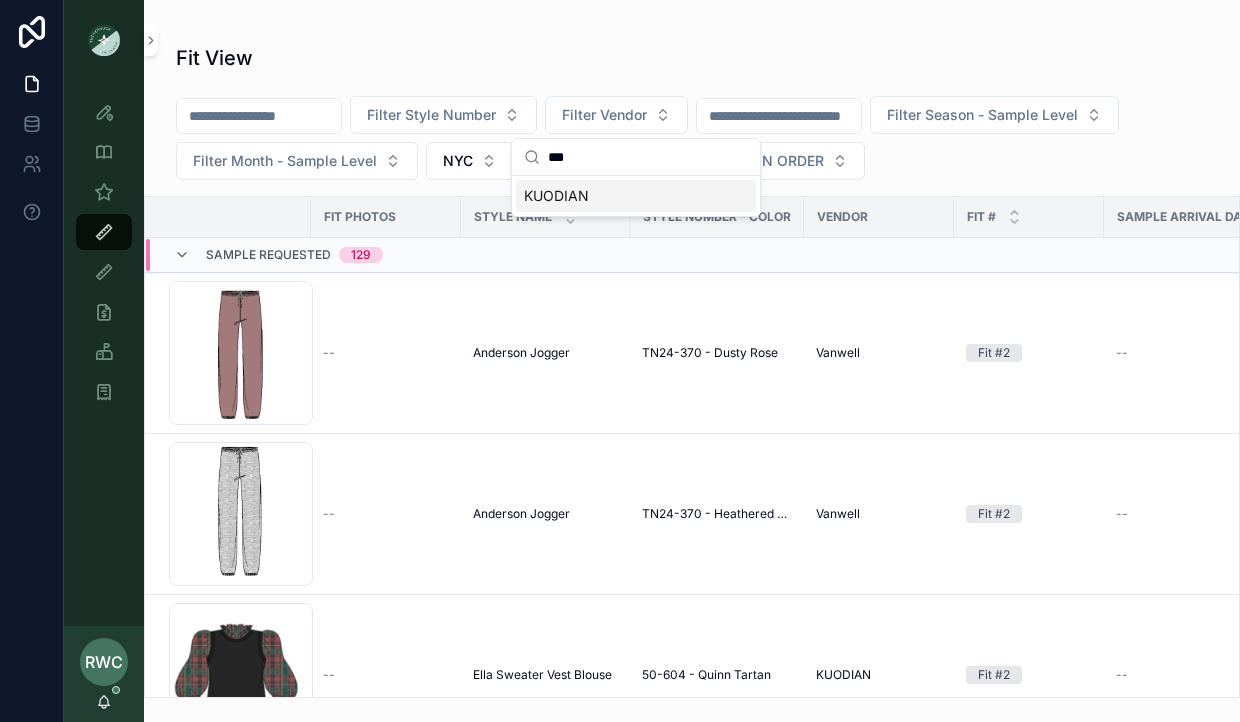 type on "***" 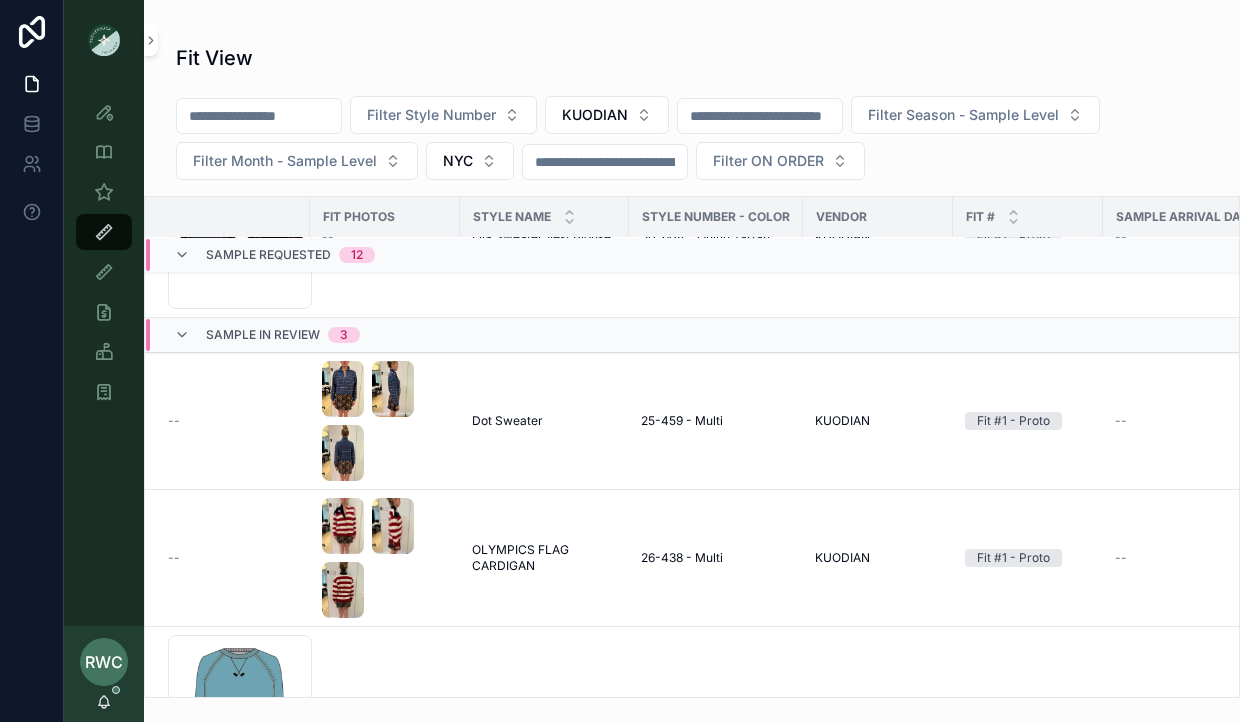 scroll, scrollTop: 1965, scrollLeft: 6, axis: both 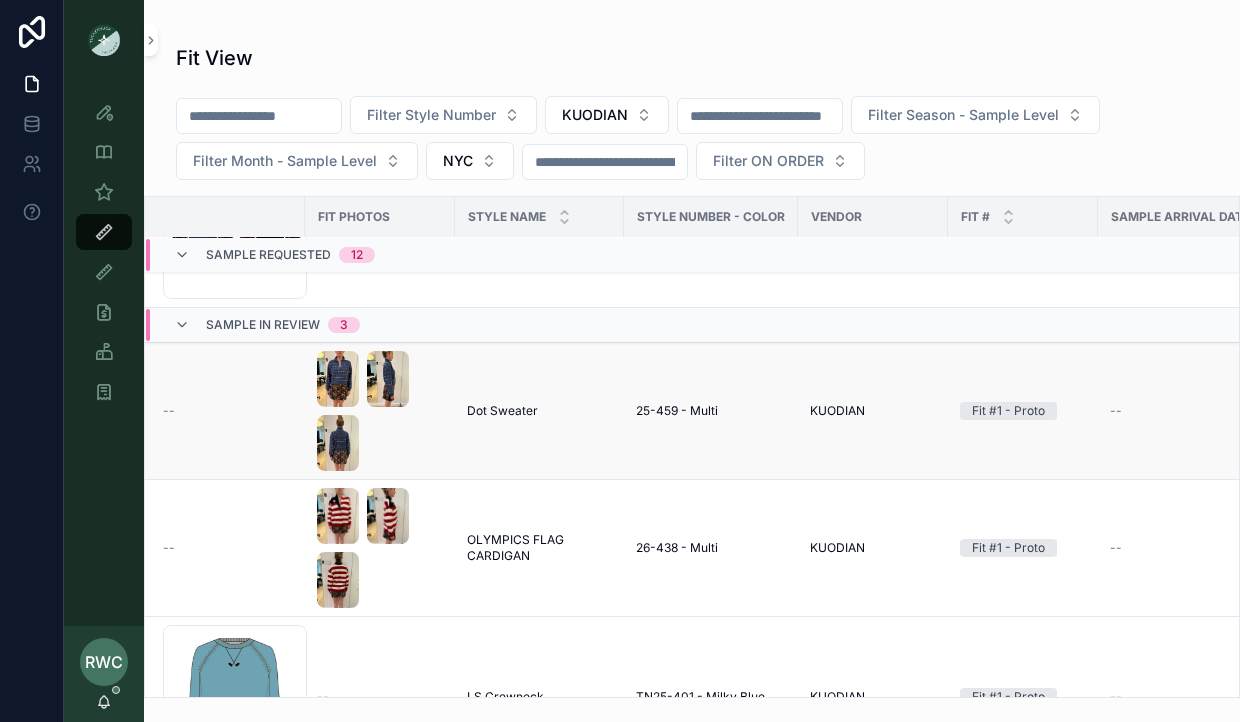 click at bounding box center [380, 411] 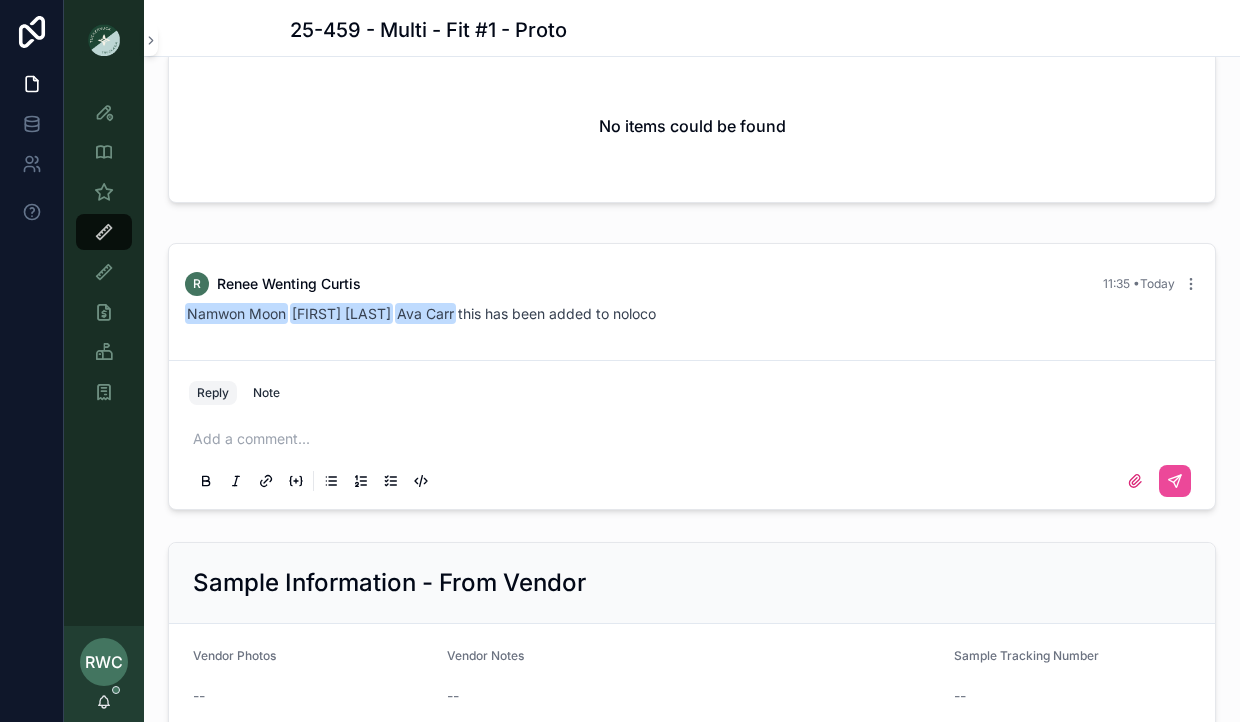 scroll, scrollTop: 1604, scrollLeft: 0, axis: vertical 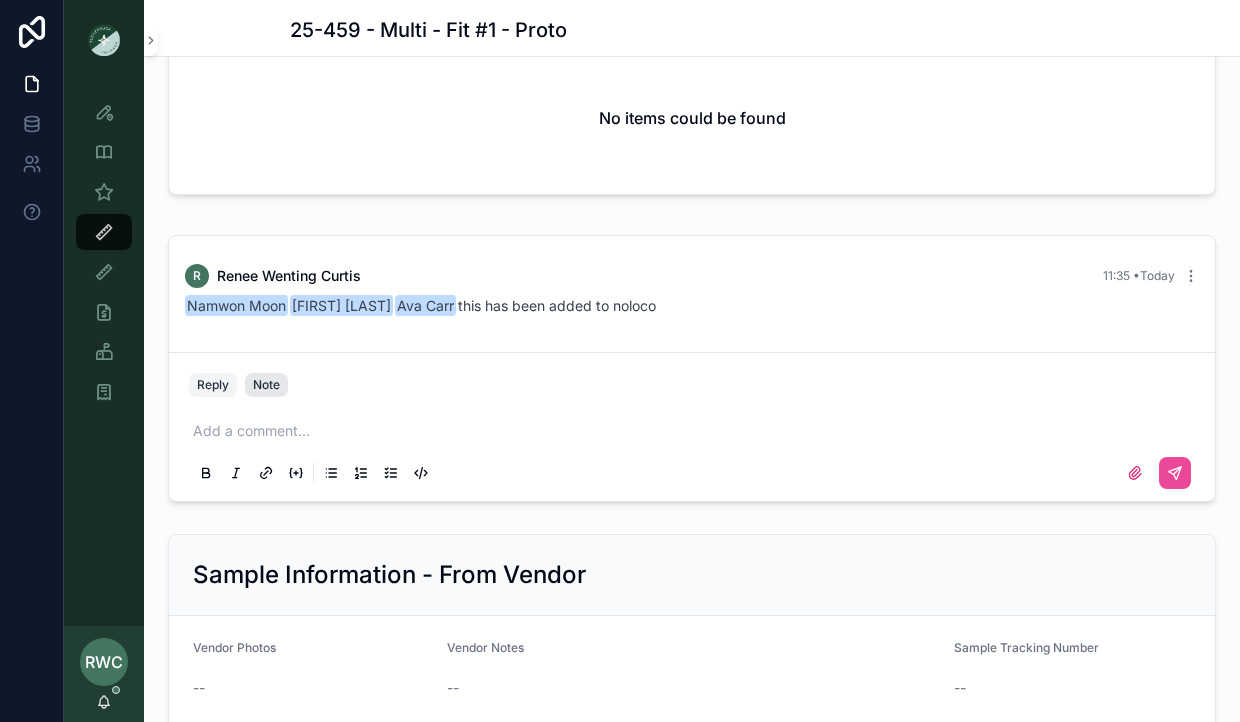 click on "Note" at bounding box center [266, 385] 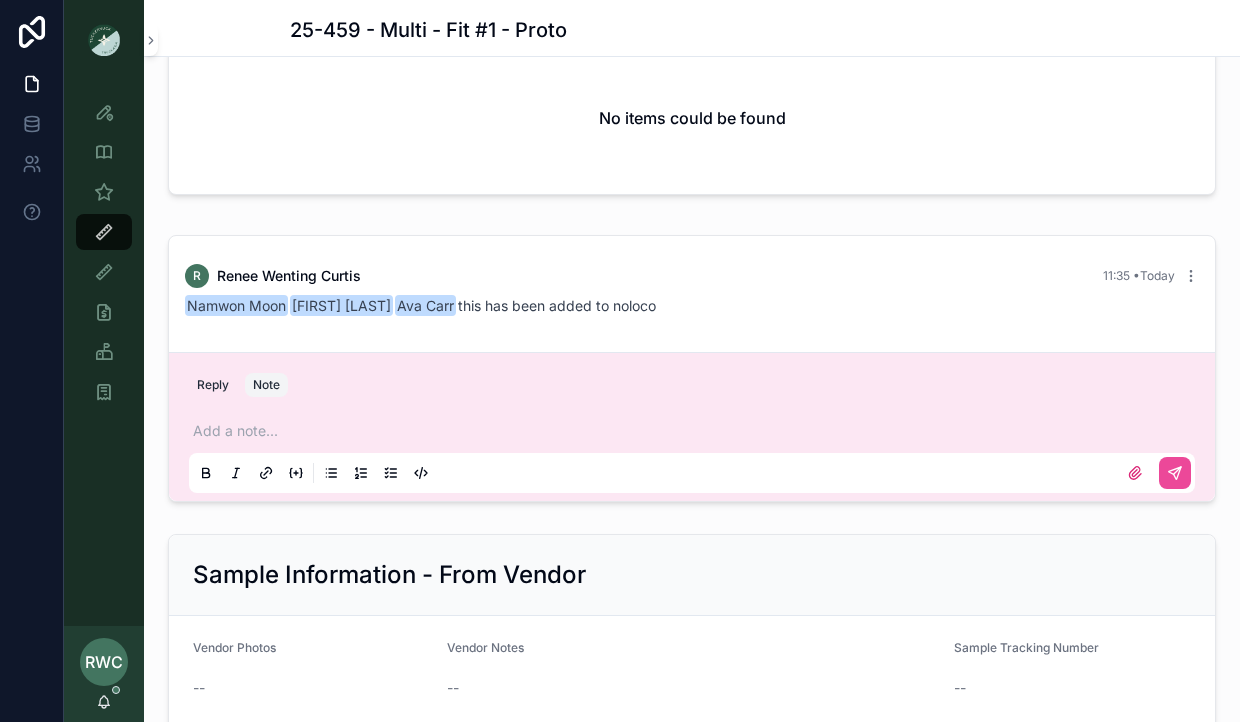 click at bounding box center [696, 431] 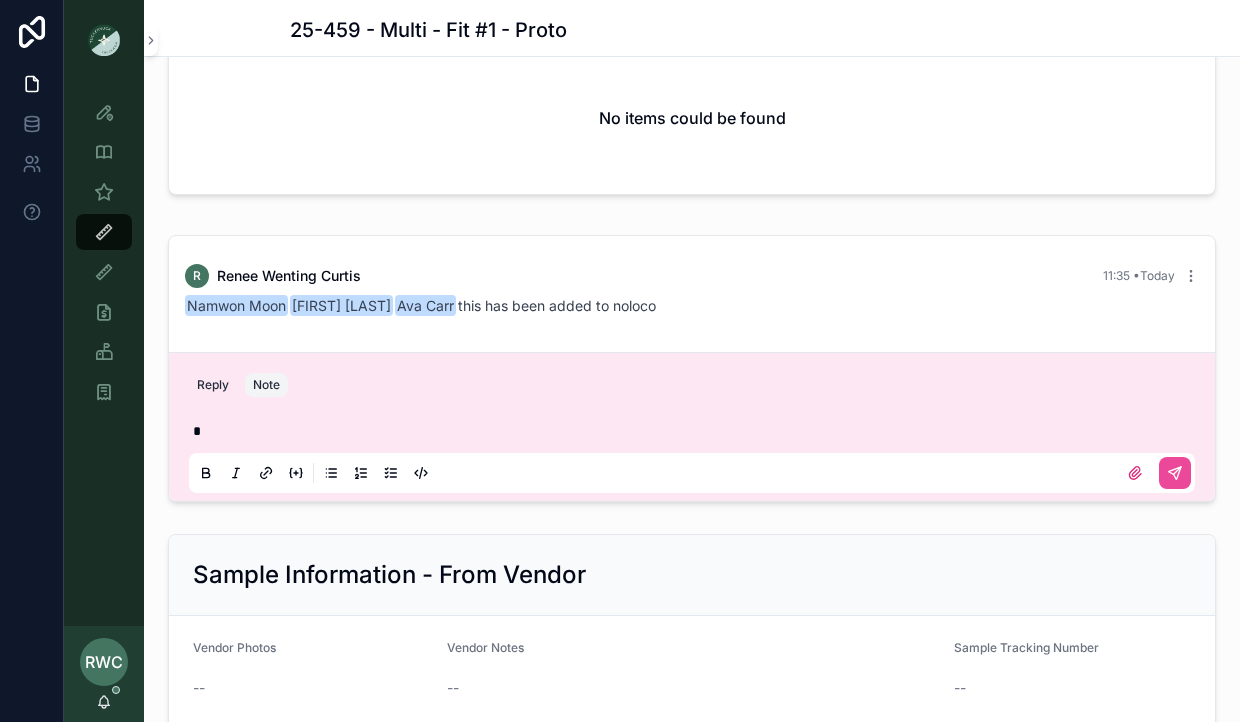 type 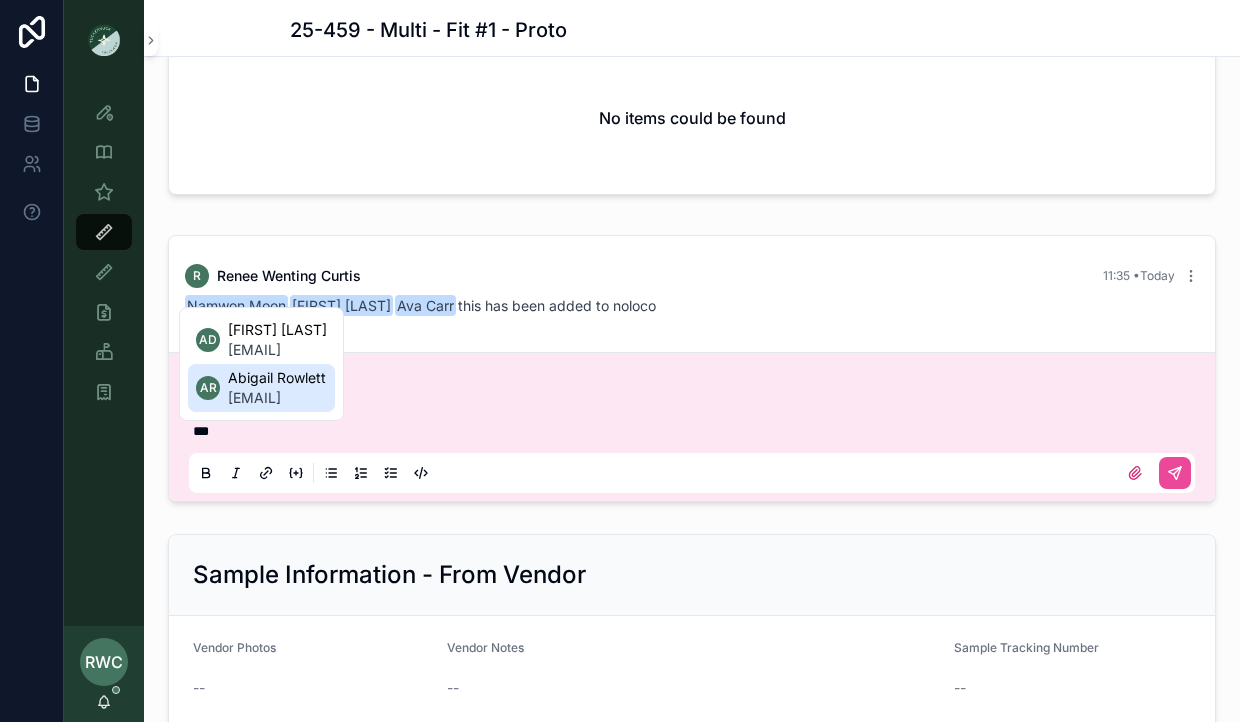 click on "arowlett@tnuck.com" at bounding box center [277, 398] 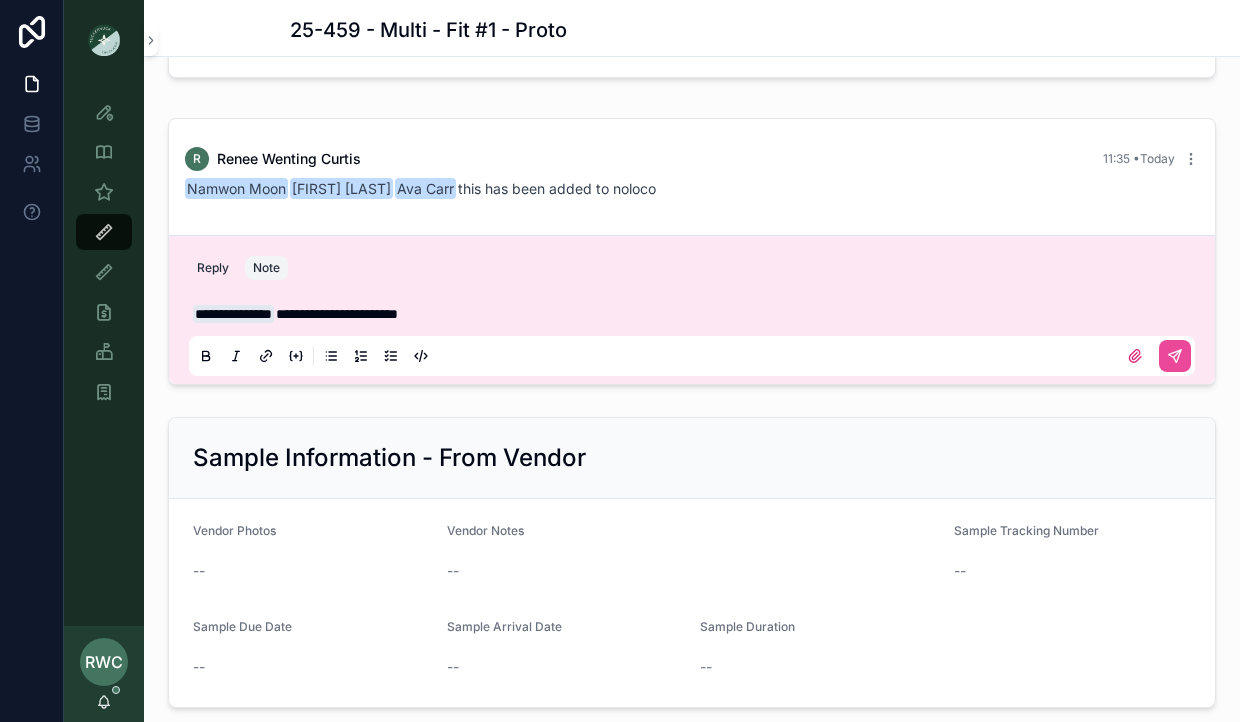 scroll, scrollTop: 1725, scrollLeft: 0, axis: vertical 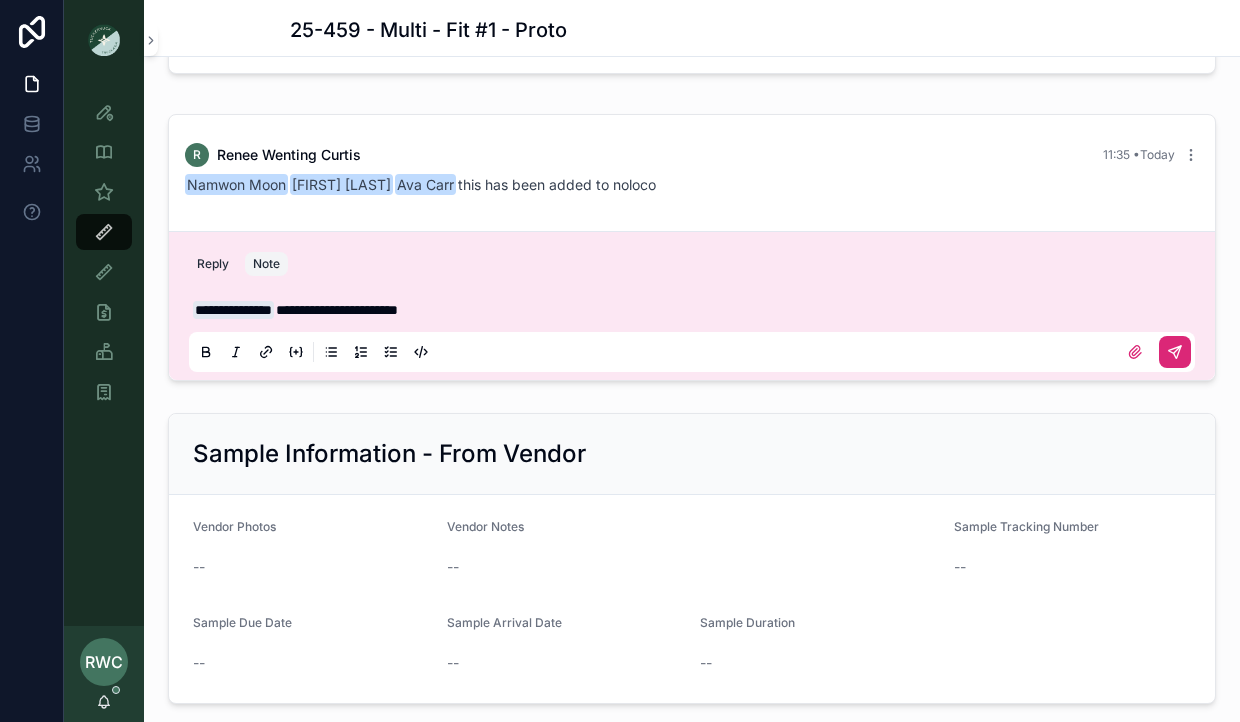 click 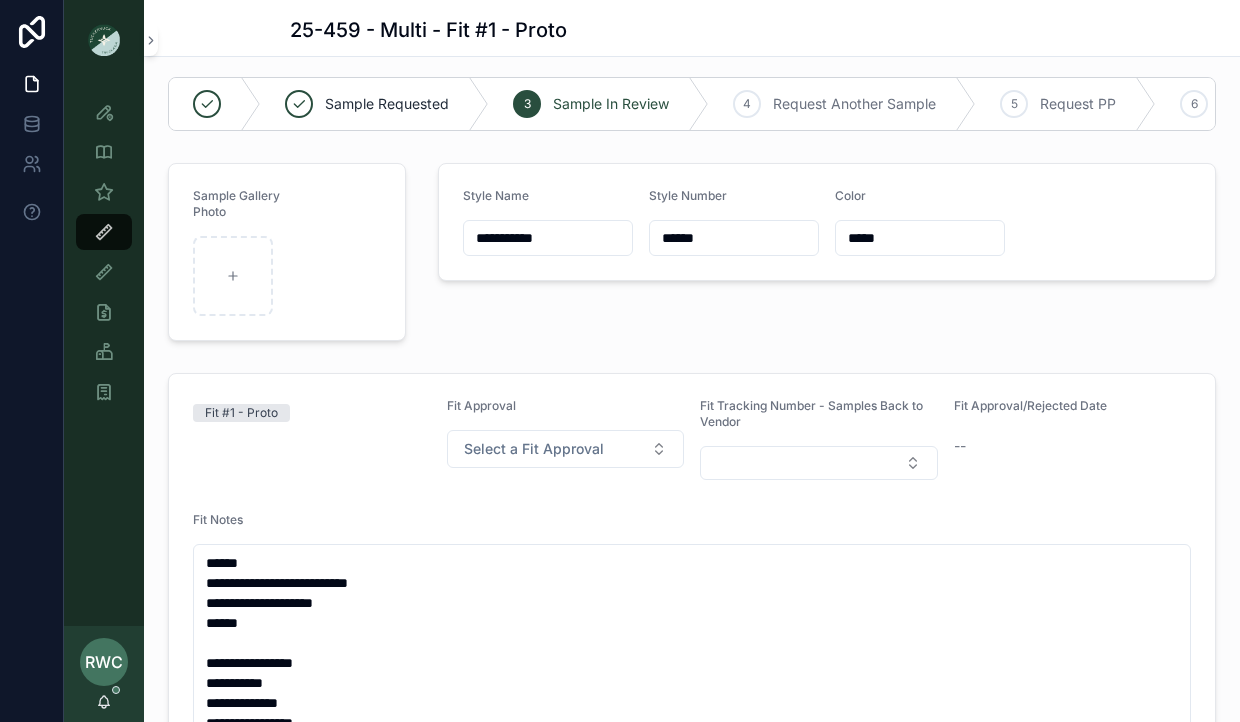 scroll, scrollTop: 0, scrollLeft: 0, axis: both 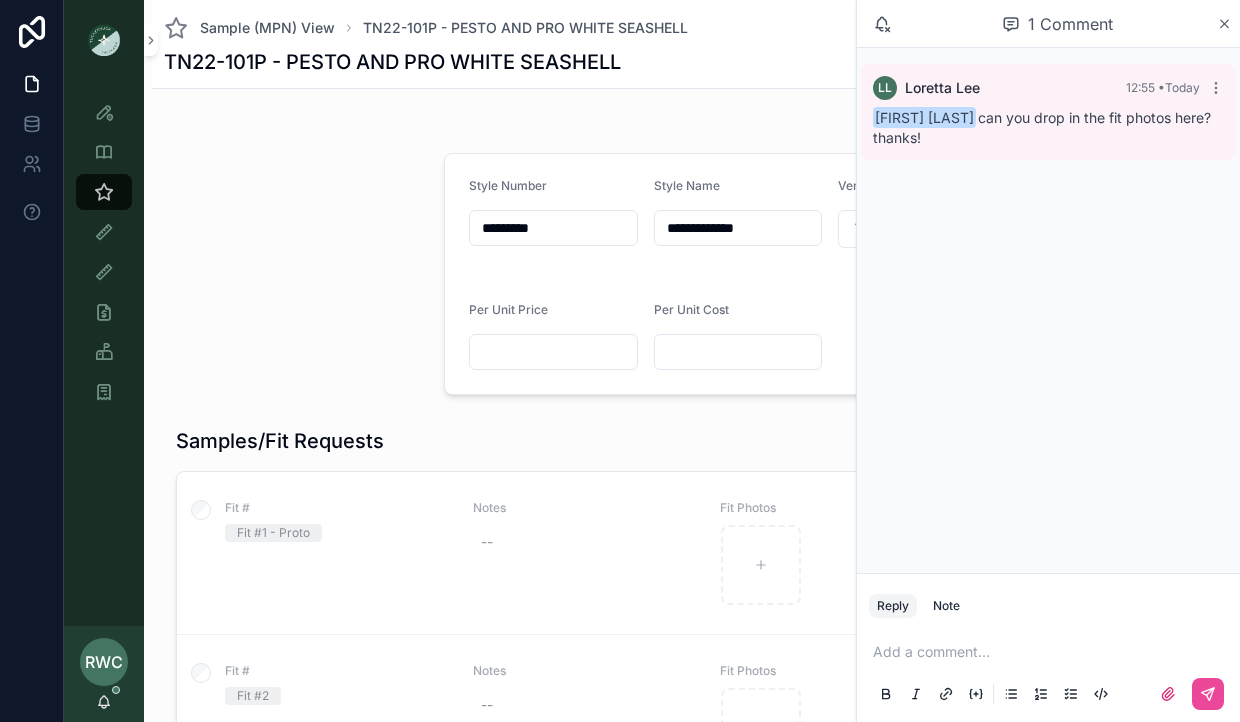click at bounding box center [294, 274] 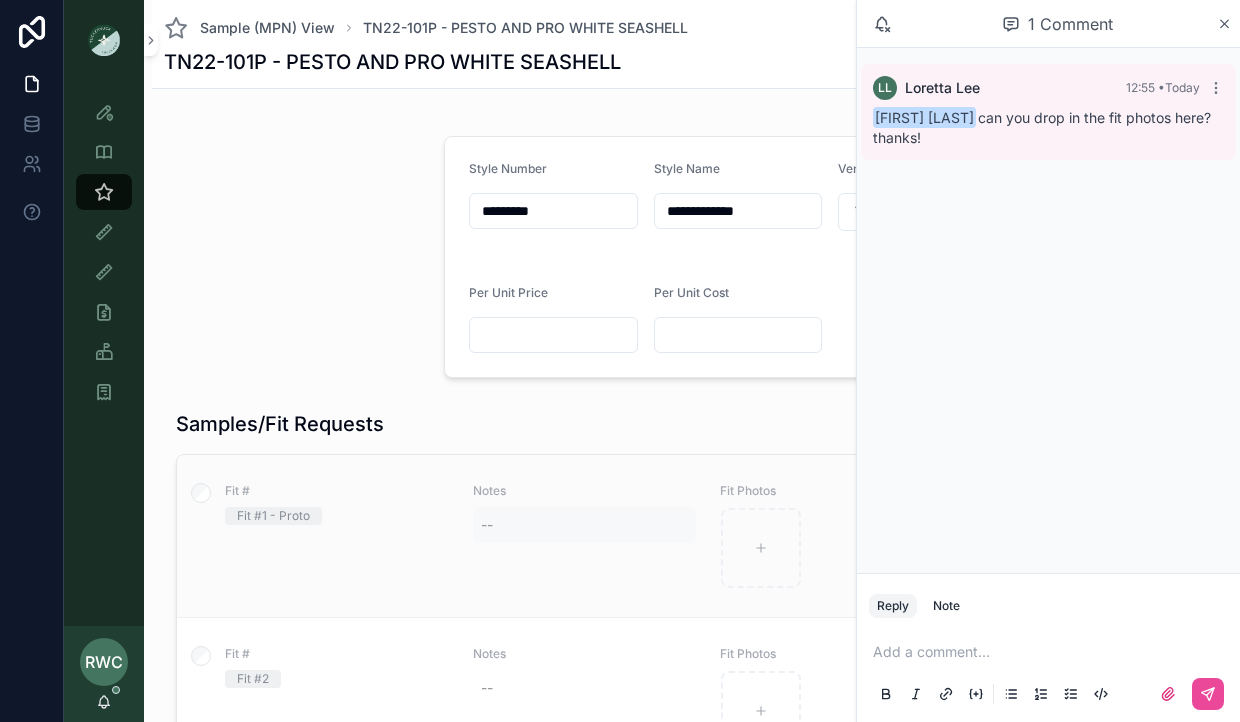 scroll, scrollTop: 0, scrollLeft: 0, axis: both 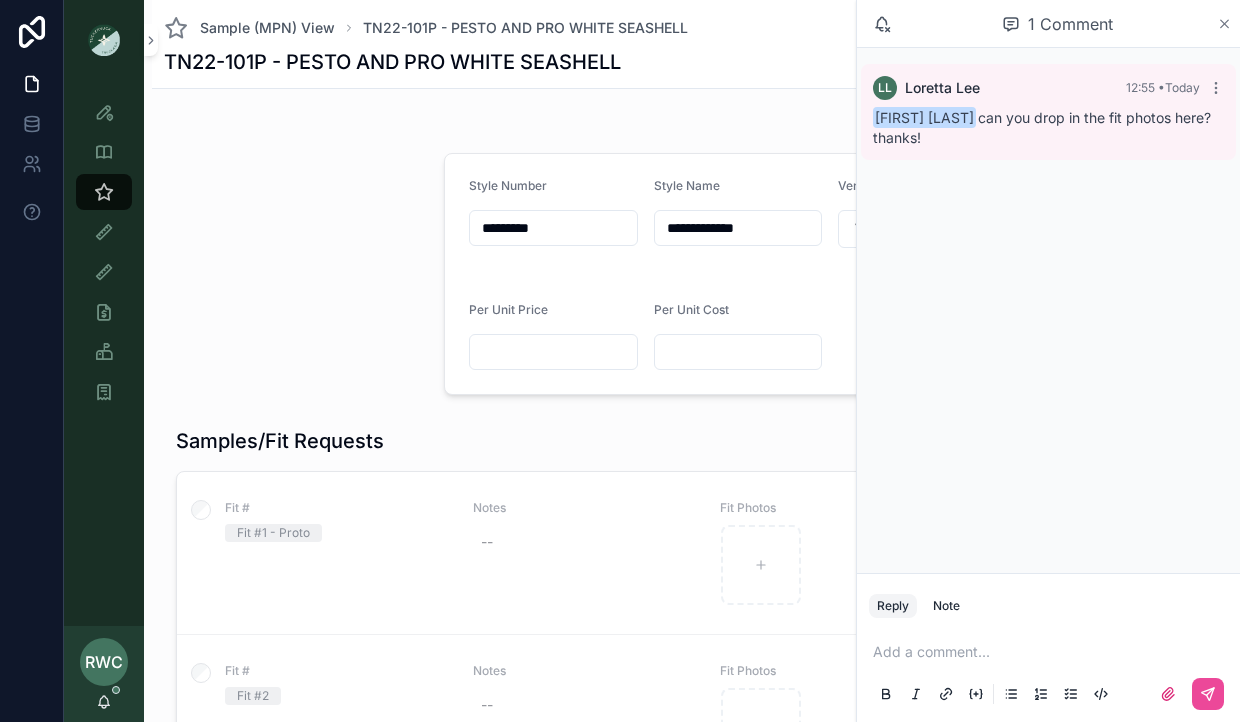 click 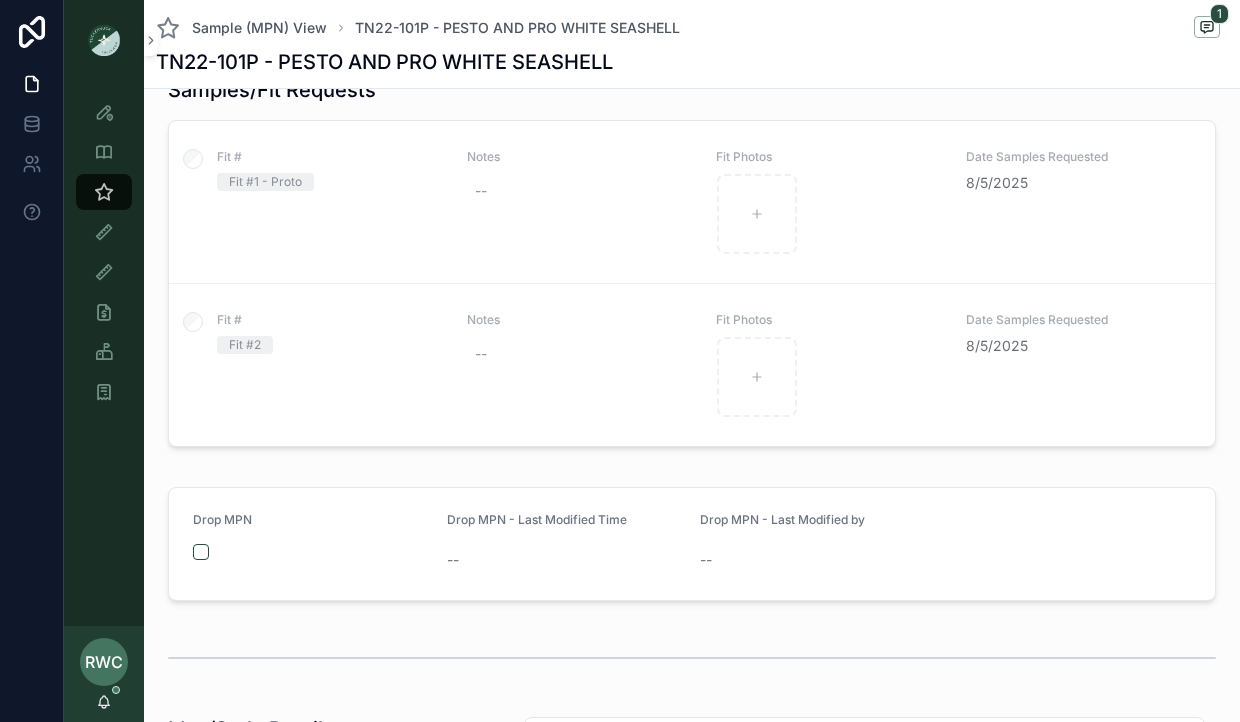 scroll, scrollTop: 253, scrollLeft: 0, axis: vertical 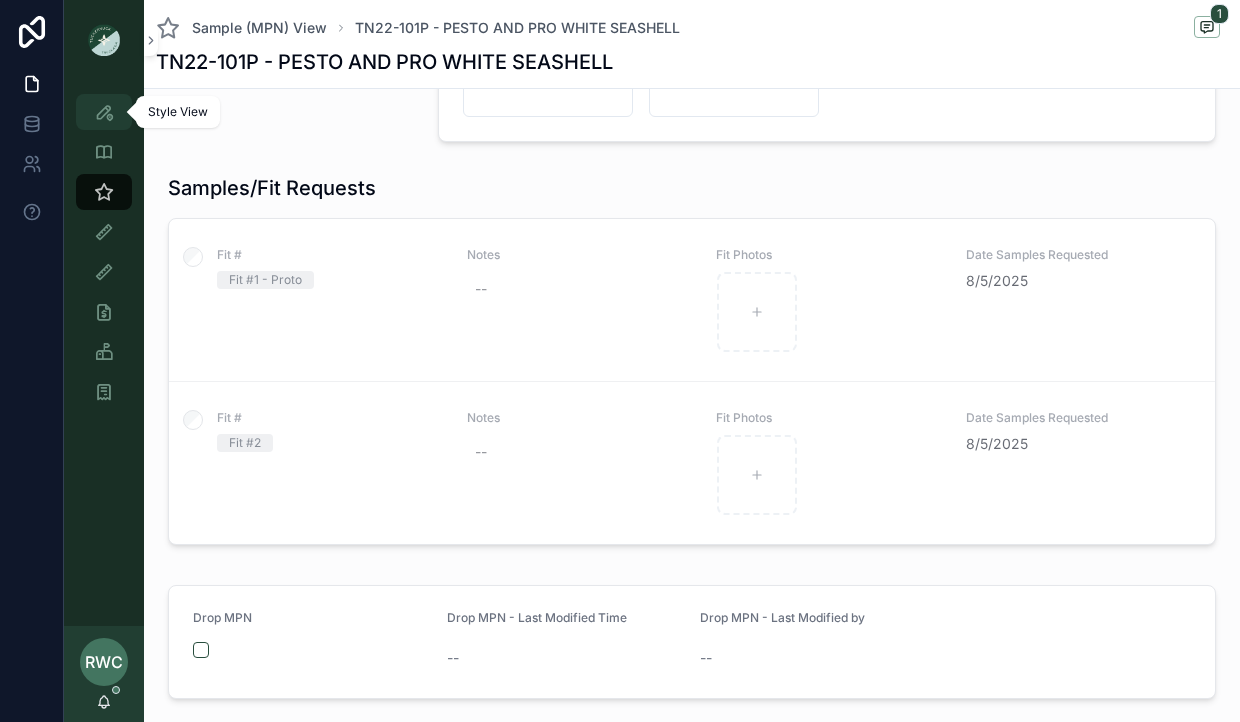 click at bounding box center (104, 112) 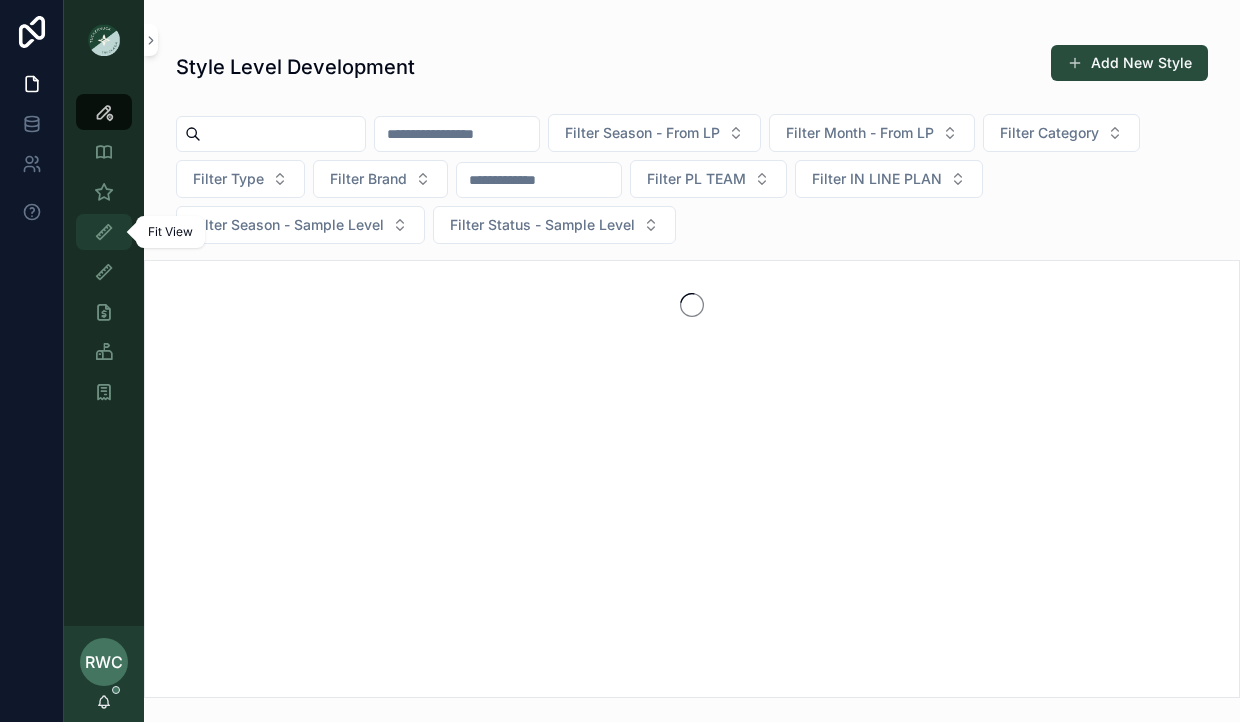 click at bounding box center (104, 232) 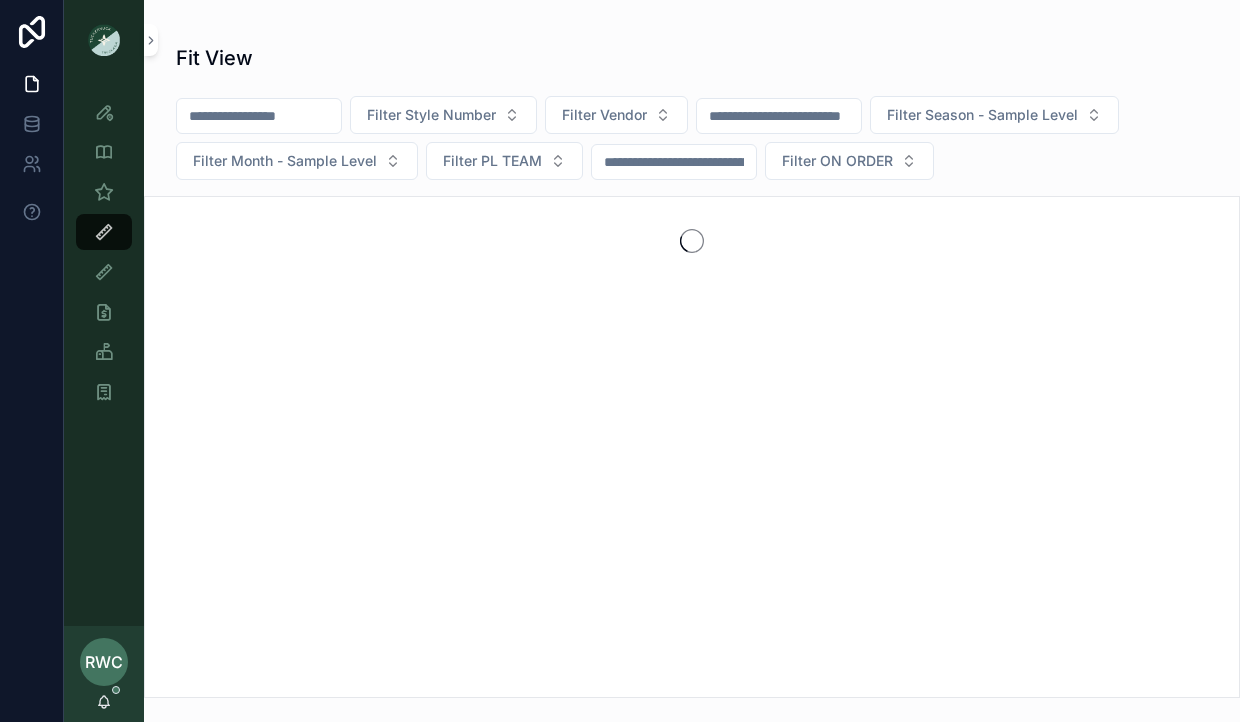 click at bounding box center (259, 116) 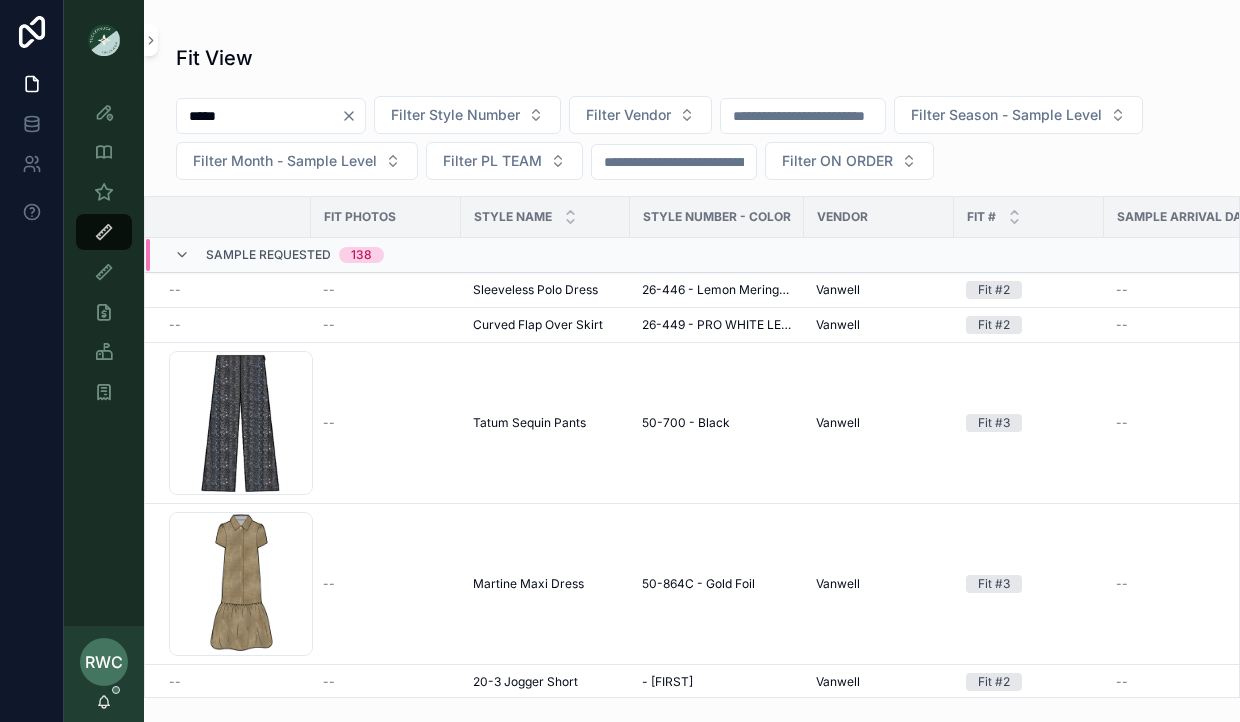 type on "******" 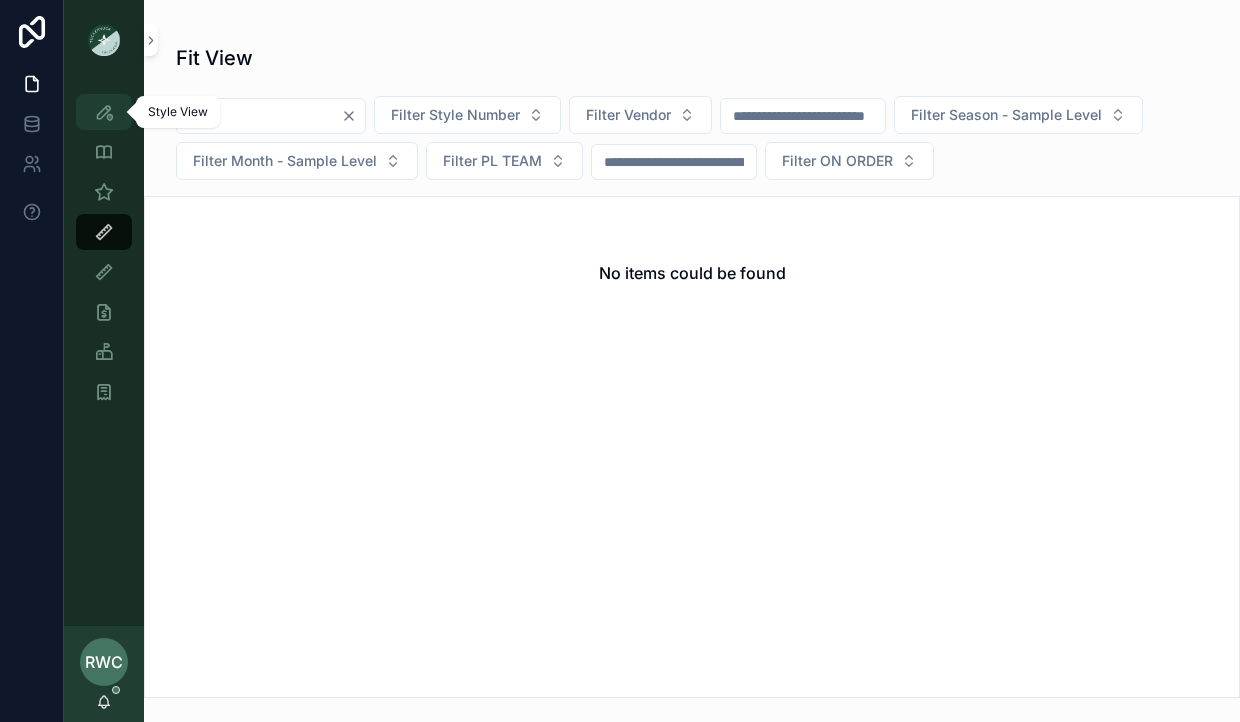 drag, startPoint x: 268, startPoint y: 118, endPoint x: 97, endPoint y: 113, distance: 171.07309 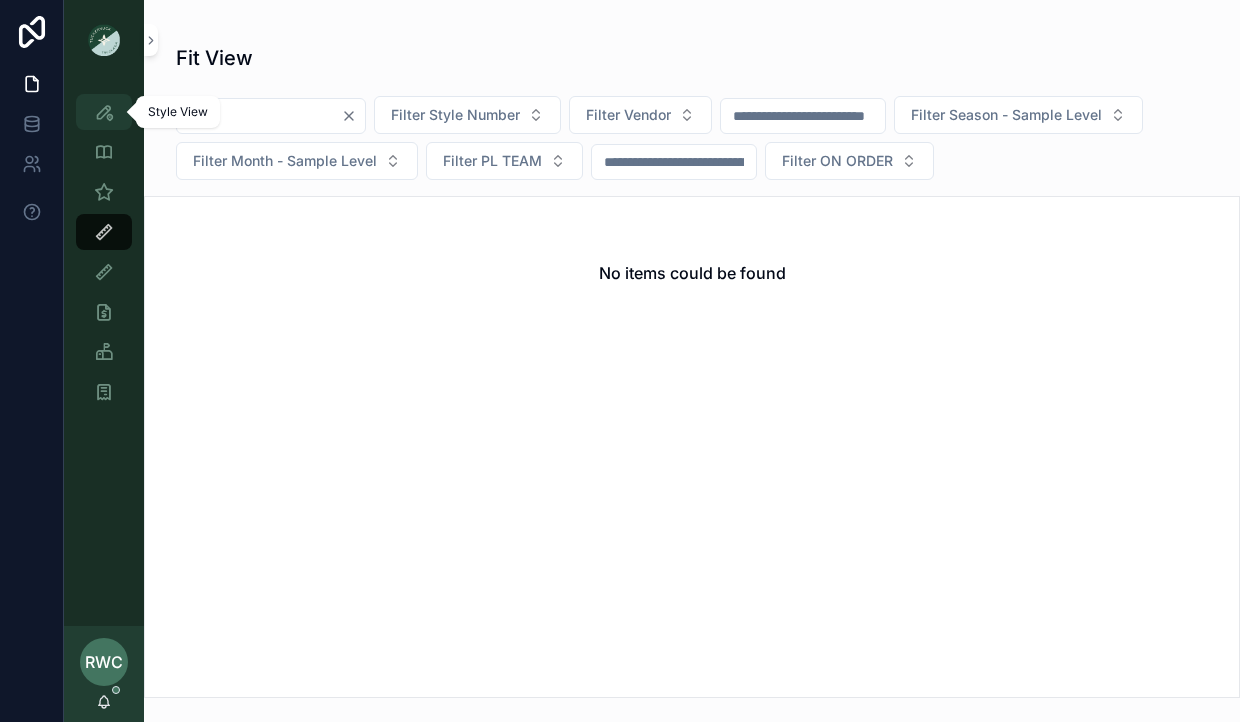 click on "Style View Style View - Vendor Specific Sample (MPN) View Fit View TD WIP On Order Total Co Sample Tracking - Internal Sample (MPN) Attribute View RWC Renee Wenting Curtis Fit View ****** Filter Style Number Filter Vendor Filter Season - Sample Level Filter Month - Sample Level Filter PL TEAM  Filter ON ORDER No items could be found Style View" at bounding box center [652, 361] 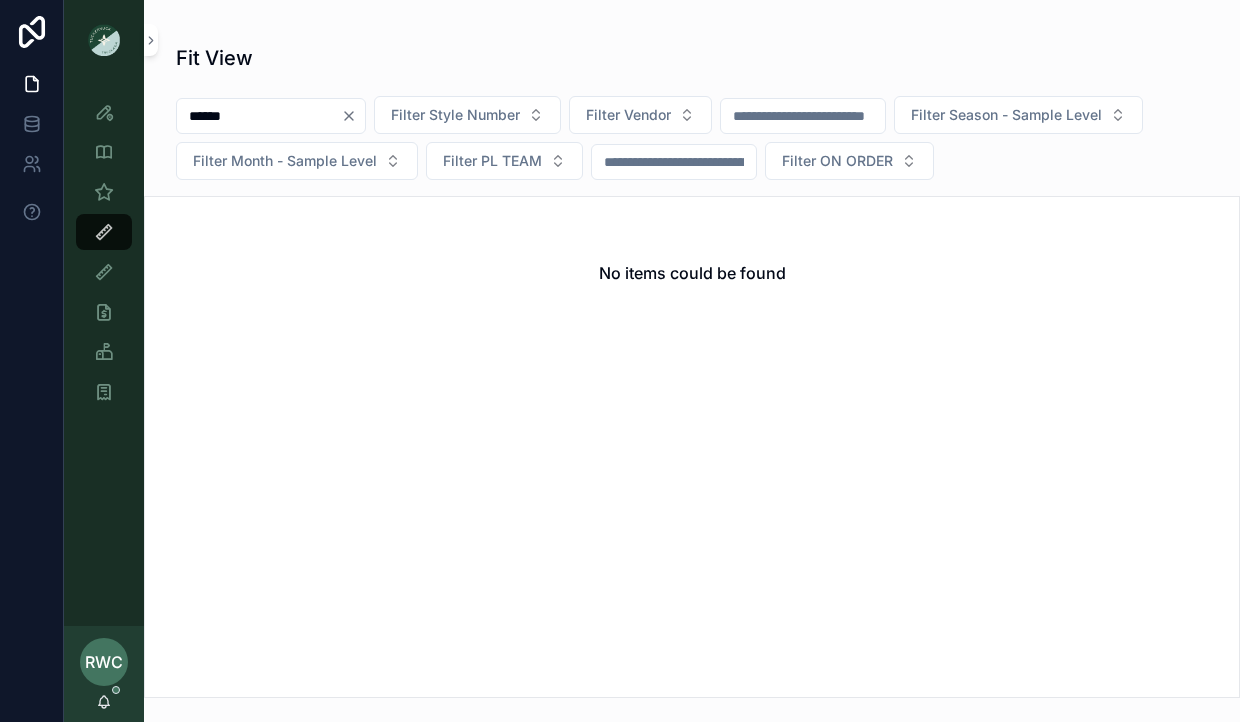 type 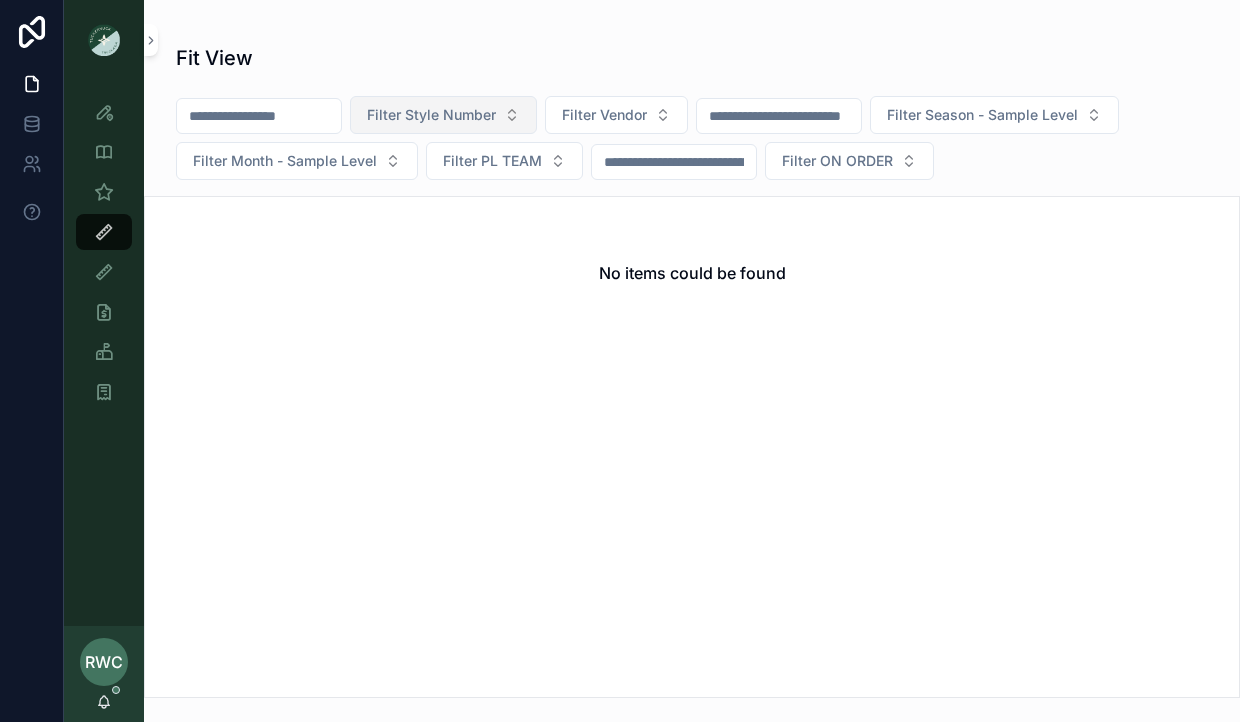 click on "Filter Style Number" at bounding box center (431, 115) 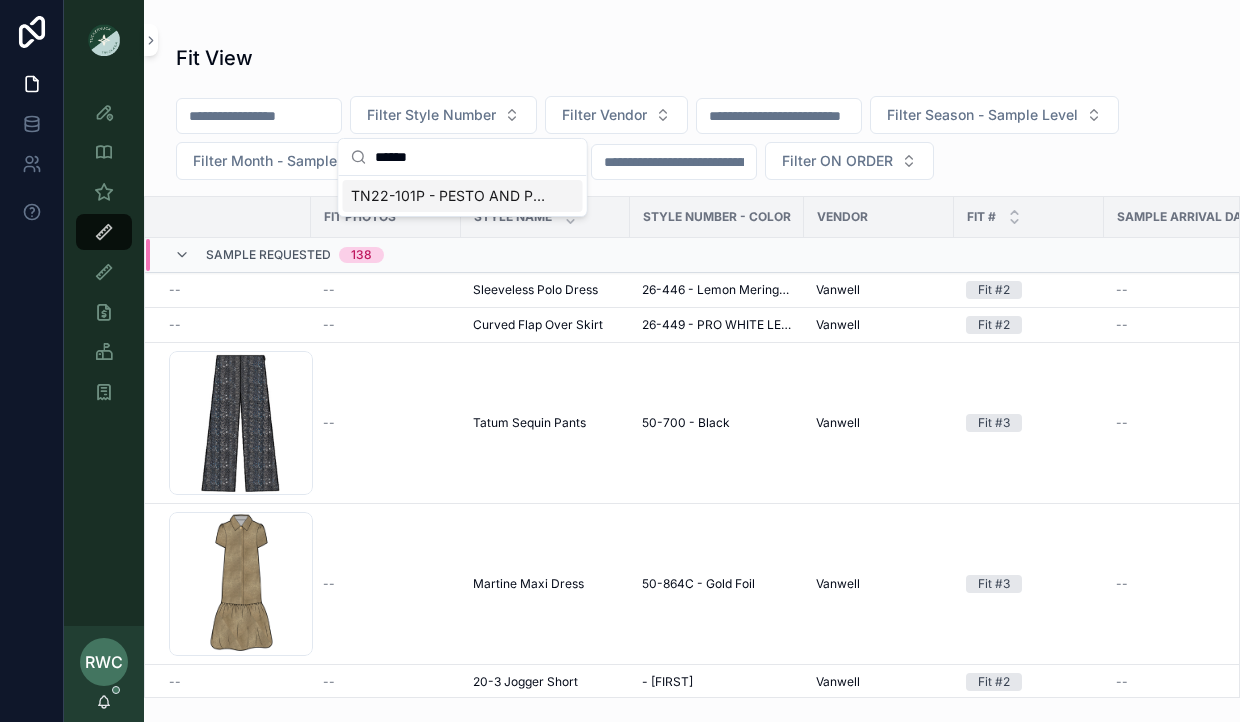 type on "******" 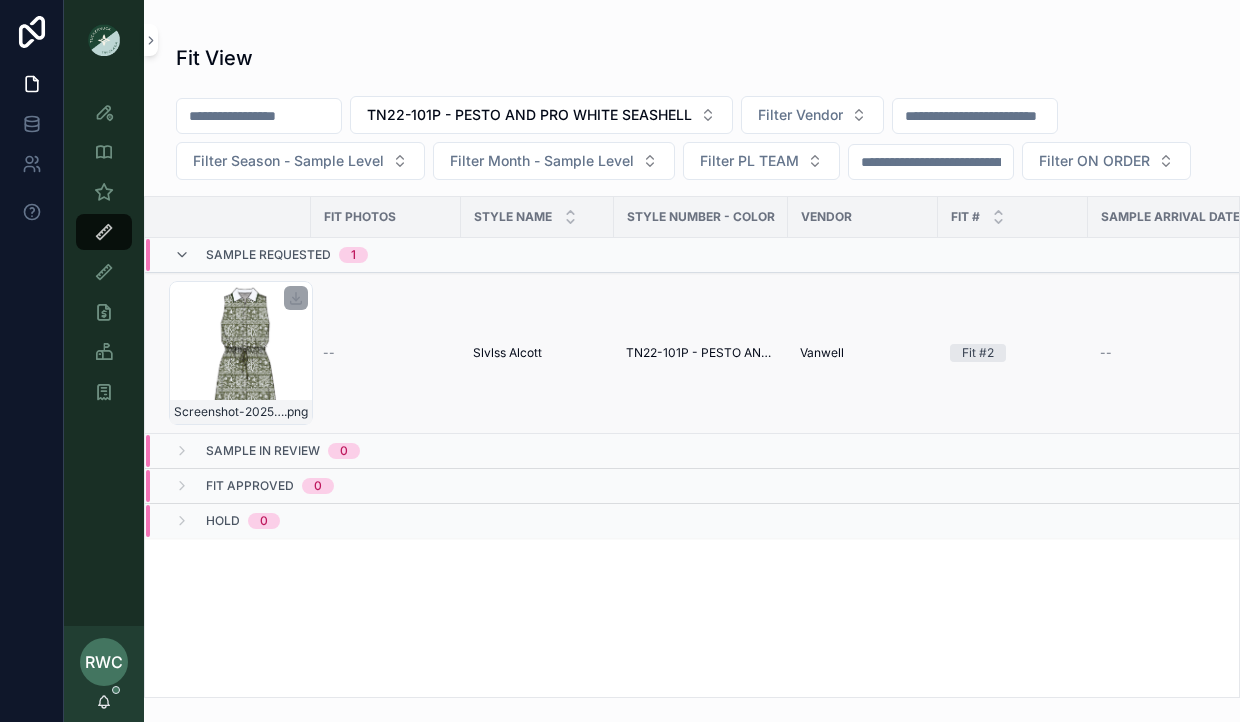 click on "Screenshot-2025-08-05-155436 .png" at bounding box center [241, 353] 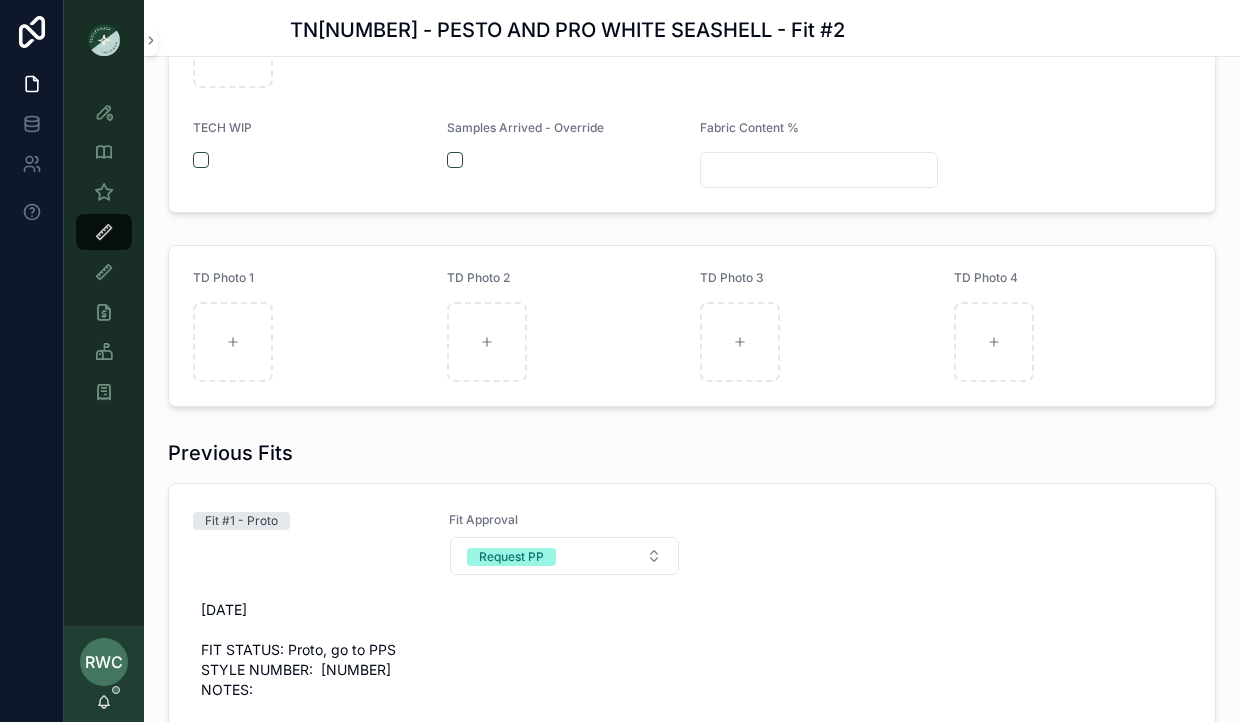 scroll, scrollTop: 758, scrollLeft: 0, axis: vertical 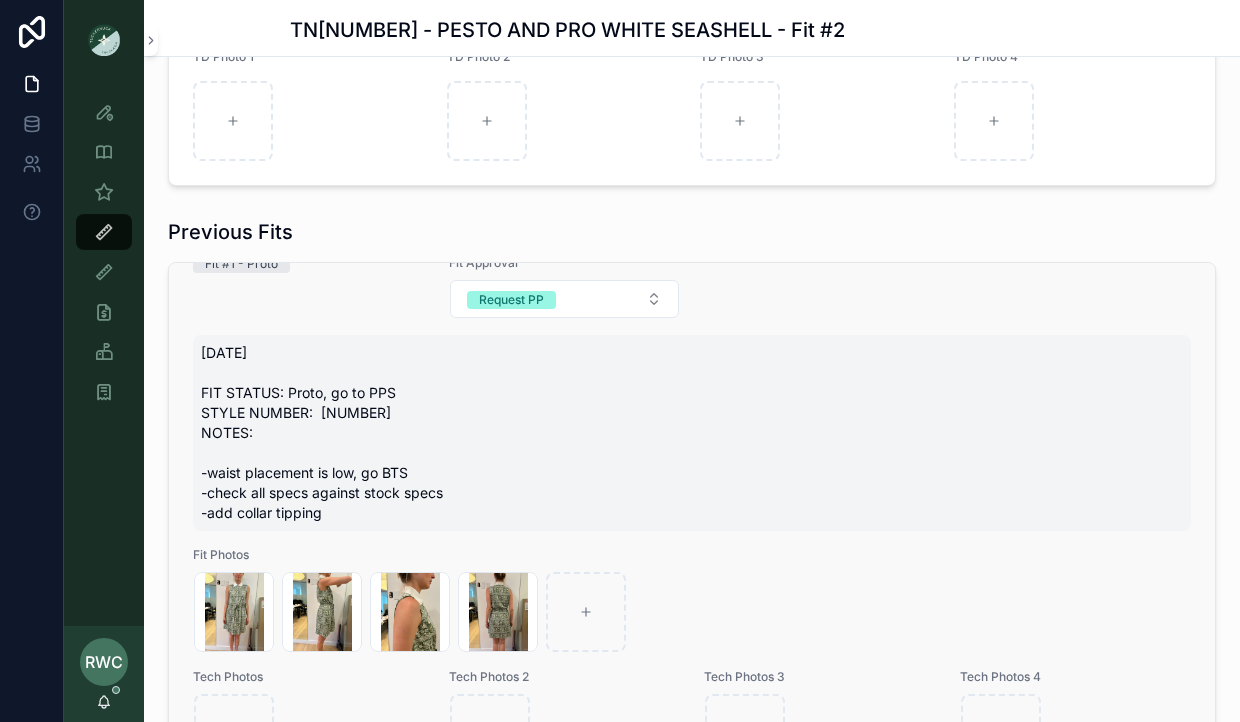 click on "7/28
FIT STATUS: Proto, go to PPS
STYLE NUMBER:  22-101P
NOTES:
-waist placement is low, go BTS
-check all specs against stock specs
-add collar tipping" at bounding box center (692, 433) 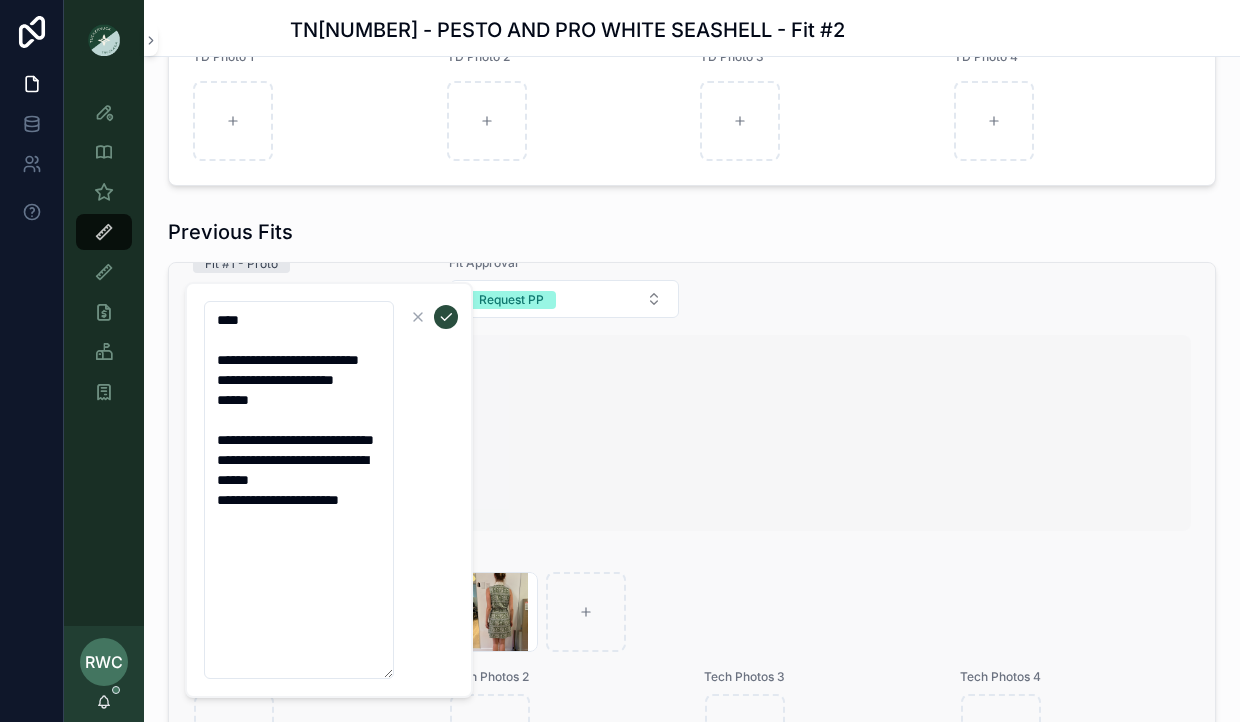 click on "**********" at bounding box center (329, 490) 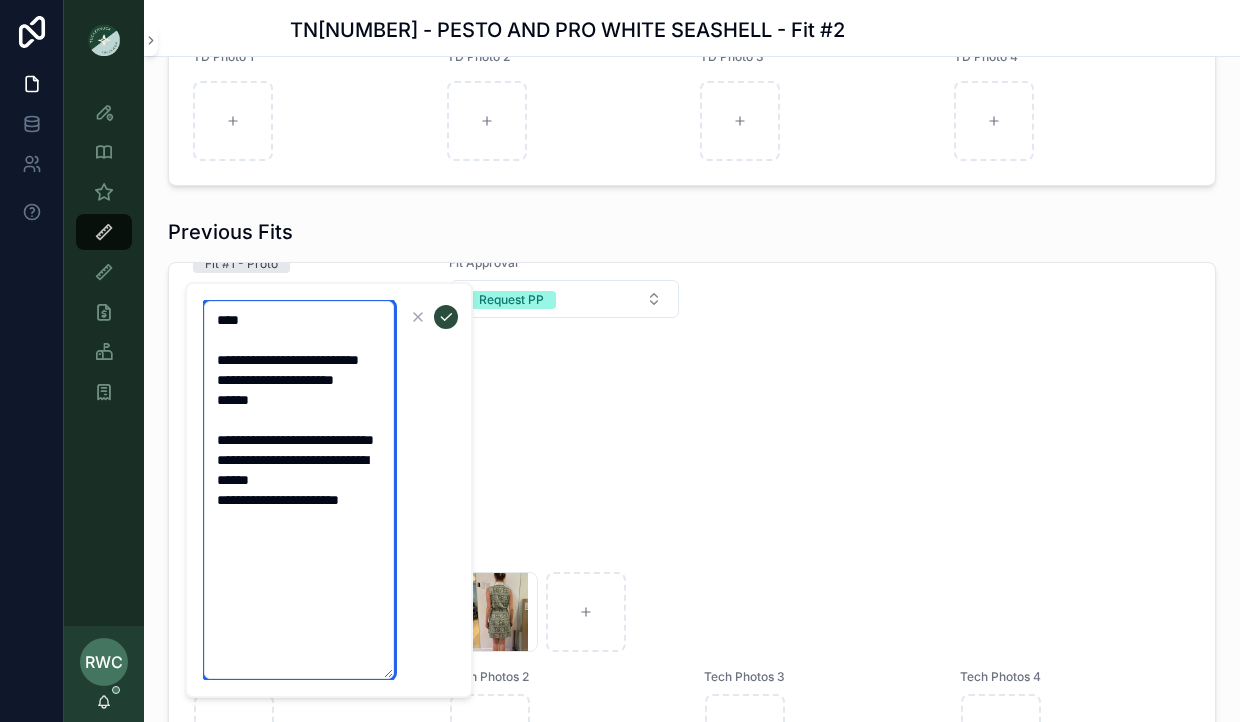 drag, startPoint x: 244, startPoint y: 320, endPoint x: 231, endPoint y: 321, distance: 13.038404 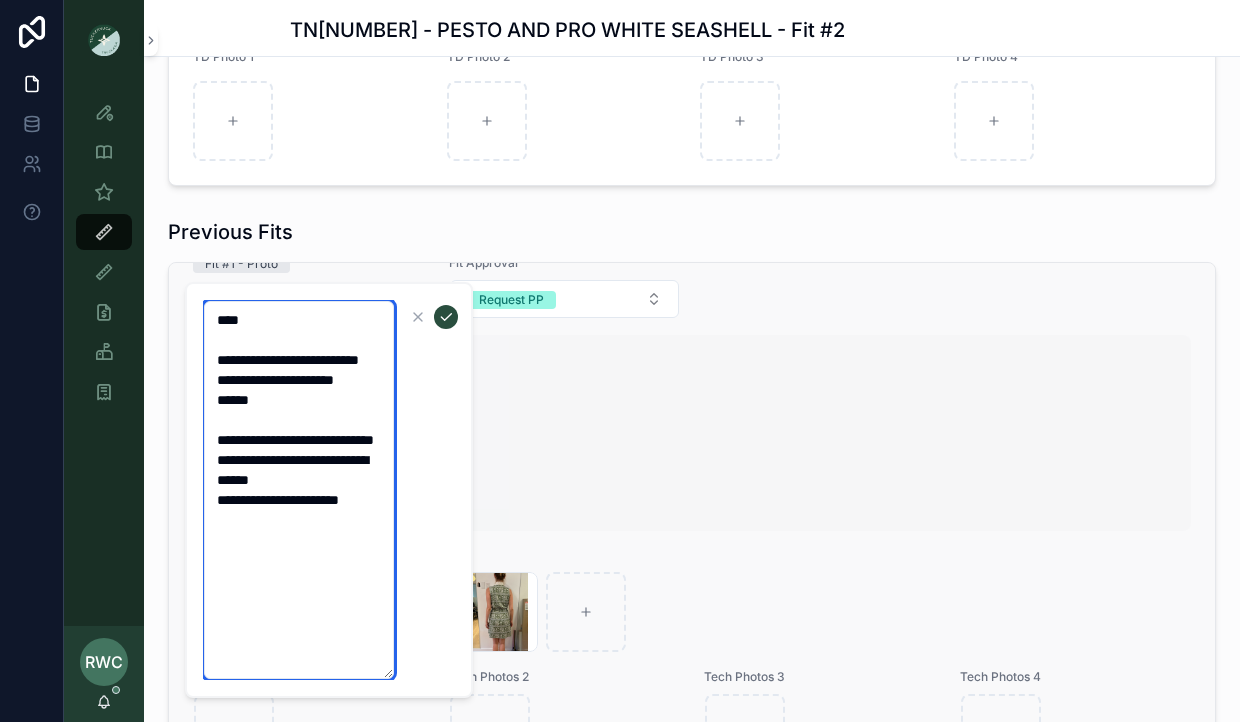 type on "**********" 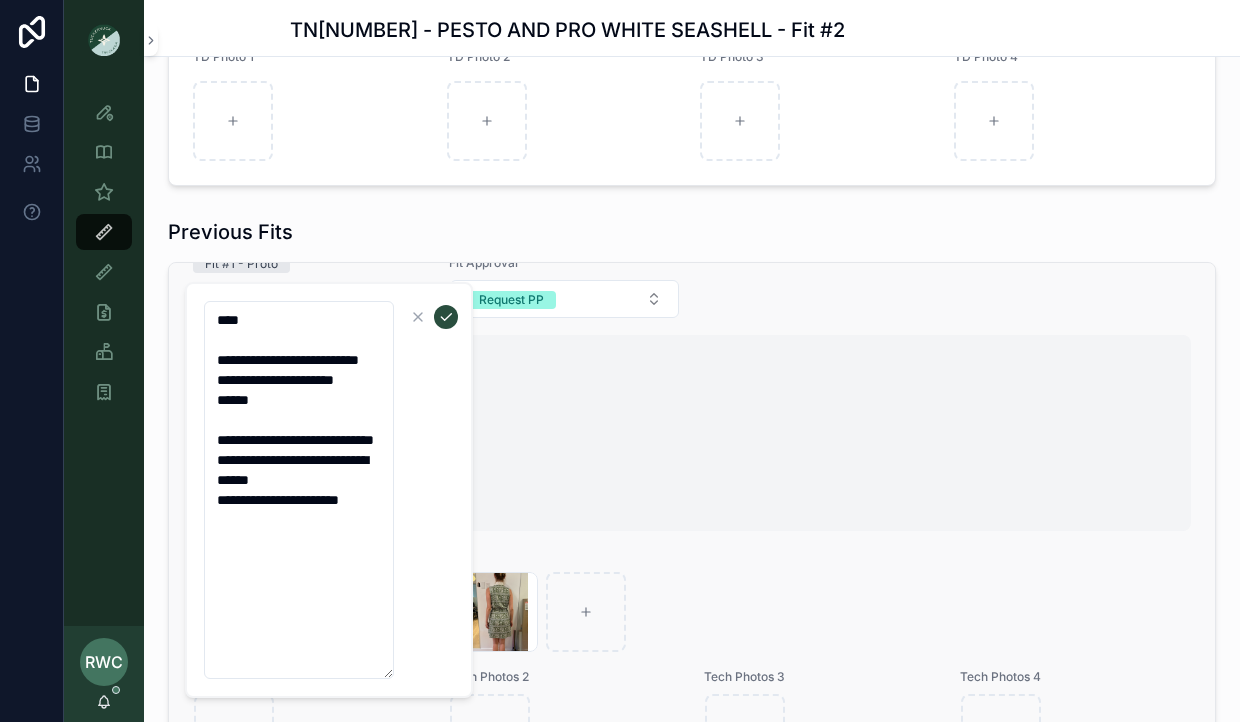 click on "7/28
FIT STATUS: Proto, go to PPS
STYLE NUMBER:  22-101P
NOTES:
-waist placement is low, go BTS
-check all specs against stock specs
-add collar tipping" at bounding box center (692, 433) 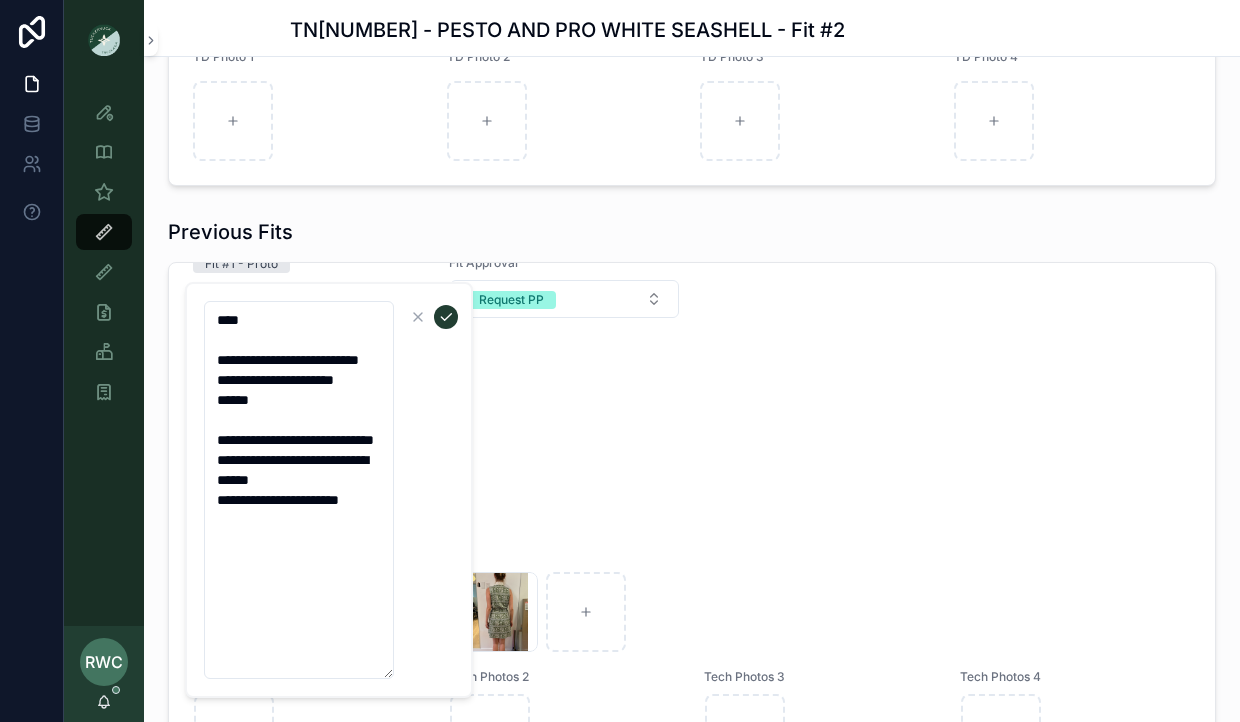click 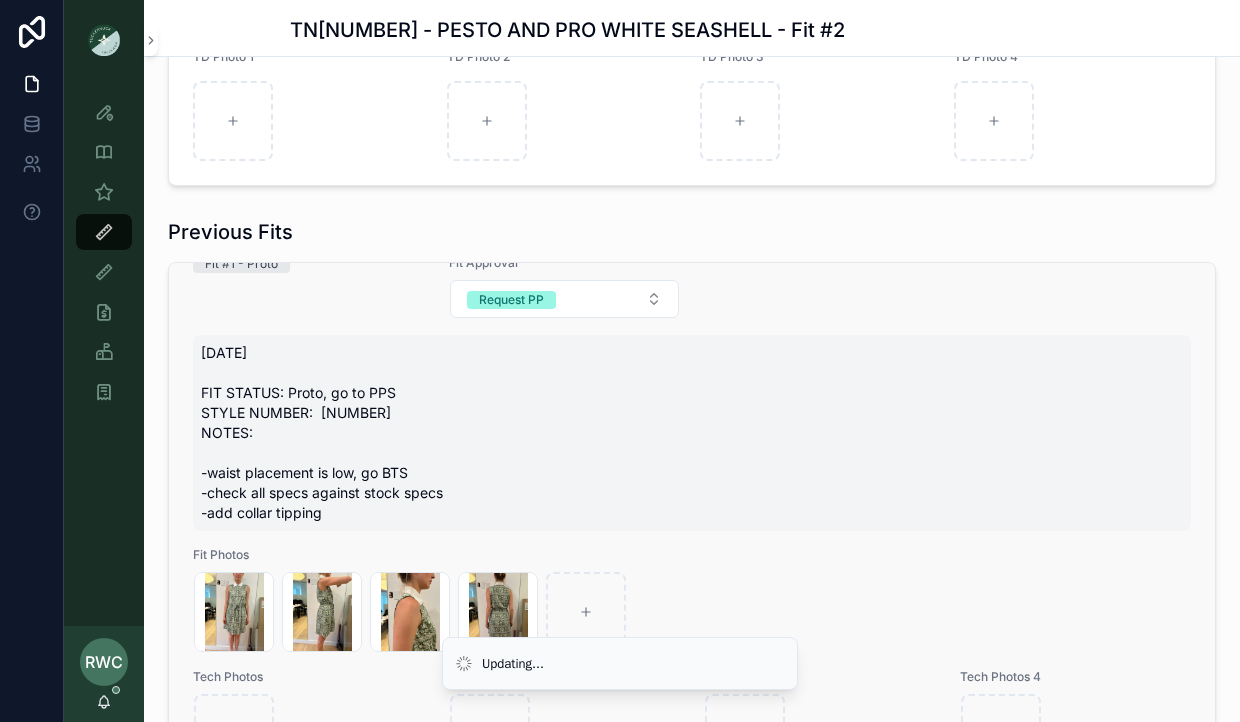 scroll, scrollTop: 1036, scrollLeft: 0, axis: vertical 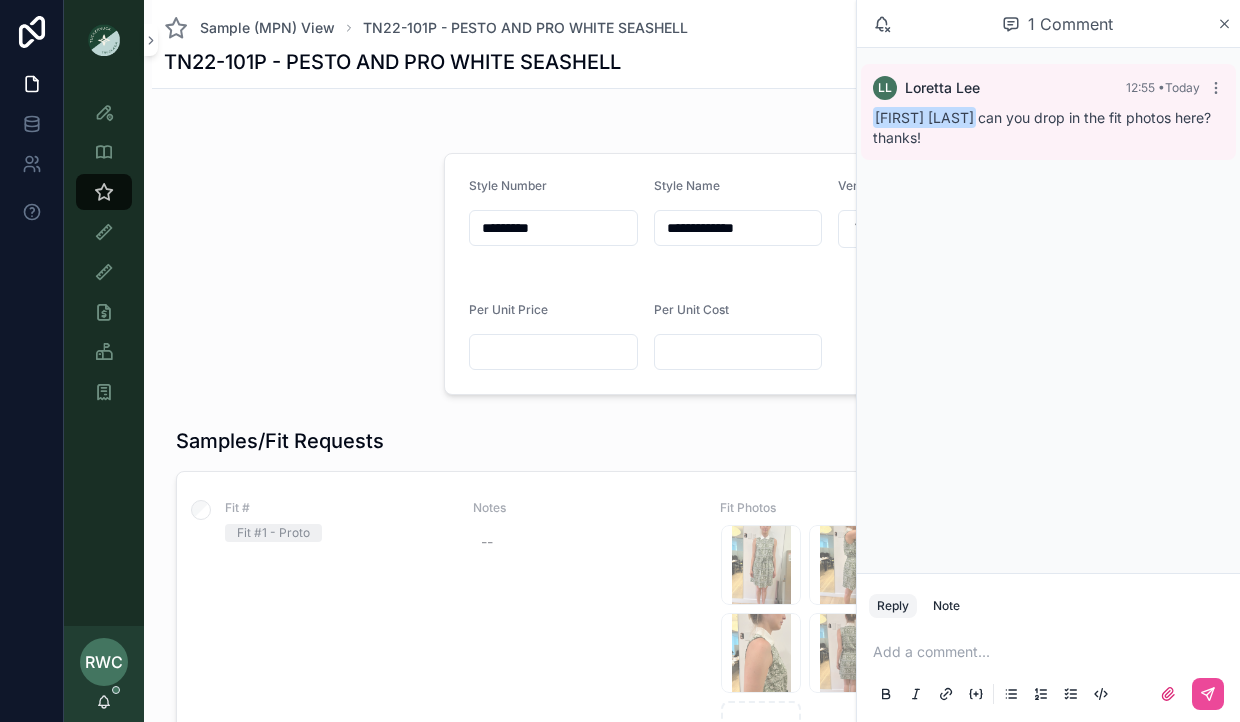 click on "Add a comment..." at bounding box center (1048, 672) 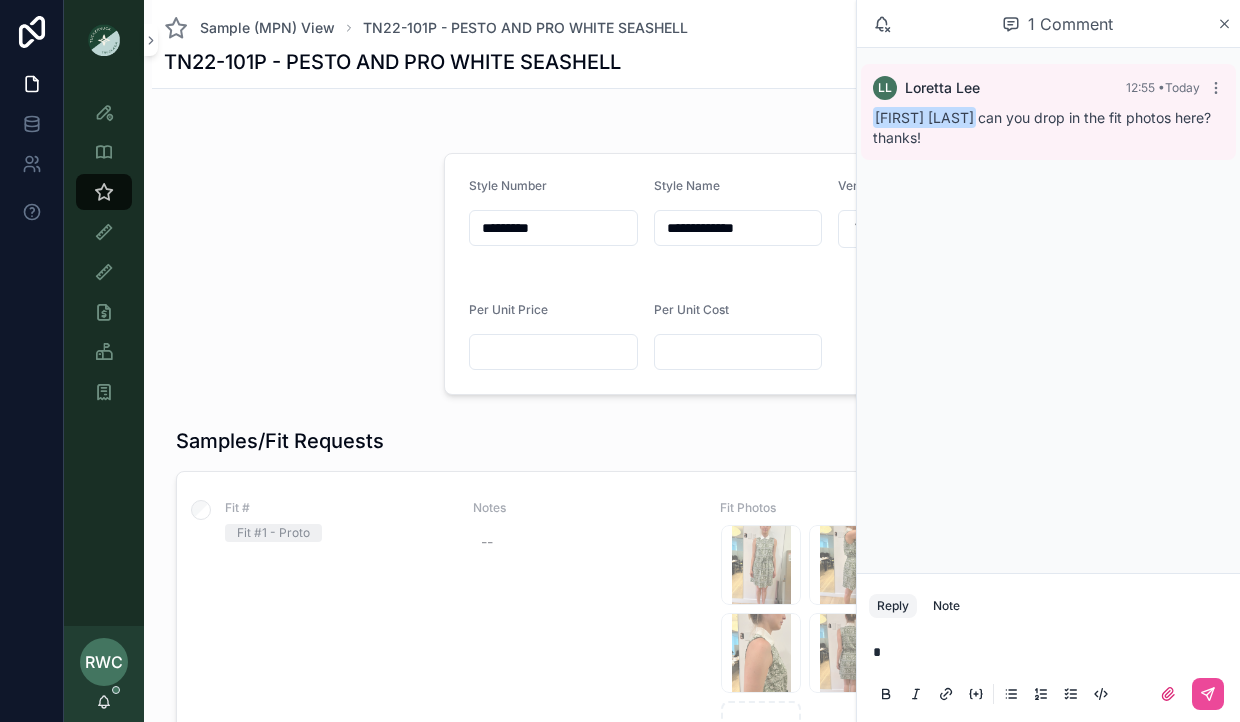 type 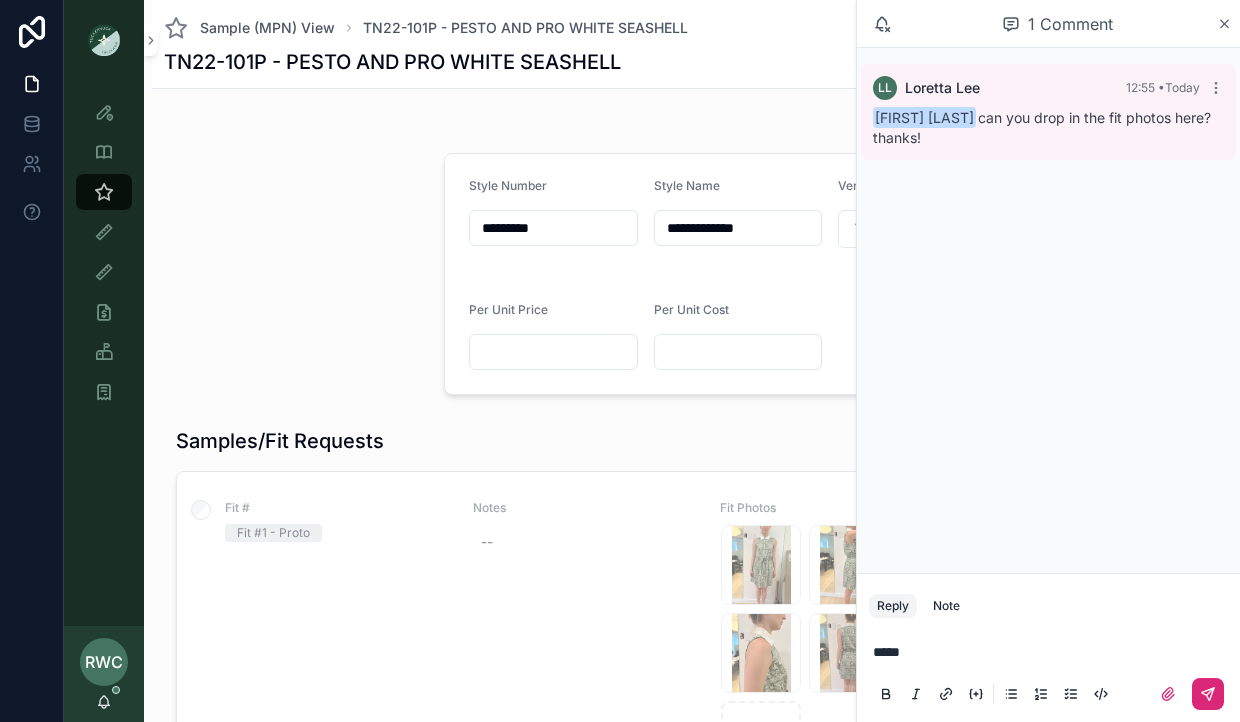 click 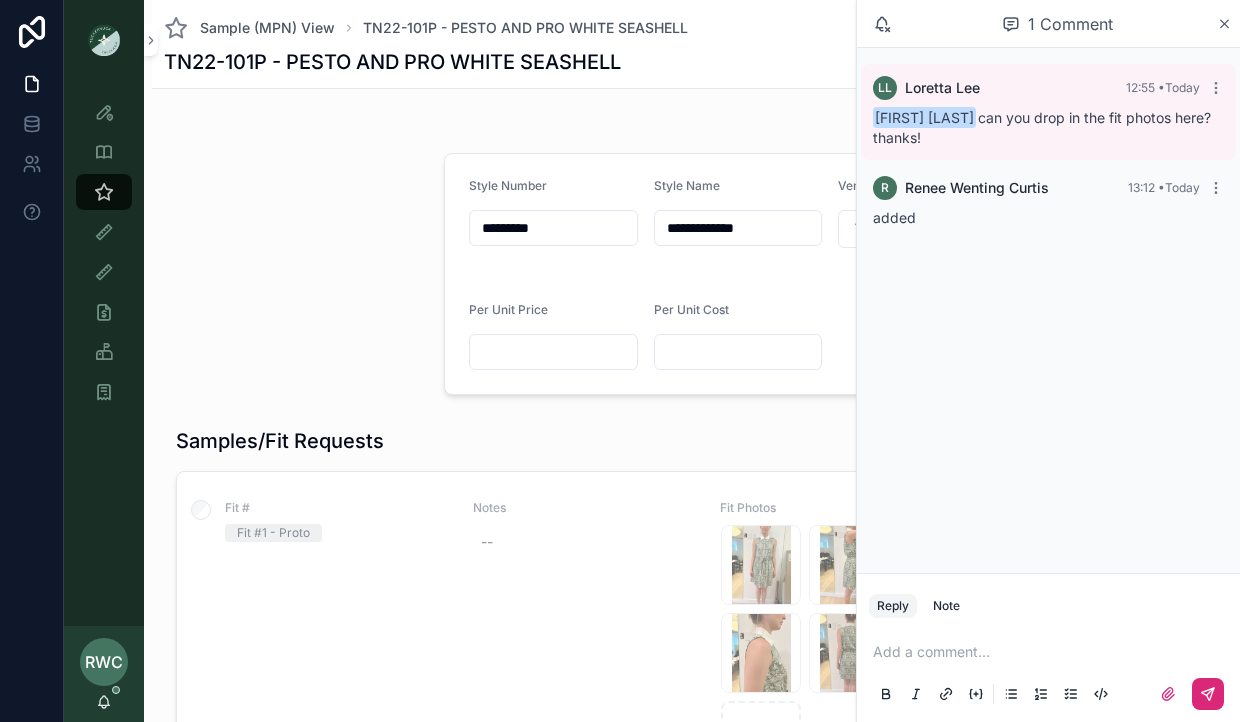 click on "added" at bounding box center [894, 217] 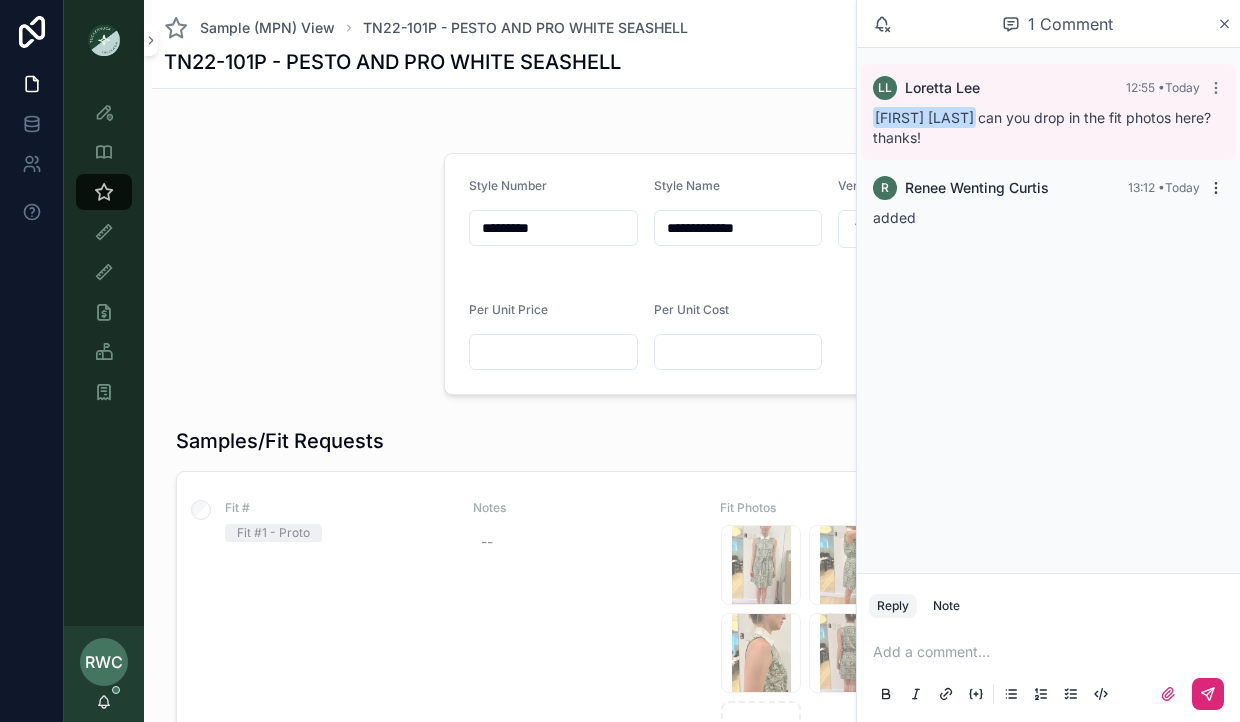 click 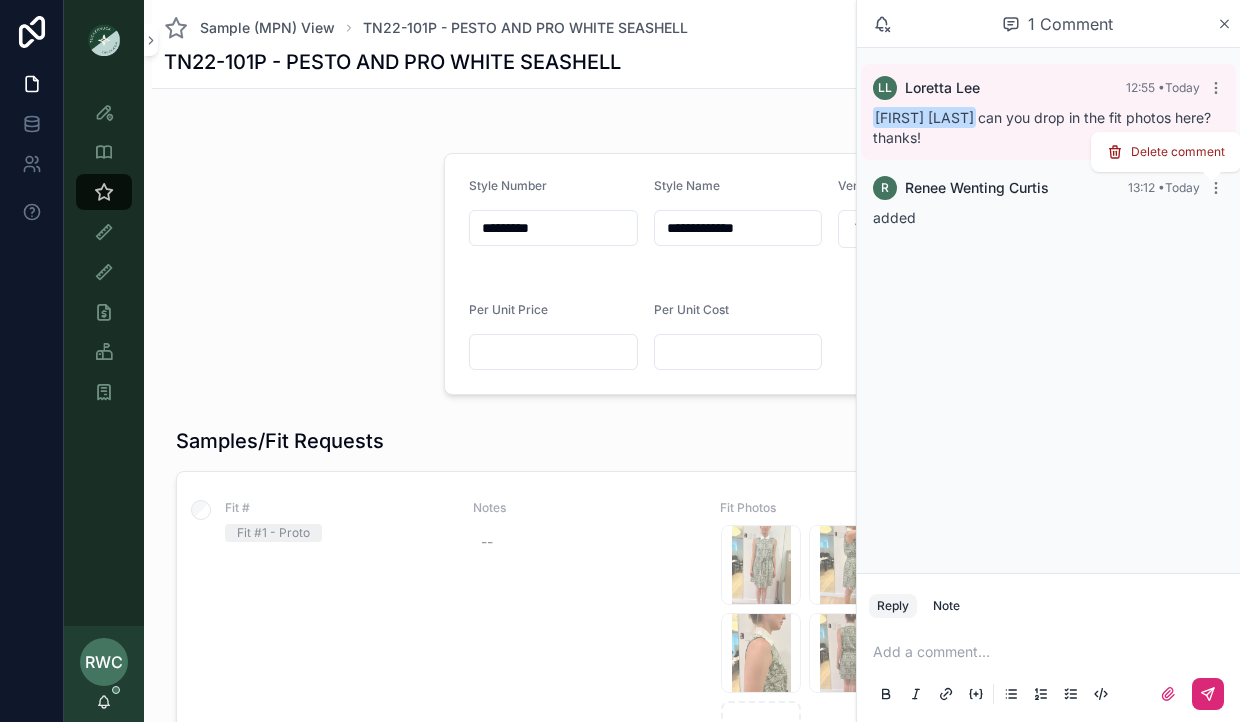 click on "Delete comment" at bounding box center (1178, 152) 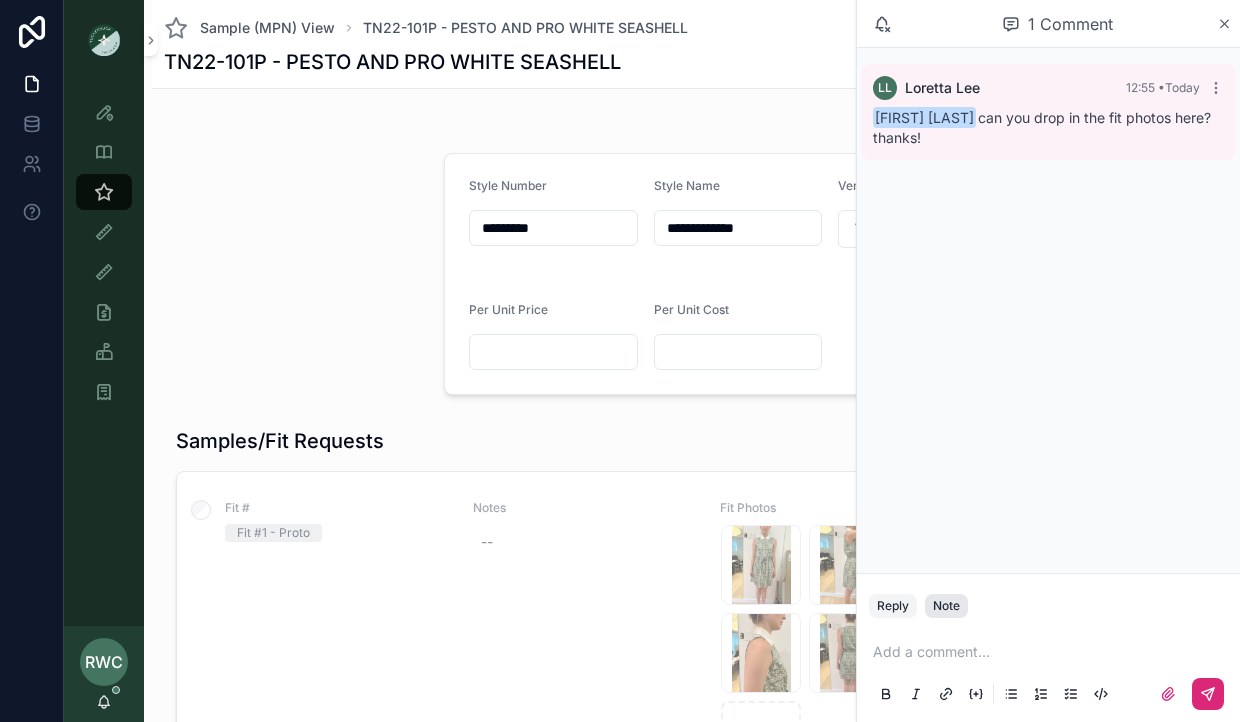 click on "Note" at bounding box center (946, 606) 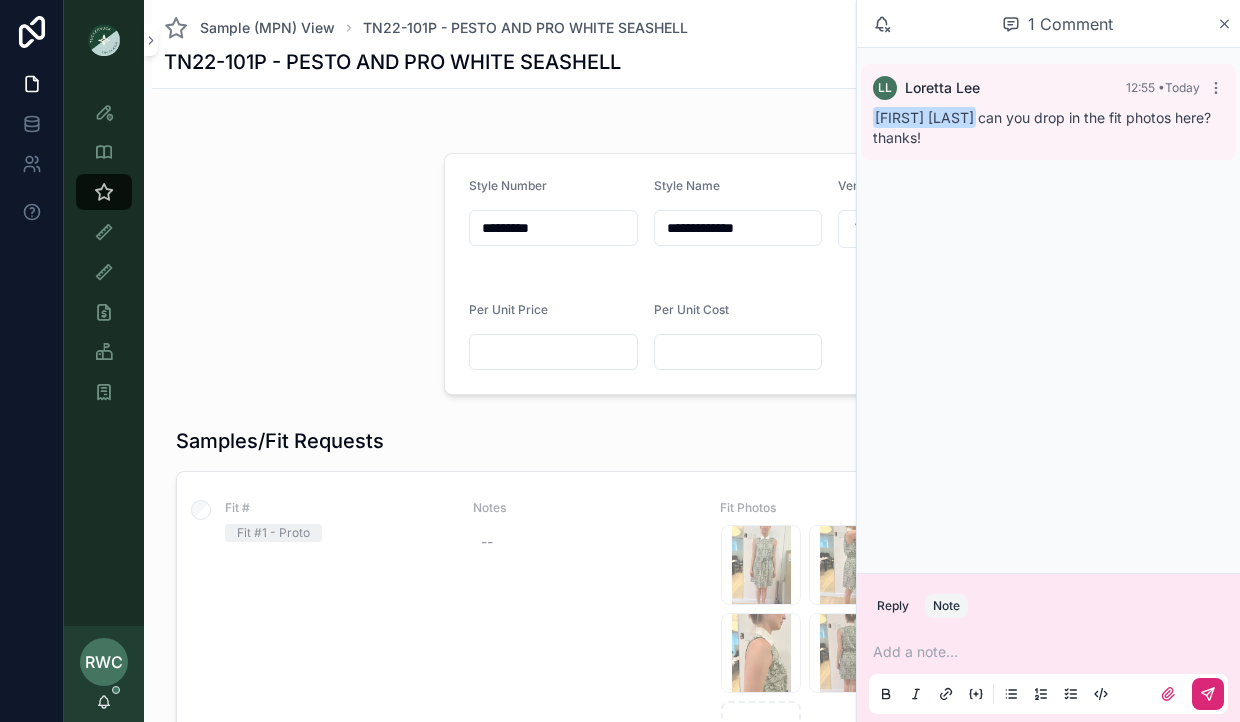 click at bounding box center [1052, 652] 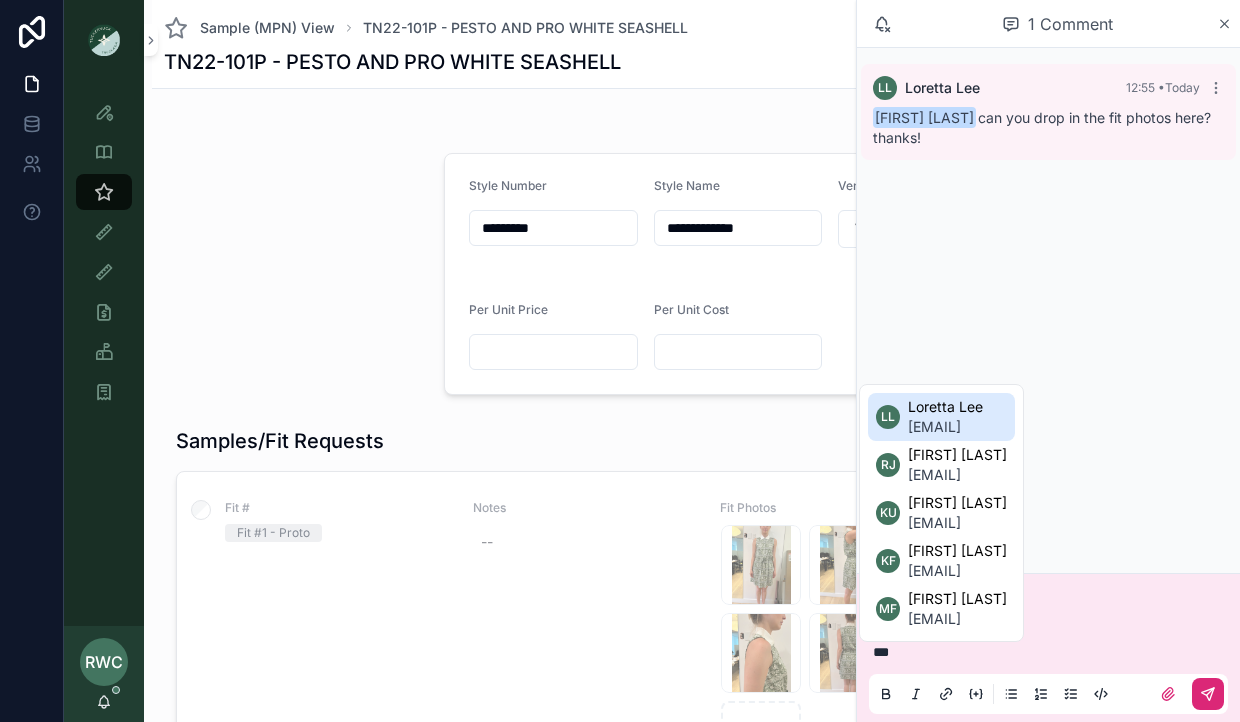 click on "LL Loretta Lee llee@tnuck.com" at bounding box center [941, 417] 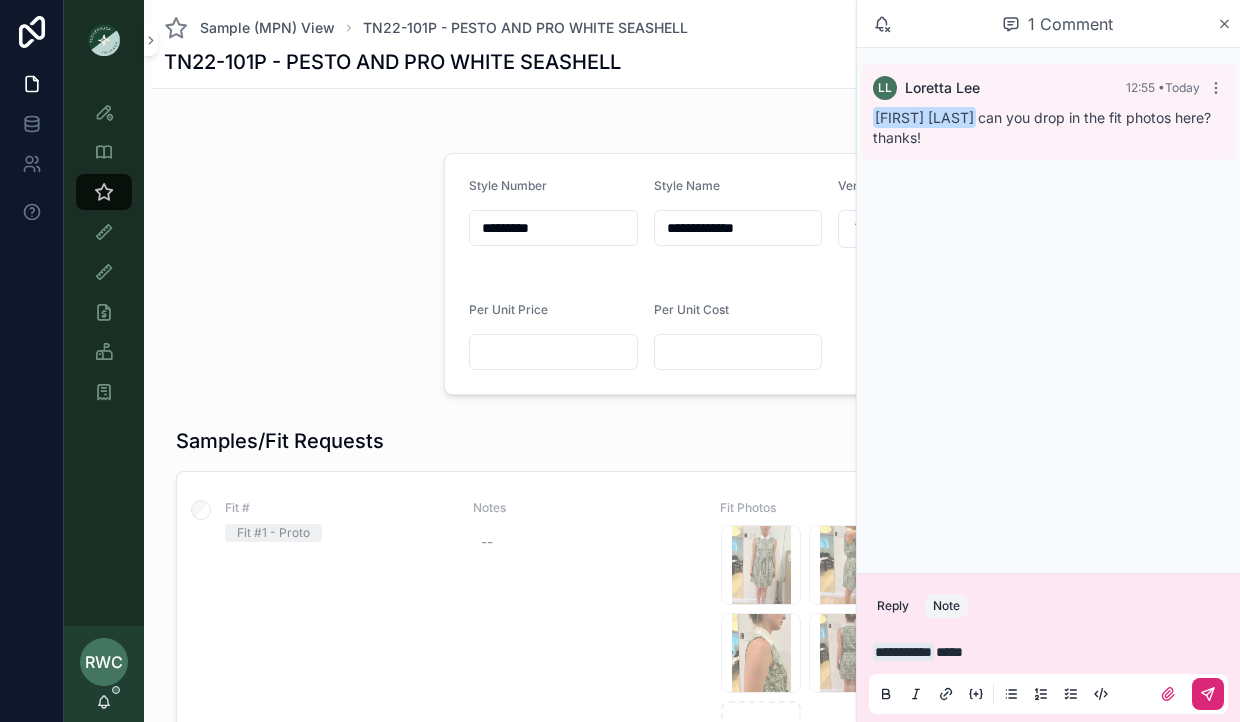 click 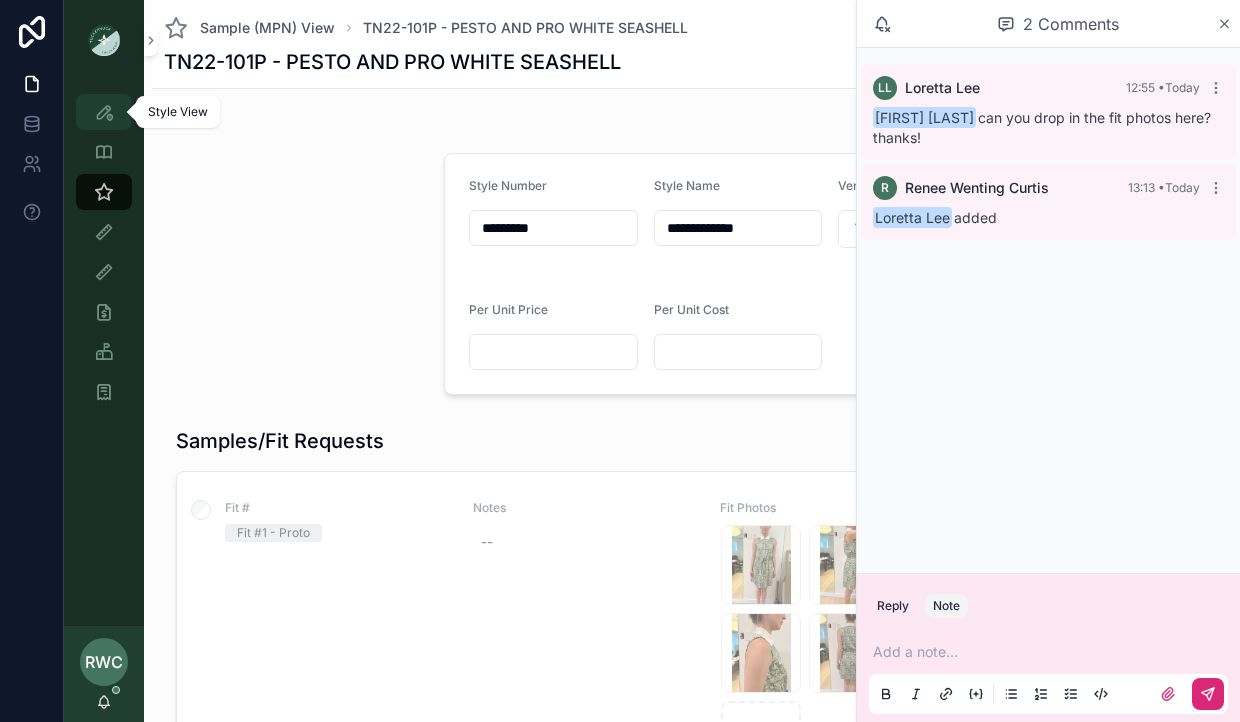 click at bounding box center (104, 112) 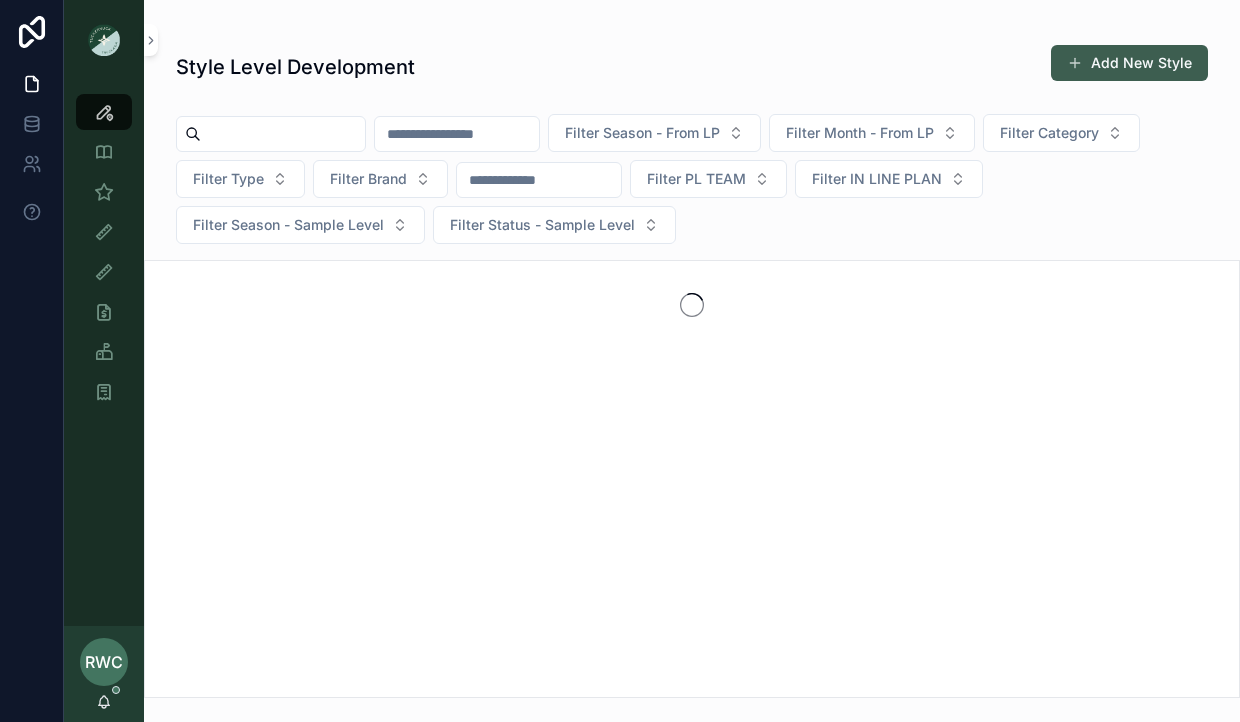 click on "Add New Style" at bounding box center [1129, 63] 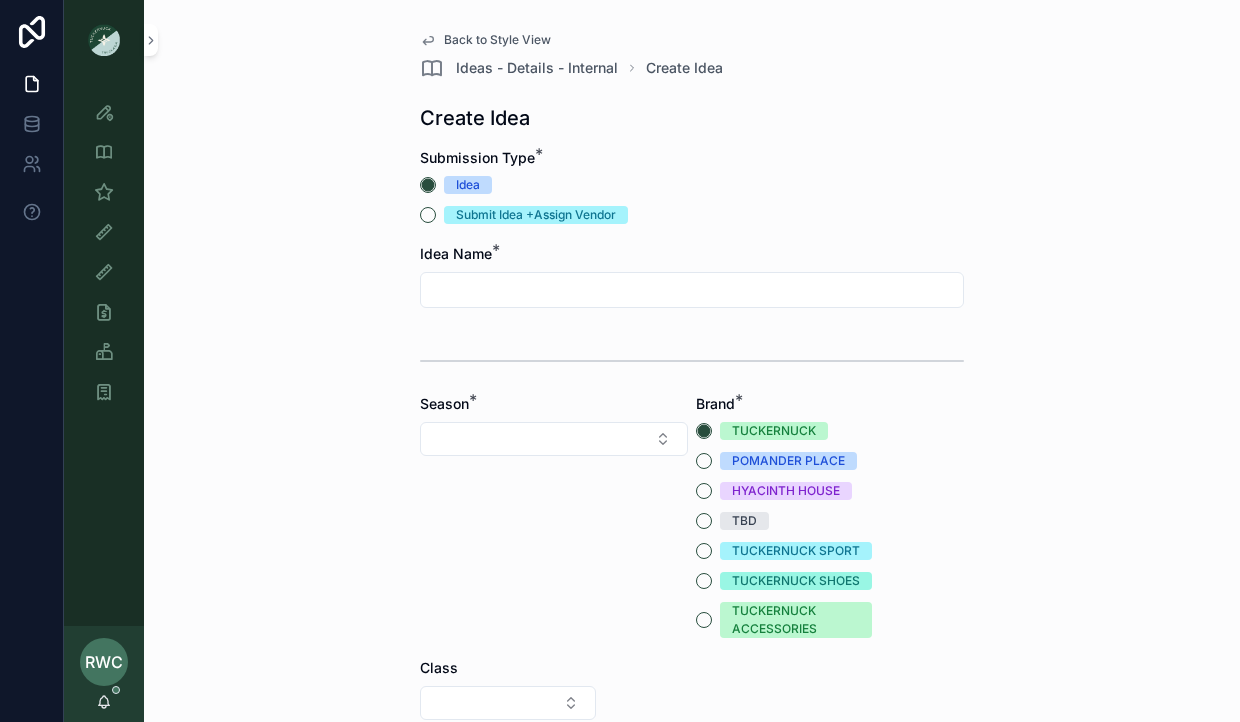 click on "Idea Name *" at bounding box center [692, 276] 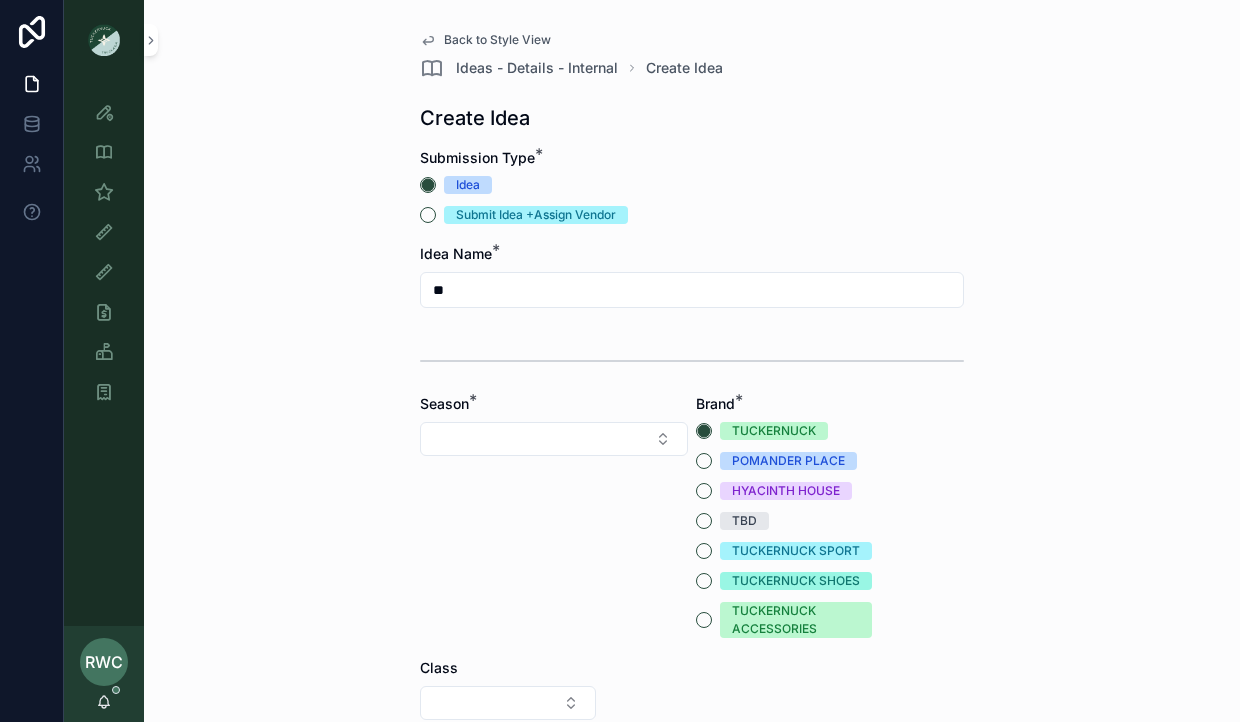 type on "*" 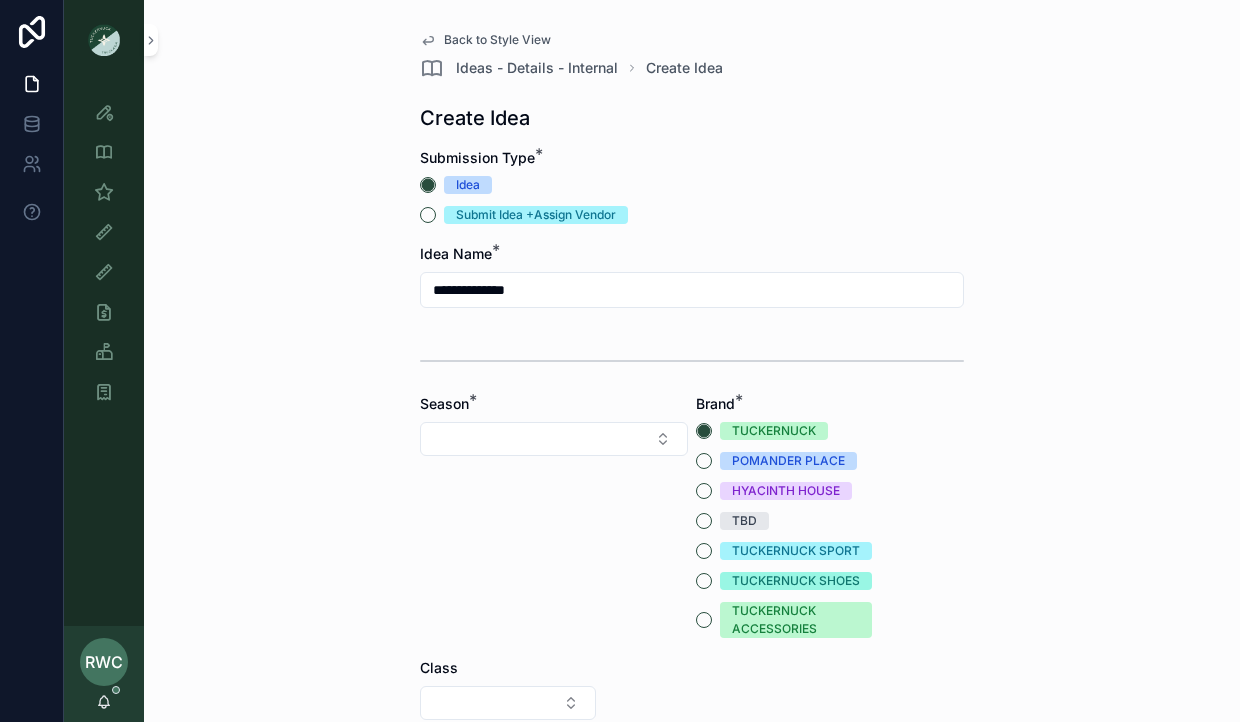 type on "**********" 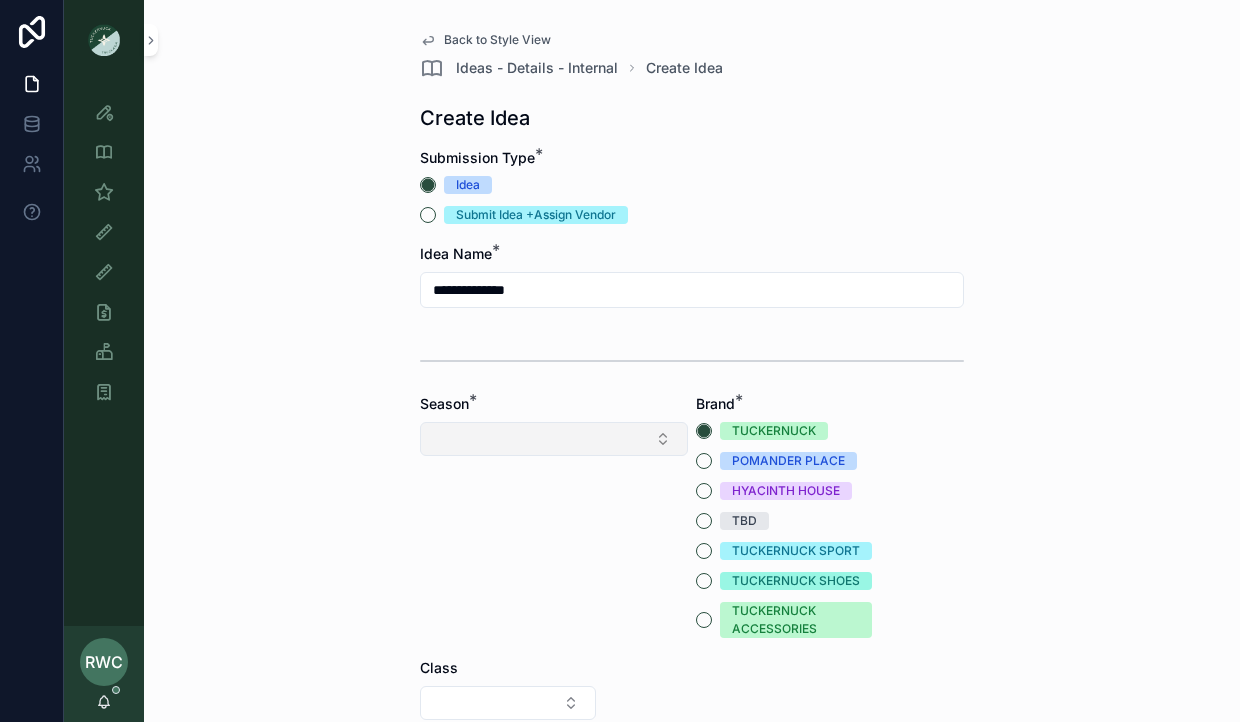 click at bounding box center (554, 439) 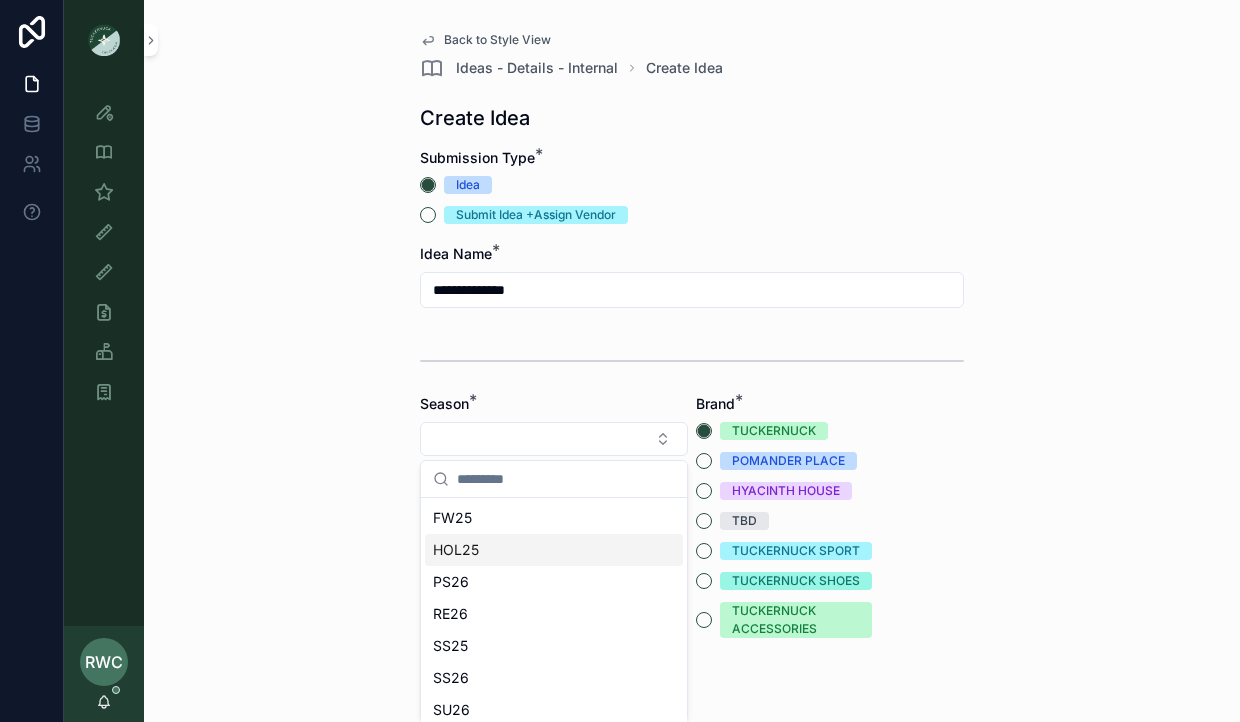 click on "HOL25" at bounding box center (554, 550) 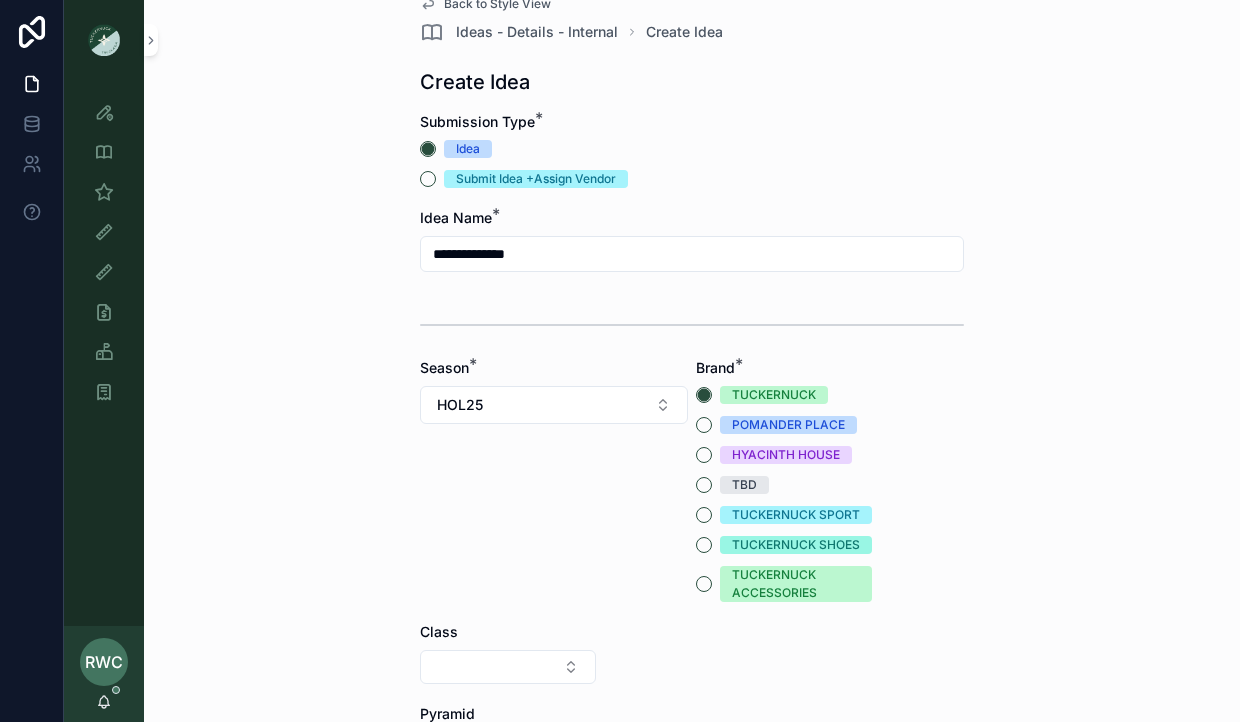 scroll, scrollTop: 46, scrollLeft: 0, axis: vertical 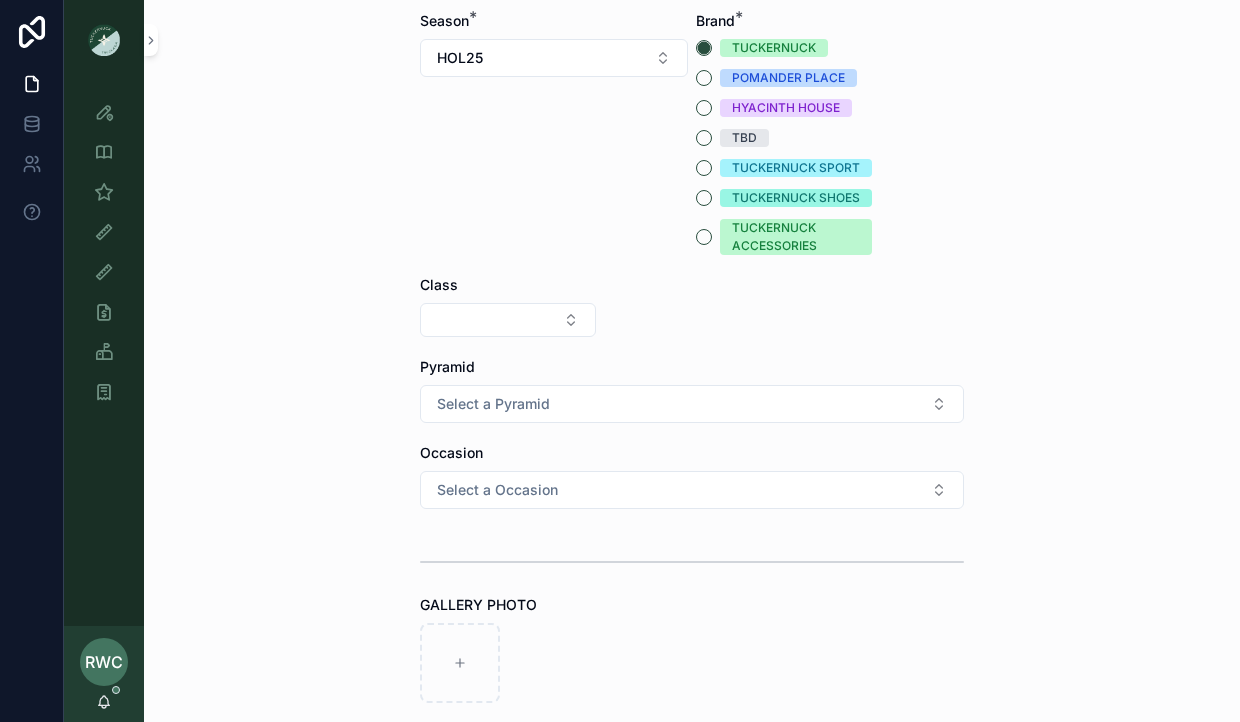 click on "TUCKERNUCK SPORT" at bounding box center [784, 168] 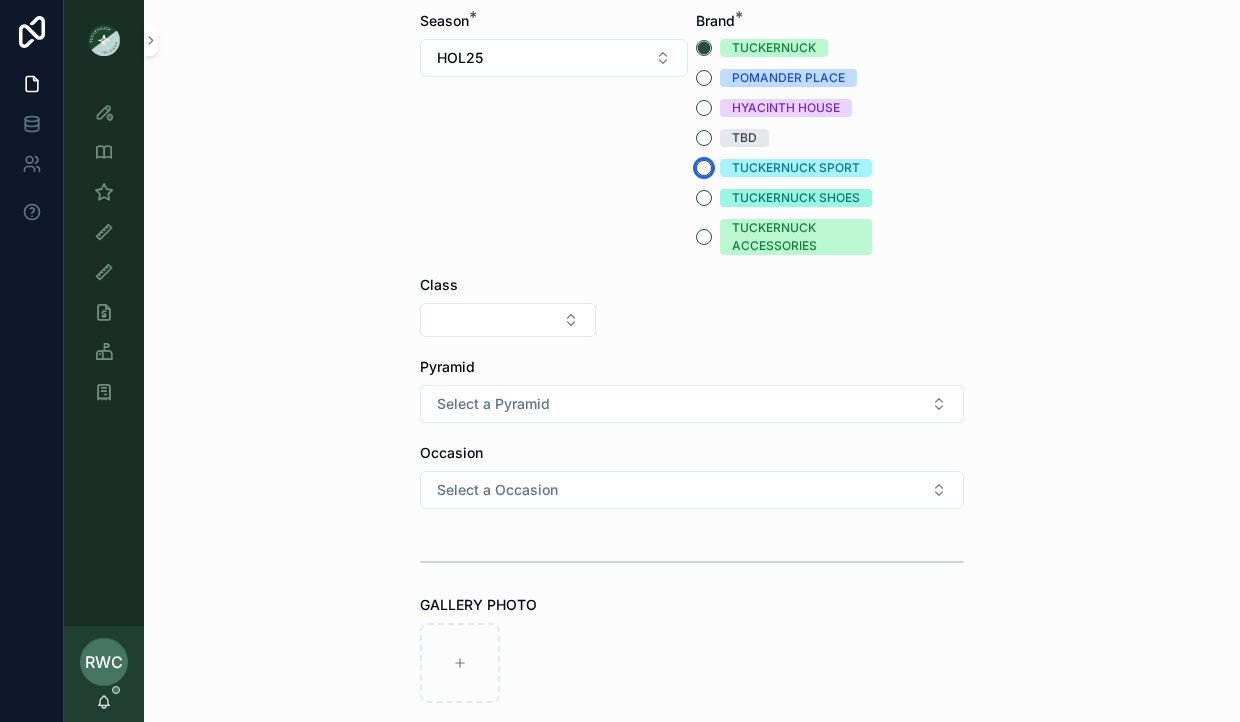 click on "TUCKERNUCK SPORT" at bounding box center (704, 168) 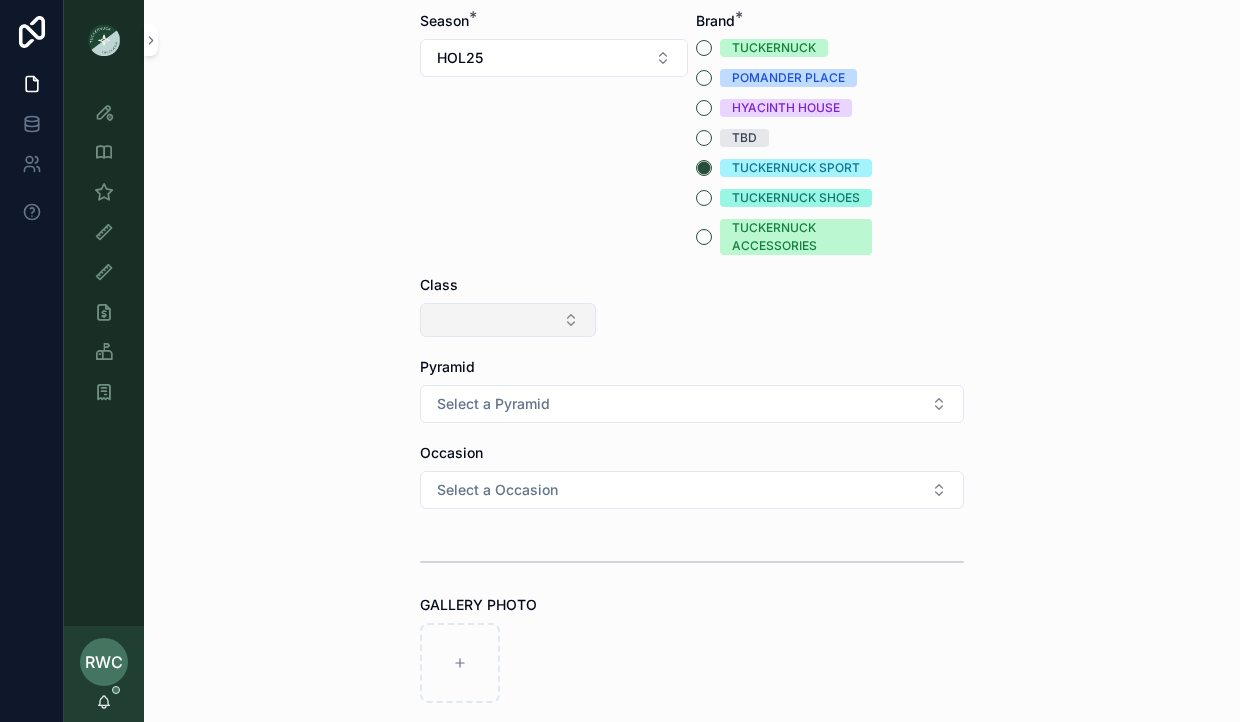 click at bounding box center (508, 320) 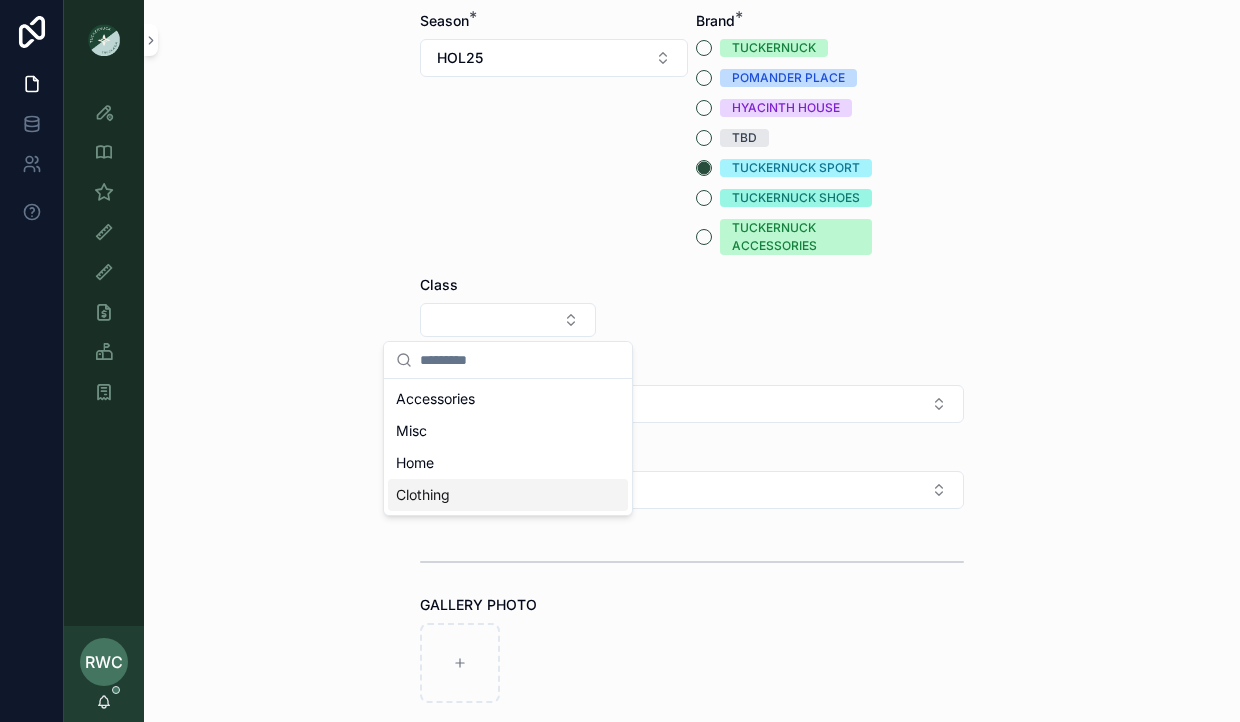 click on "Clothing" at bounding box center (423, 495) 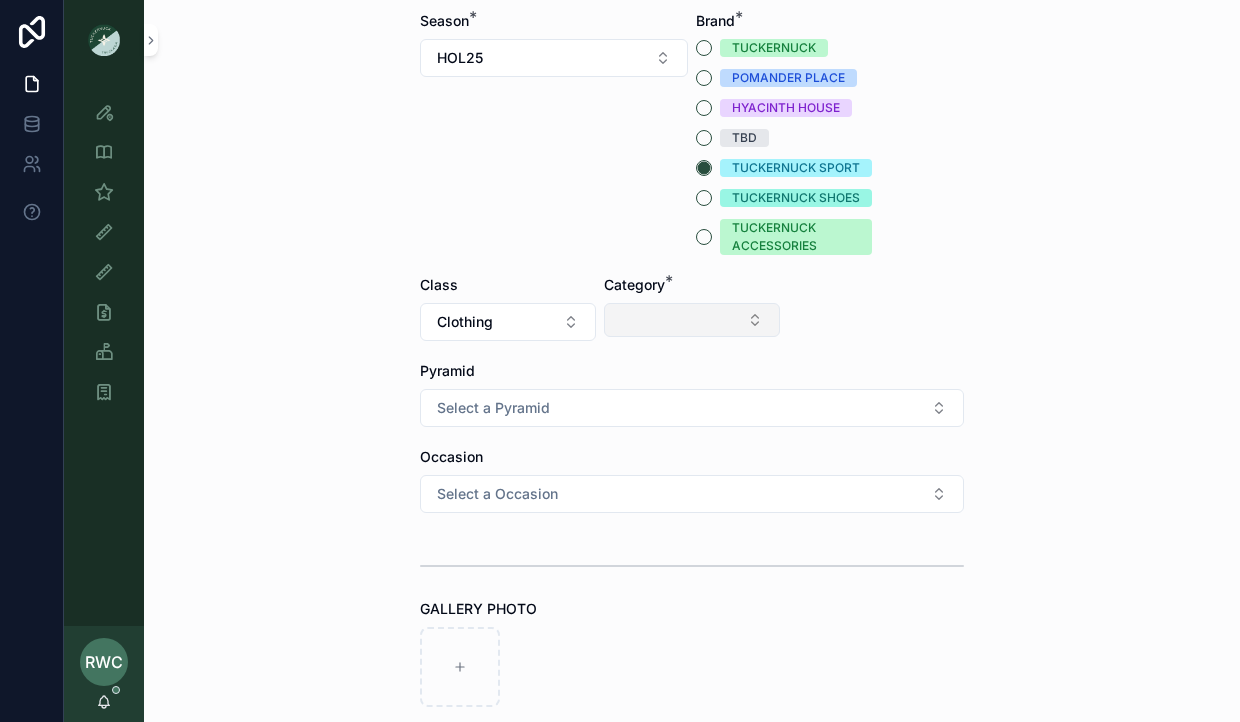 click at bounding box center (692, 320) 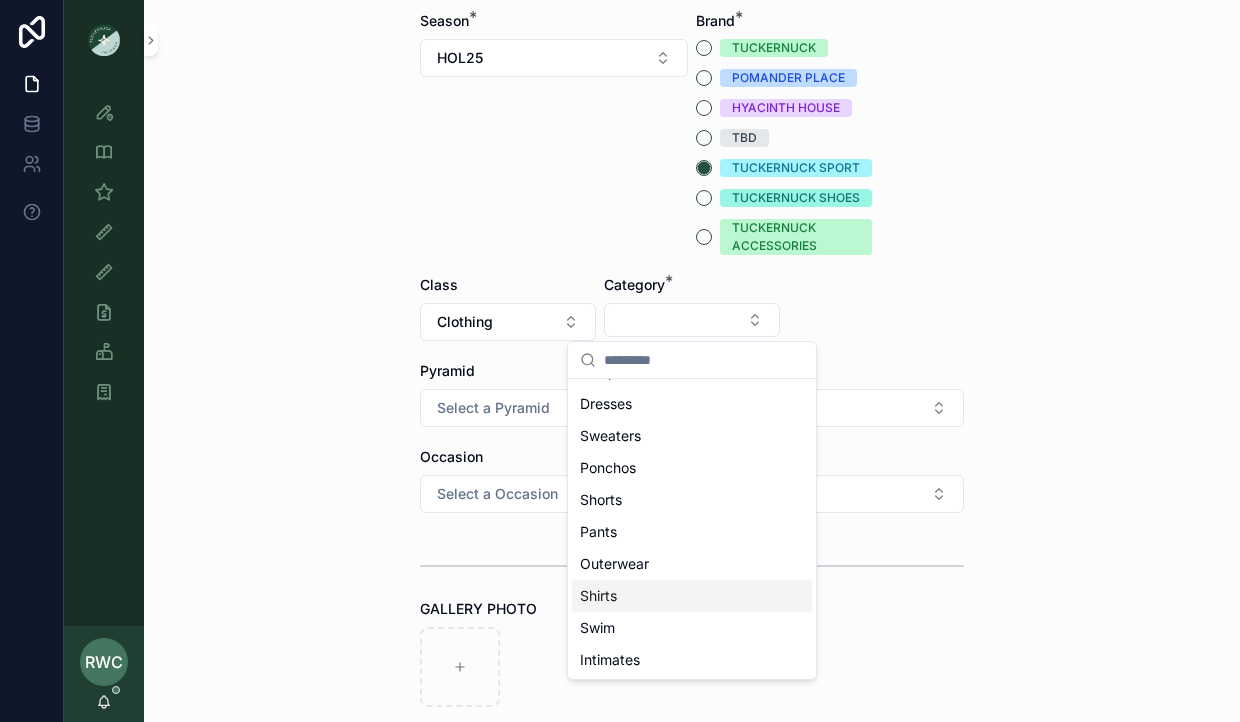 scroll, scrollTop: 124, scrollLeft: 0, axis: vertical 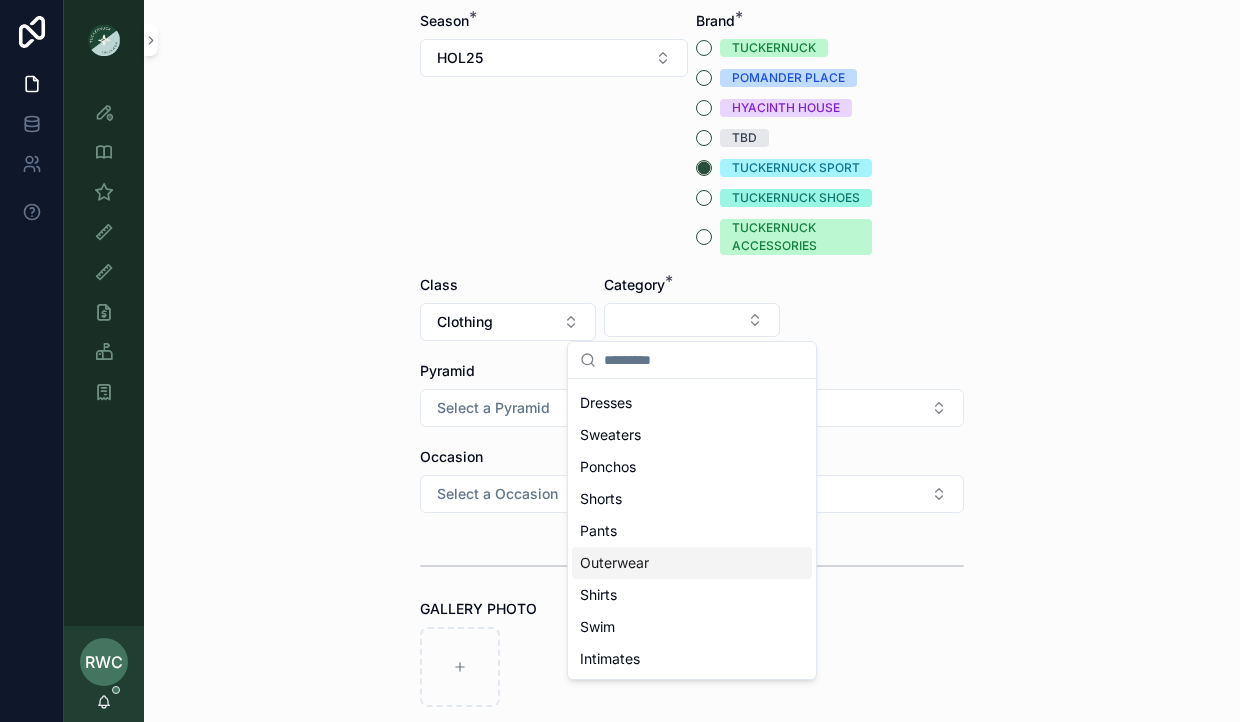 click on "Outerwear" at bounding box center (614, 563) 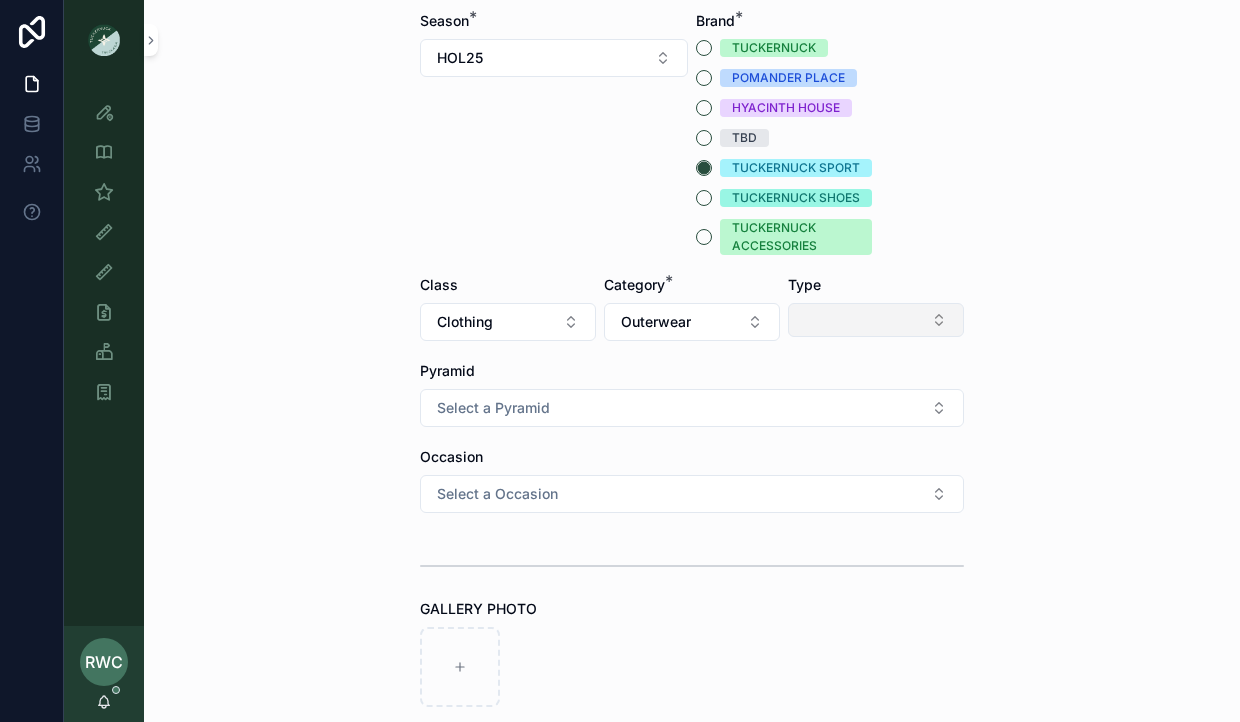 click at bounding box center [876, 320] 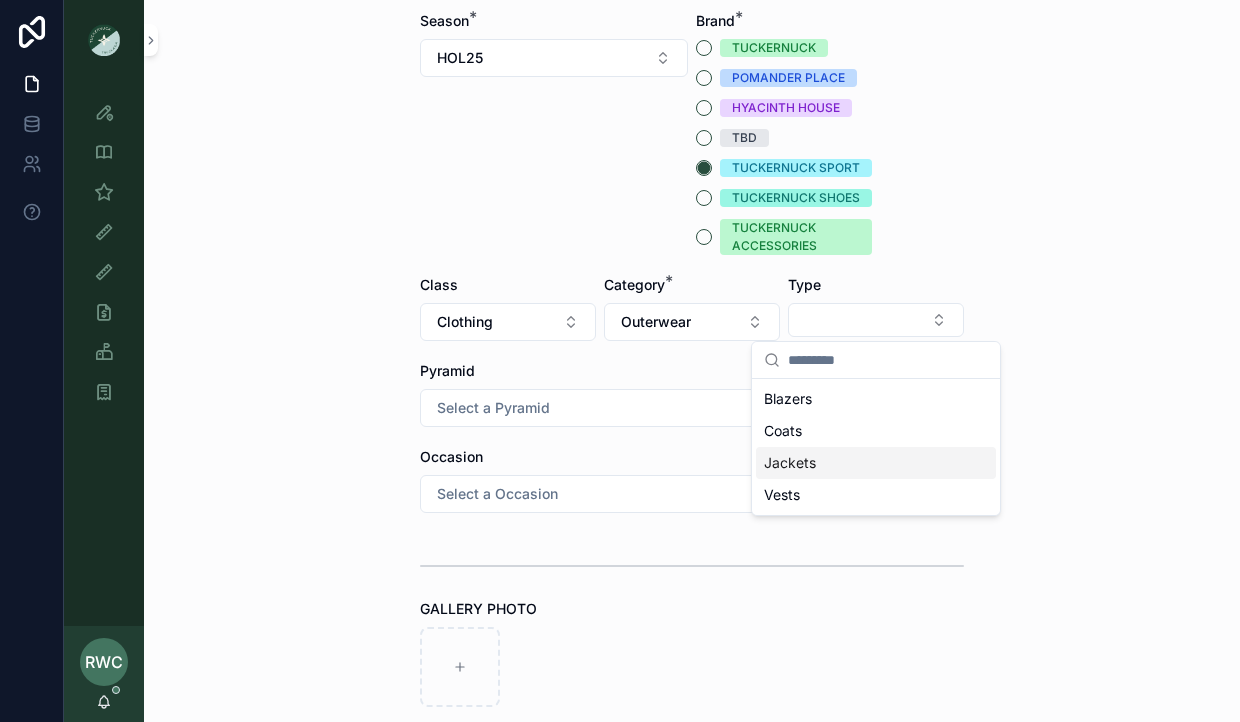 click on "Jackets" at bounding box center (876, 463) 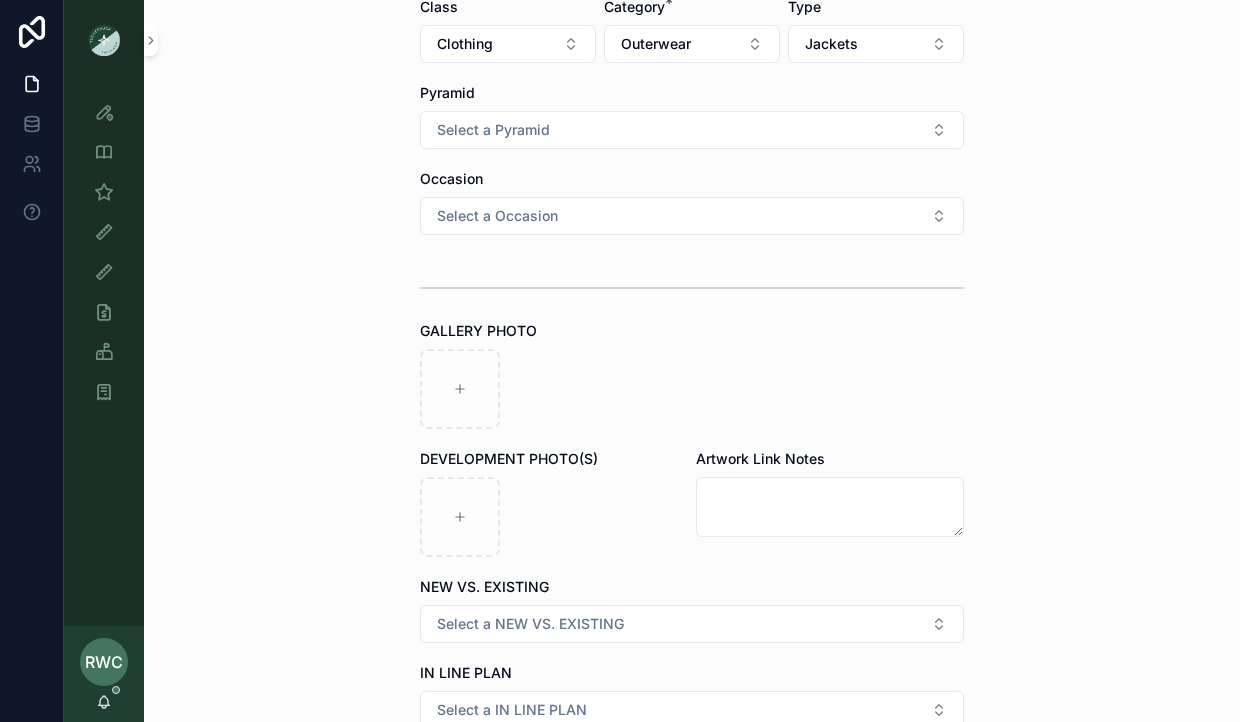 scroll, scrollTop: 672, scrollLeft: 0, axis: vertical 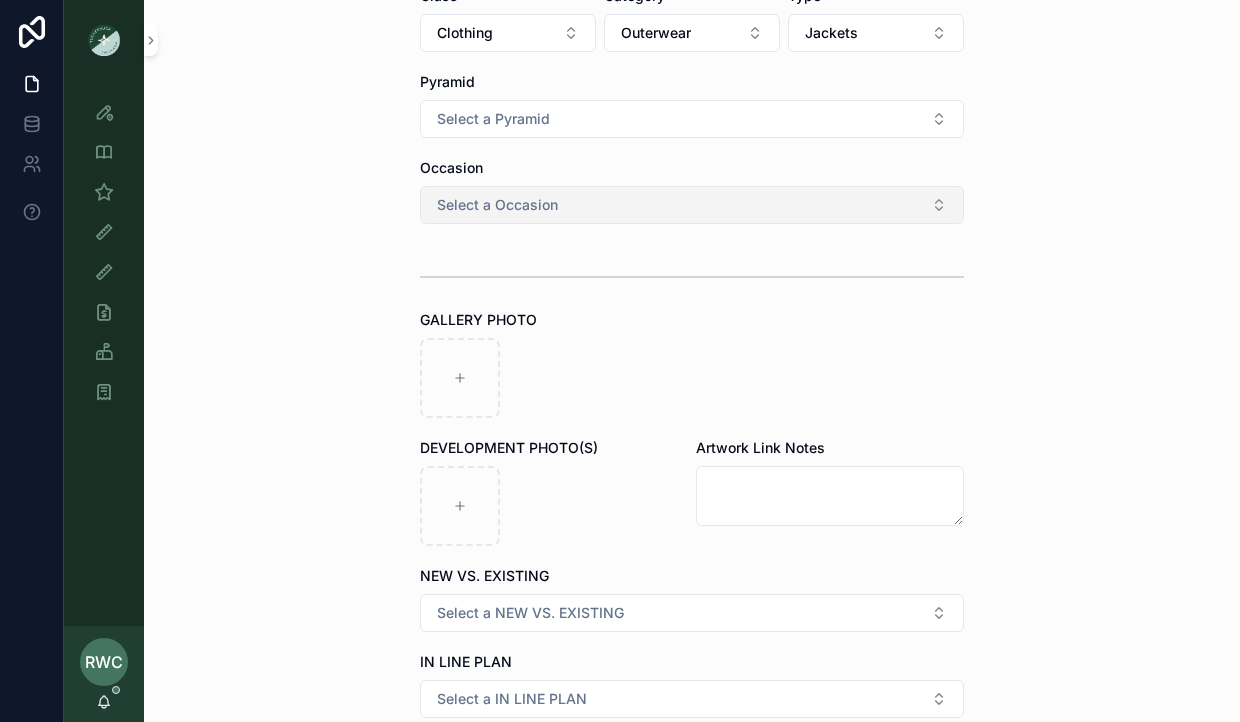 click on "Select a Occasion" at bounding box center [692, 205] 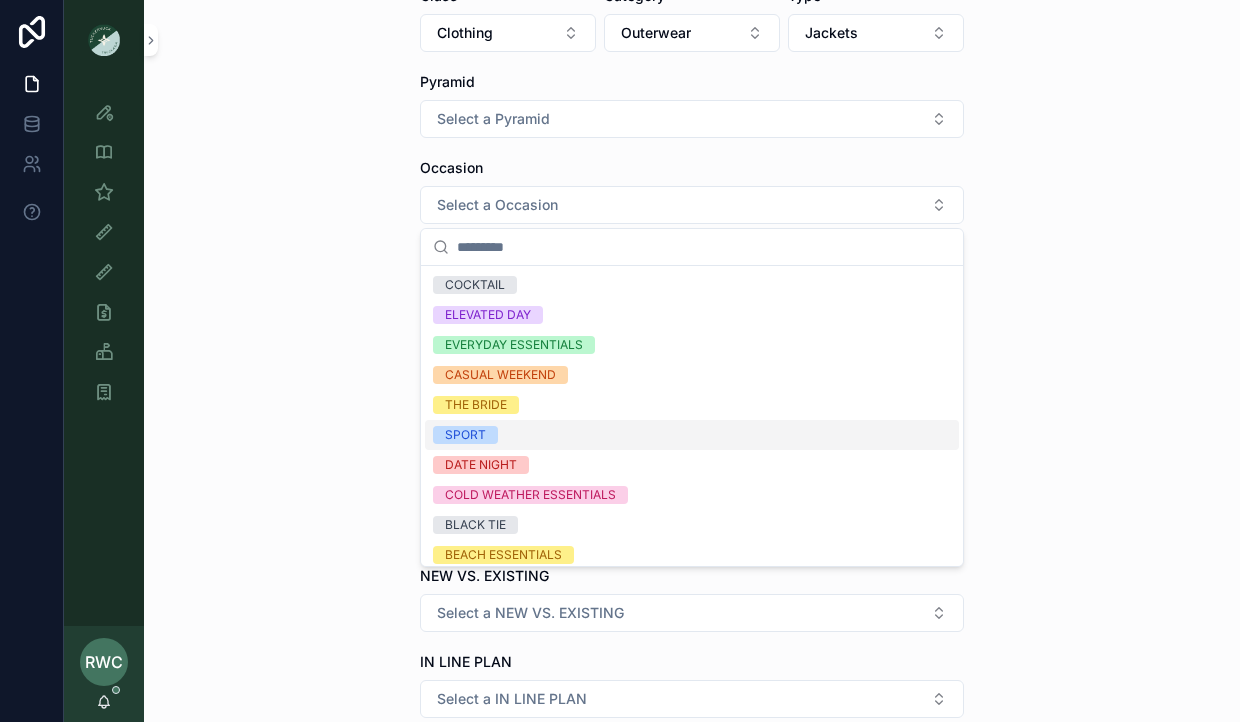click on "SPORT" at bounding box center [465, 435] 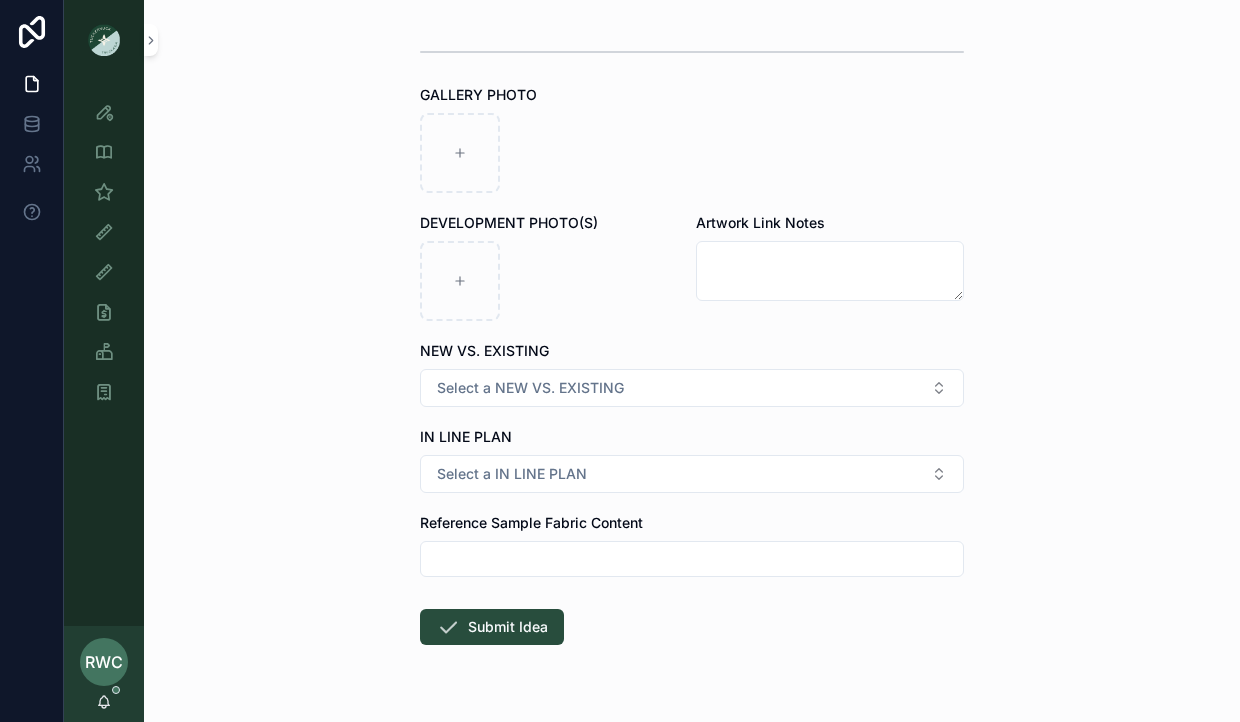 scroll, scrollTop: 948, scrollLeft: 0, axis: vertical 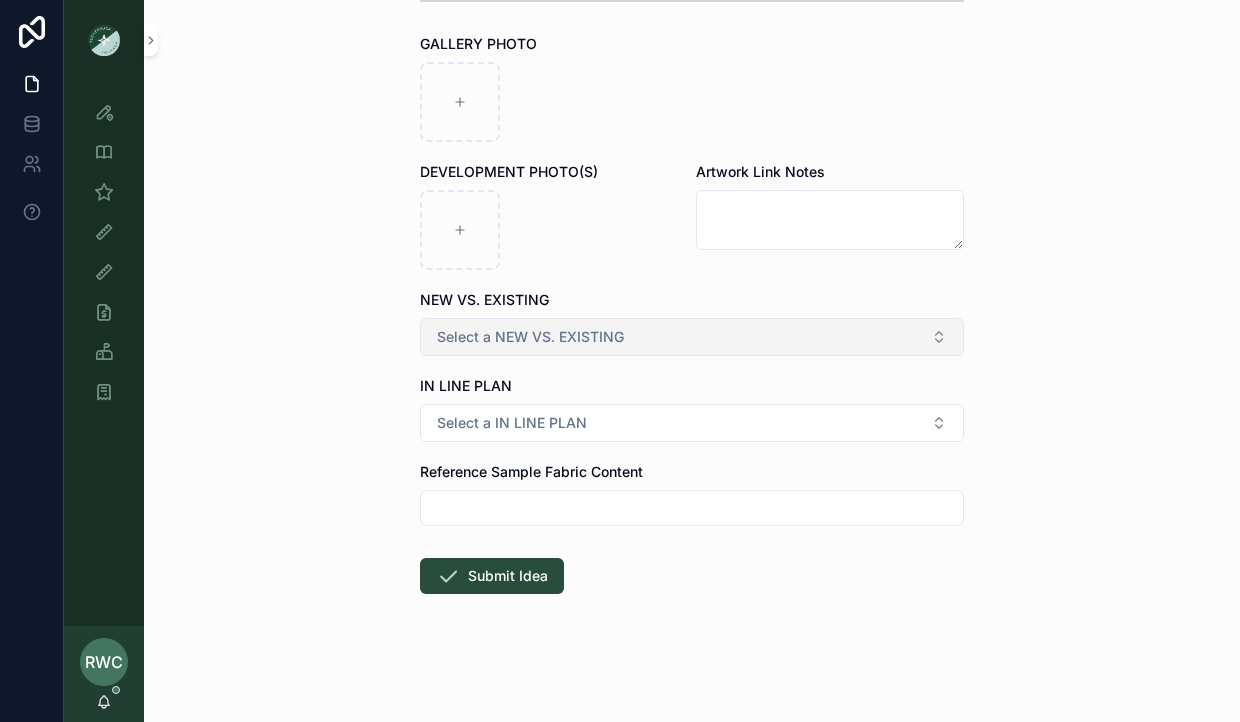 click on "Select a NEW VS. EXISTING" at bounding box center [530, 337] 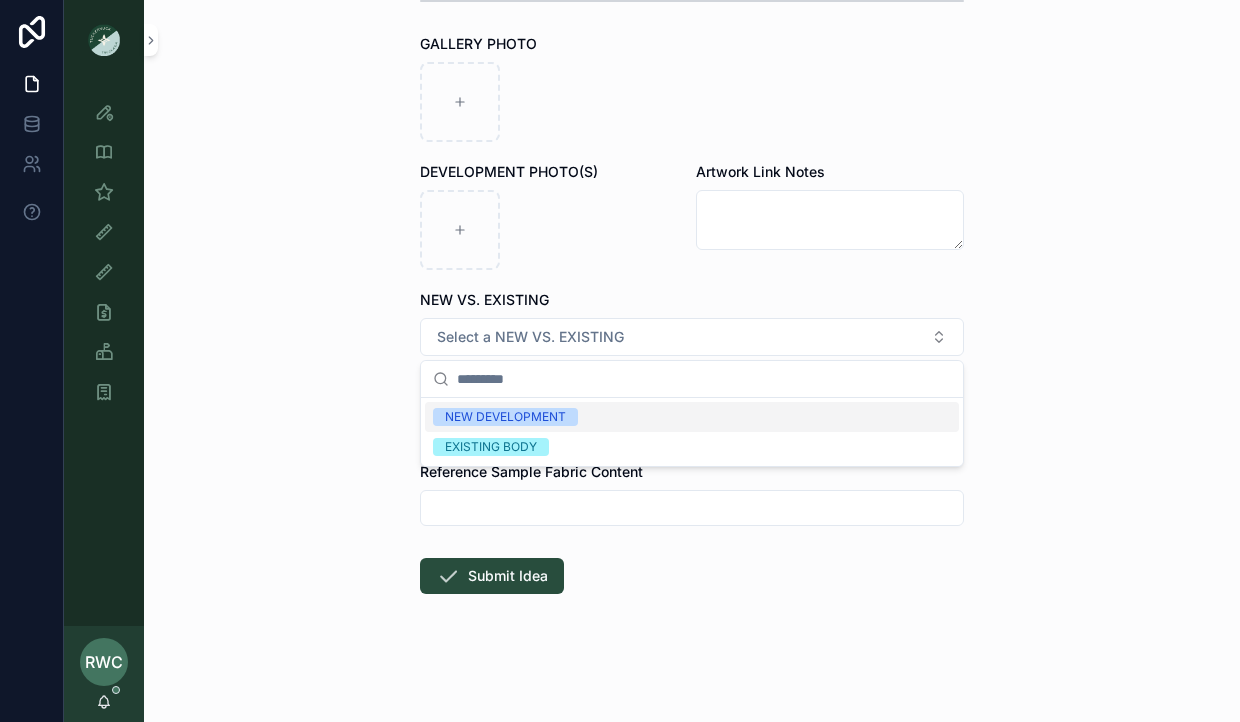 click on "NEW DEVELOPMENT" at bounding box center (505, 417) 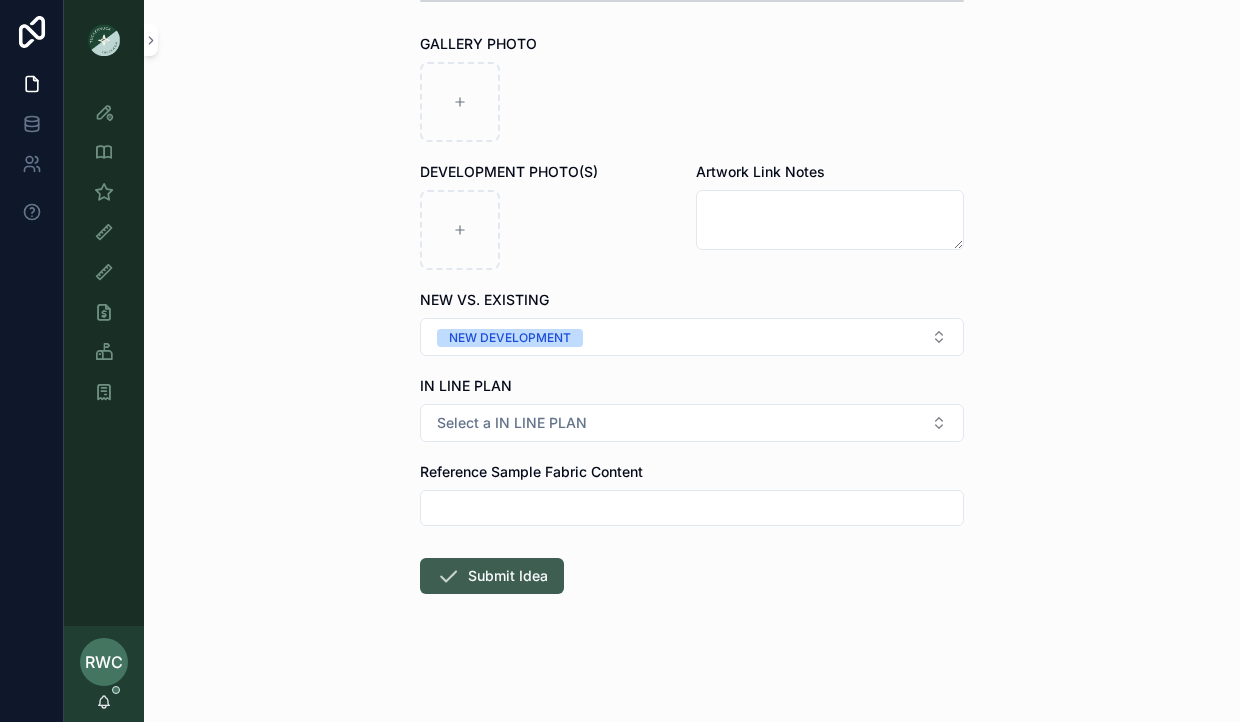click on "Submit Idea" at bounding box center (492, 576) 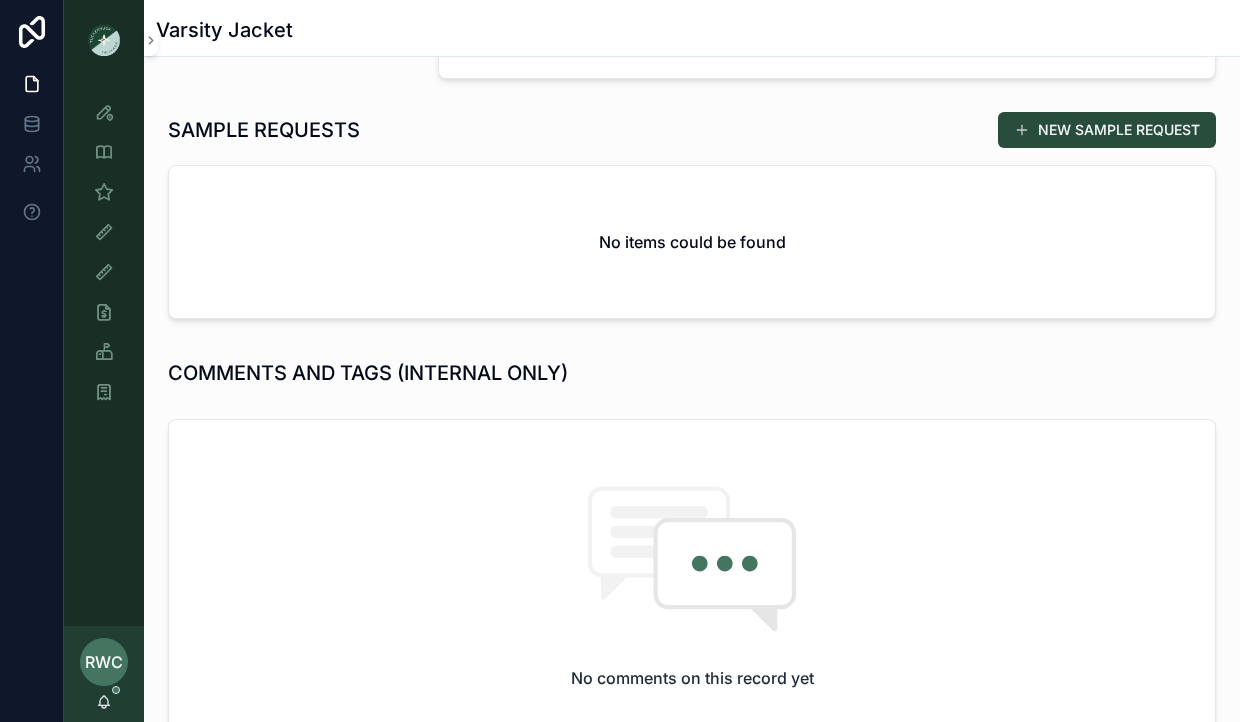 scroll, scrollTop: 812, scrollLeft: 0, axis: vertical 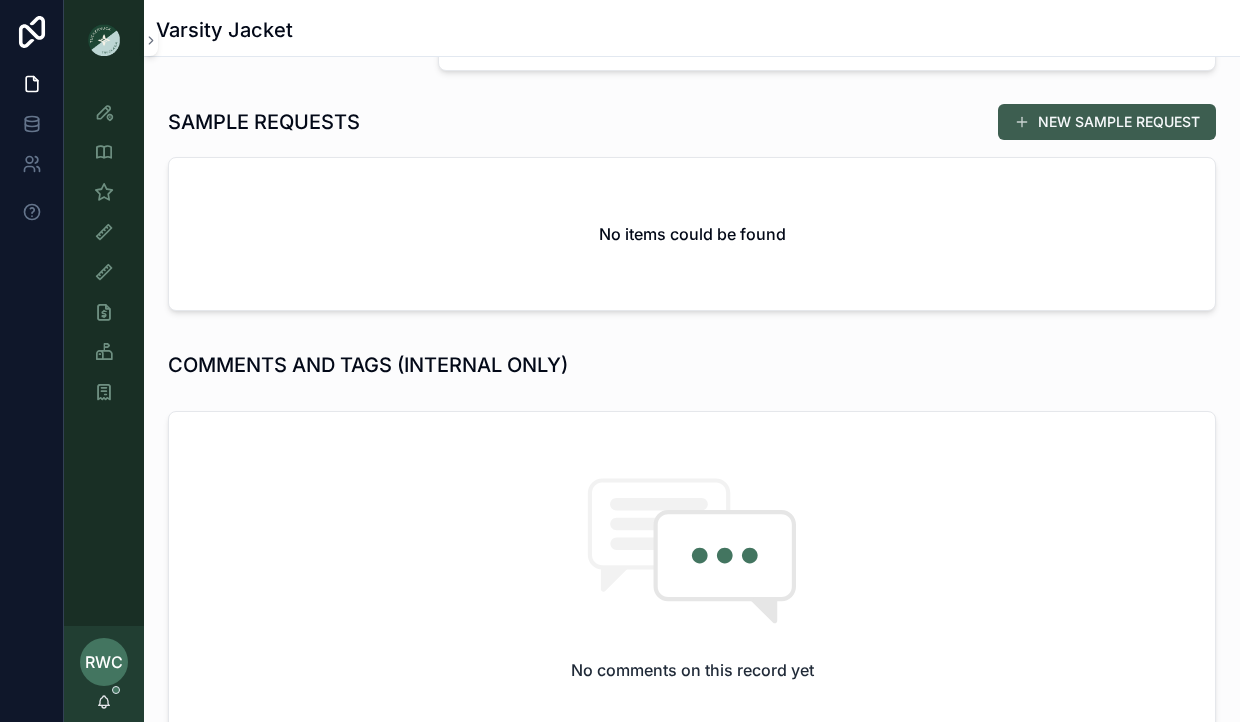 click on "NEW SAMPLE REQUEST" at bounding box center [1107, 122] 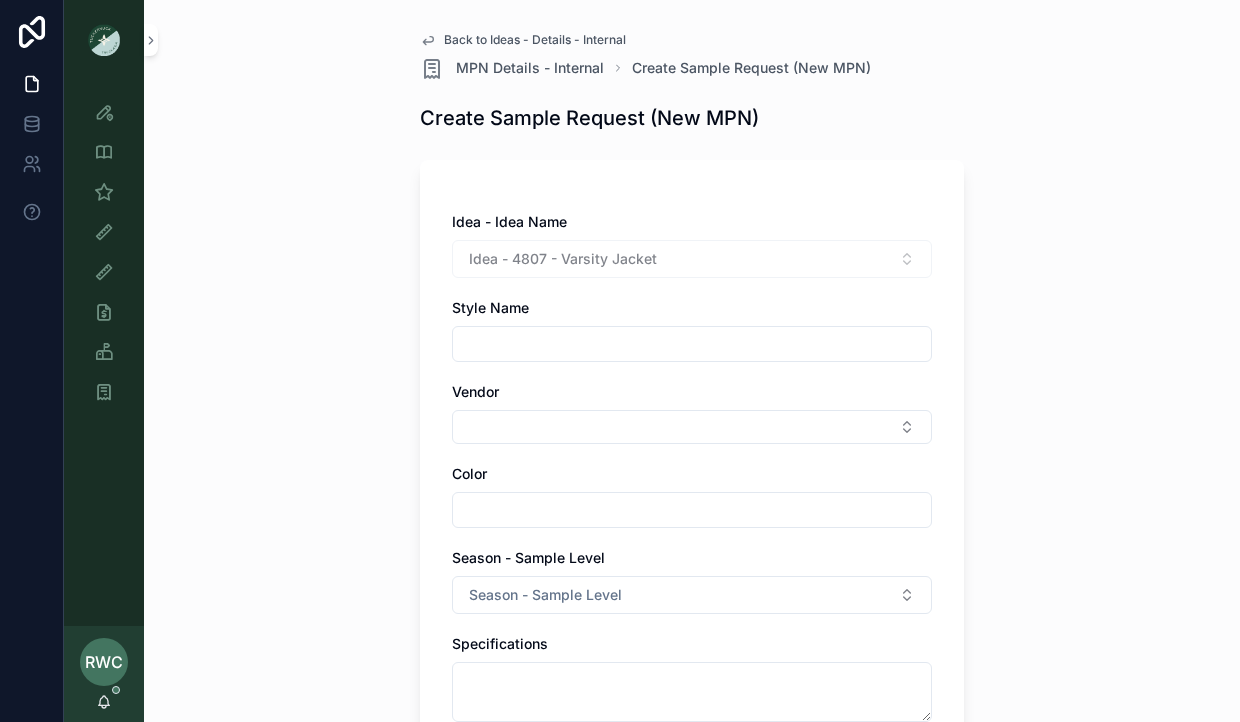 click at bounding box center [692, 344] 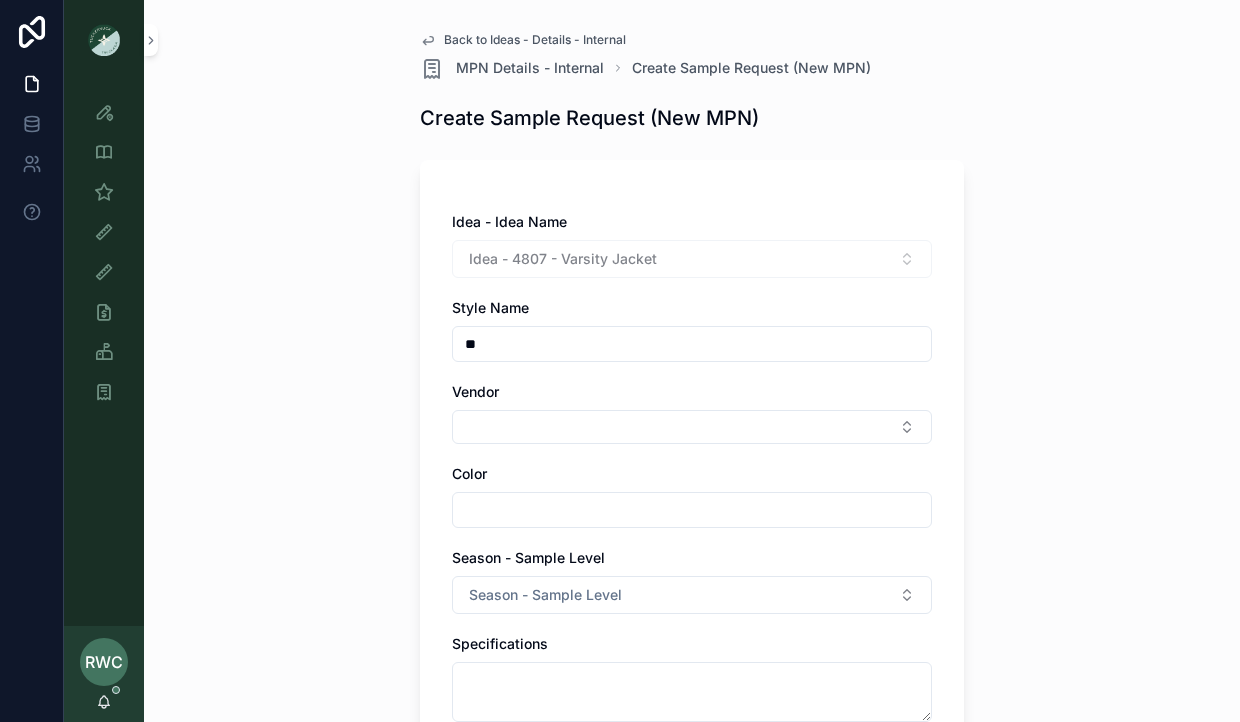 type on "*" 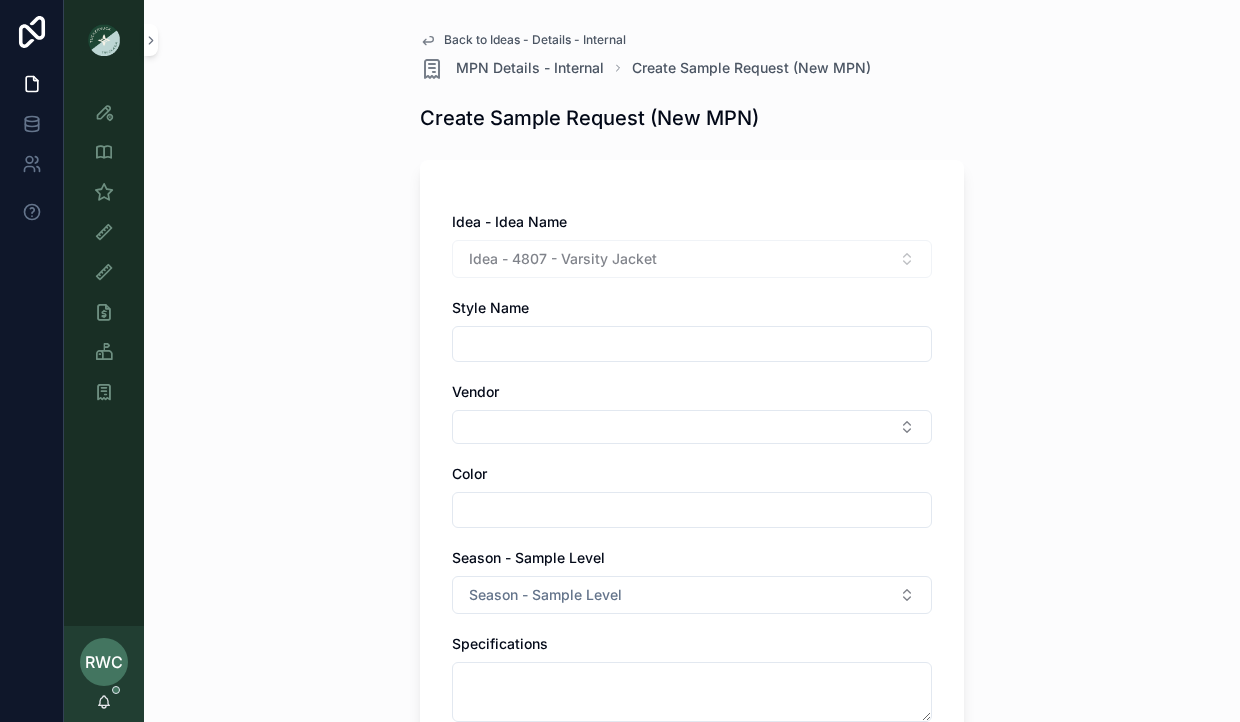 type on "*" 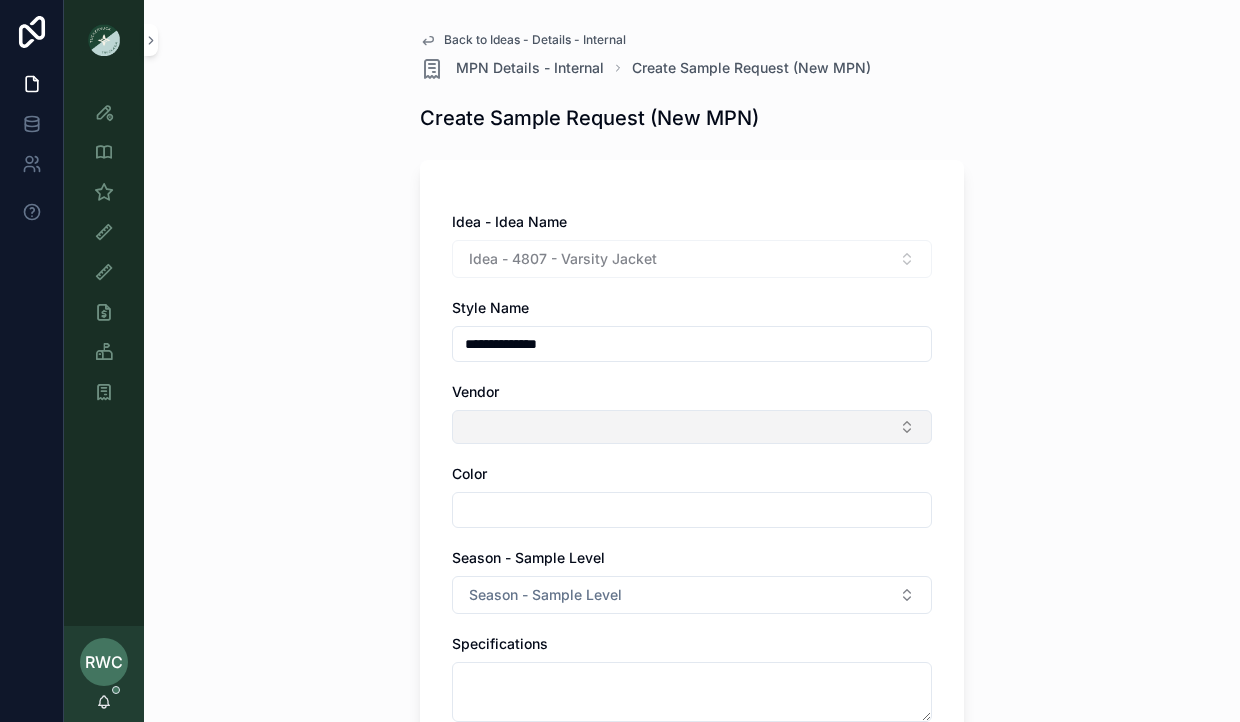 type on "**********" 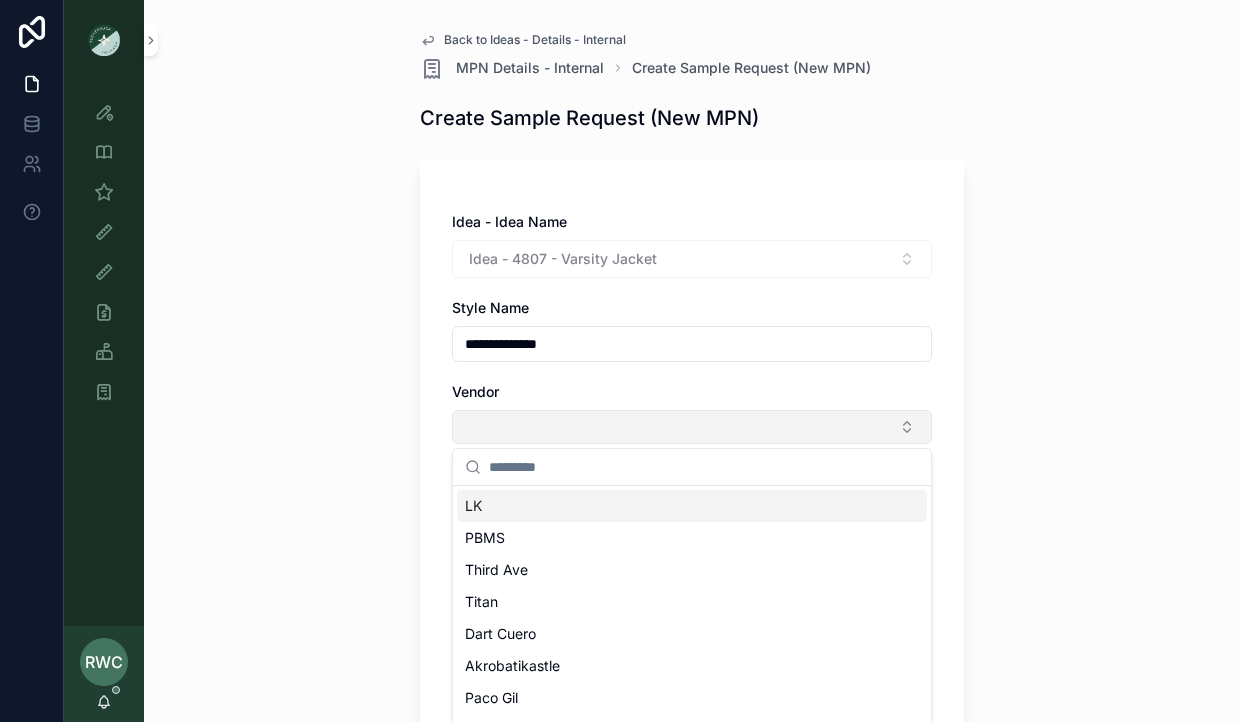 type on "*" 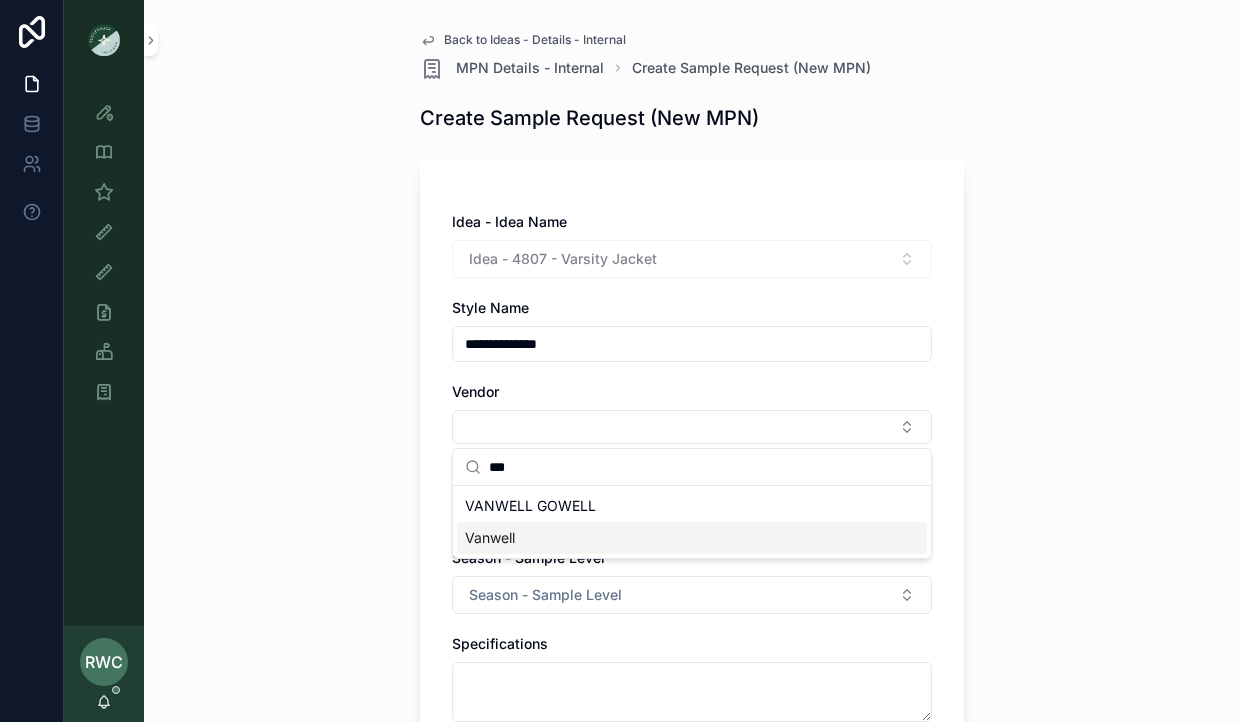 type on "***" 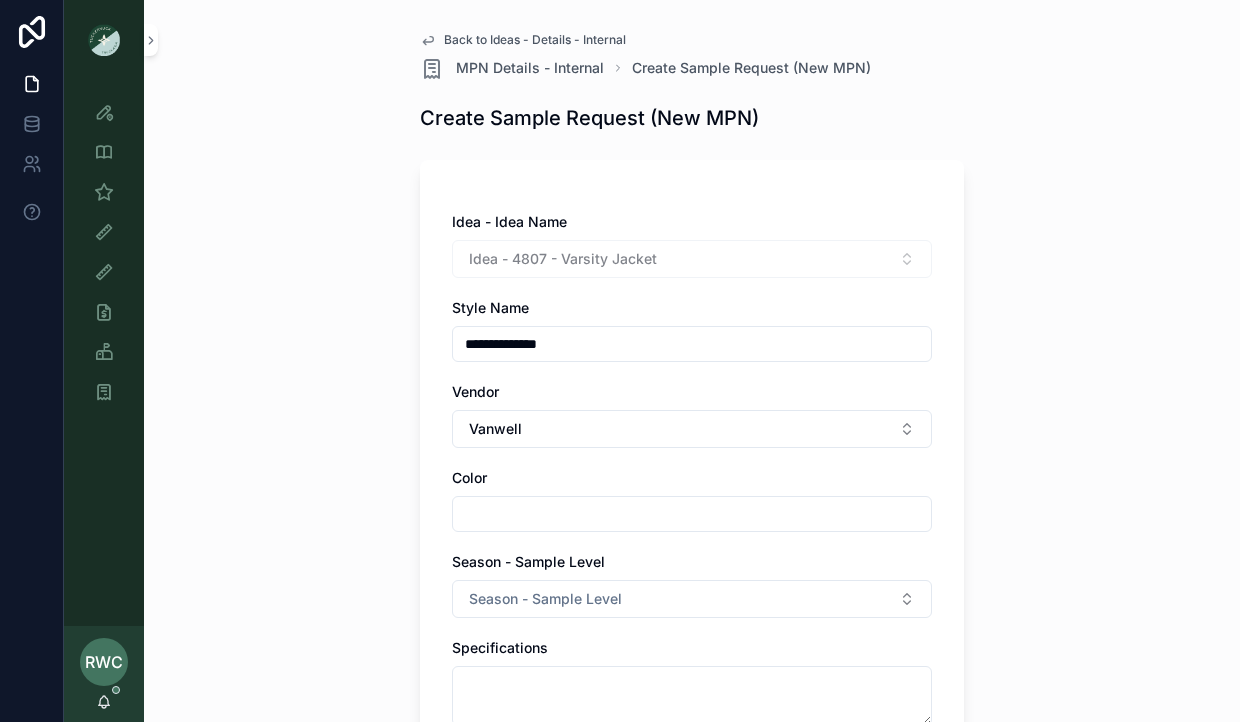 type 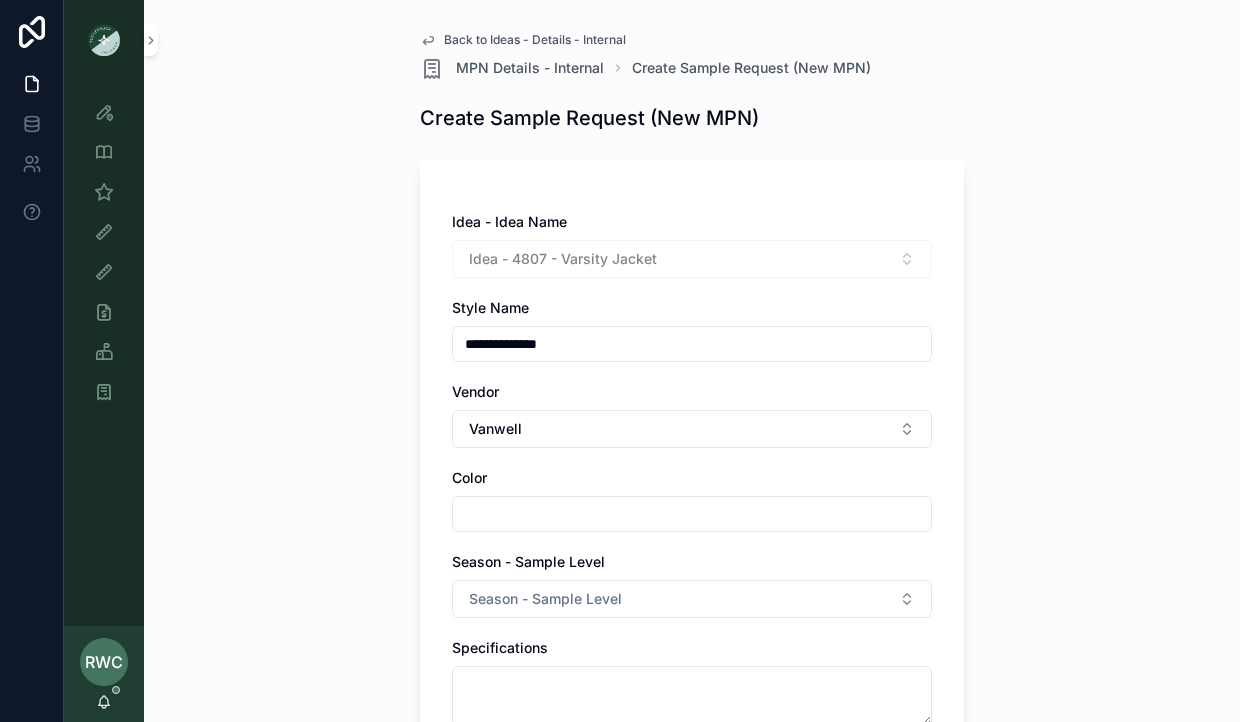 click at bounding box center (692, 514) 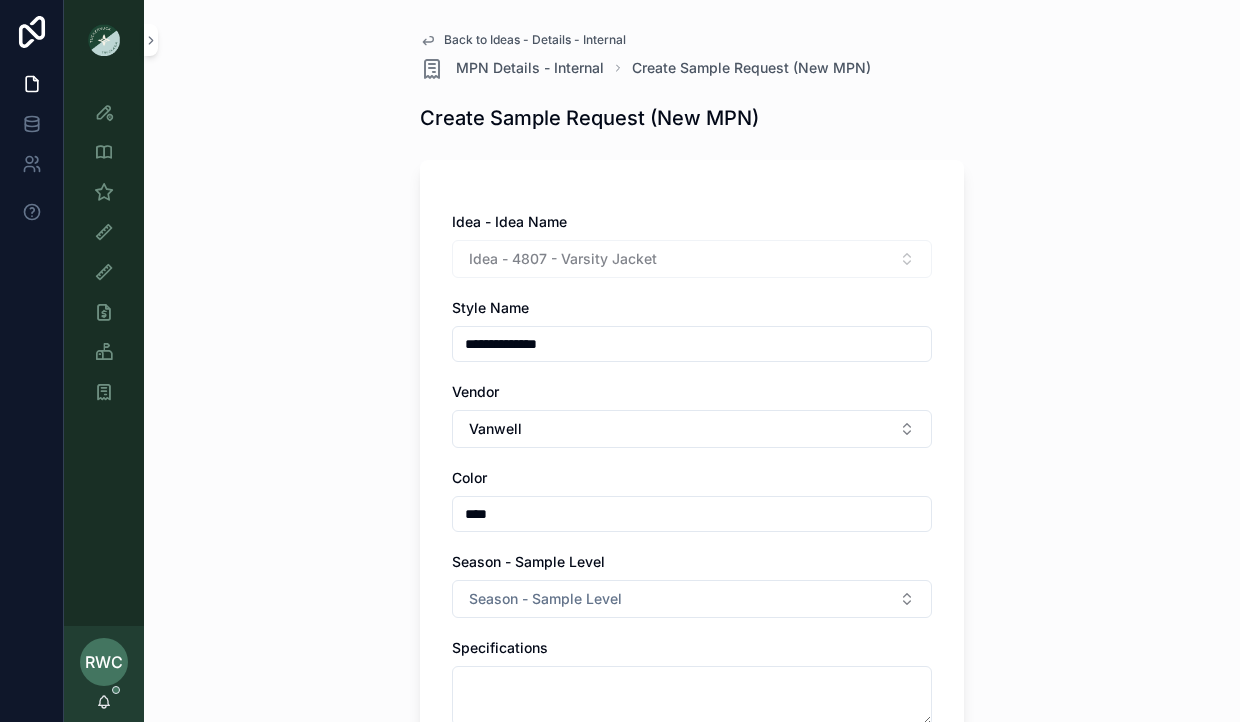 type on "****" 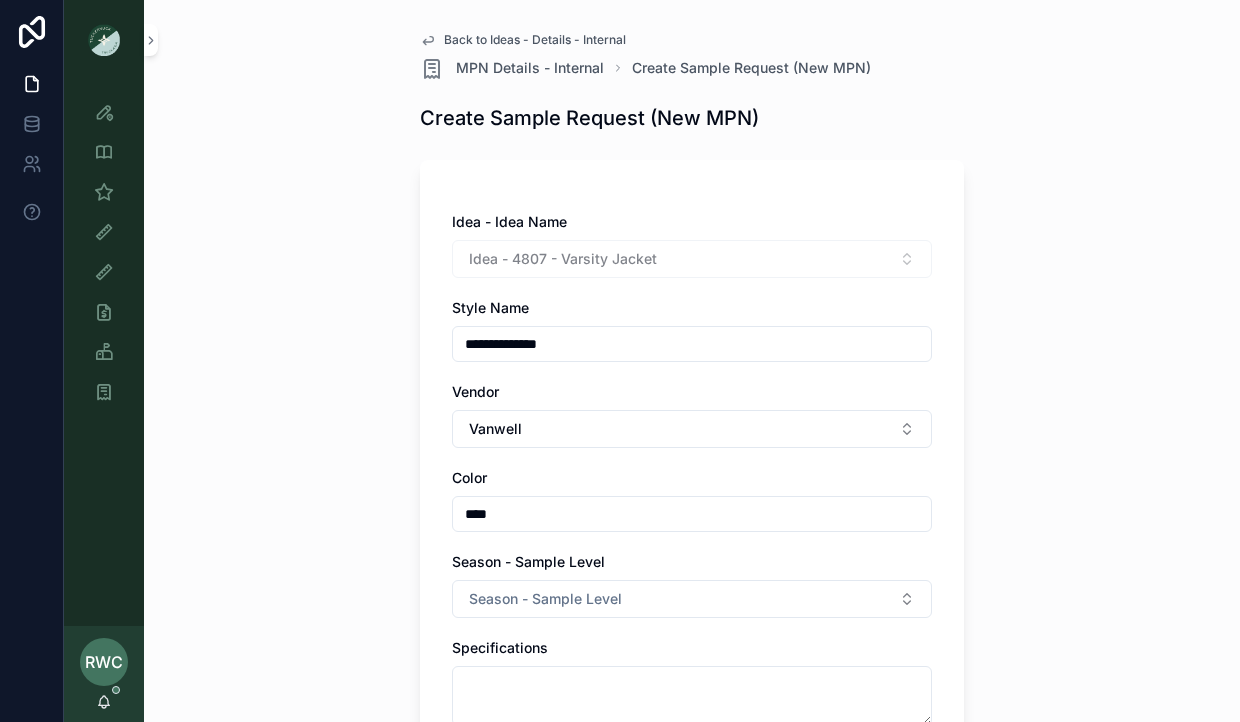 click on "**********" at bounding box center [692, 361] 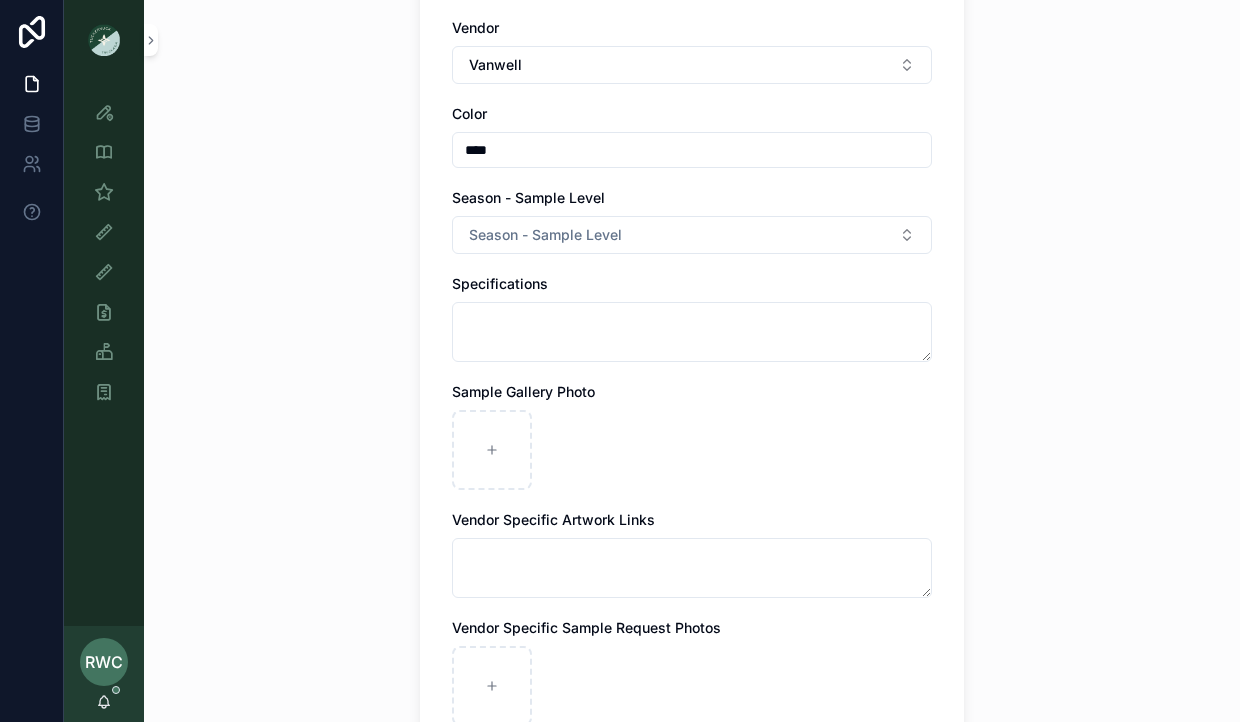 scroll, scrollTop: 616, scrollLeft: 0, axis: vertical 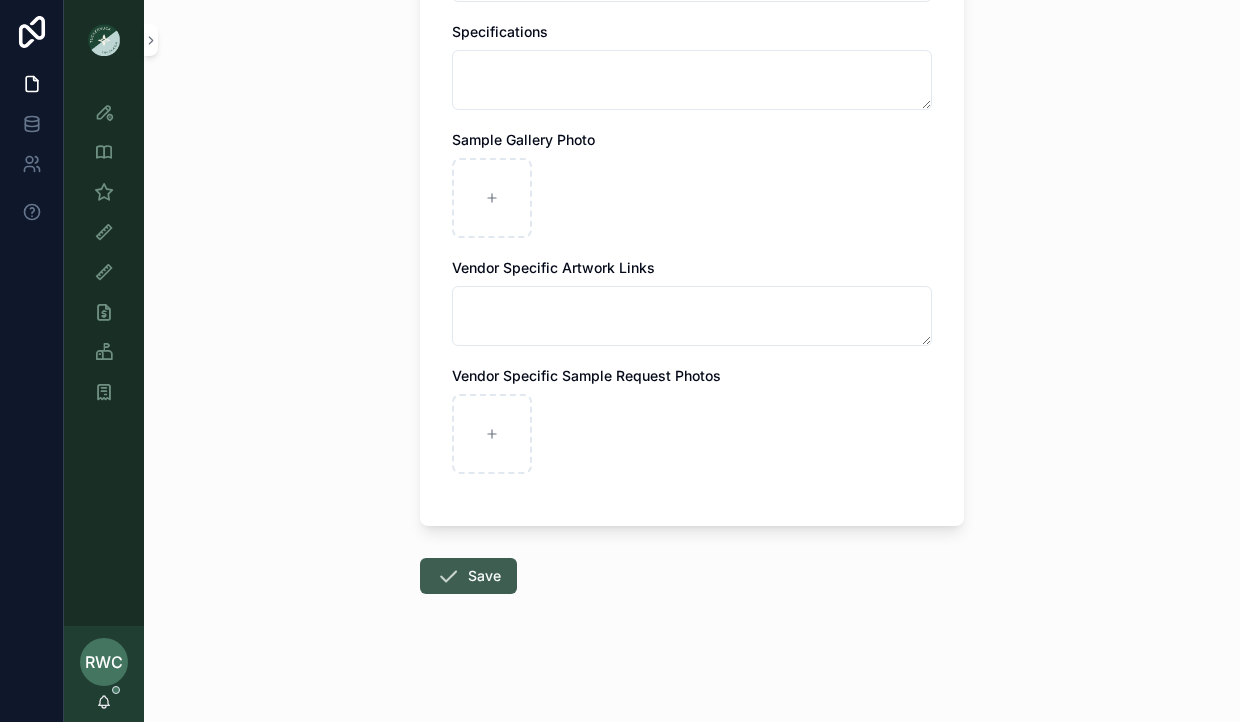 click at bounding box center [448, 576] 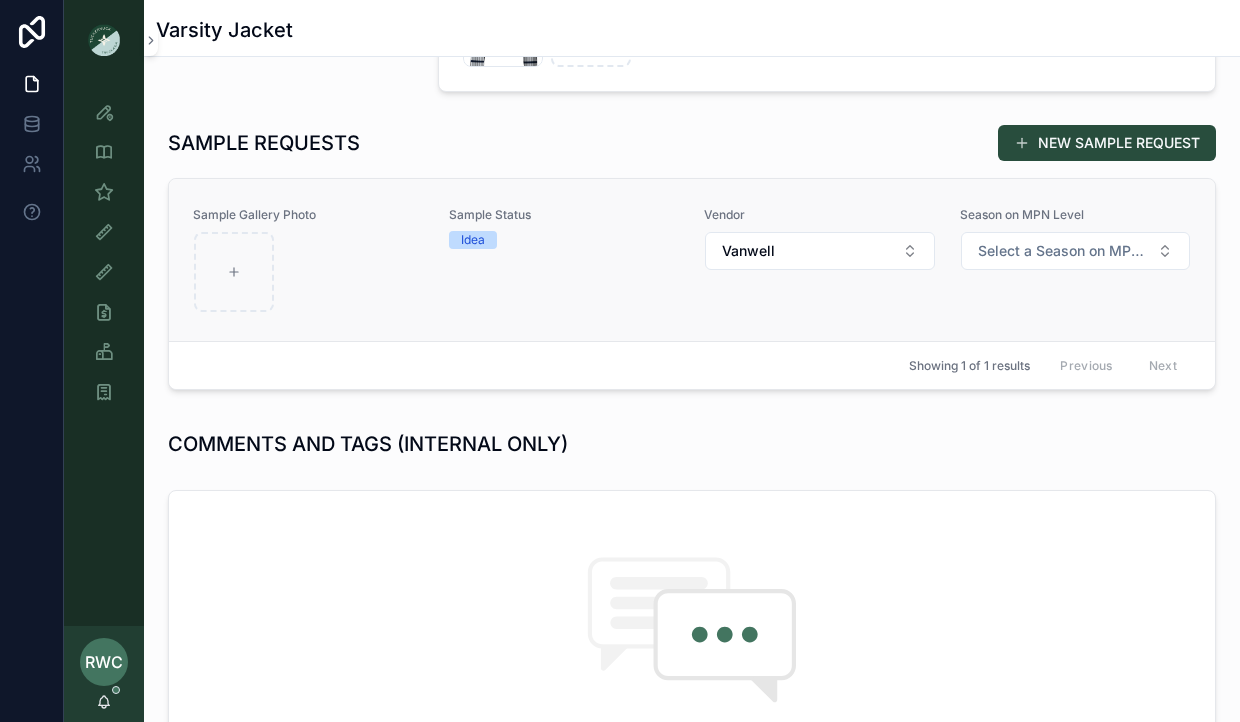 scroll, scrollTop: 794, scrollLeft: 0, axis: vertical 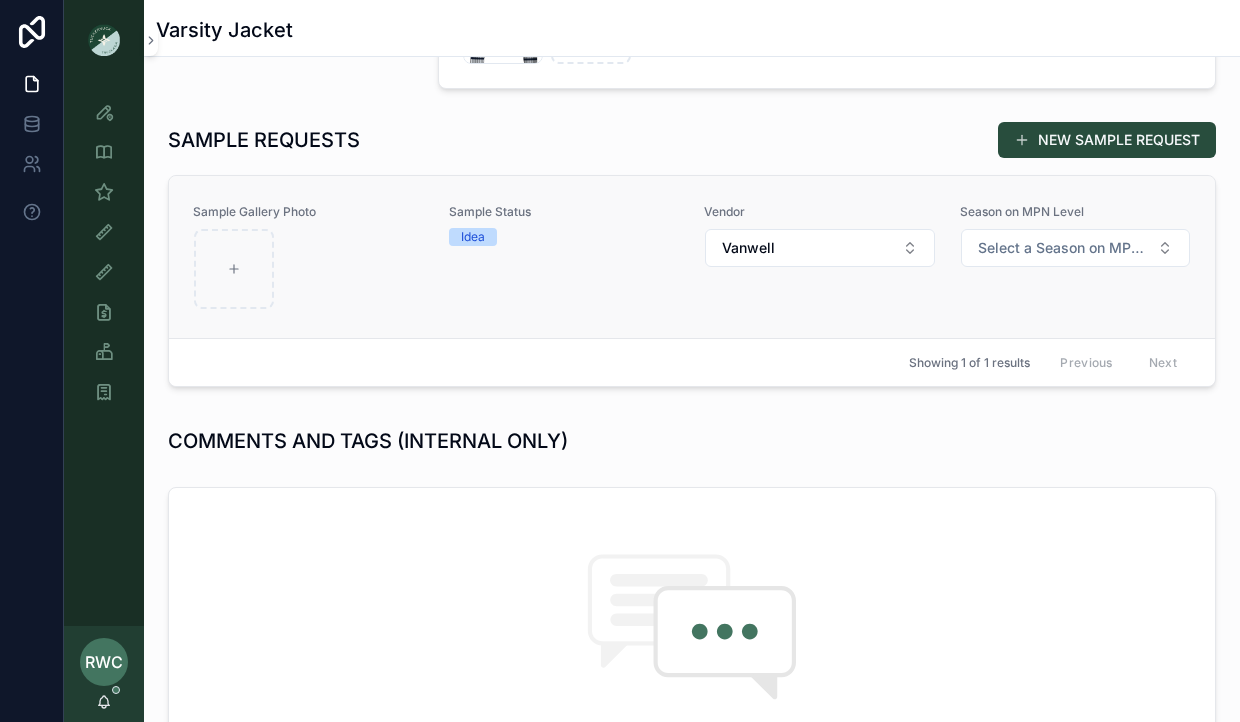 click on "Idea" at bounding box center (473, 237) 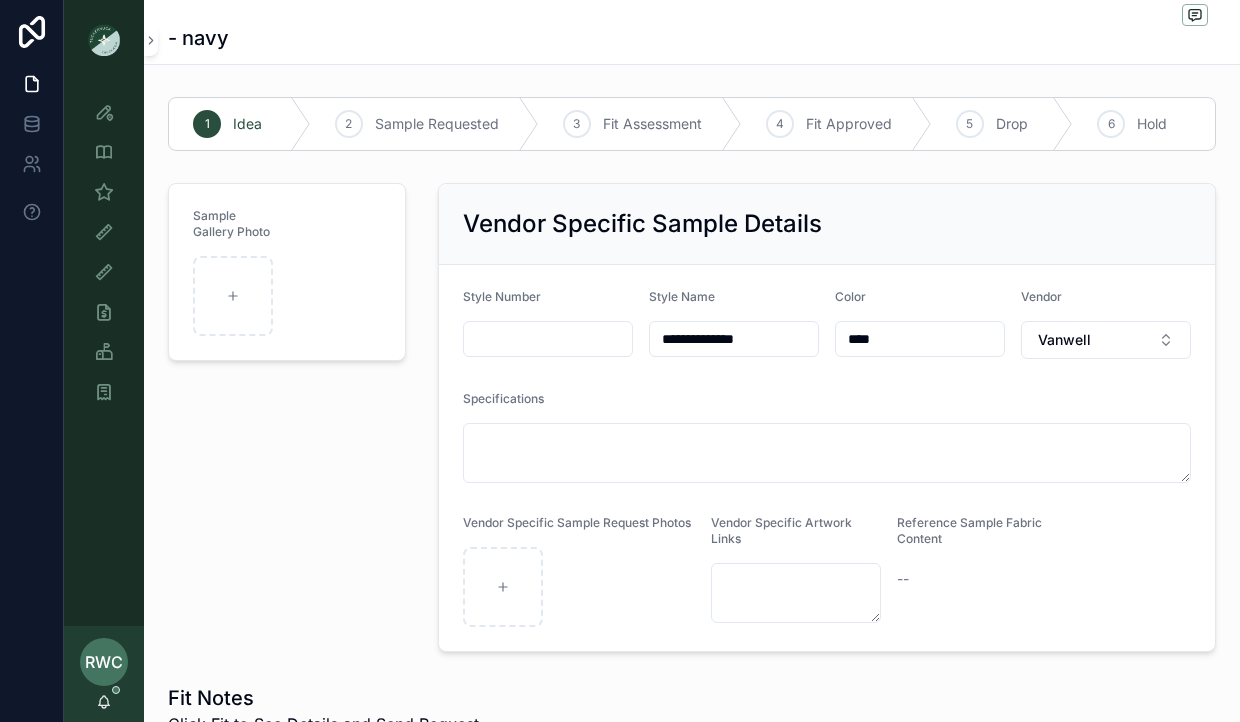 click at bounding box center (548, 339) 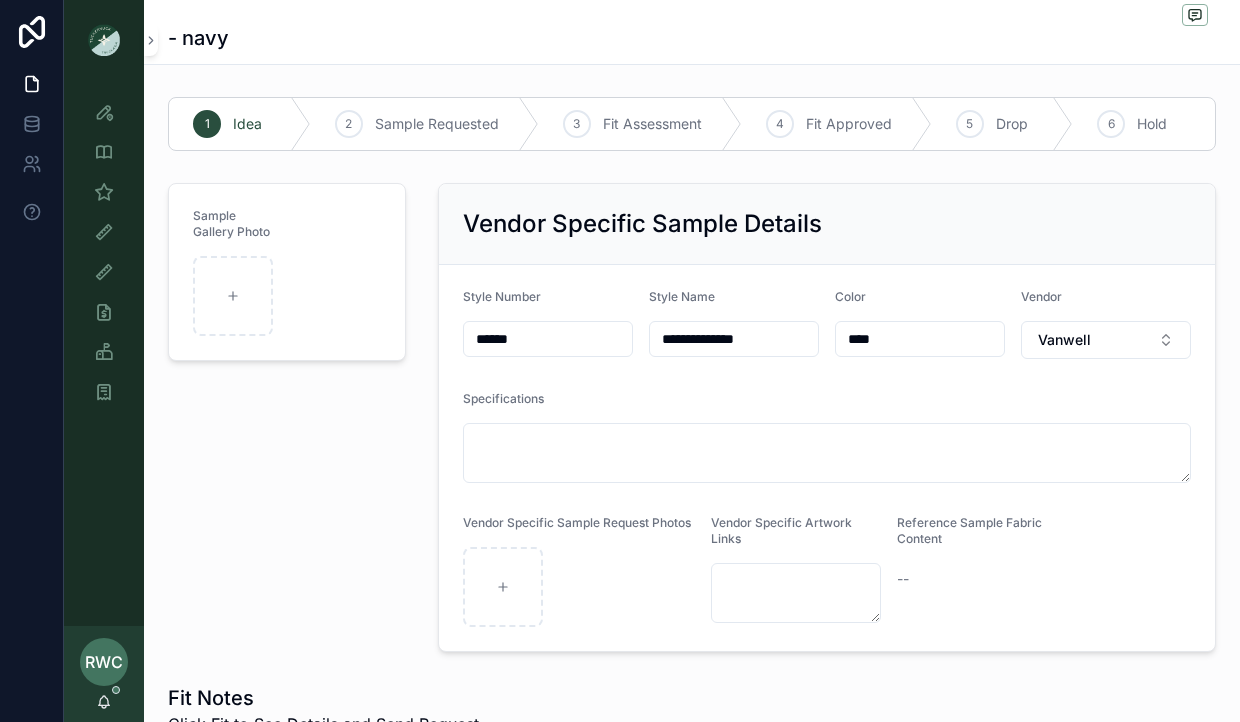 type on "******" 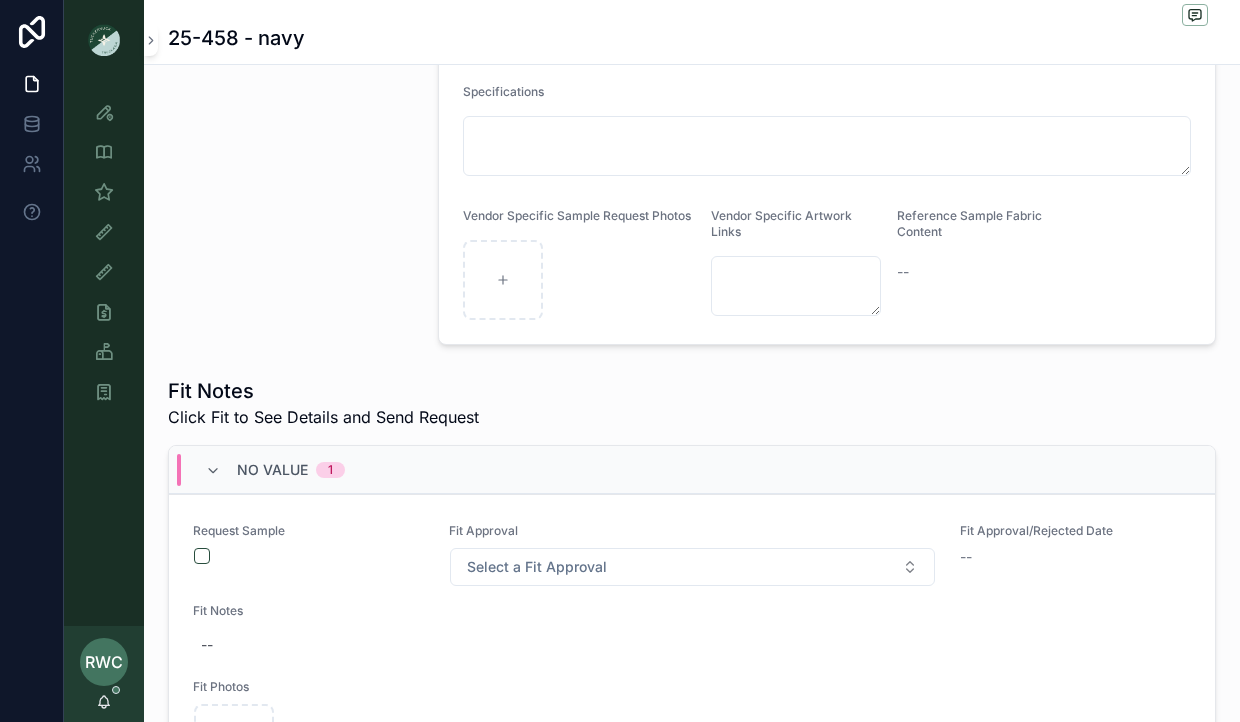 scroll, scrollTop: 316, scrollLeft: 0, axis: vertical 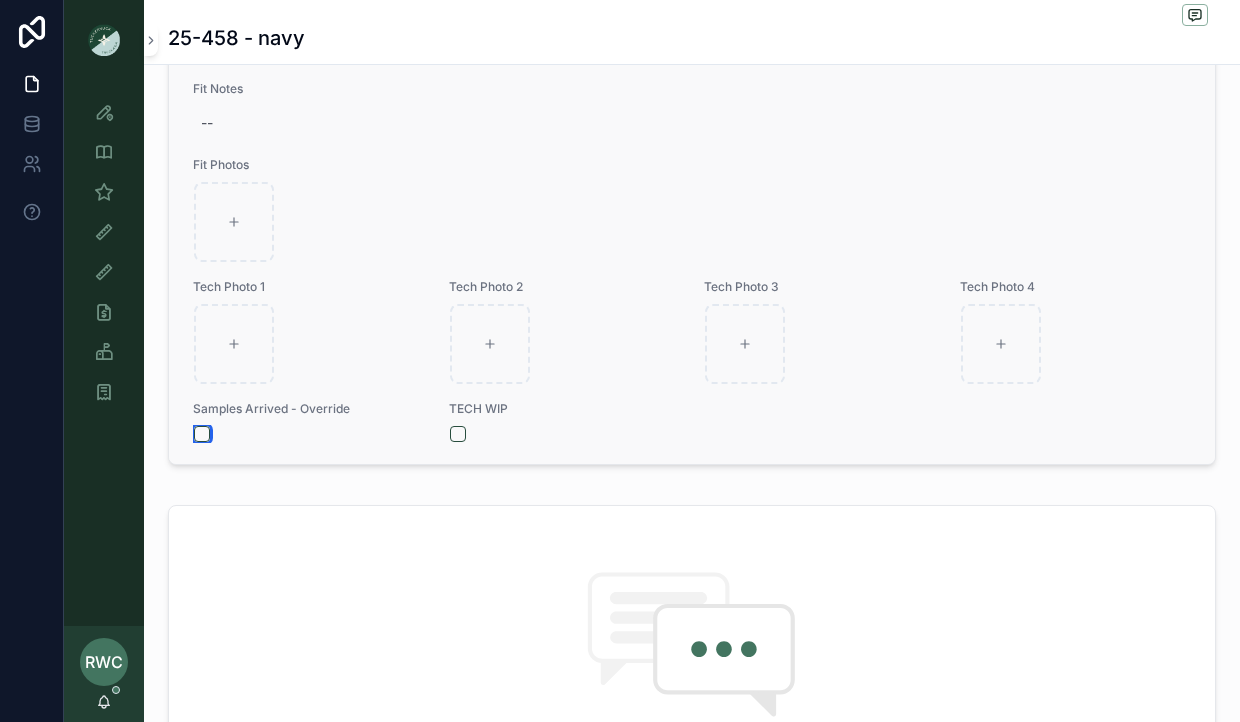 click at bounding box center (202, 434) 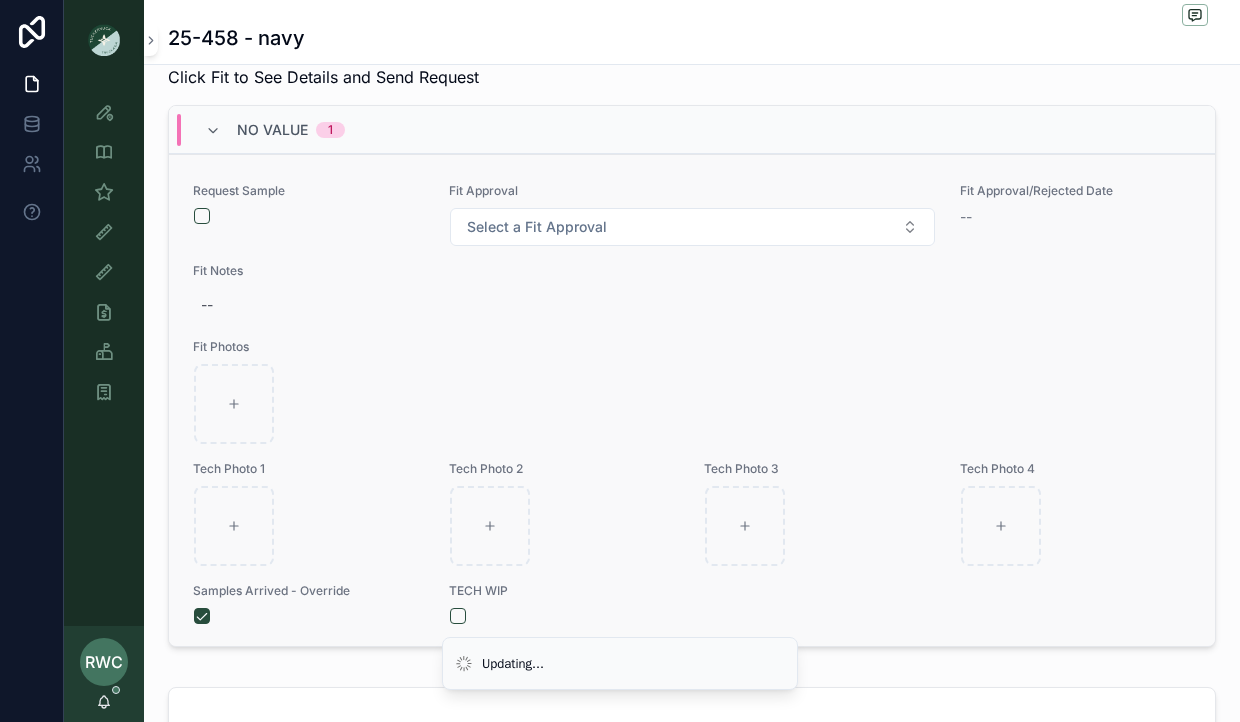 scroll, scrollTop: 568, scrollLeft: 0, axis: vertical 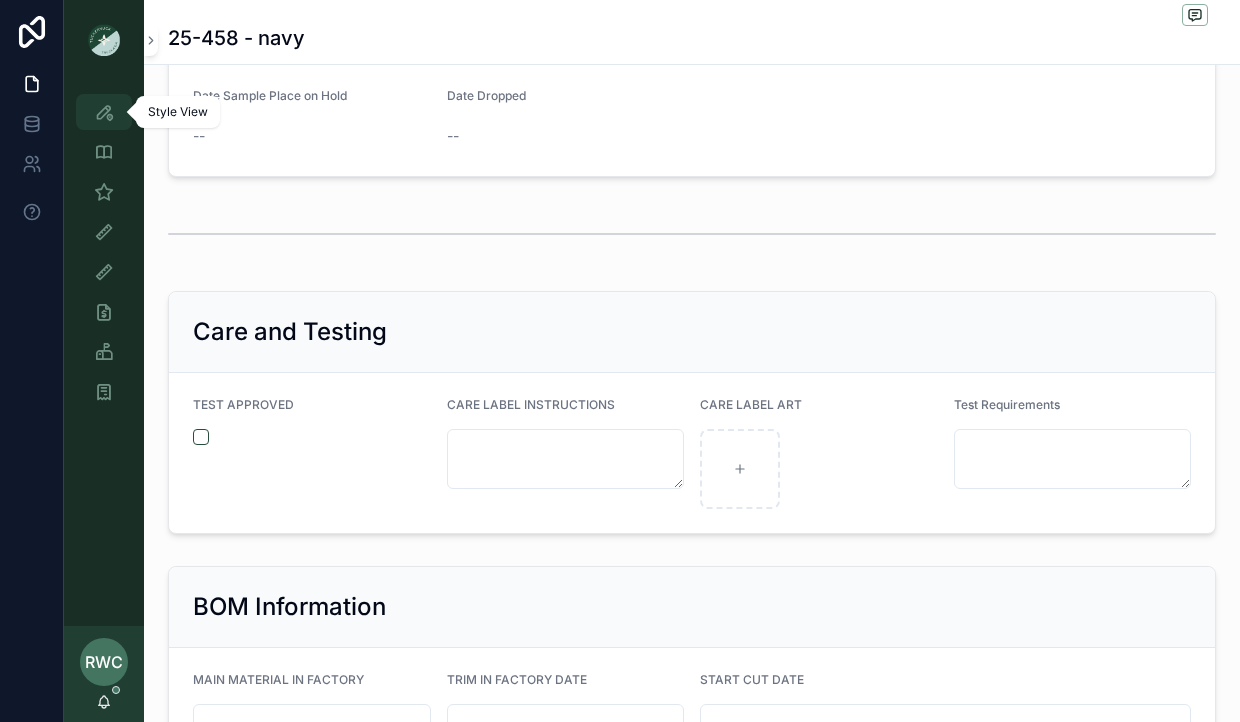 click at bounding box center (104, 112) 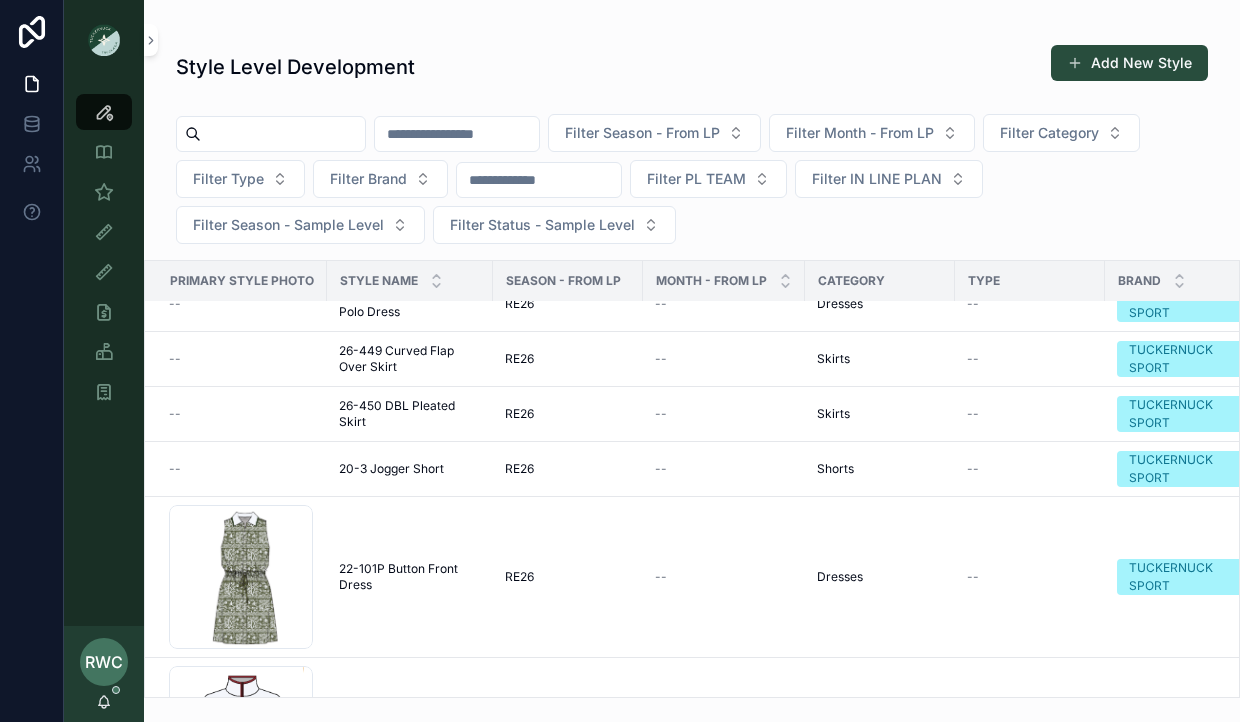 scroll, scrollTop: 0, scrollLeft: 0, axis: both 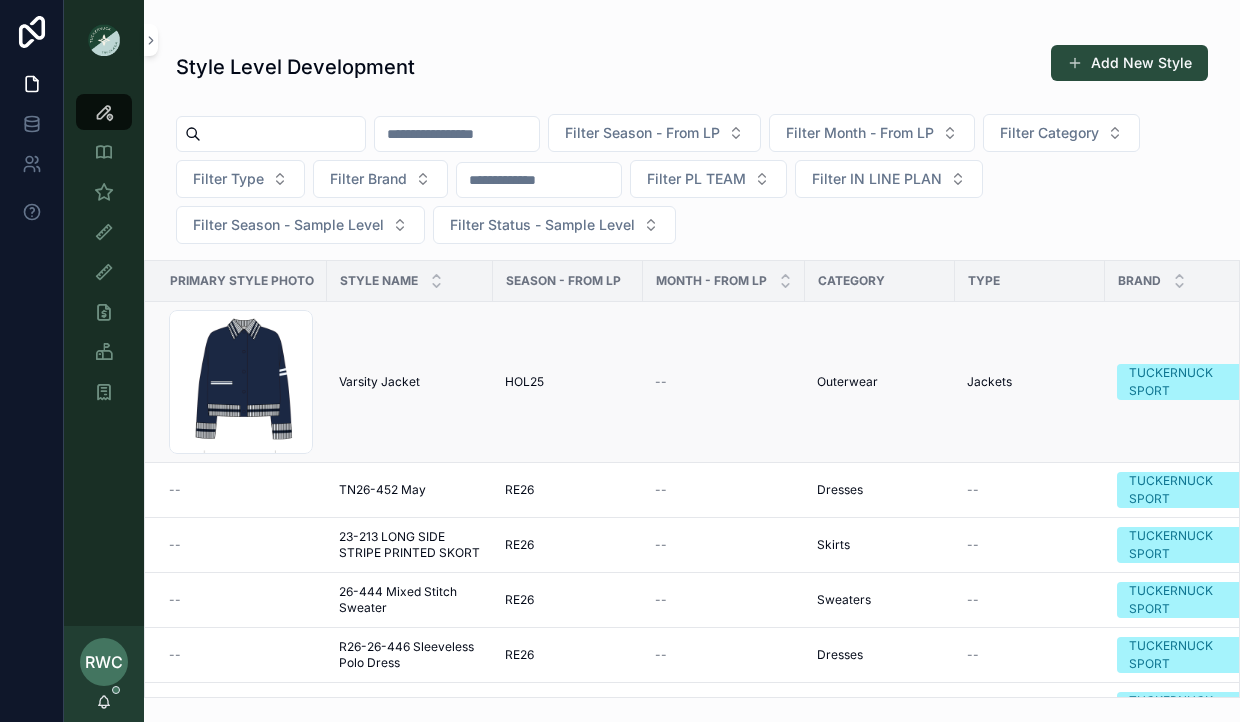 click on "Varsity Jacket" at bounding box center [379, 382] 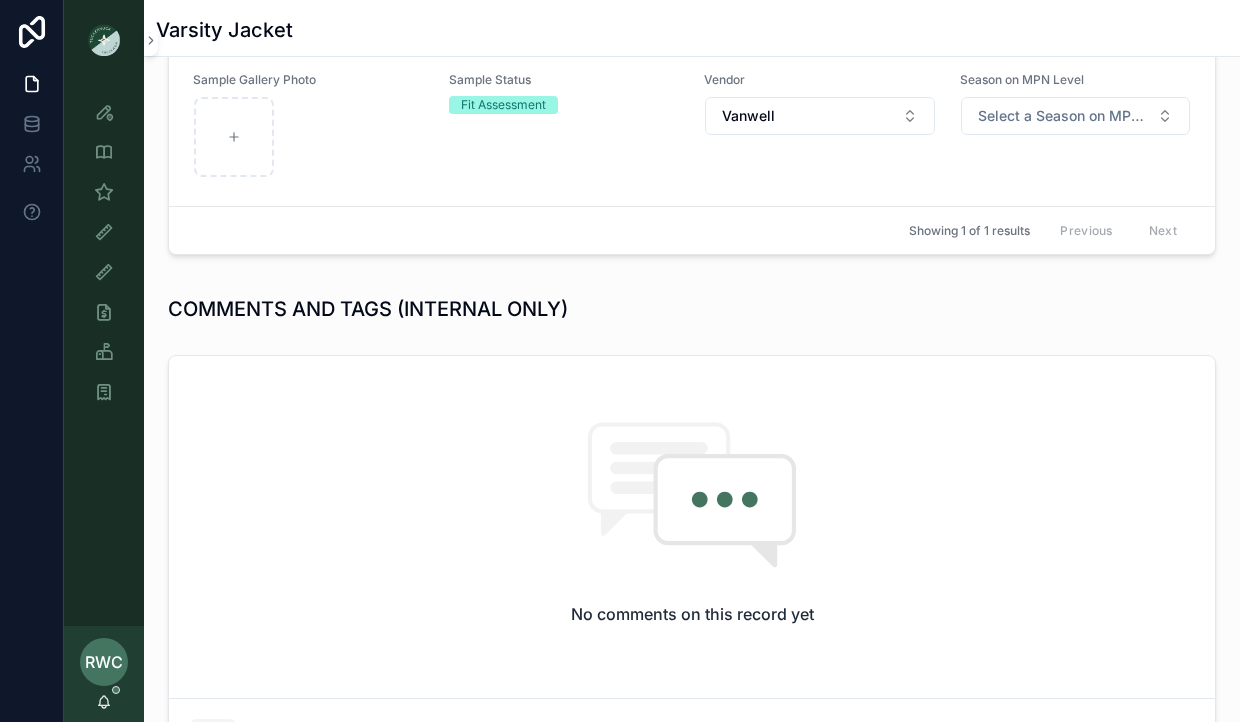 scroll, scrollTop: 1071, scrollLeft: 0, axis: vertical 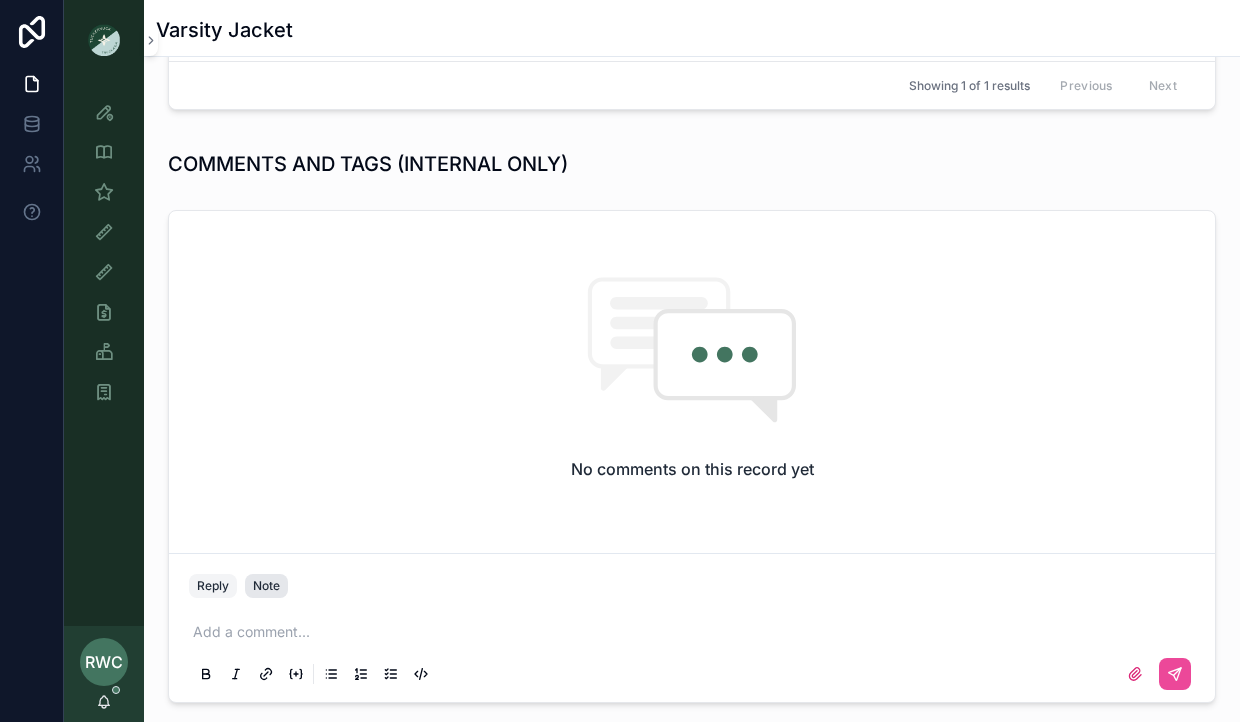 click on "Note" at bounding box center [266, 586] 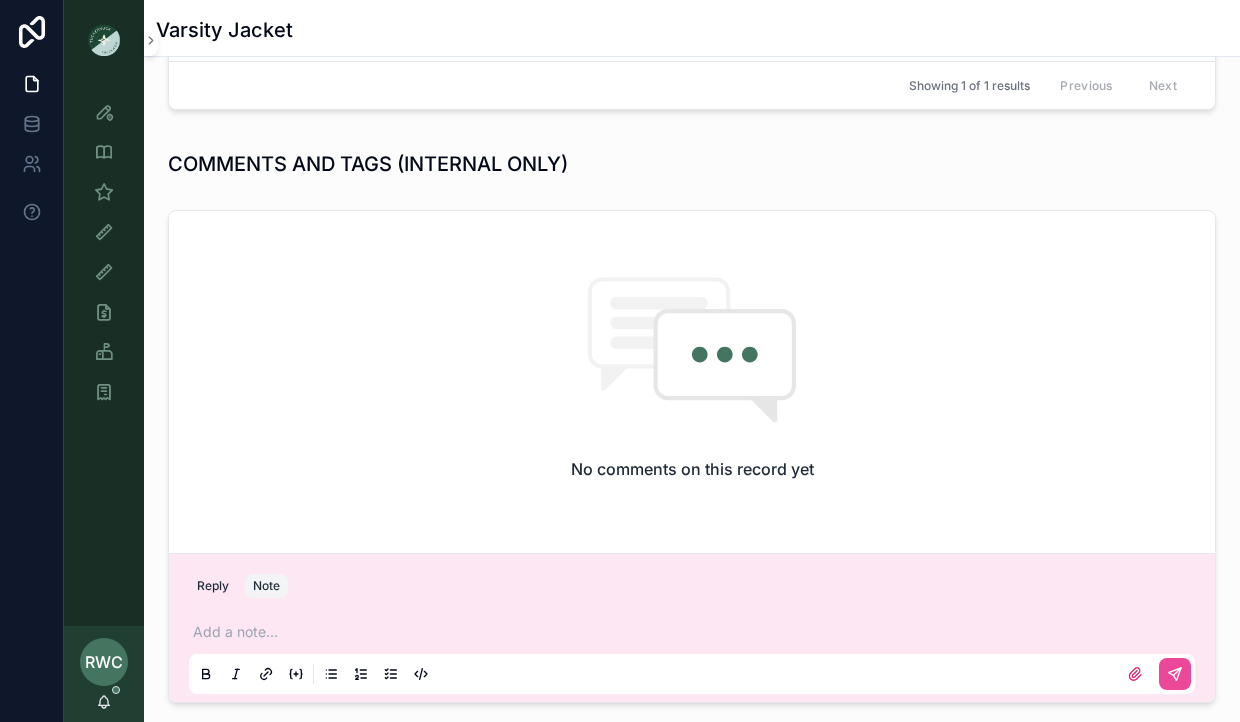 click at bounding box center [696, 632] 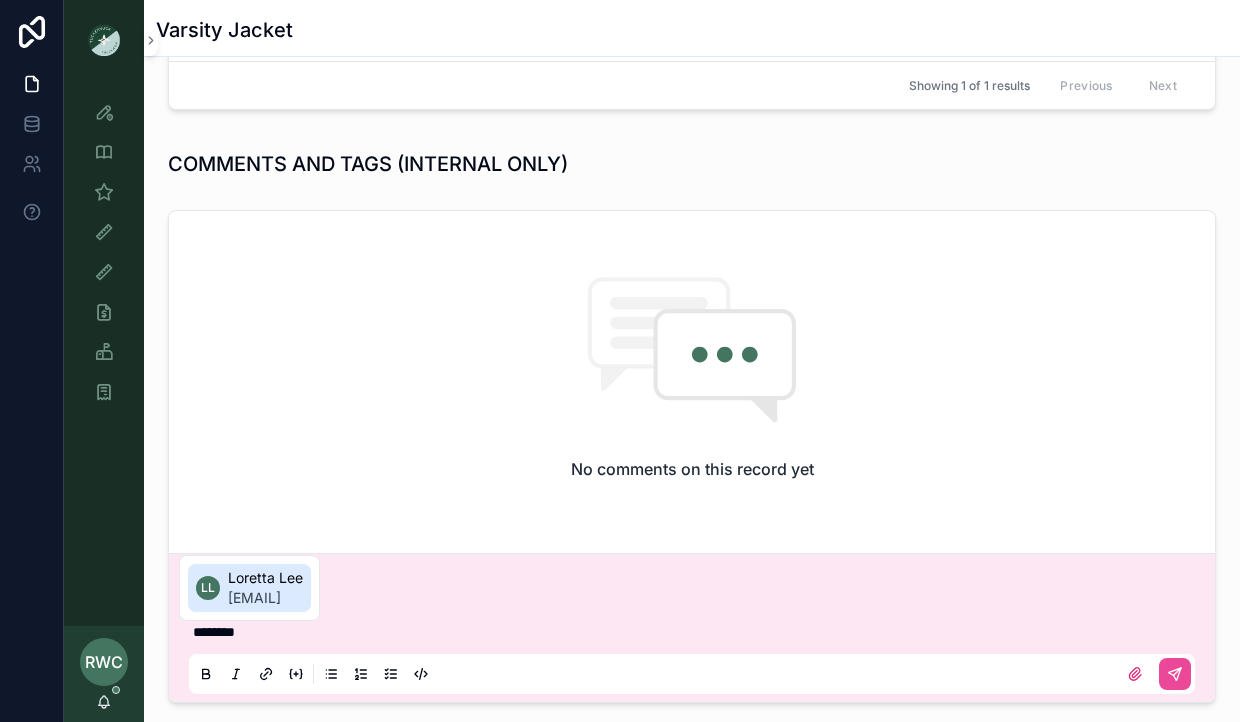 click on "Loretta Lee" at bounding box center (265, 578) 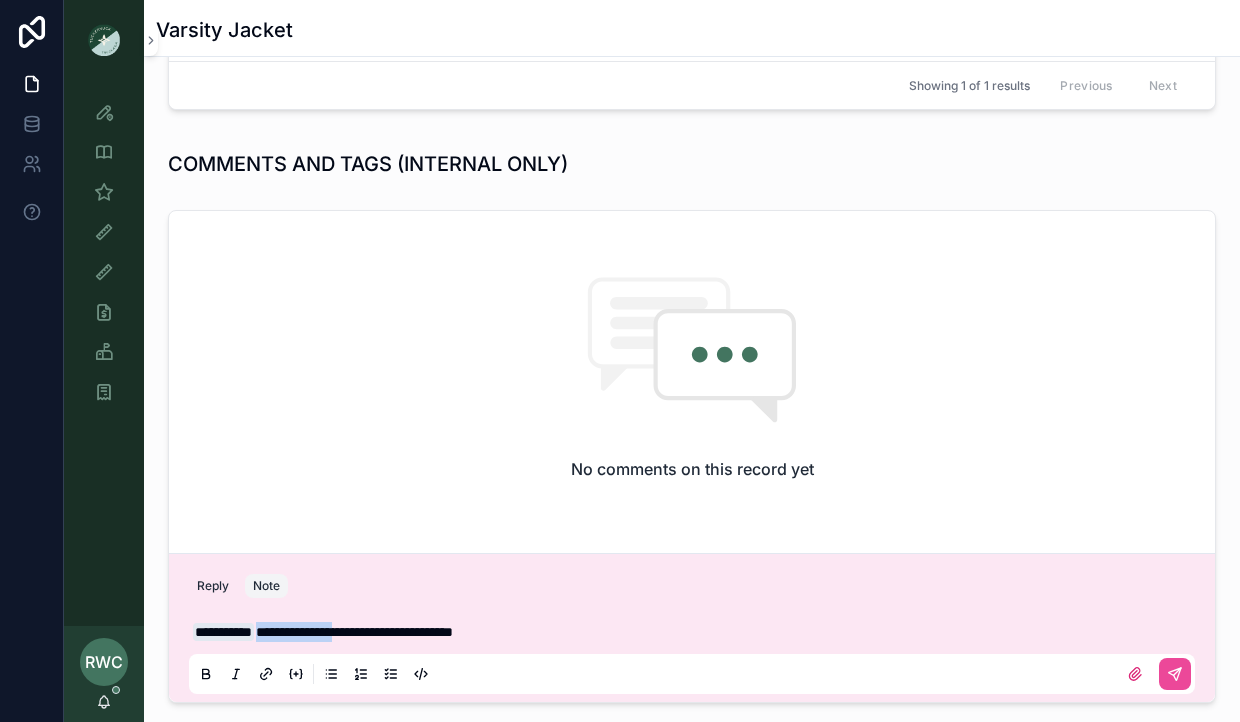 drag, startPoint x: 366, startPoint y: 635, endPoint x: 273, endPoint y: 635, distance: 93 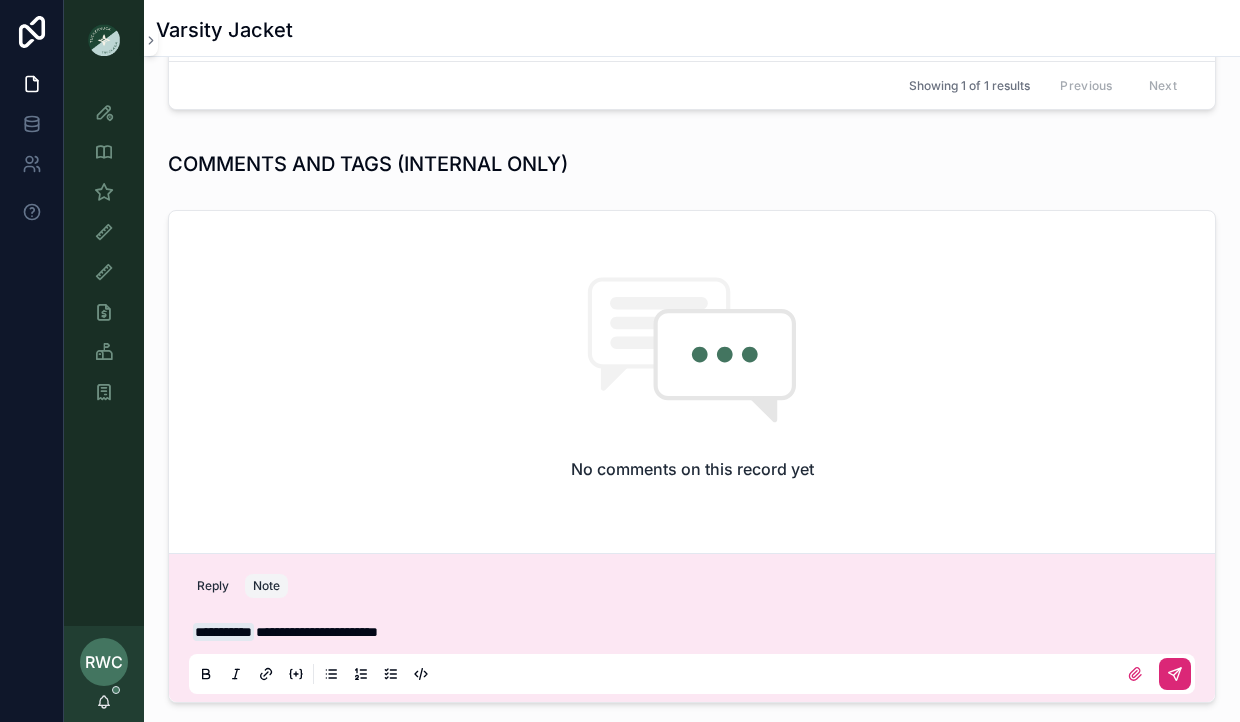 click at bounding box center [1175, 674] 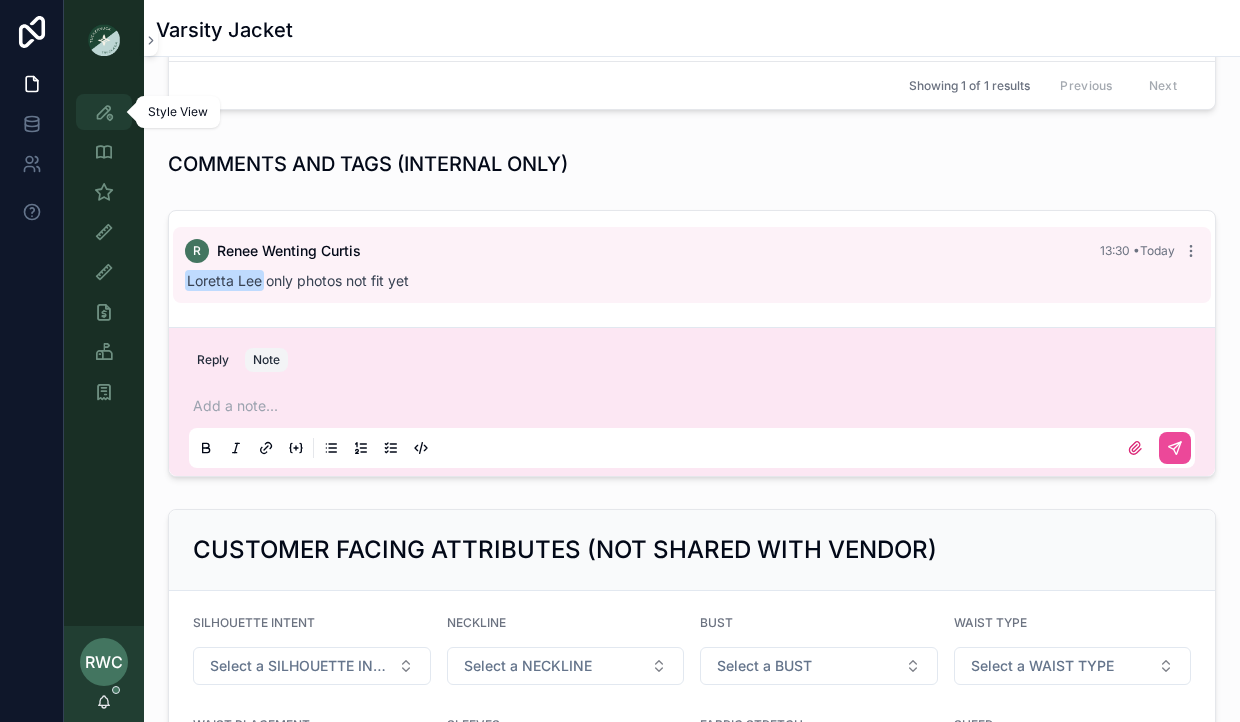 click at bounding box center [104, 112] 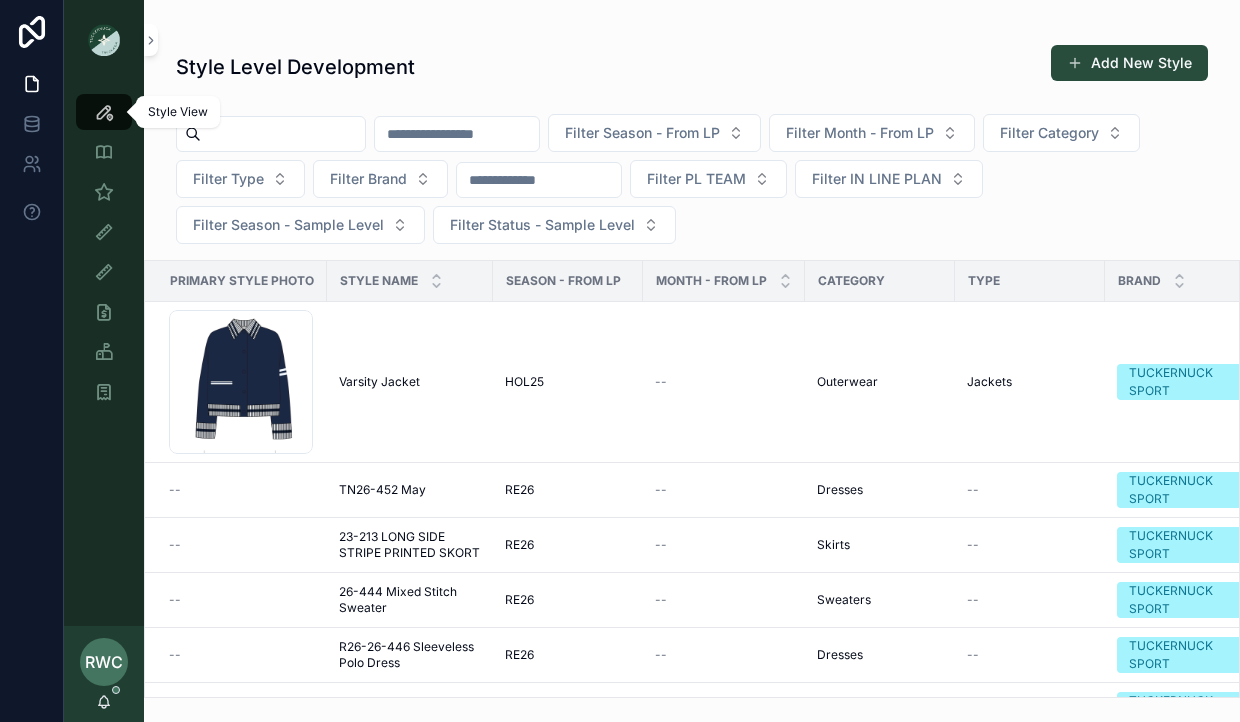 scroll, scrollTop: 0, scrollLeft: 0, axis: both 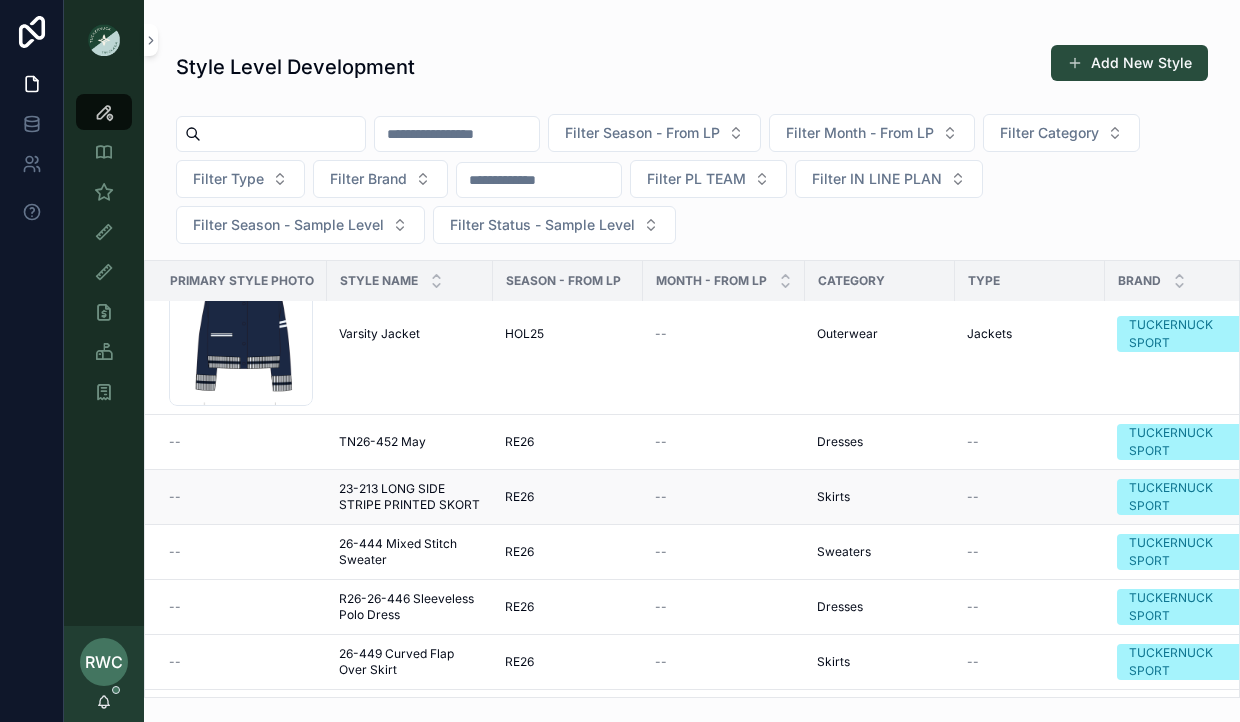 click on "23-213 LONG SIDE STRIPE PRINTED SKORT" at bounding box center (410, 497) 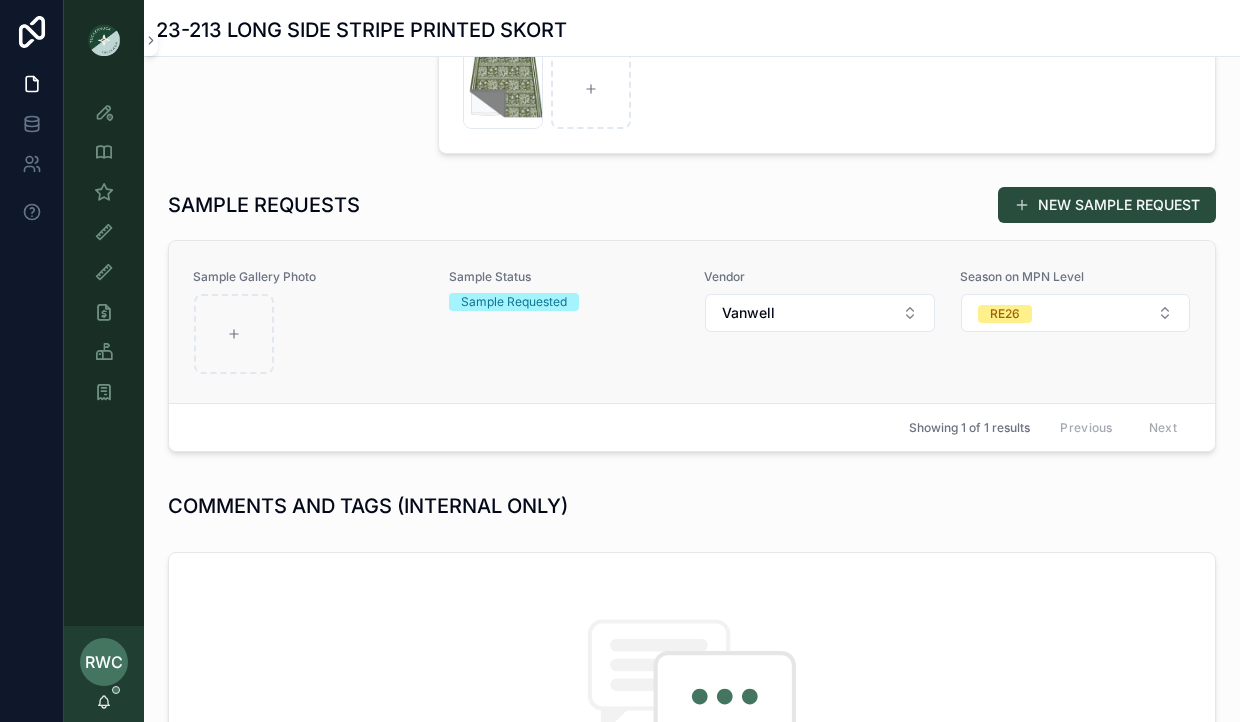 scroll, scrollTop: 731, scrollLeft: 0, axis: vertical 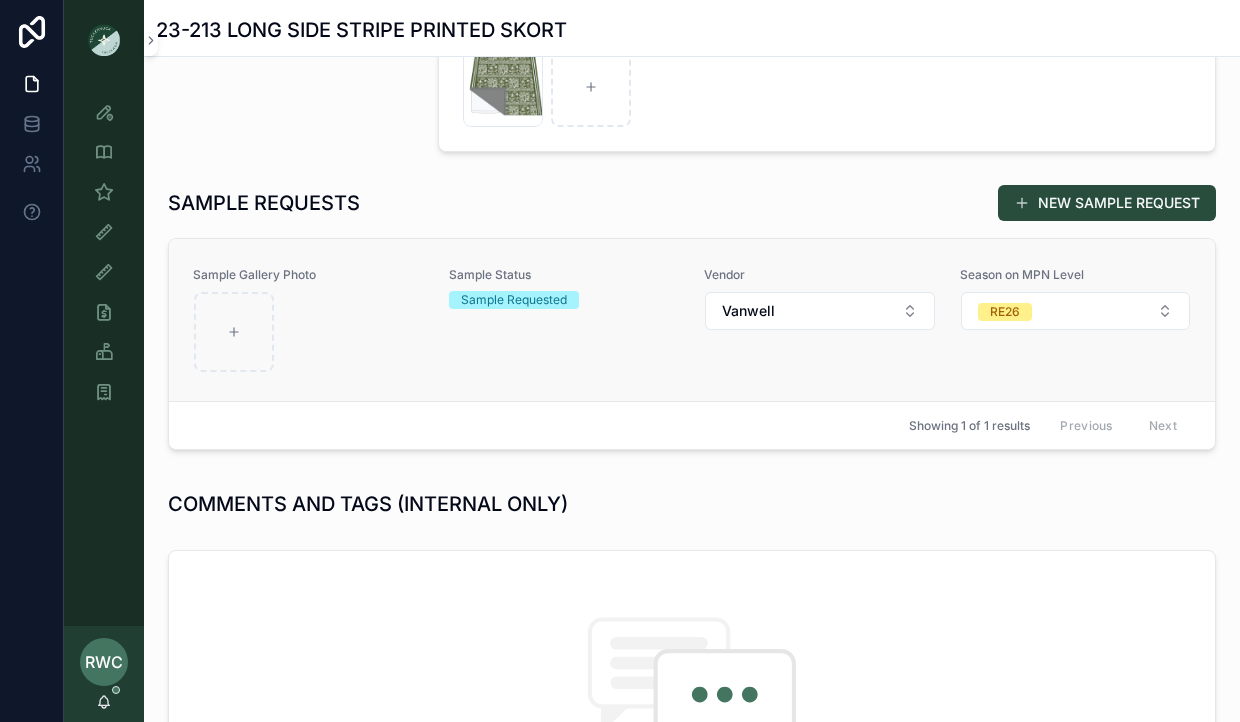 click on "Sample Requested" at bounding box center (514, 300) 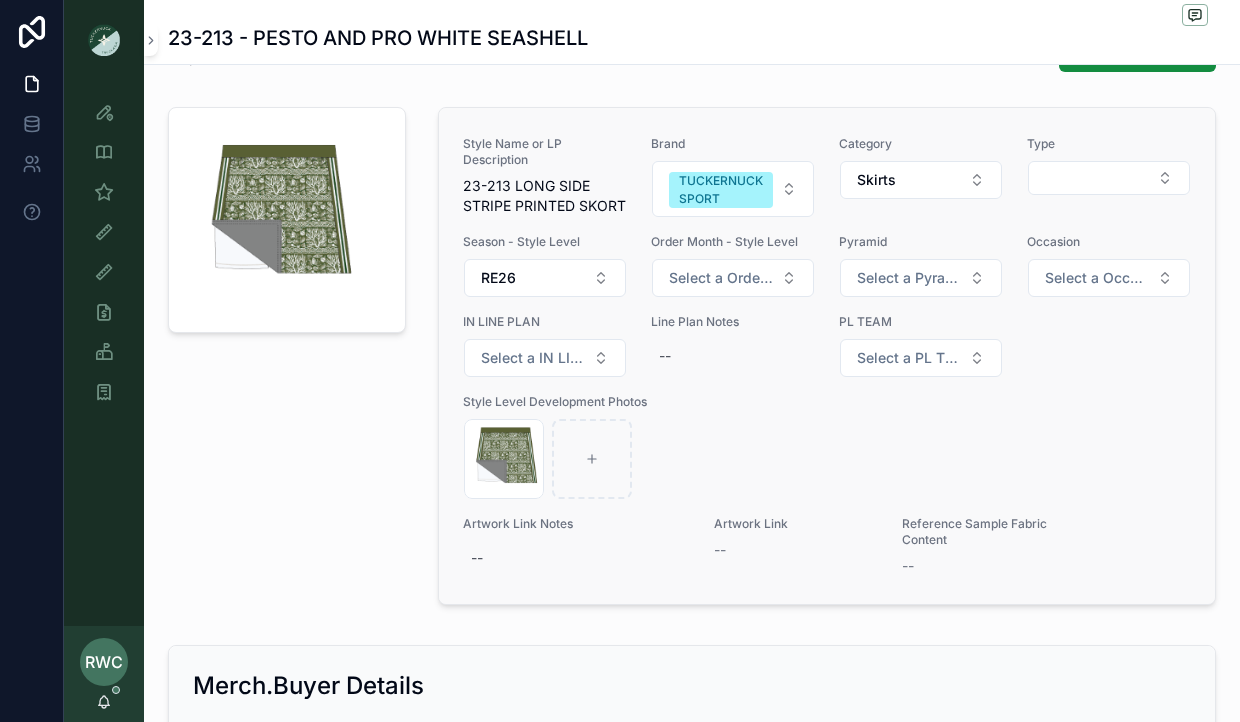 scroll, scrollTop: 2007, scrollLeft: 0, axis: vertical 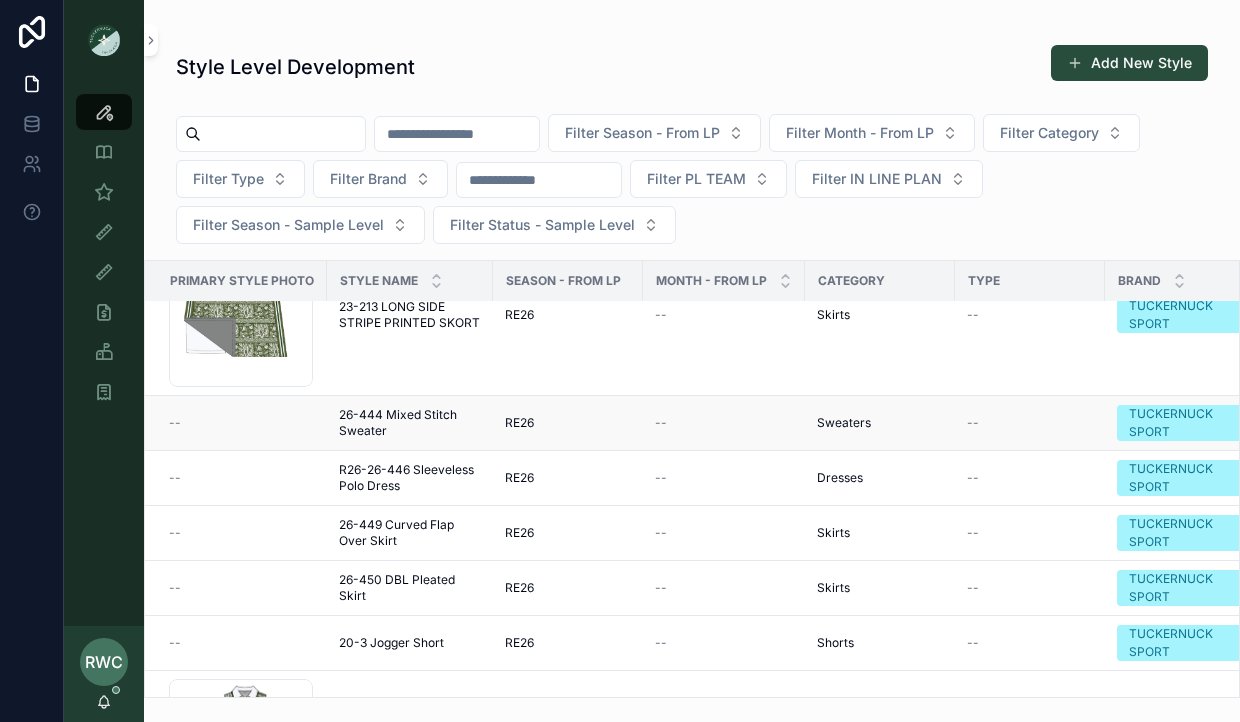click on "--" at bounding box center (236, 423) 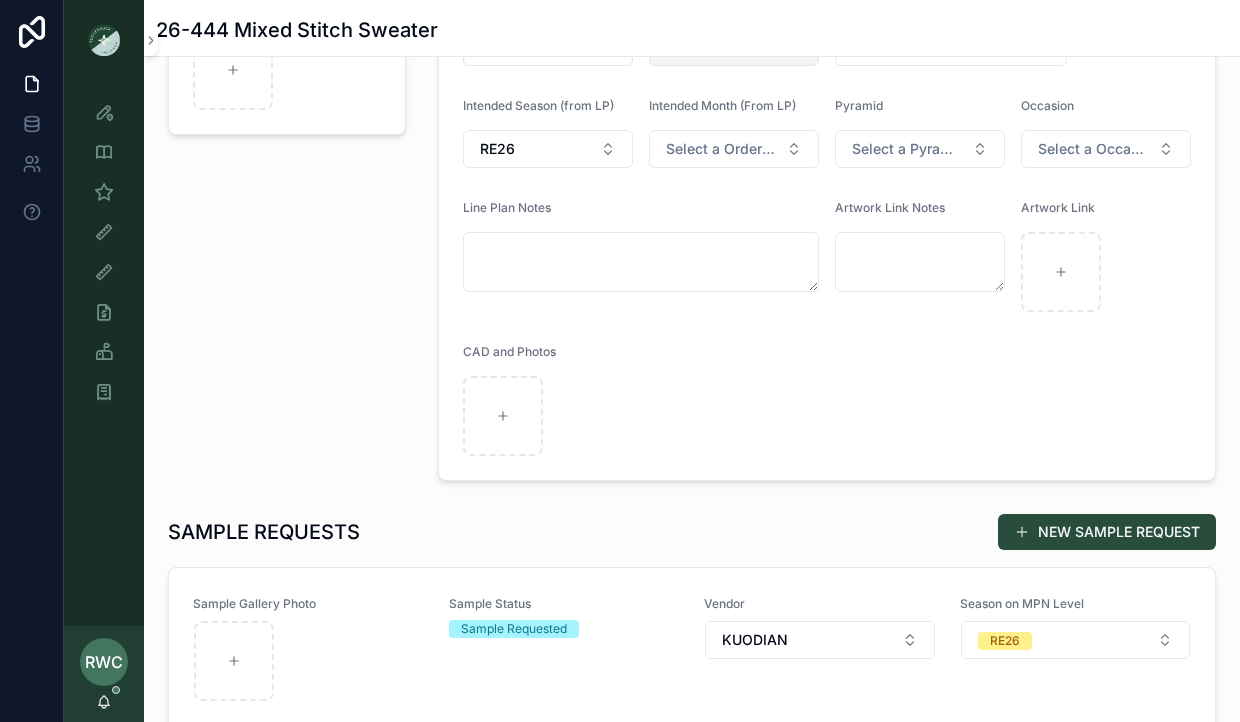 scroll, scrollTop: 404, scrollLeft: 0, axis: vertical 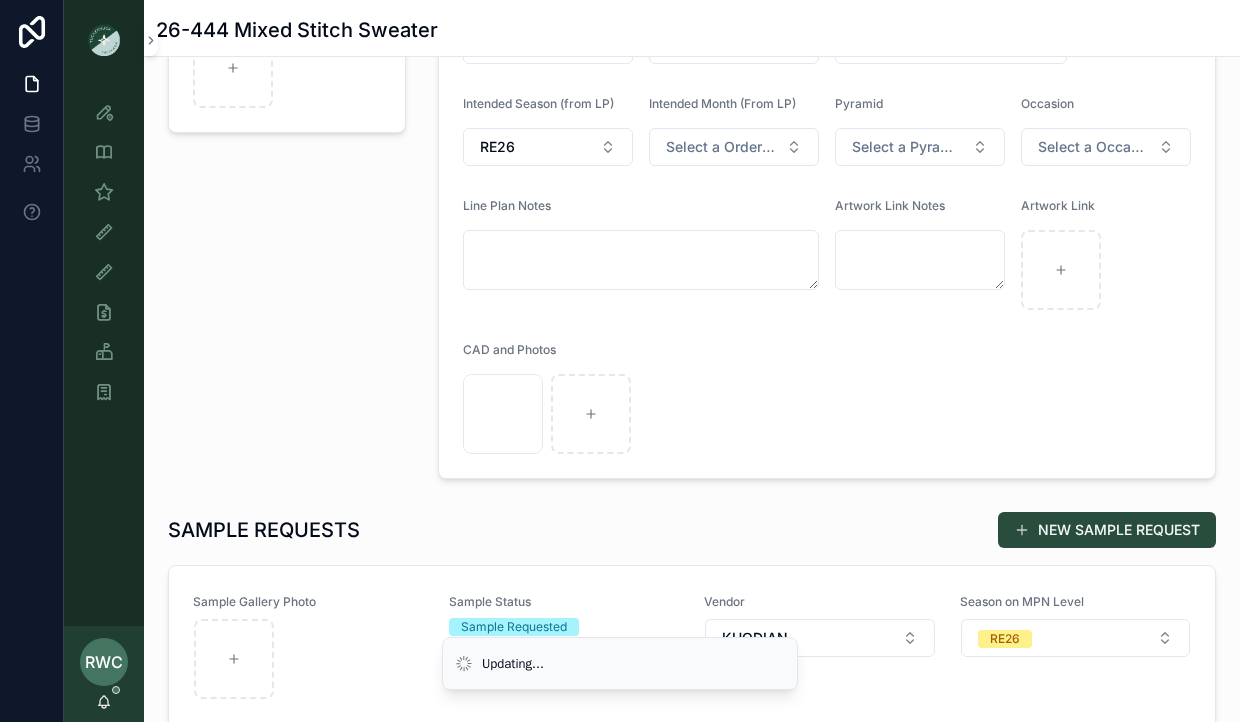 click on "Primary Style Photo Screenshot-2025-08-05-at-1.33.21-PM .png" at bounding box center (287, 125) 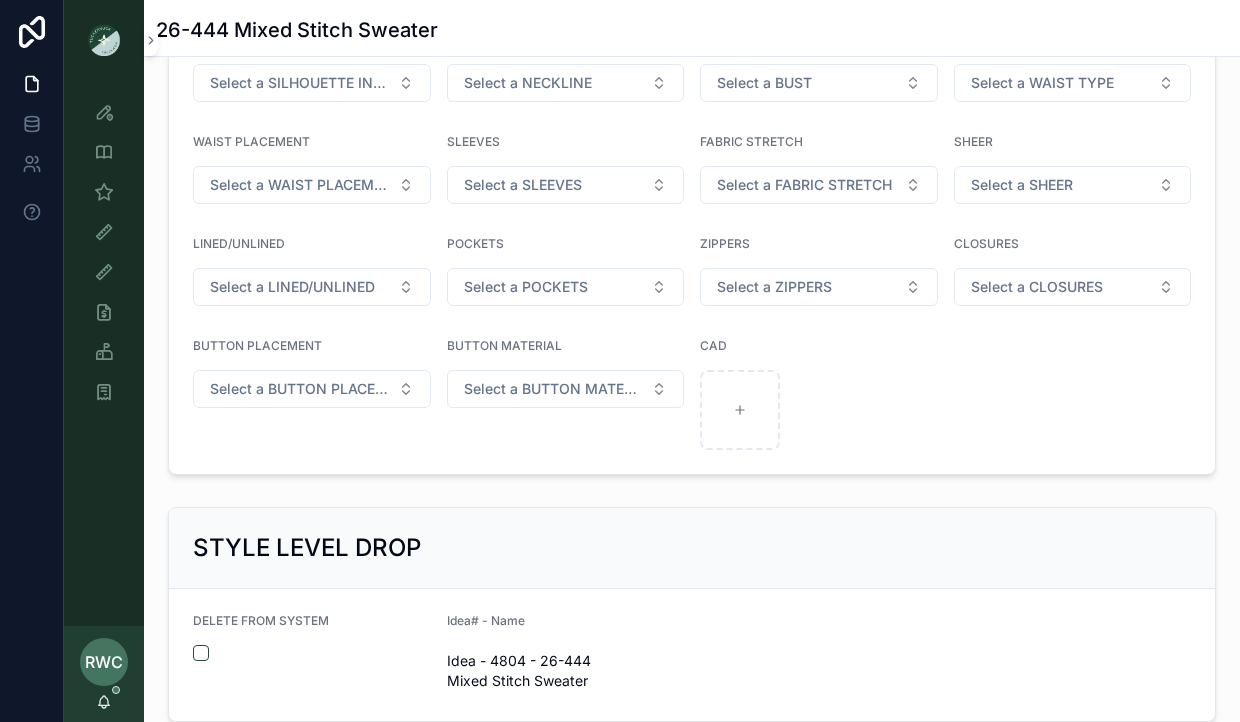 scroll, scrollTop: 2016, scrollLeft: 0, axis: vertical 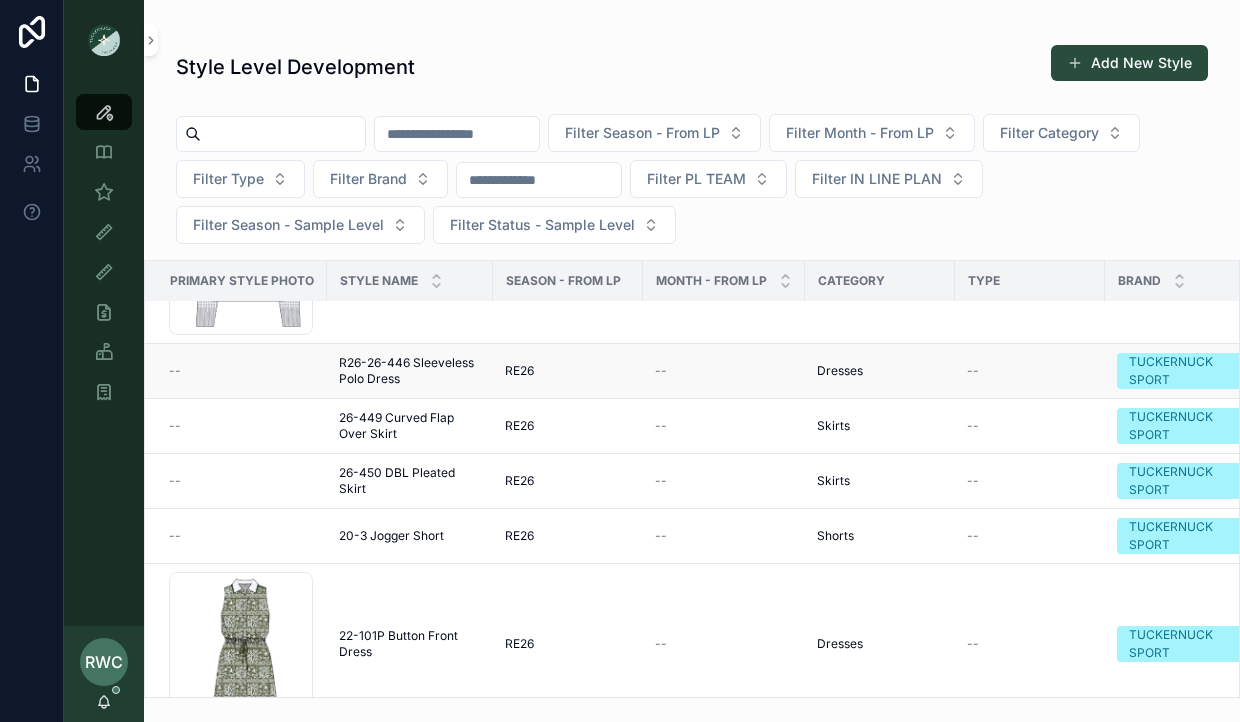 click on "R26-26-446 Sleeveless Polo Dress" at bounding box center (410, 371) 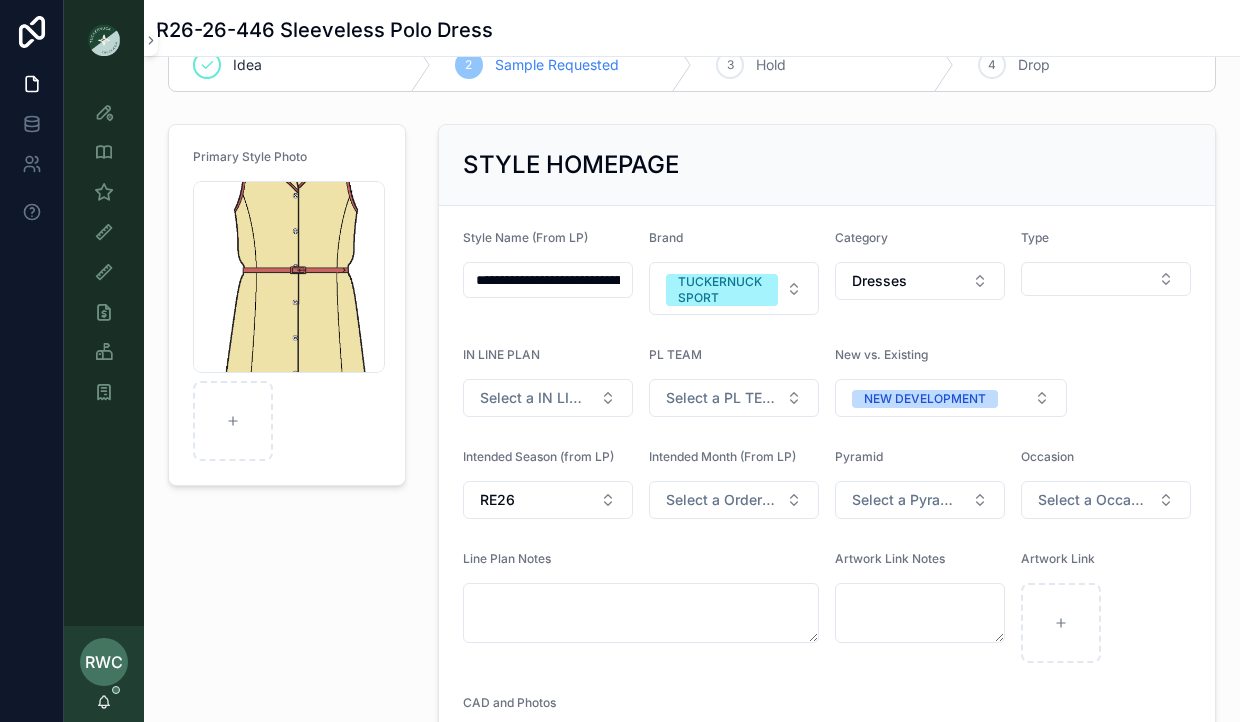 scroll, scrollTop: 0, scrollLeft: 0, axis: both 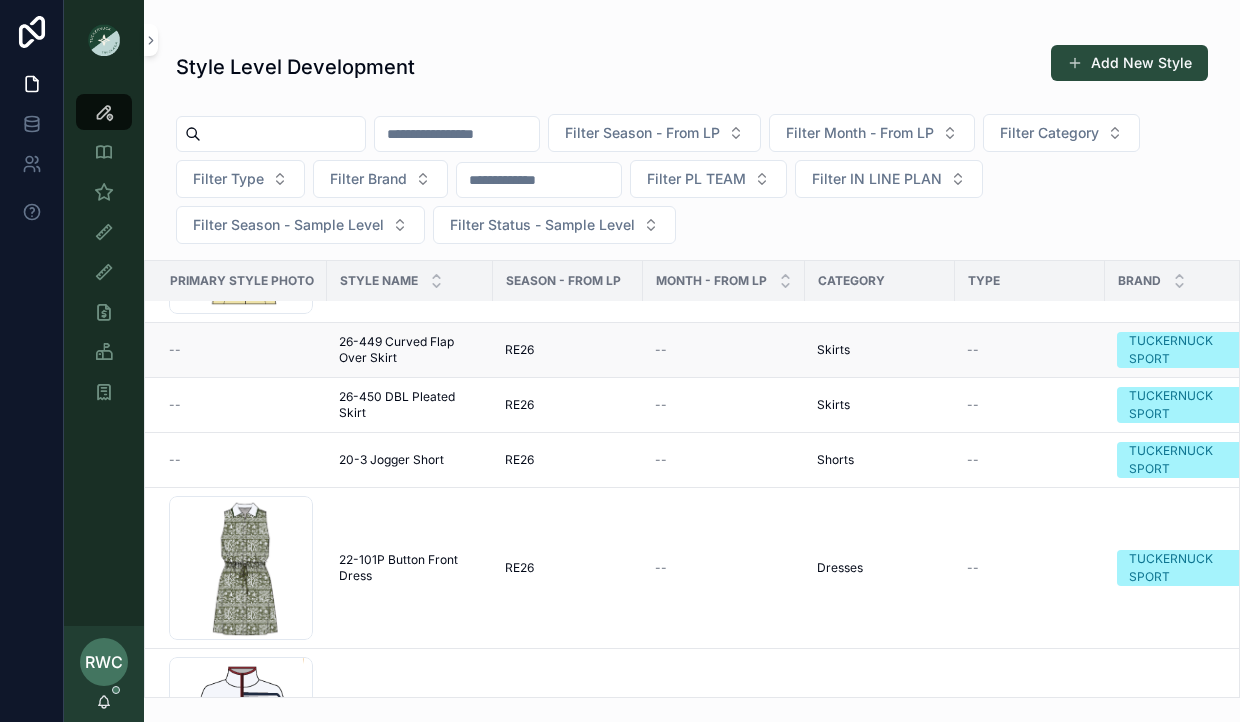 click on "--" at bounding box center (242, 350) 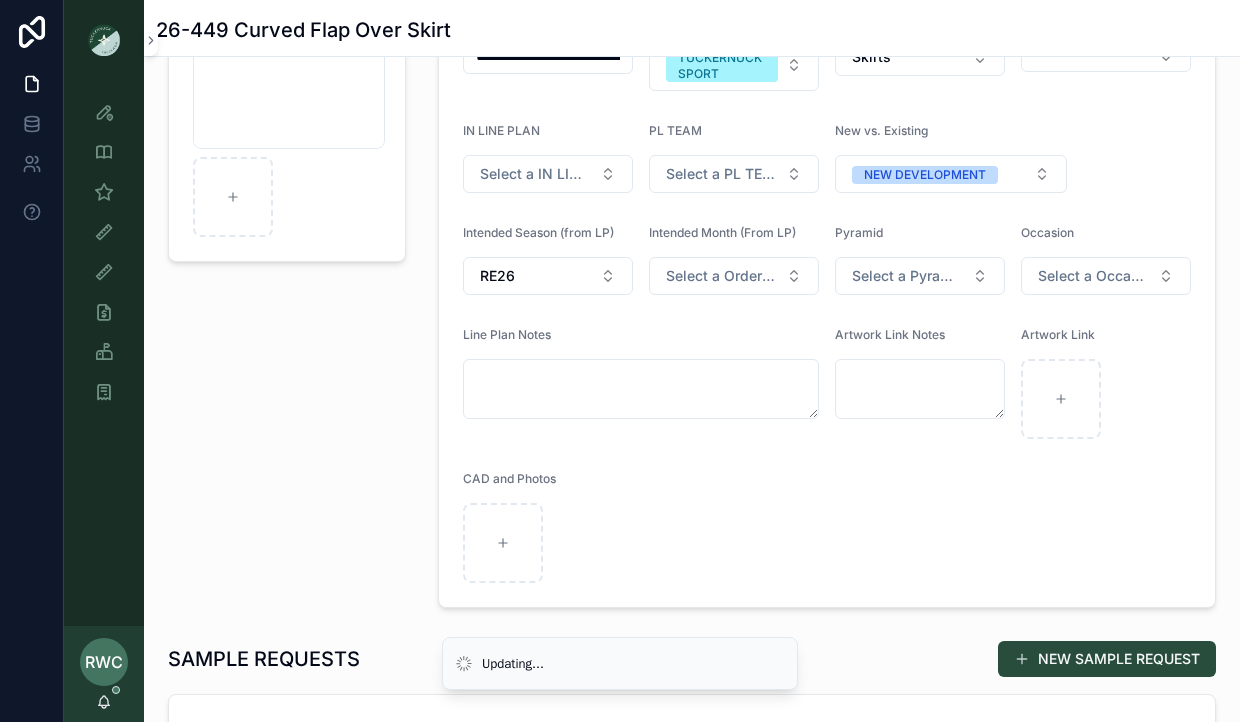scroll, scrollTop: 281, scrollLeft: 0, axis: vertical 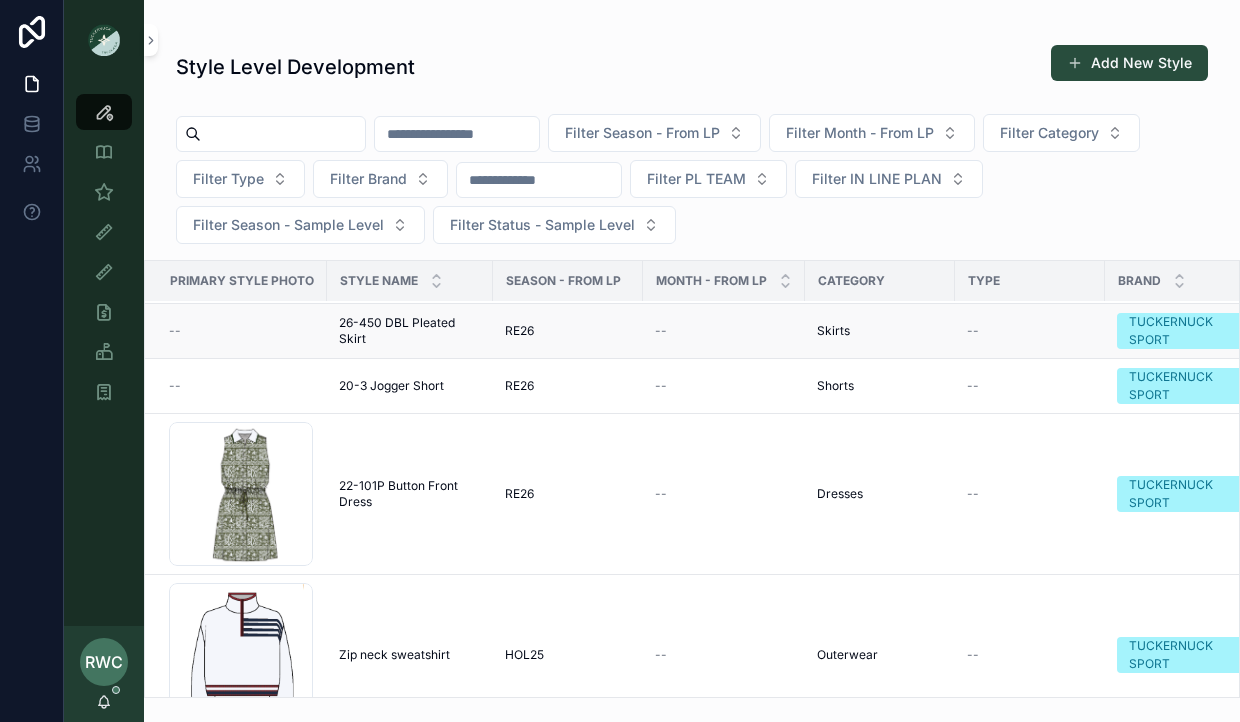 click on "26-450 DBL Pleated Skirt" at bounding box center [410, 331] 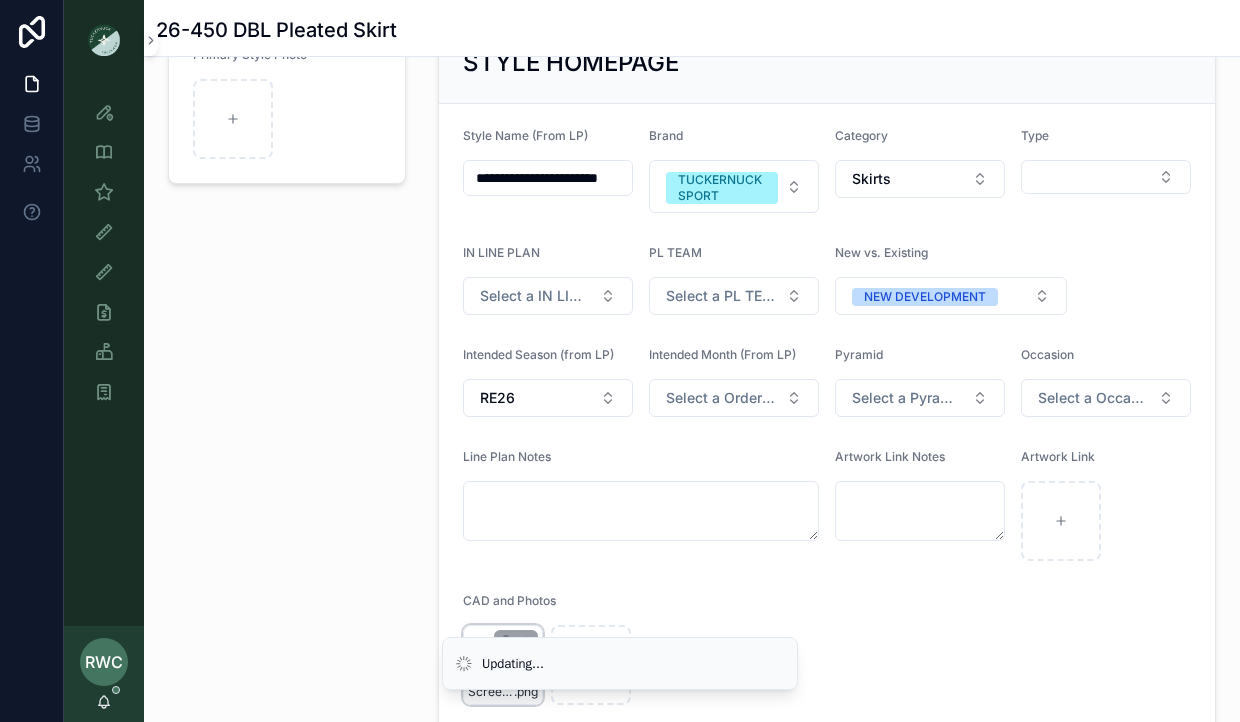 scroll, scrollTop: 167, scrollLeft: 0, axis: vertical 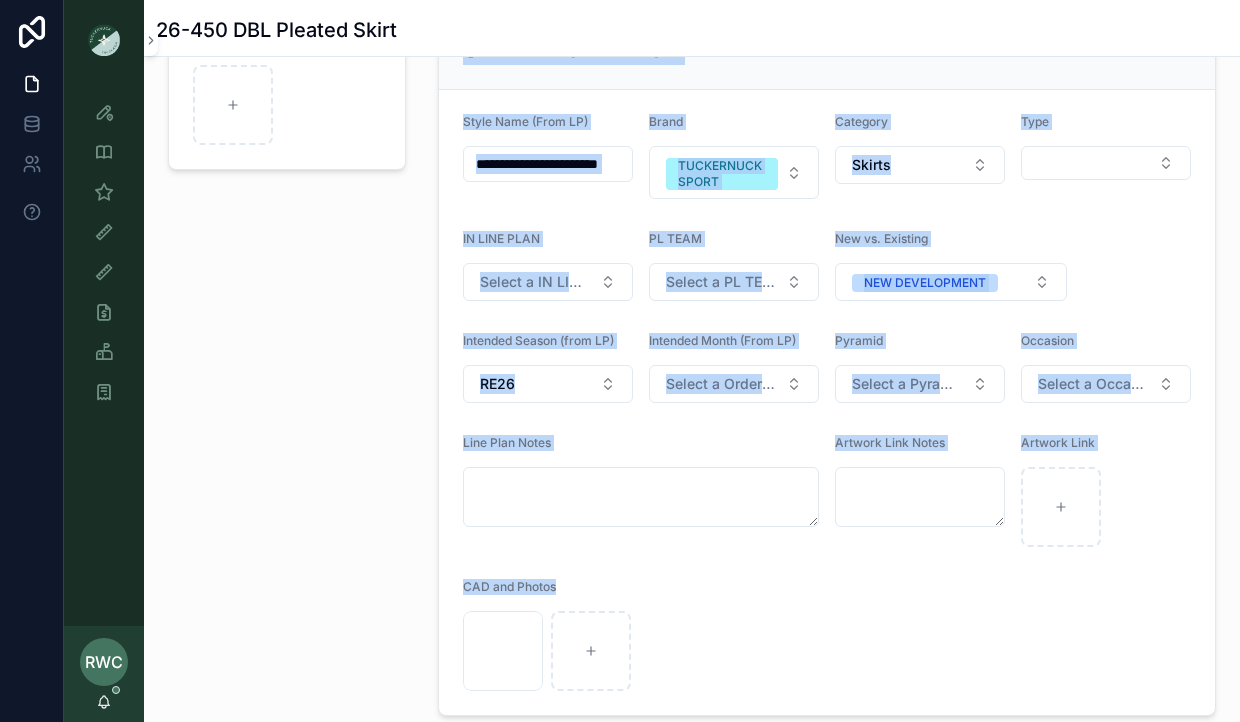 drag, startPoint x: 487, startPoint y: 643, endPoint x: 315, endPoint y: 536, distance: 202.56604 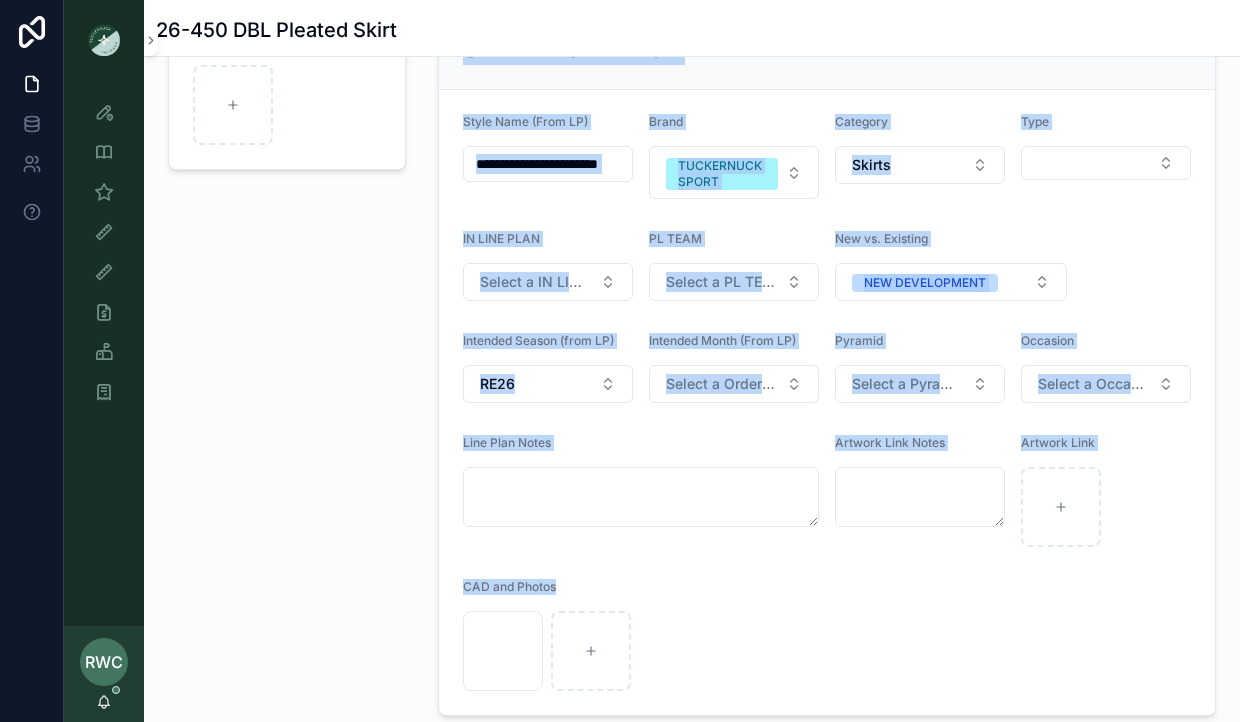 click on "**********" at bounding box center [692, 1178] 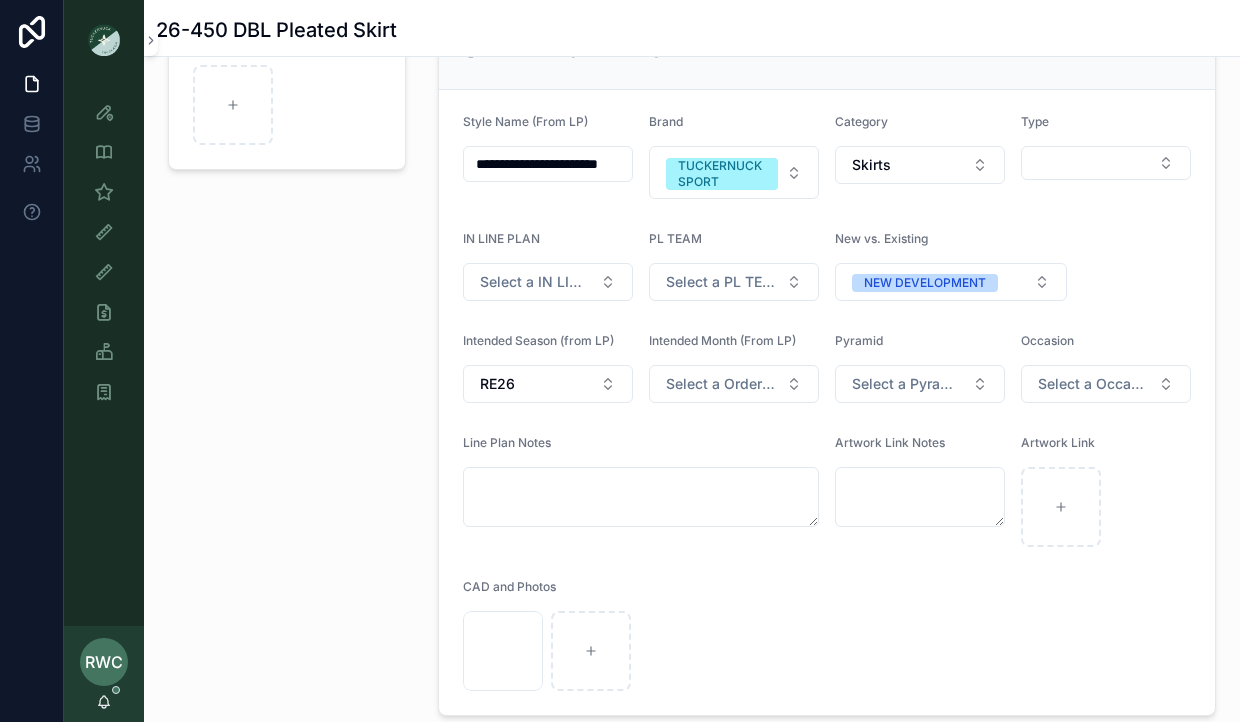 click on "Primary Style Photo" at bounding box center (287, 362) 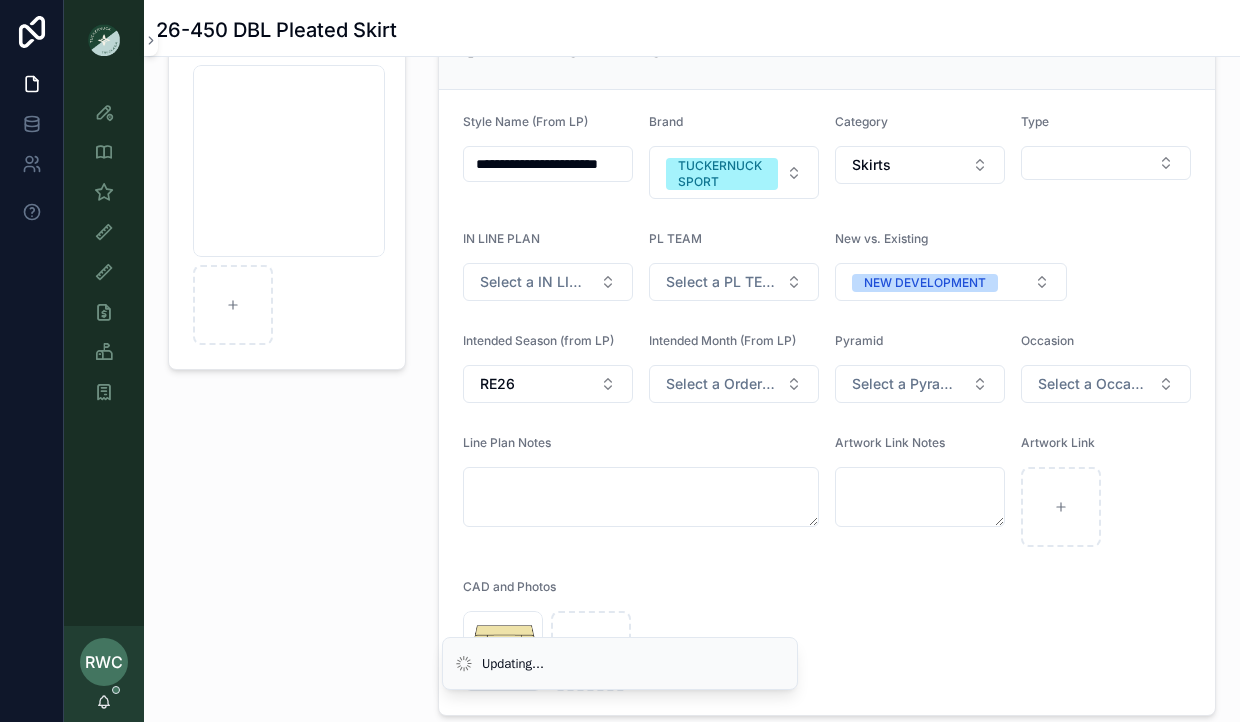 click on "Primary Style Photo Screenshot 2025-08-05 at 1.35.03 PM .png" at bounding box center [287, 362] 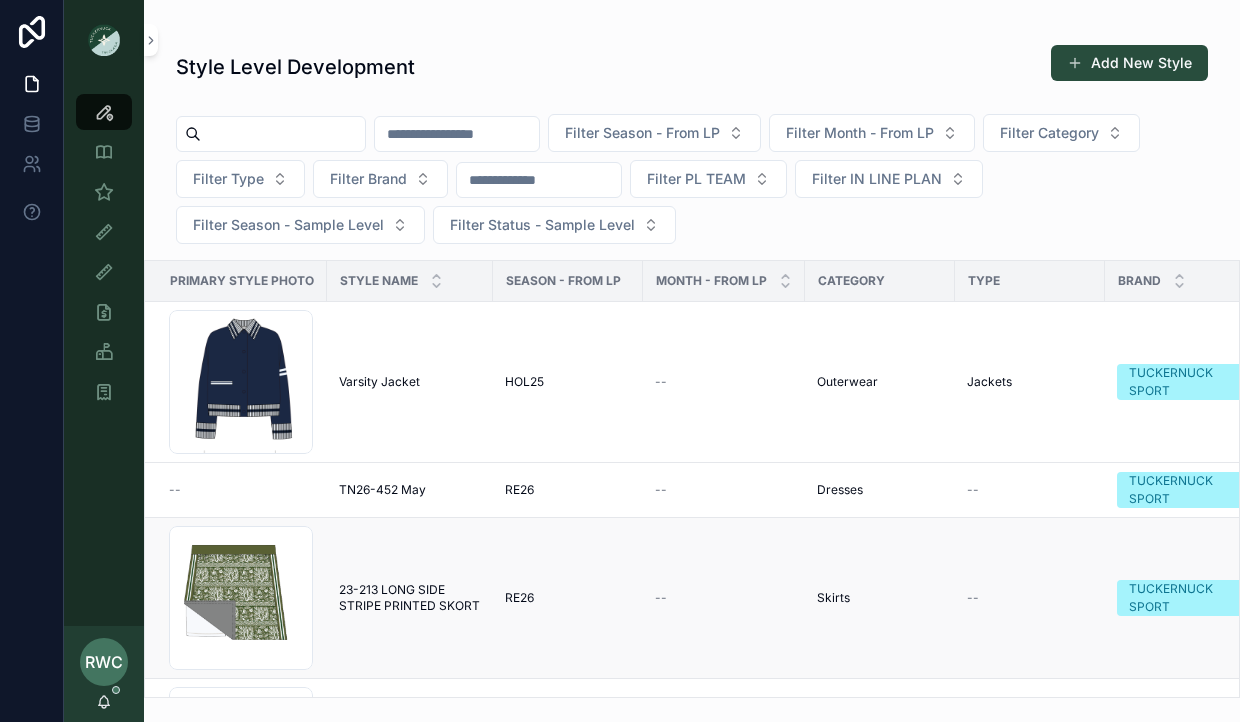 scroll, scrollTop: 0, scrollLeft: 0, axis: both 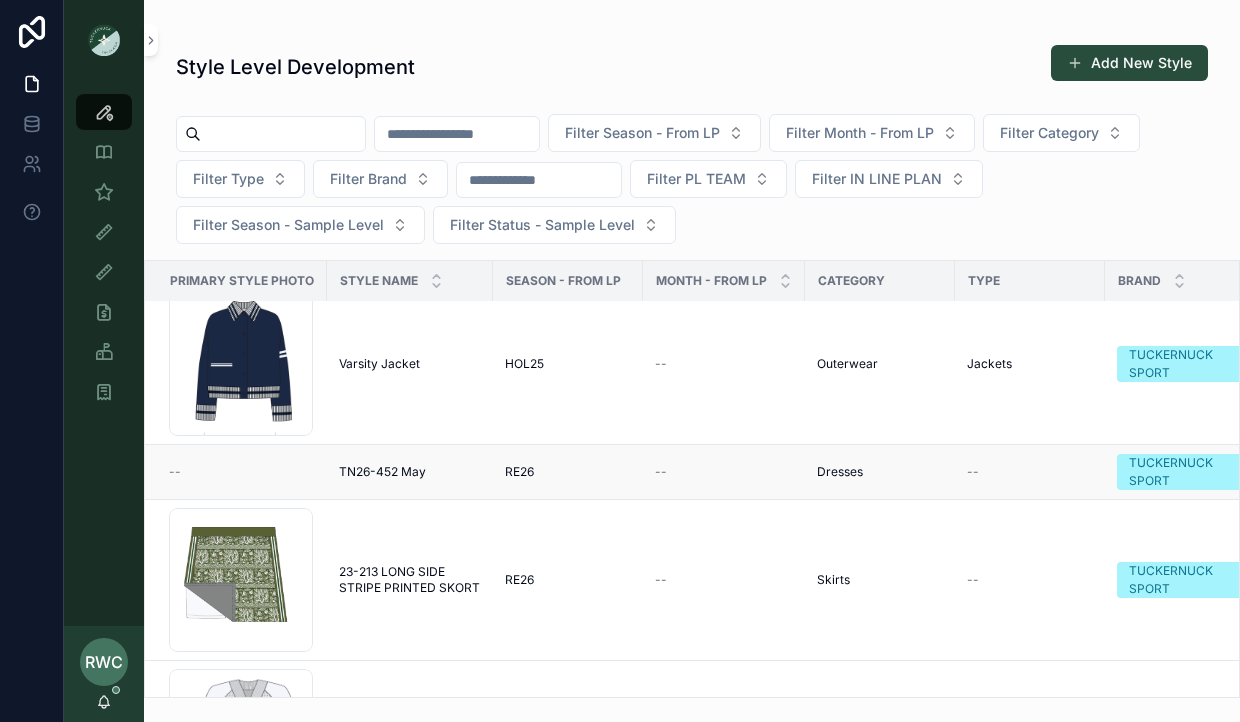 click on "TN26-452 May" at bounding box center (382, 472) 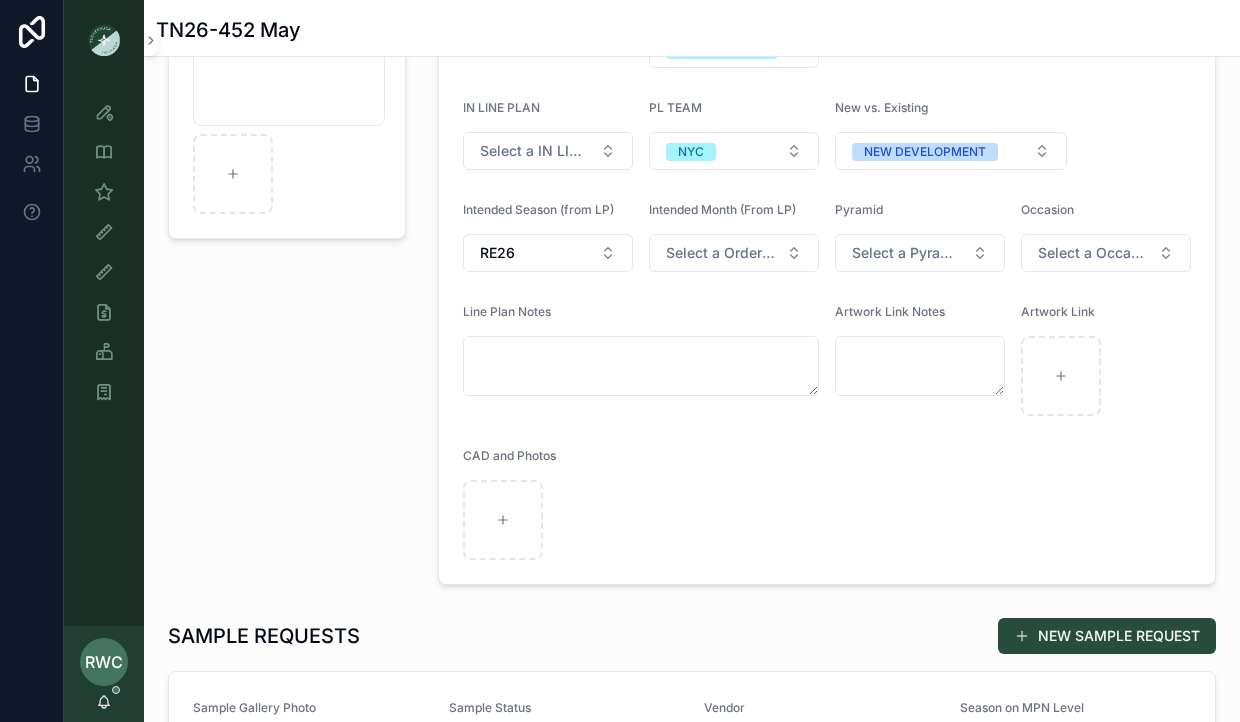scroll, scrollTop: 307, scrollLeft: 0, axis: vertical 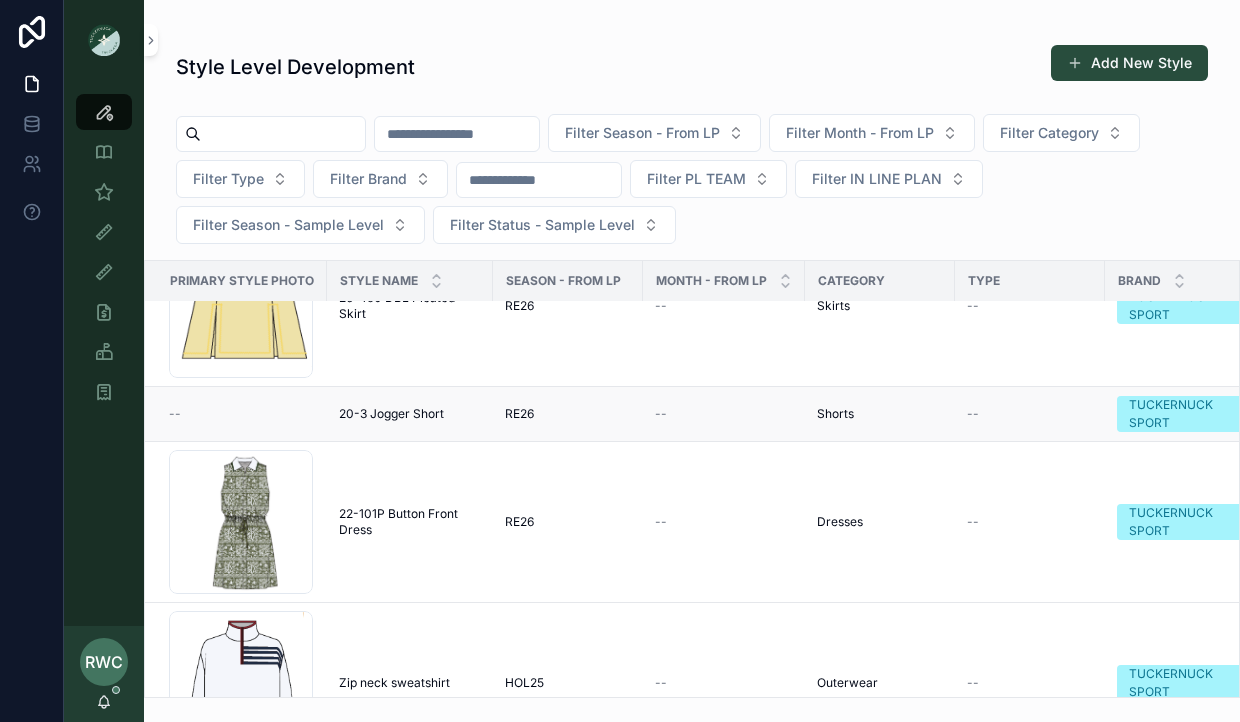 click on "20-3 Jogger Short" at bounding box center [391, 414] 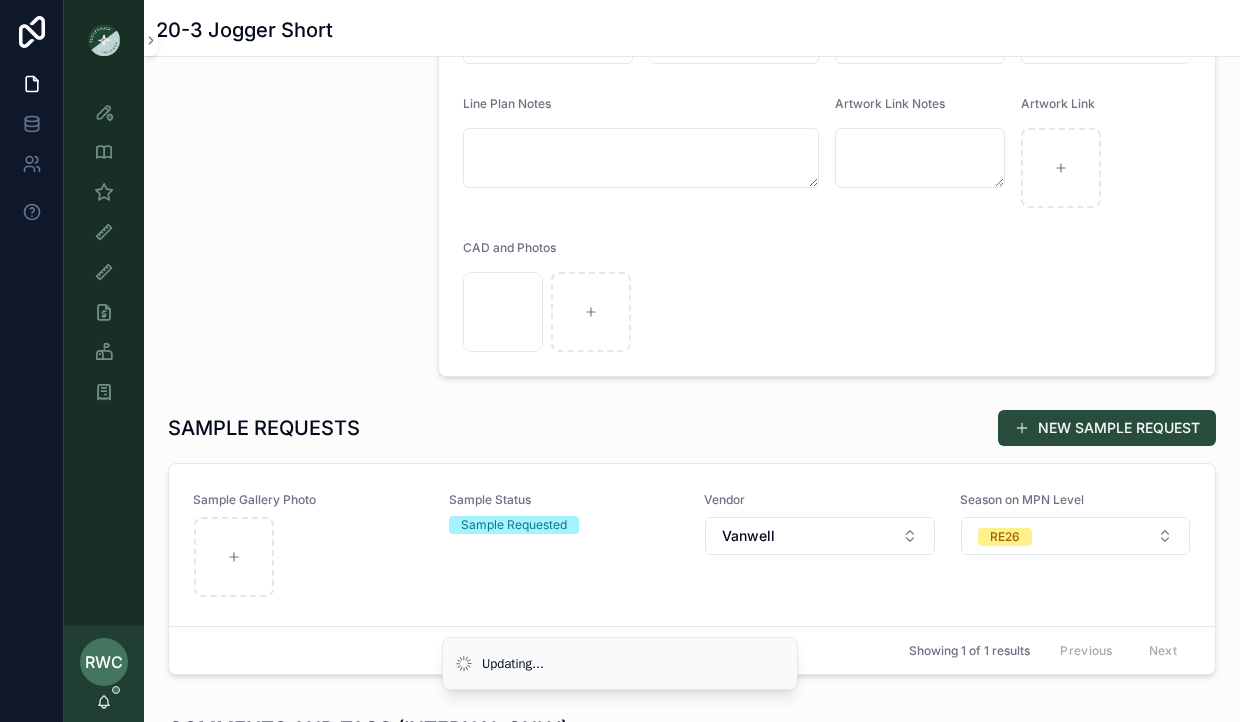 scroll, scrollTop: 209, scrollLeft: 0, axis: vertical 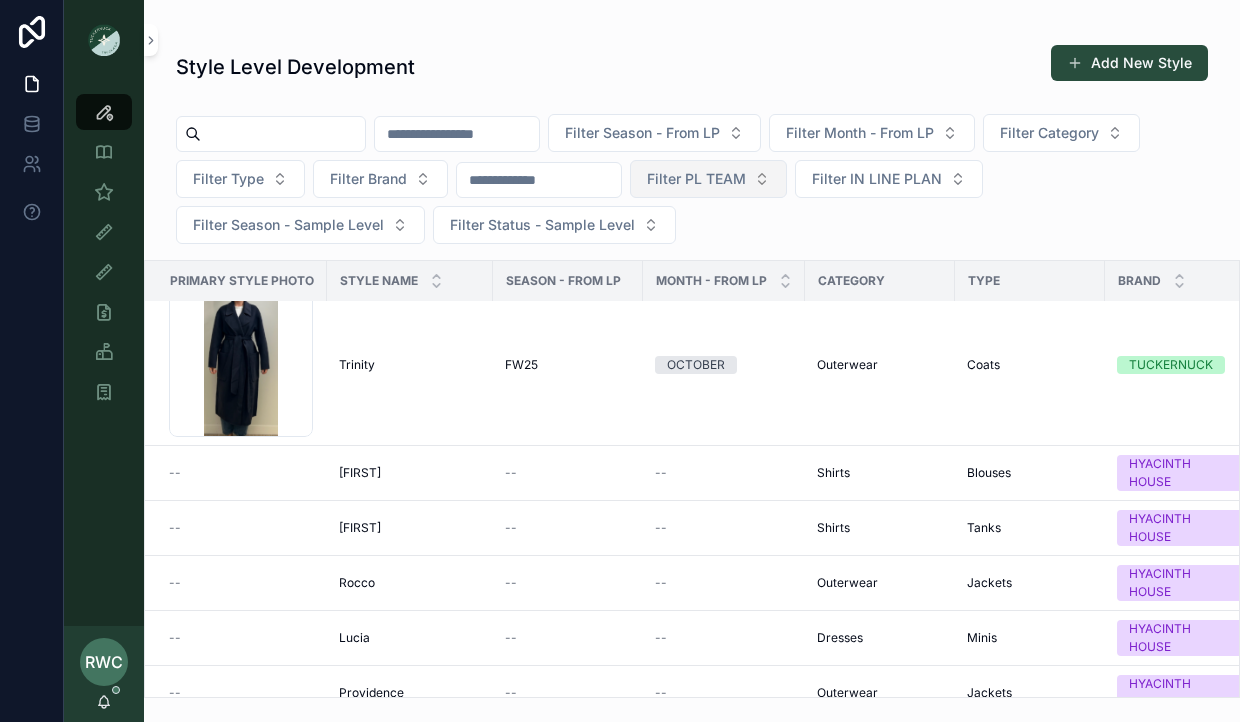 click on "Filter PL TEAM" at bounding box center [696, 179] 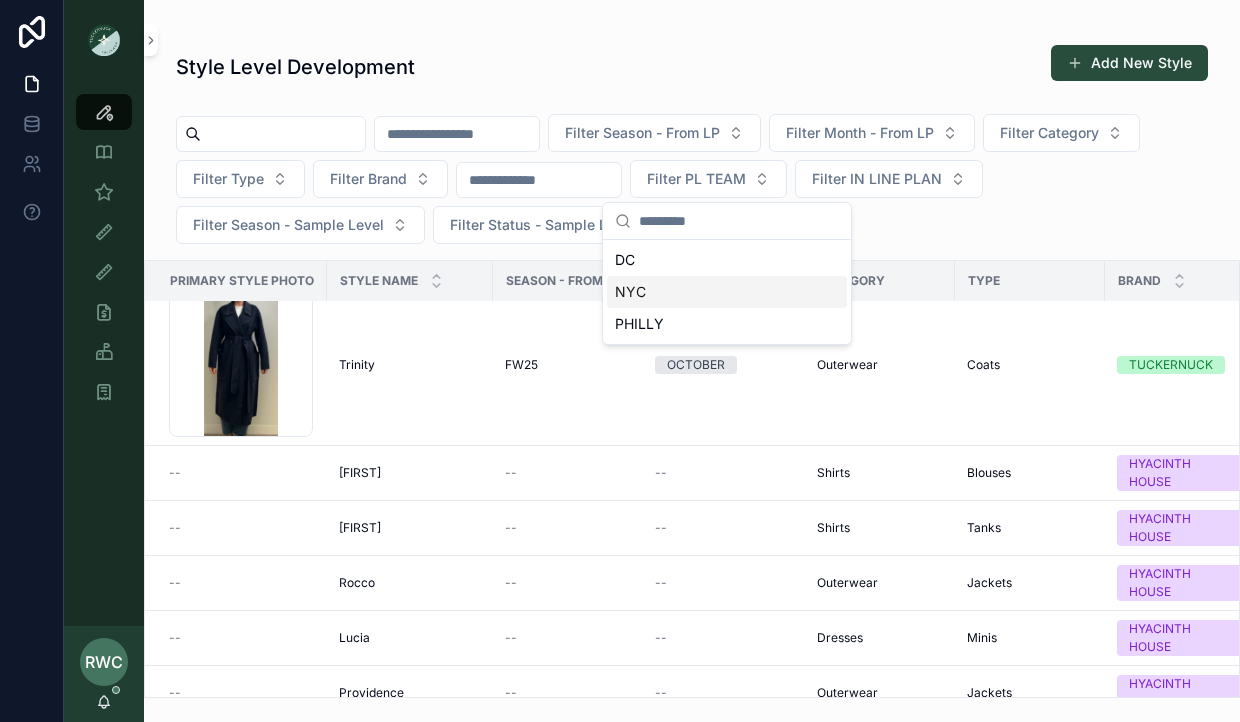 click on "NYC" at bounding box center (727, 292) 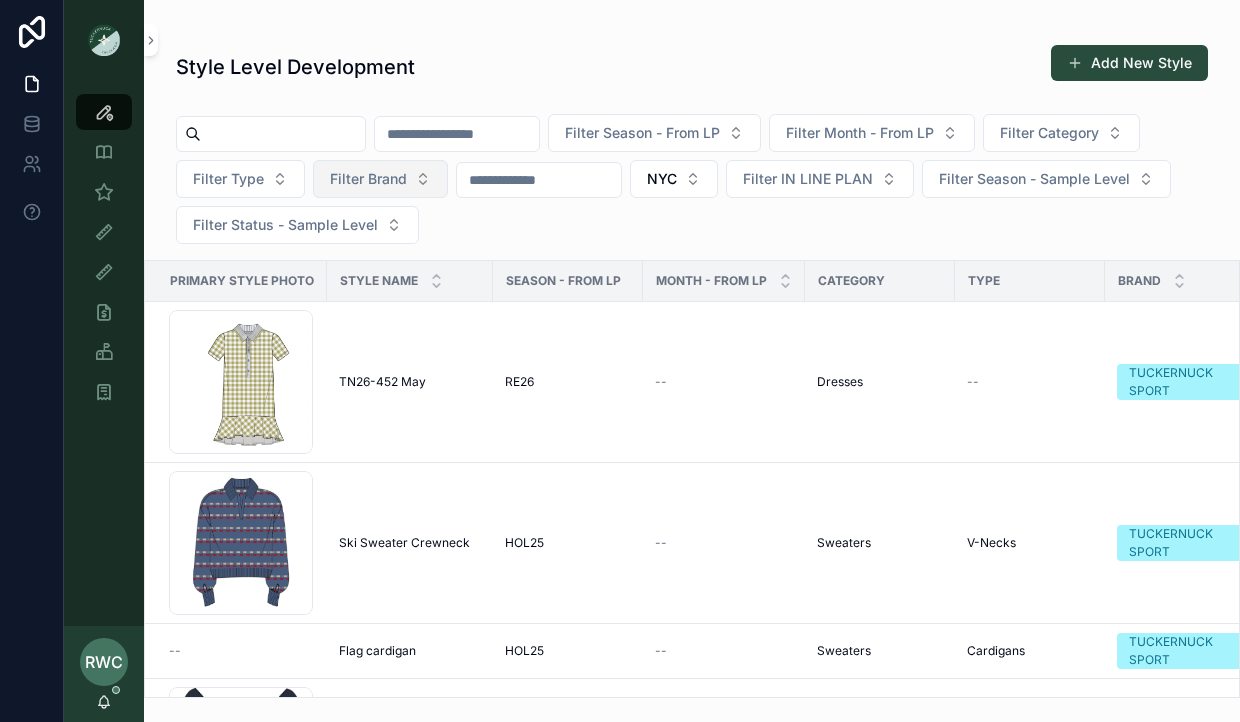 click on "Filter Brand" at bounding box center (368, 179) 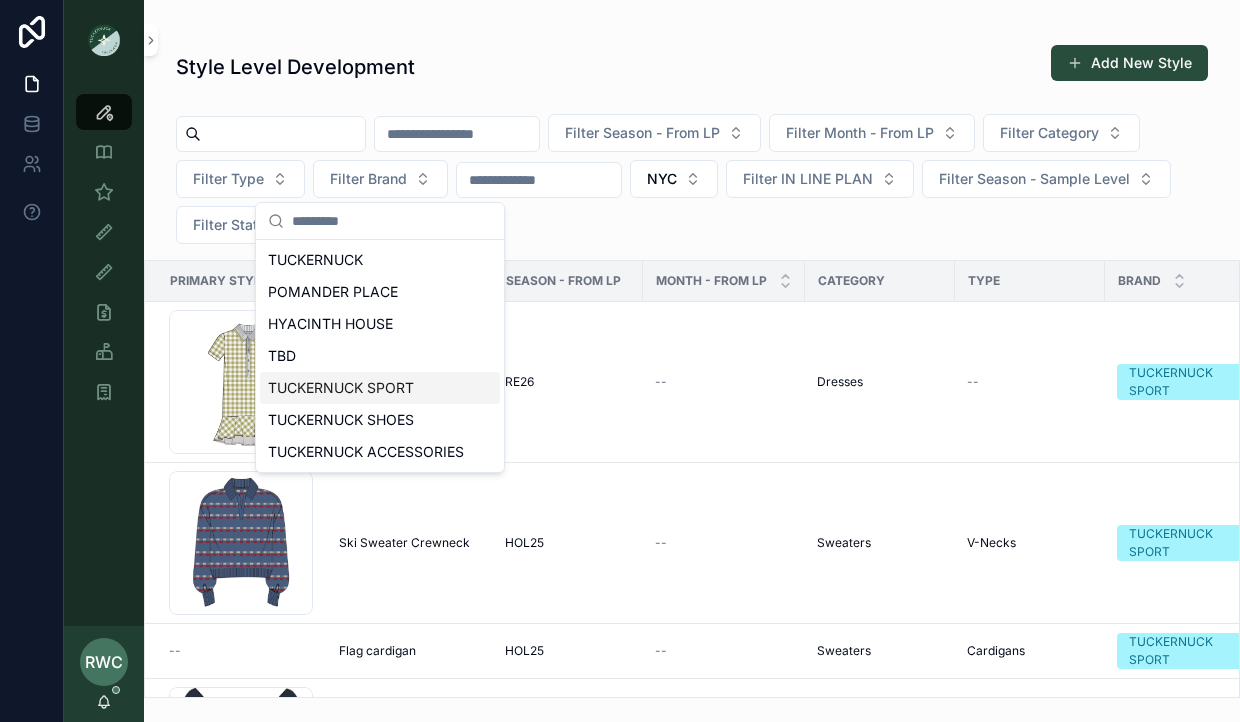 click on "TUCKERNUCK SPORT" at bounding box center (380, 388) 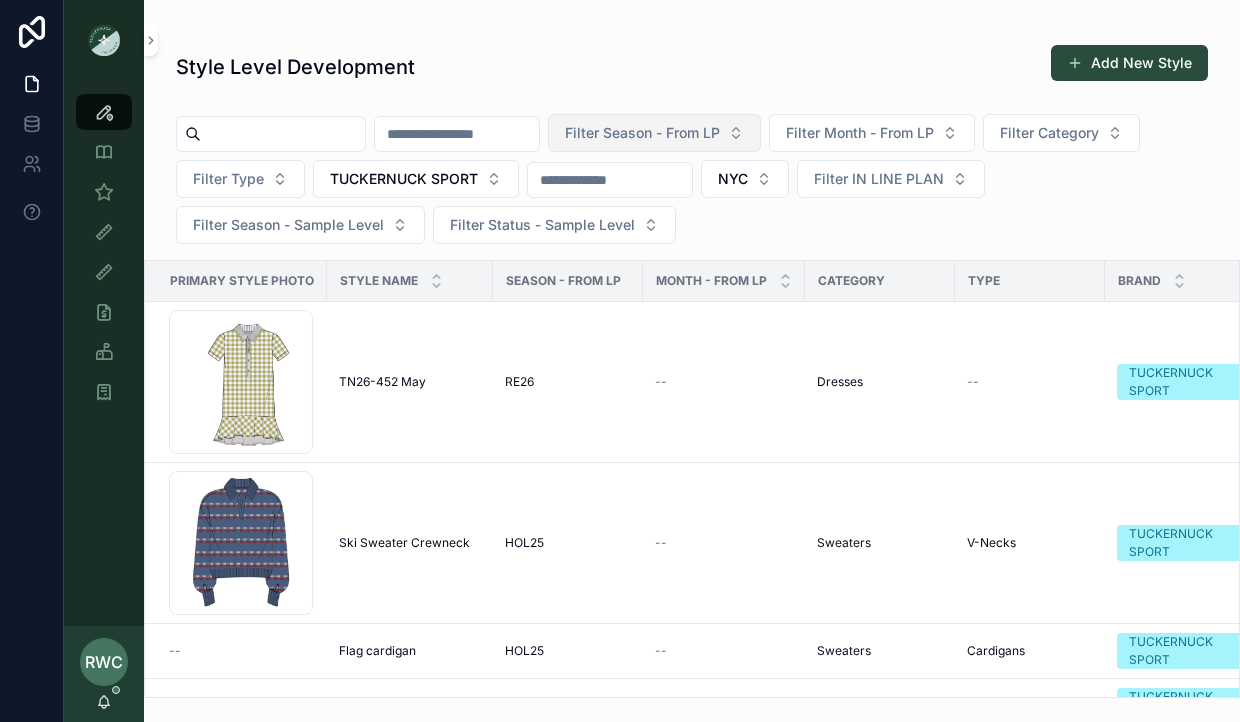 click on "Filter Season - From LP" at bounding box center (642, 133) 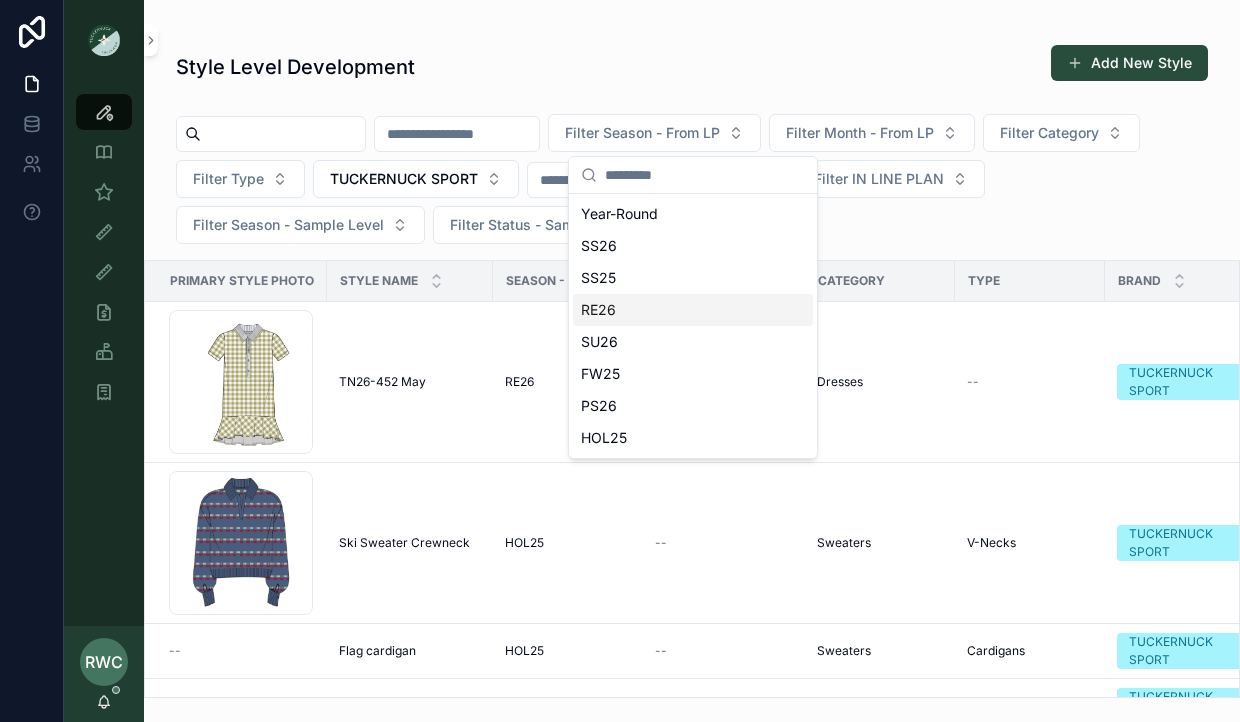 click on "RE26" at bounding box center (693, 310) 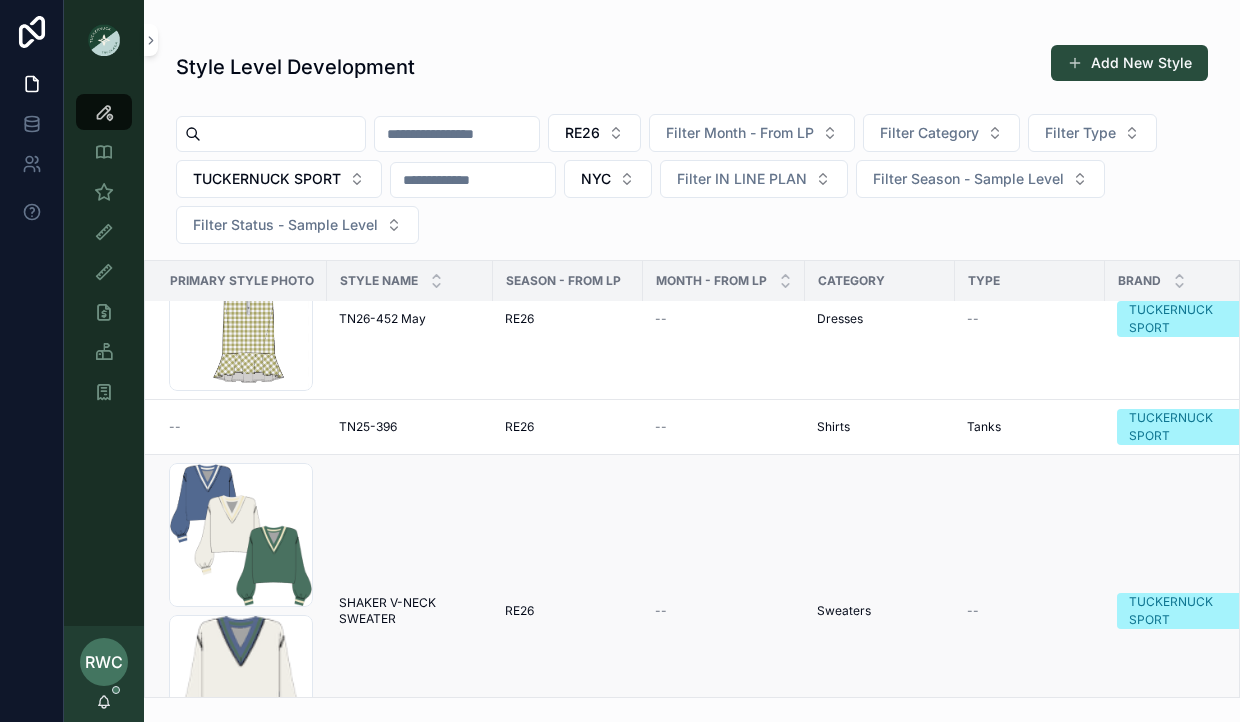 scroll, scrollTop: 0, scrollLeft: 0, axis: both 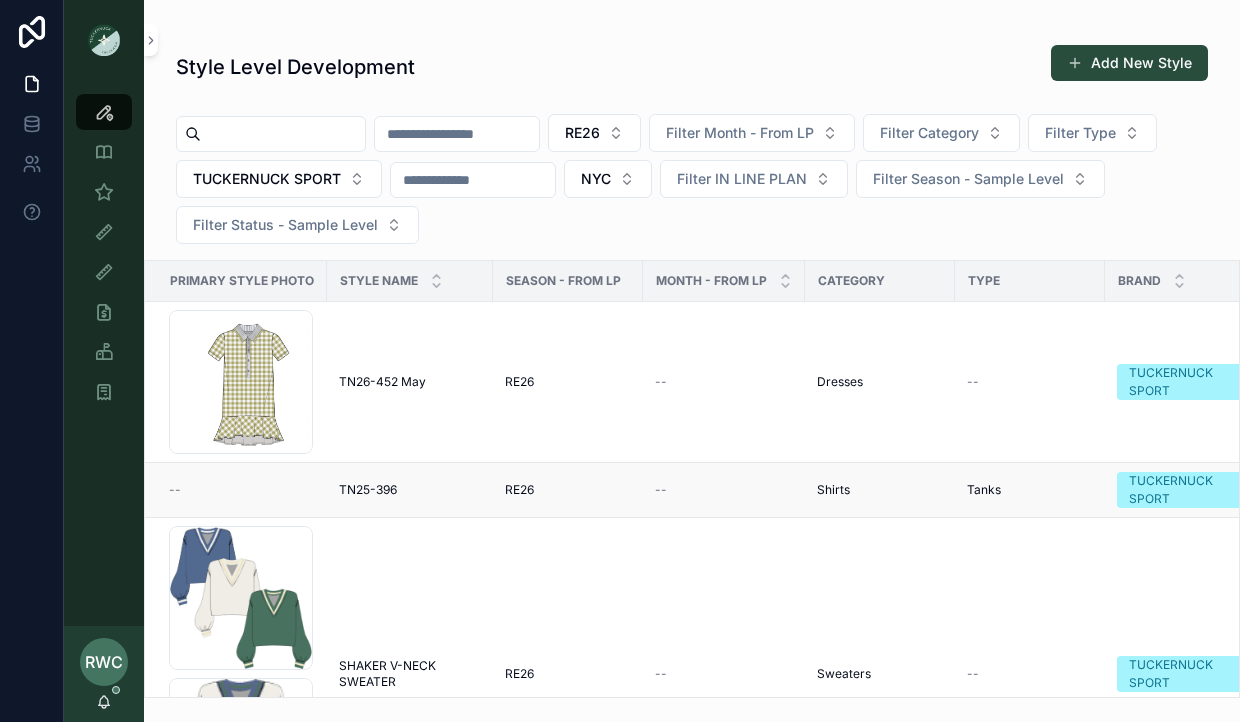 click on "TN25-396" at bounding box center [368, 490] 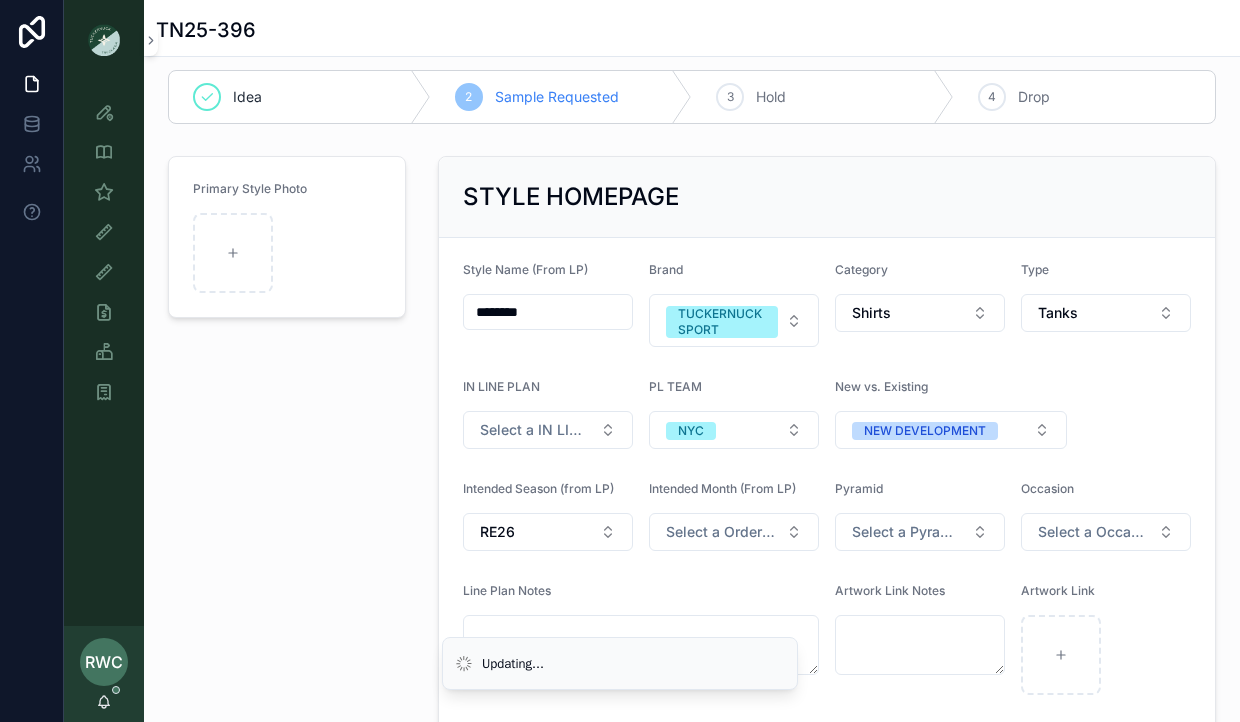 scroll, scrollTop: 31, scrollLeft: 0, axis: vertical 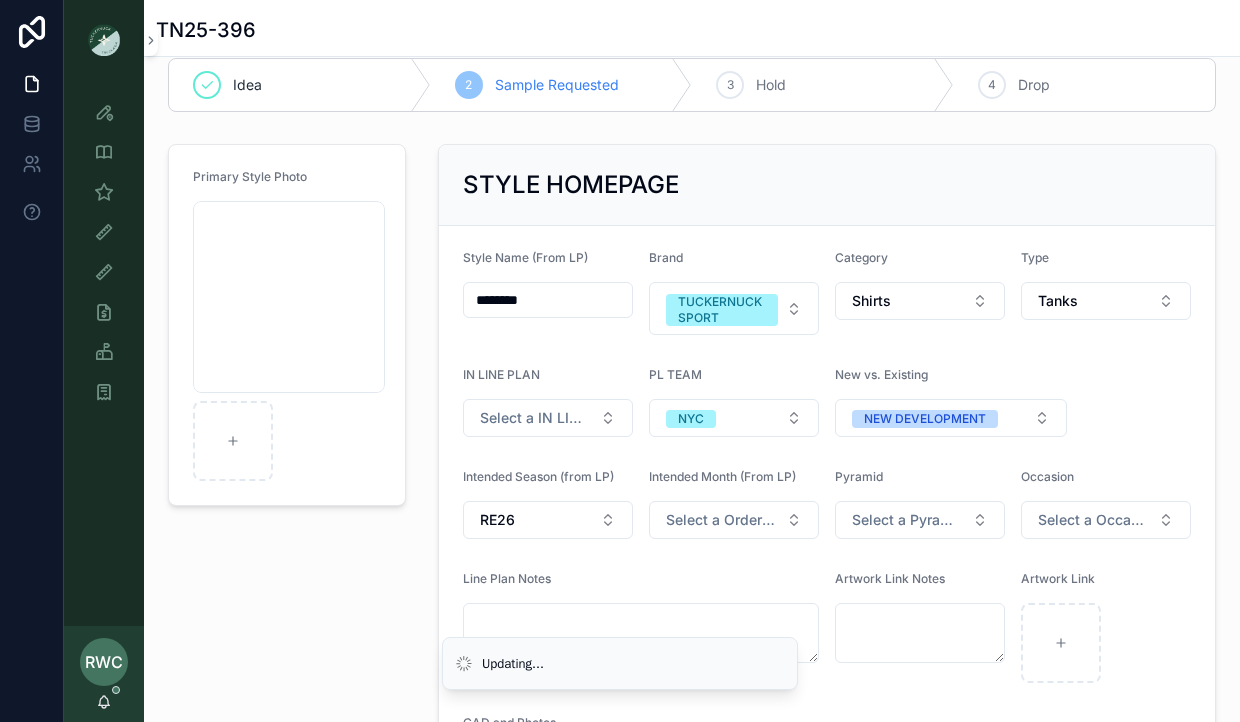 click on "Primary Style Photo Screenshot 2025-08-05 at 1.38.05 PM .png" at bounding box center (287, 498) 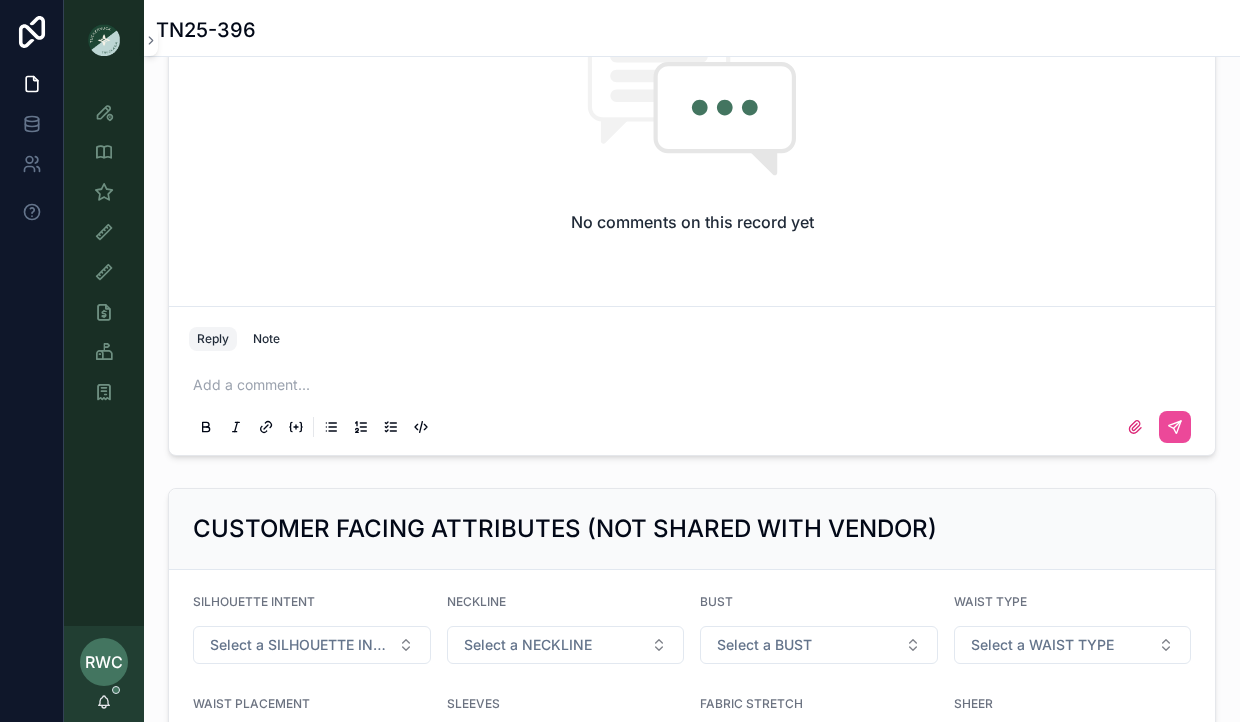 scroll, scrollTop: 1996, scrollLeft: 0, axis: vertical 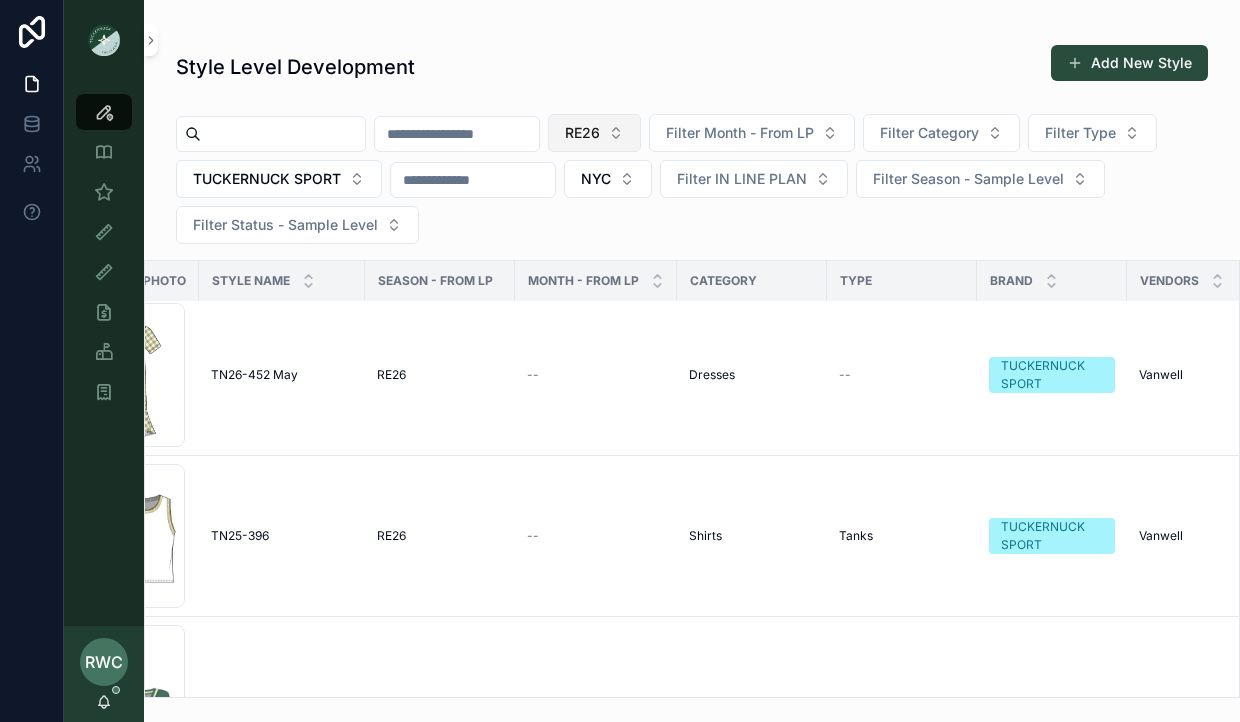 click on "RE26" at bounding box center [582, 133] 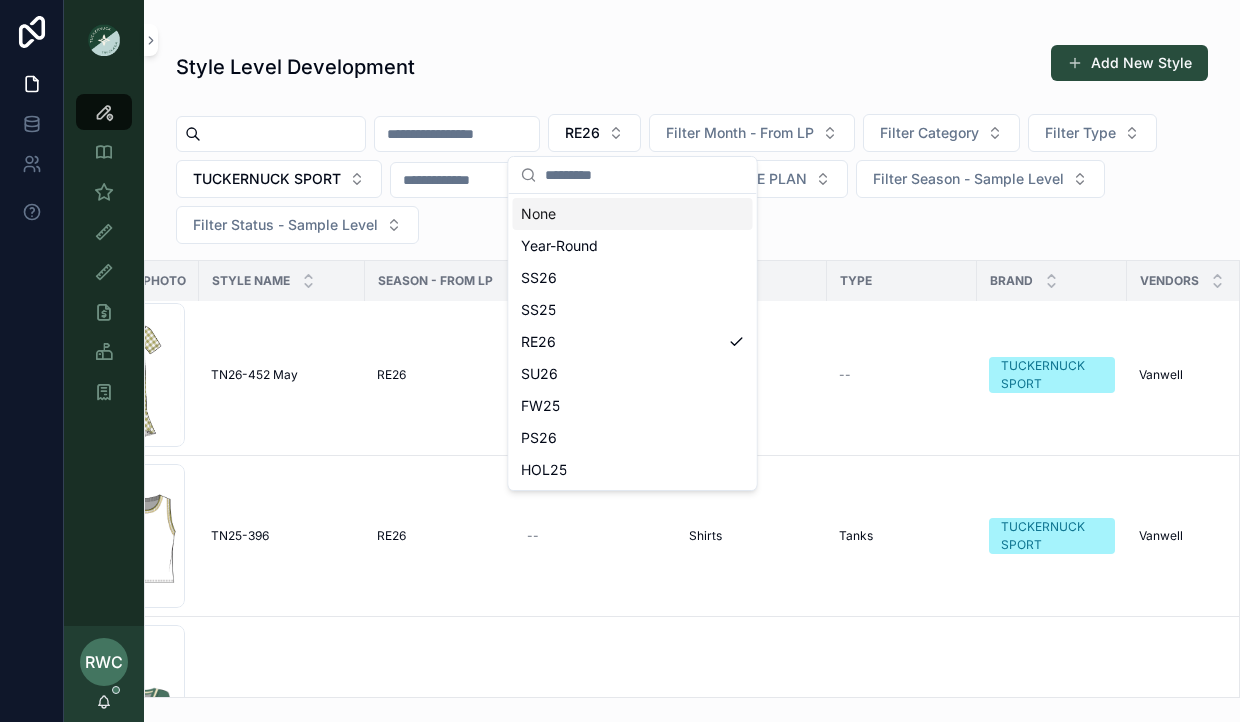 click on "None" at bounding box center (633, 214) 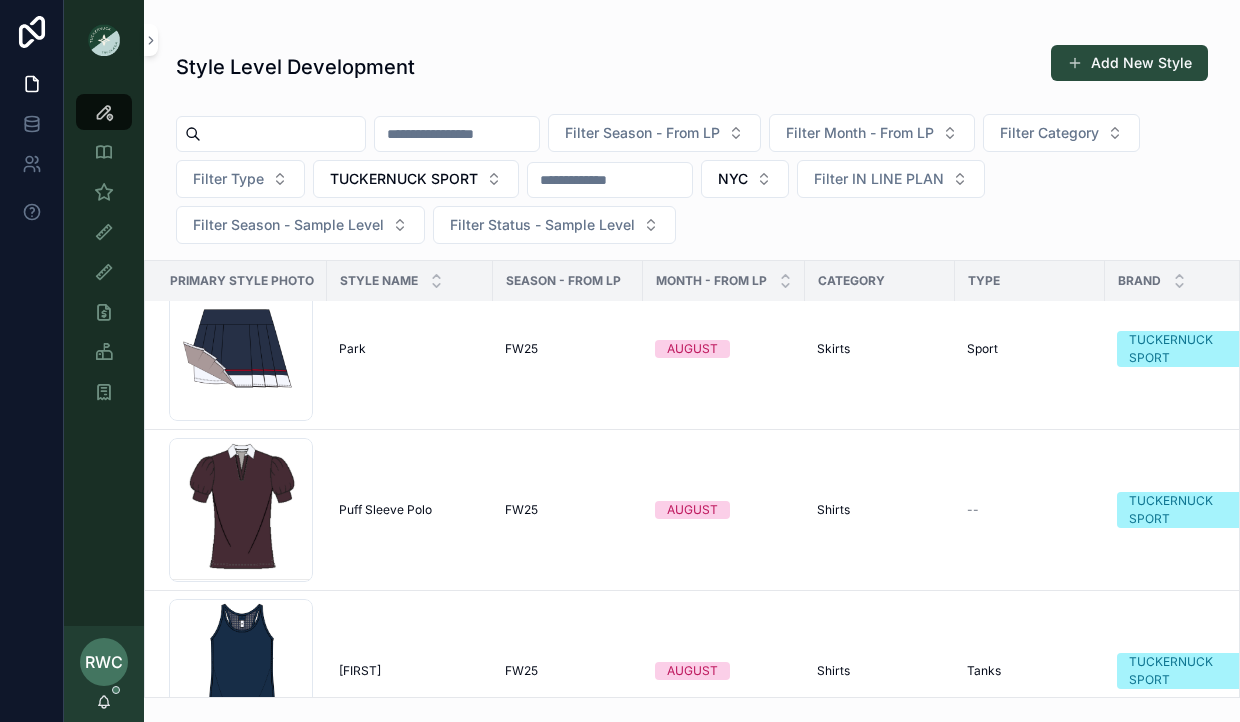 scroll, scrollTop: 5541, scrollLeft: 0, axis: vertical 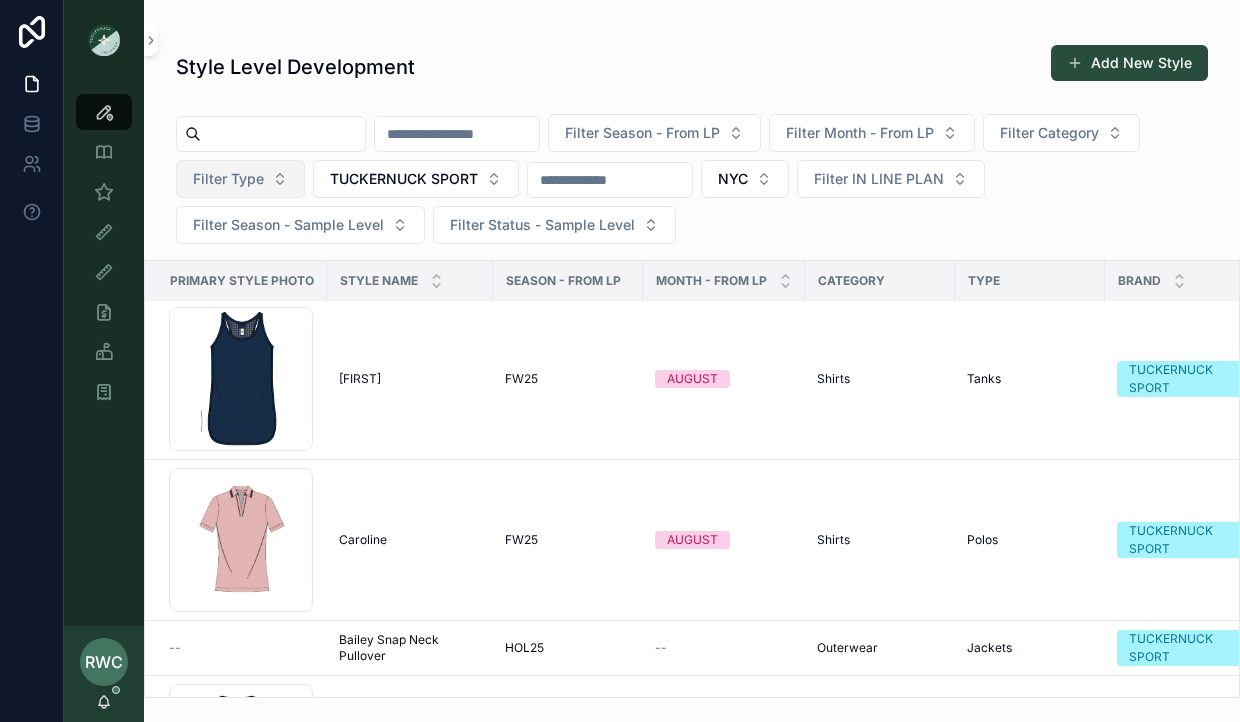 click on "Filter Type" at bounding box center [228, 179] 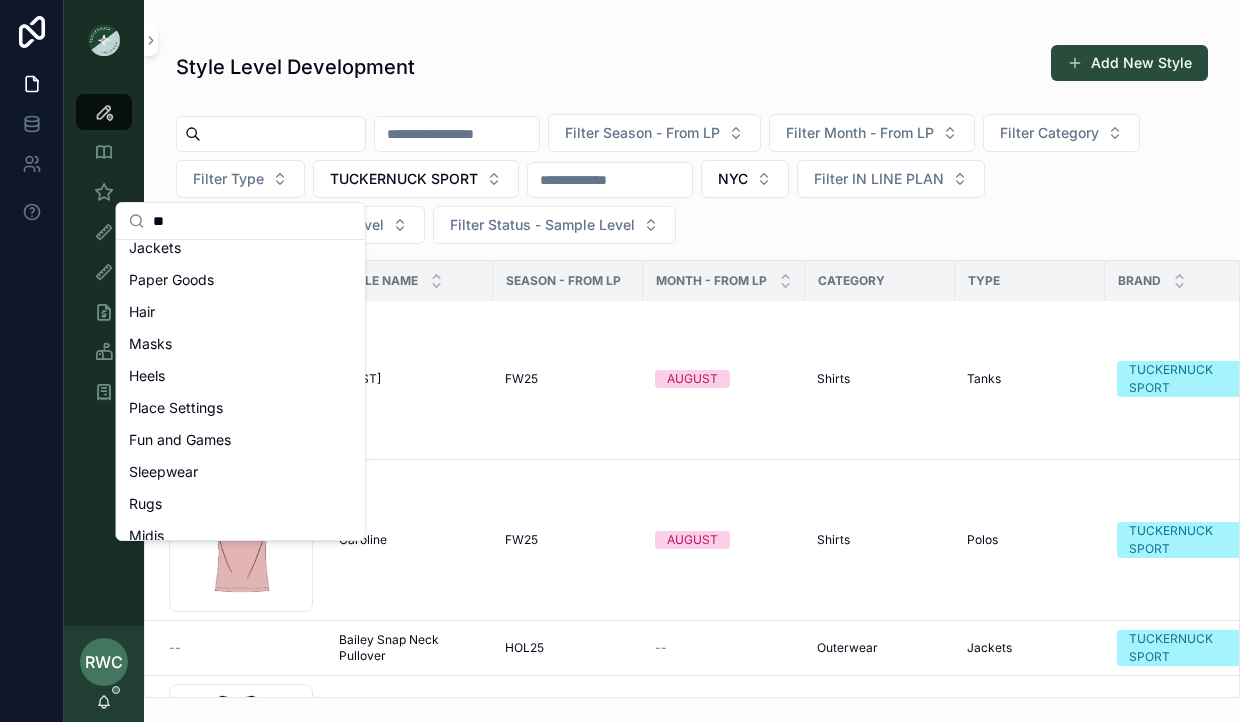 scroll, scrollTop: 0, scrollLeft: 0, axis: both 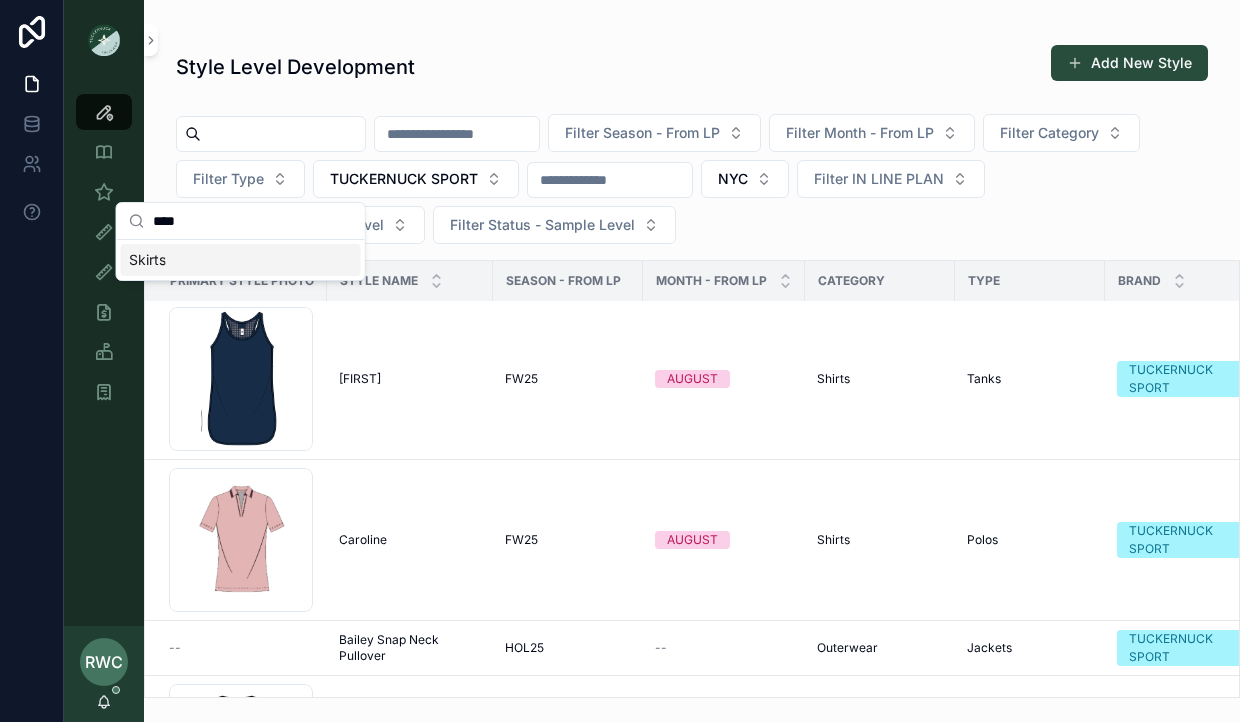 type on "****" 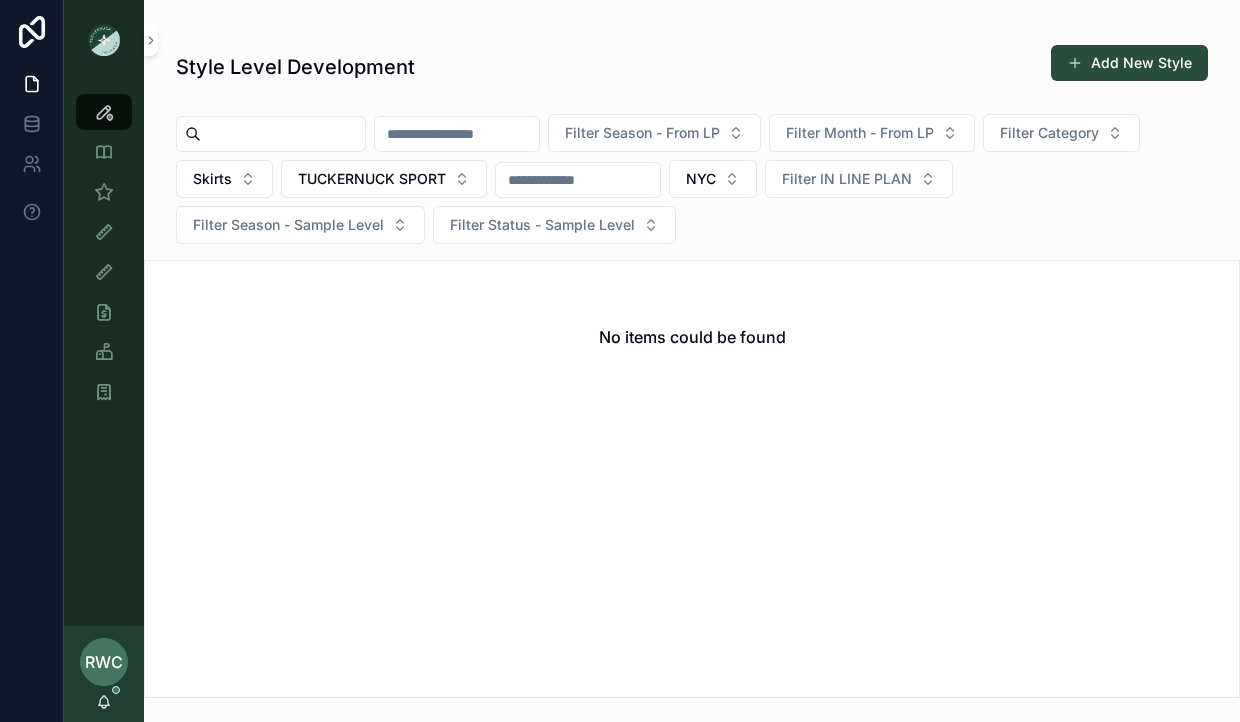 click on "Style Level Development Add New Style" at bounding box center (692, 67) 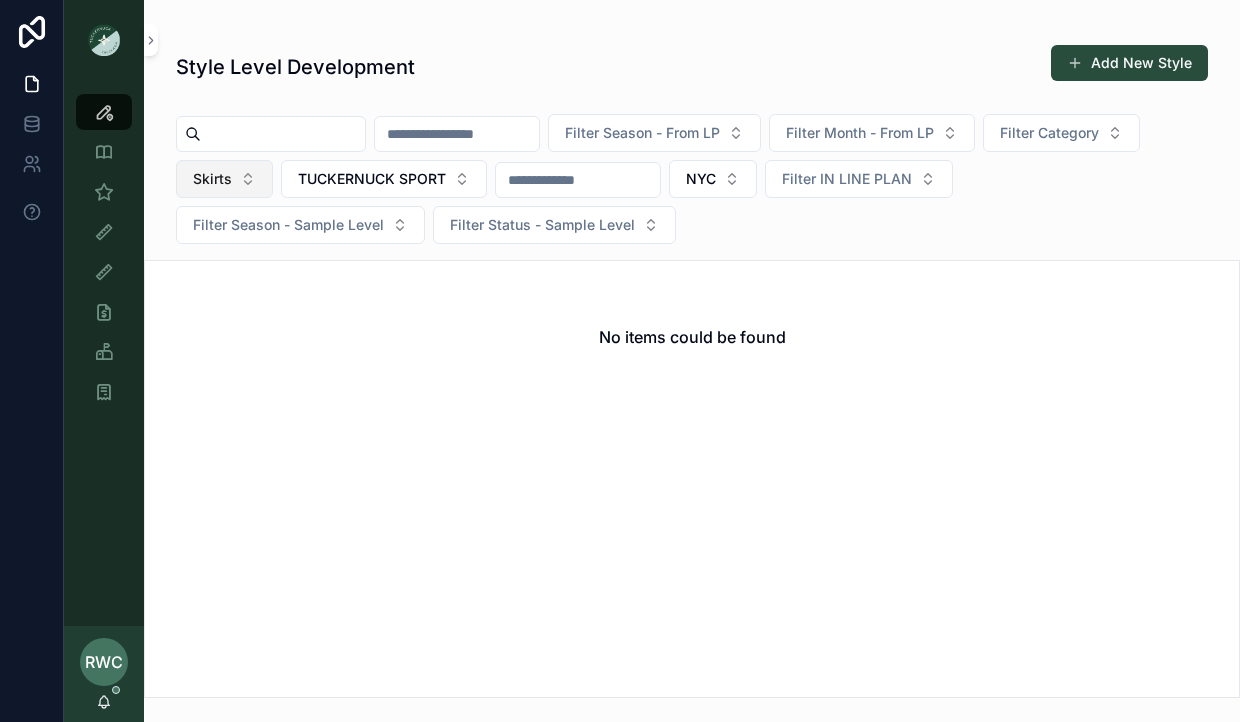 click on "Skirts" at bounding box center (224, 179) 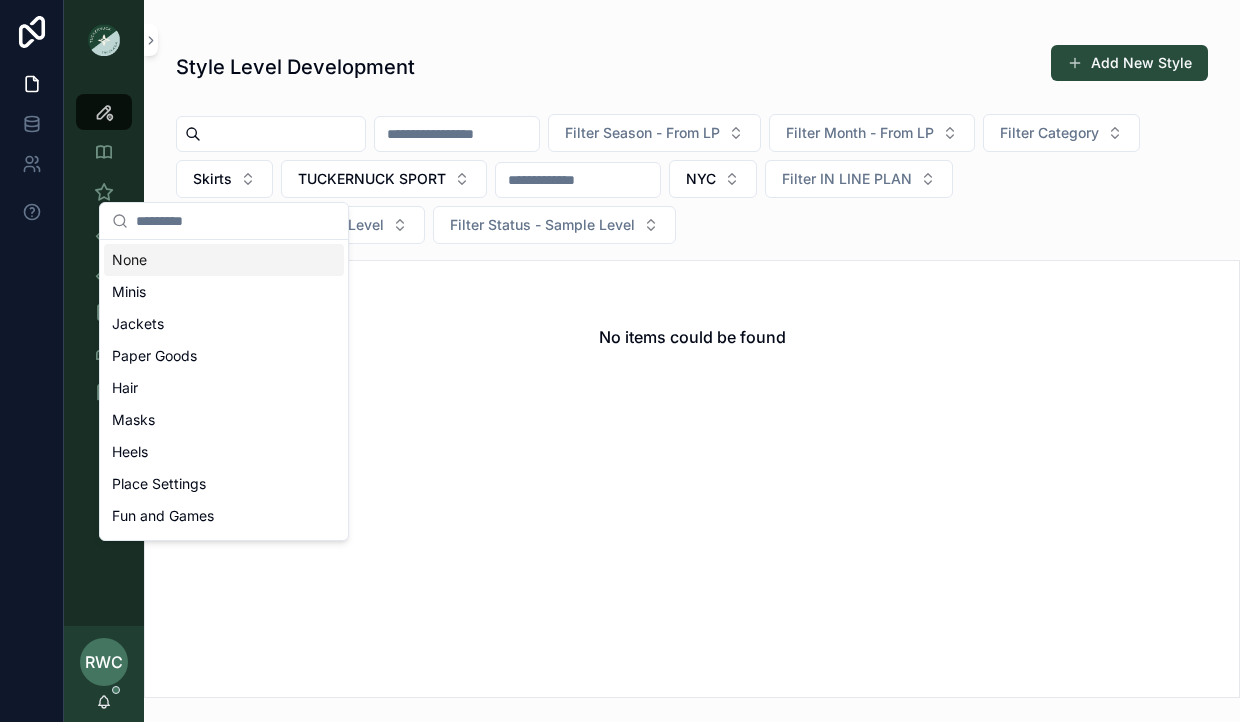 click on "None" at bounding box center (224, 260) 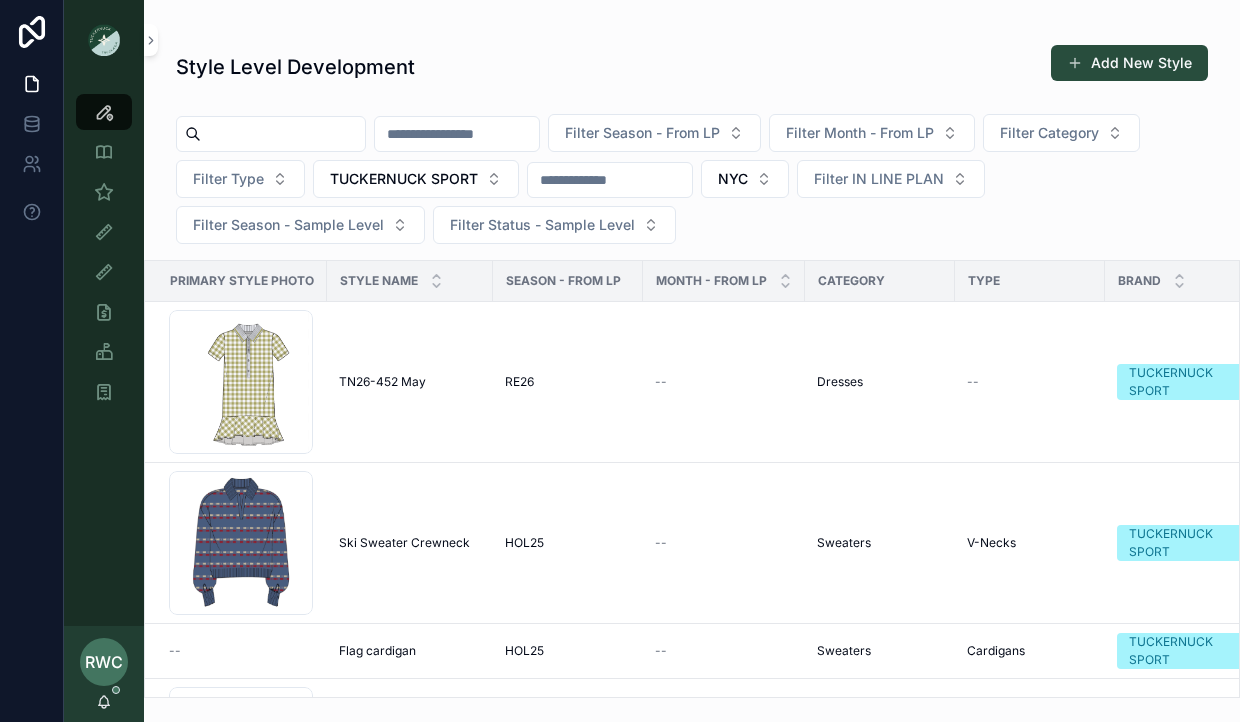 click at bounding box center [457, 134] 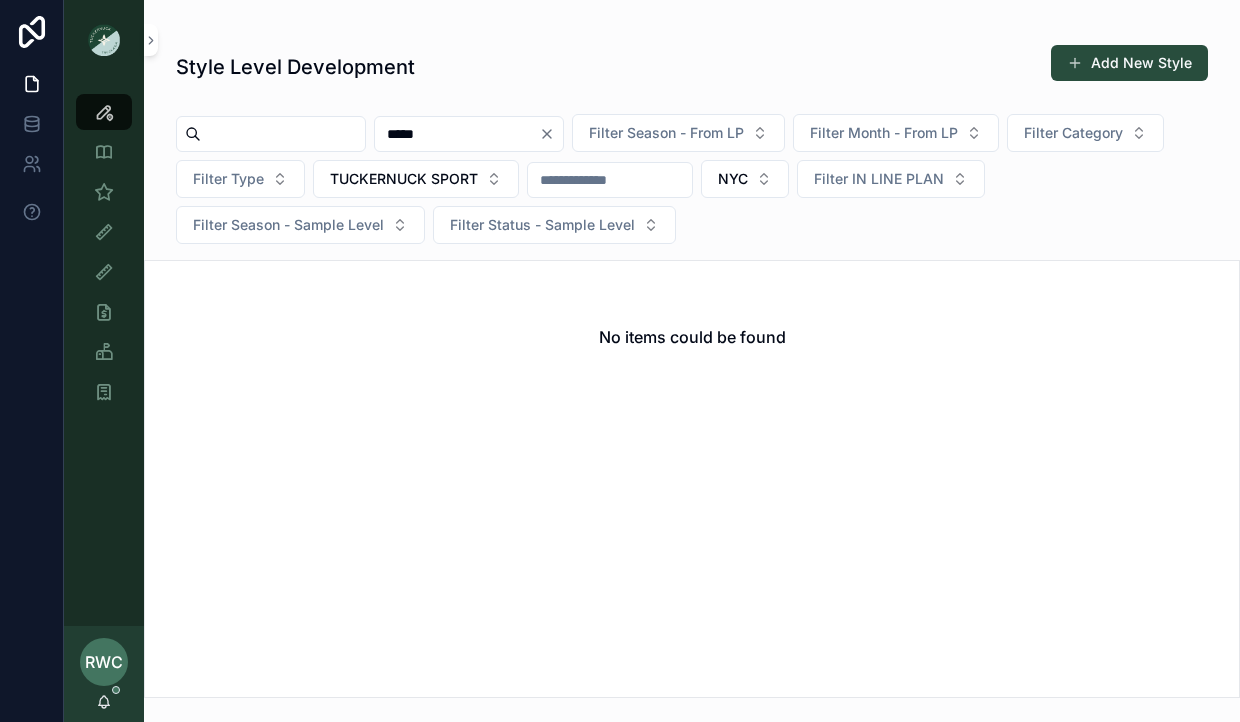 type on "*****" 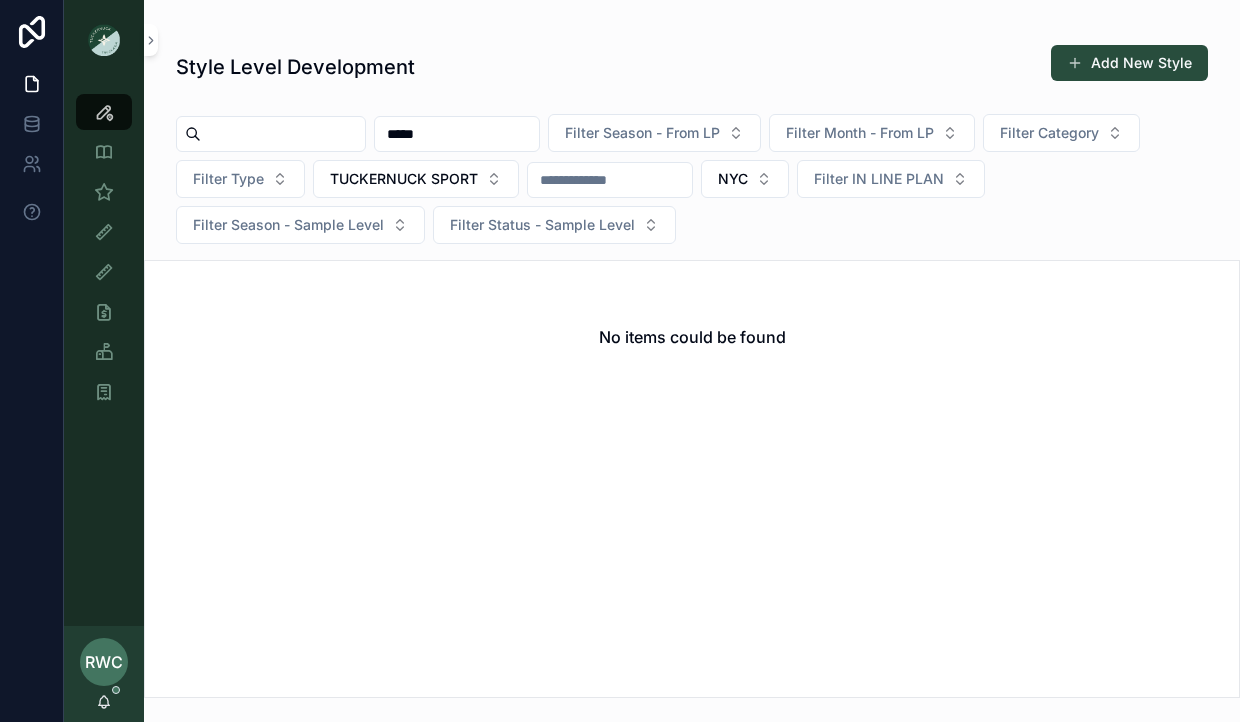click on "*****" at bounding box center (457, 134) 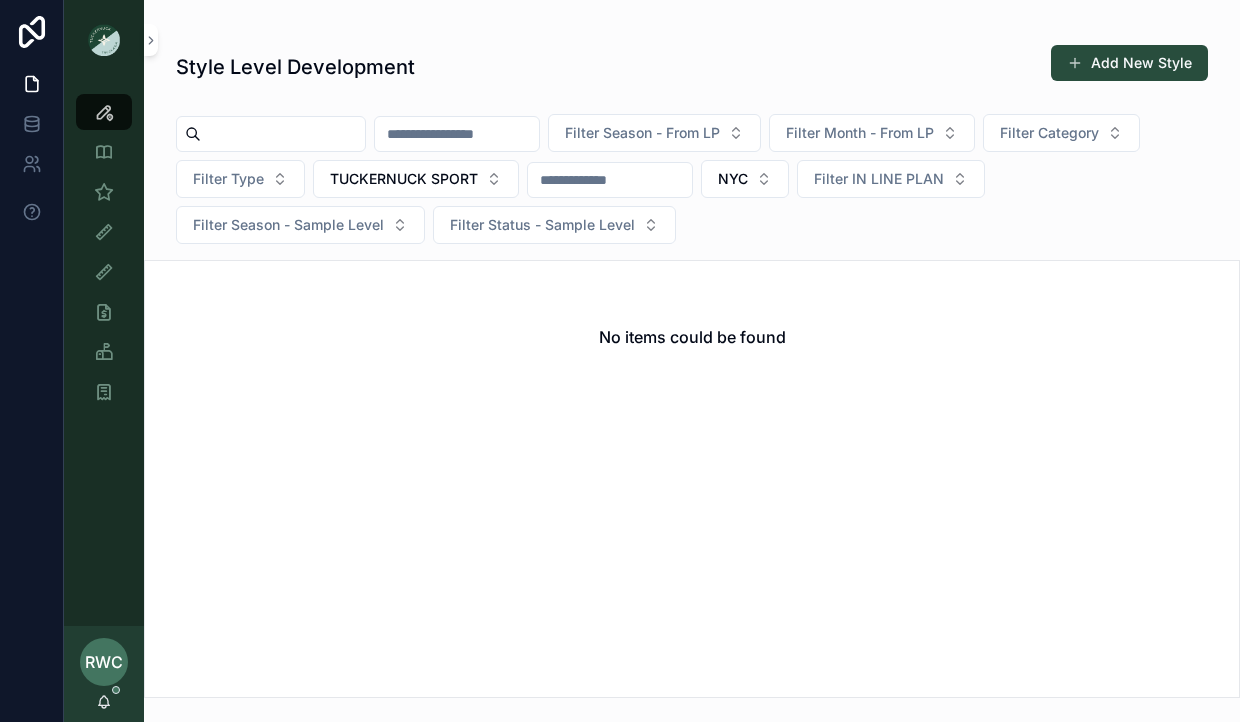 paste on "******" 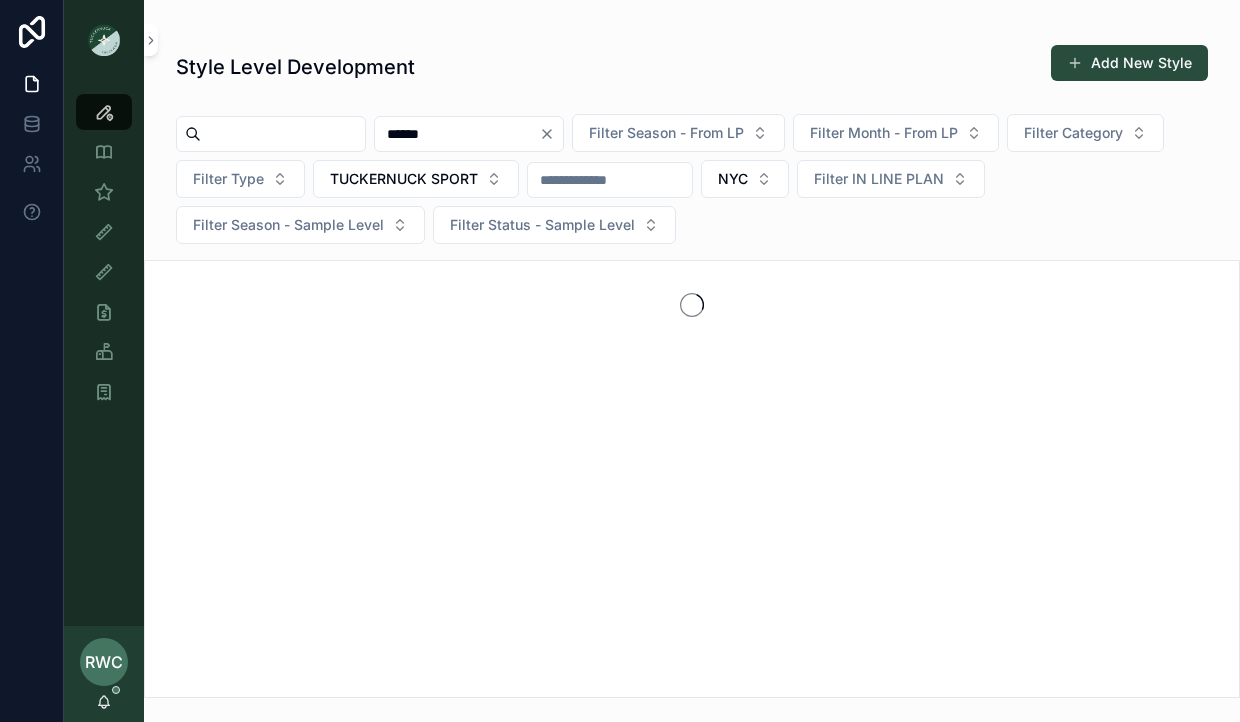 type on "******" 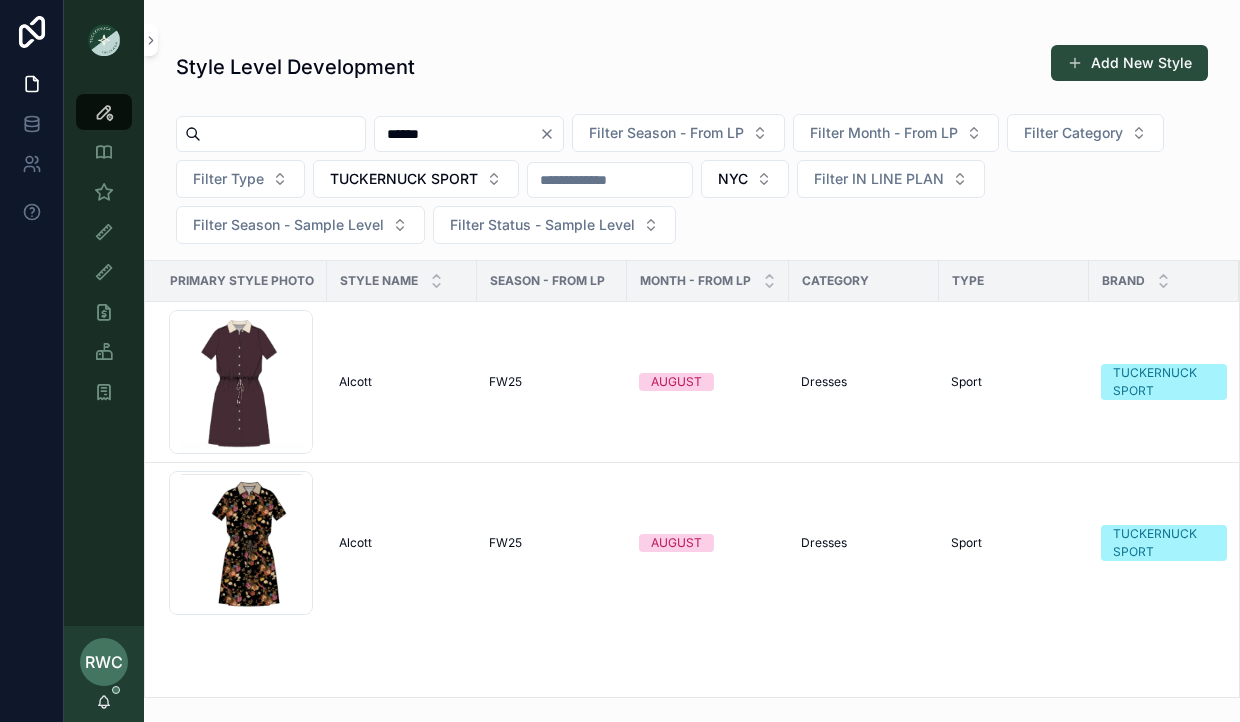 click 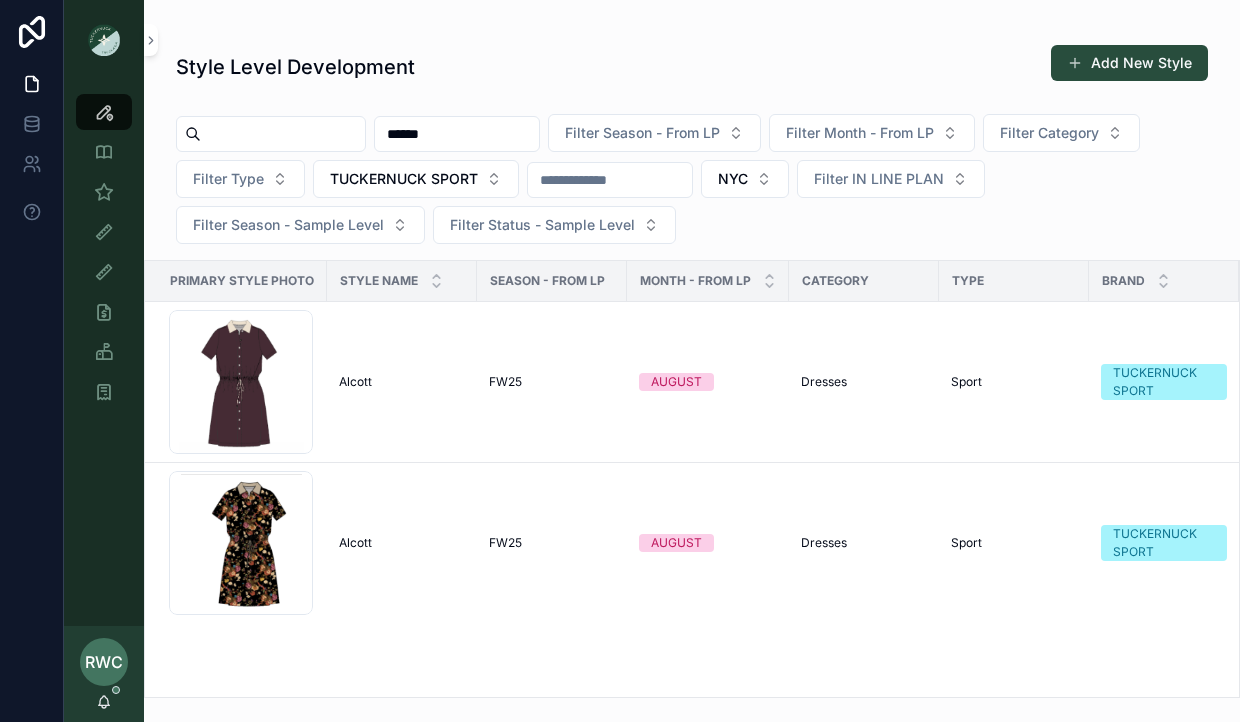 click on "Style Level Development Add New Style ****** Filter Season - From LP Filter Month - From LP Filter Category Filter Type TUCKERNUCK SPORT NYC Filter IN LINE PLAN Filter Season - Sample Level Filter Status - Sample Level Primary Style Photo Style Name Season - From LP Month - From LP Category Type Brand Vendors  Status IN LINE PLAN Created at Sample Status SEASON - SAMPLE LEVEL Screenshot-2025-06-20-at-3.35.45-PM .png Alcott Alcott FW25 AUGUST Dresses Sport TUCKERNUCK SPORT Vanwell Vanwell Sample Requested Select a IN LINE PLAN 6/26/2025 2:21 PM 6/26/2025 2:21 PM Fit Approved FL25 Screenshot-2025-06-20-at-3.43.37-PM .png Alcott Alcott FW25 AUGUST Dresses Sport TUCKERNUCK SPORT Vanwell Vanwell Sample Requested Select a IN LINE PLAN 6/26/2025 2:21 PM 6/26/2025 2:21 PM Fit Approved FL25" at bounding box center (692, 365) 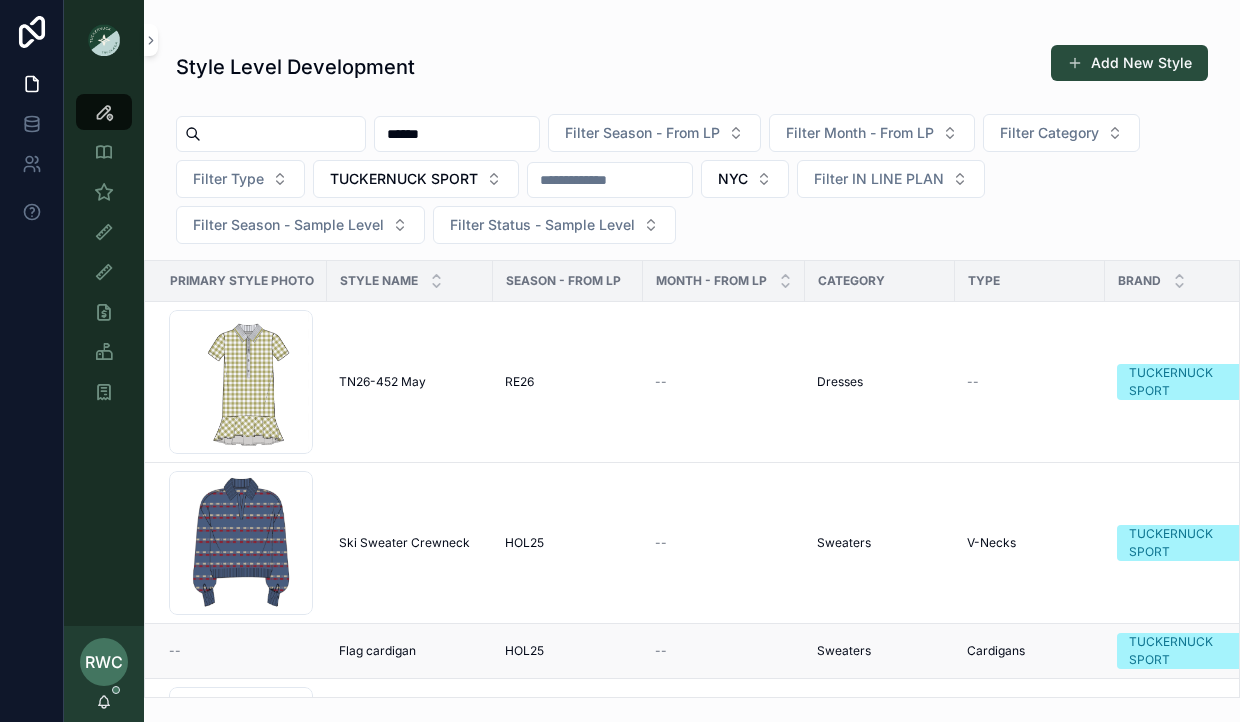 scroll, scrollTop: 183, scrollLeft: 0, axis: vertical 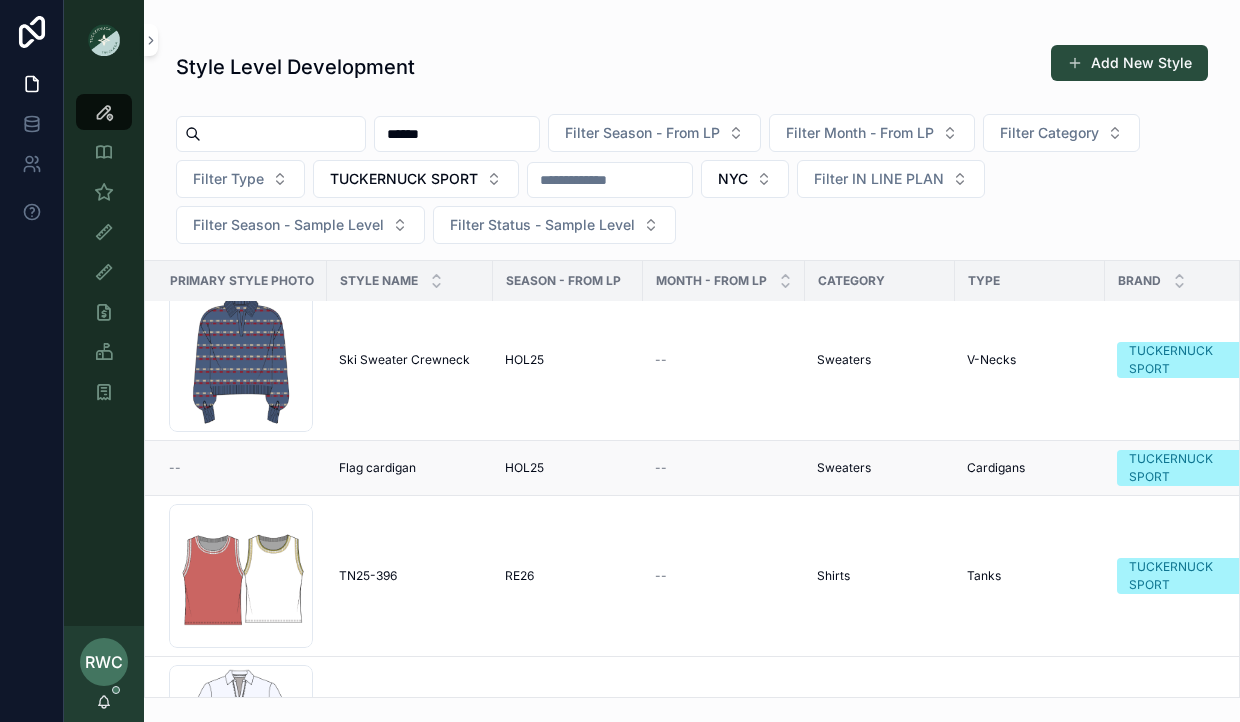 click on "--" at bounding box center (236, 468) 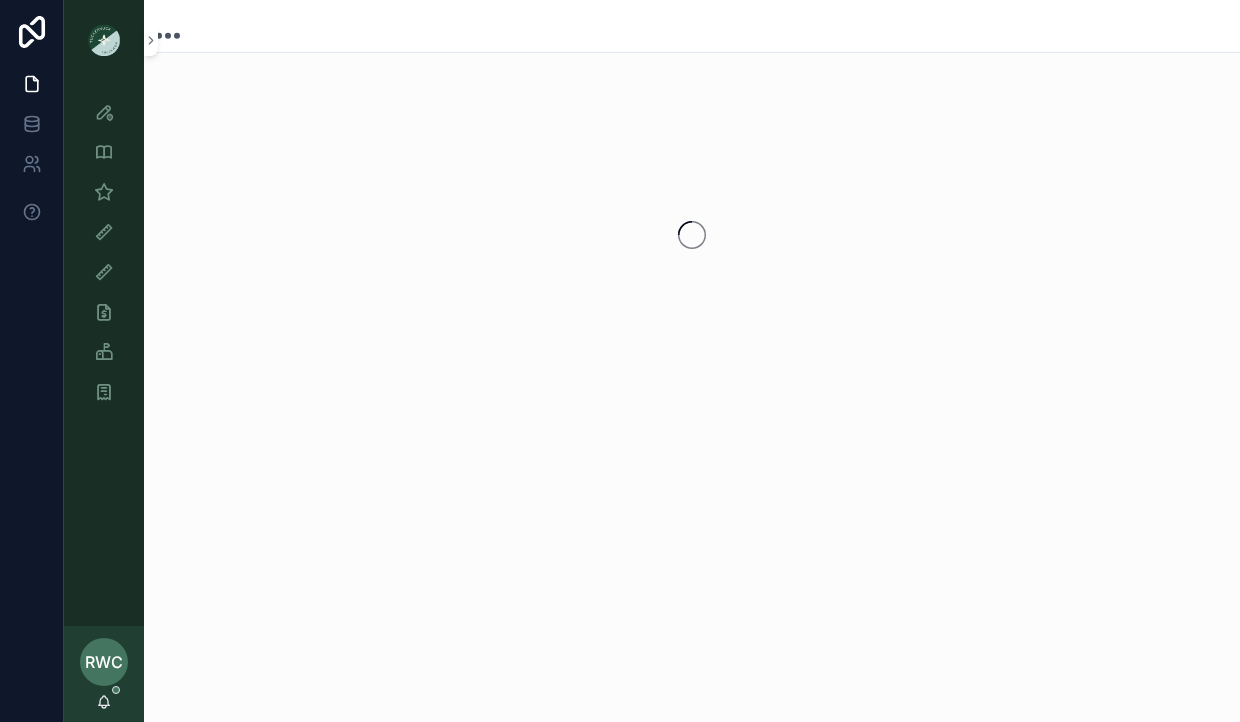click at bounding box center (692, 260) 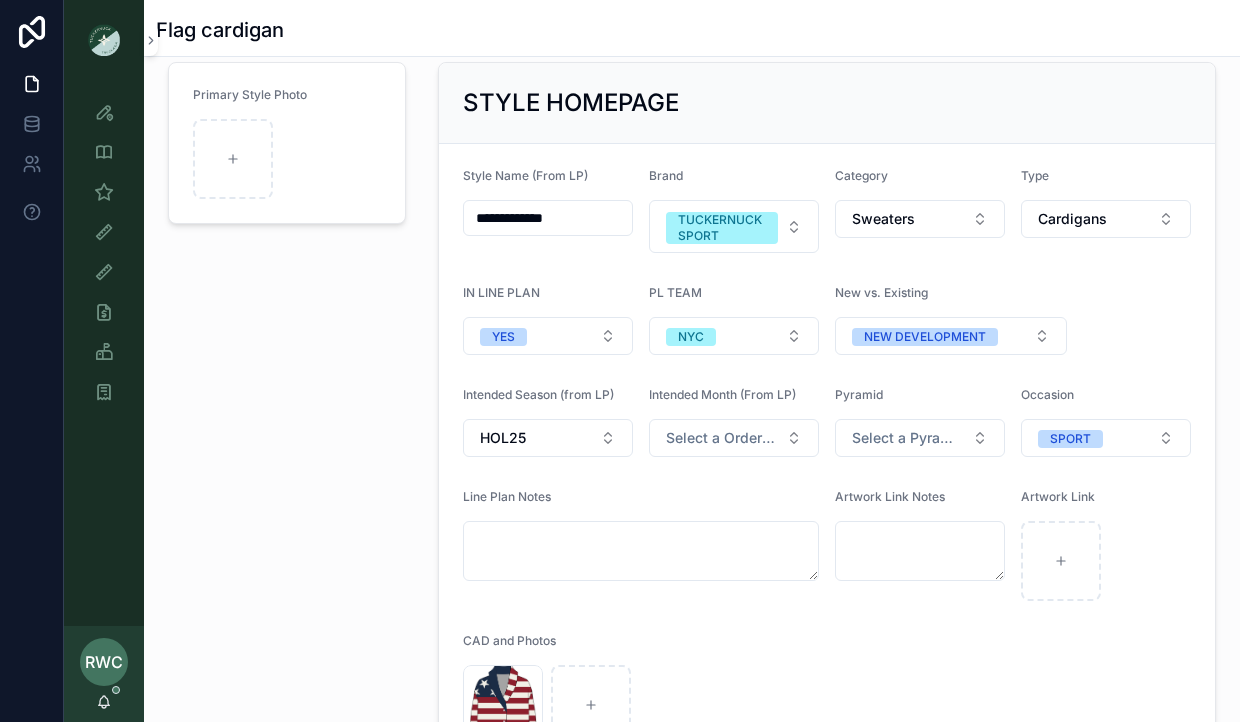 scroll, scrollTop: 42, scrollLeft: 0, axis: vertical 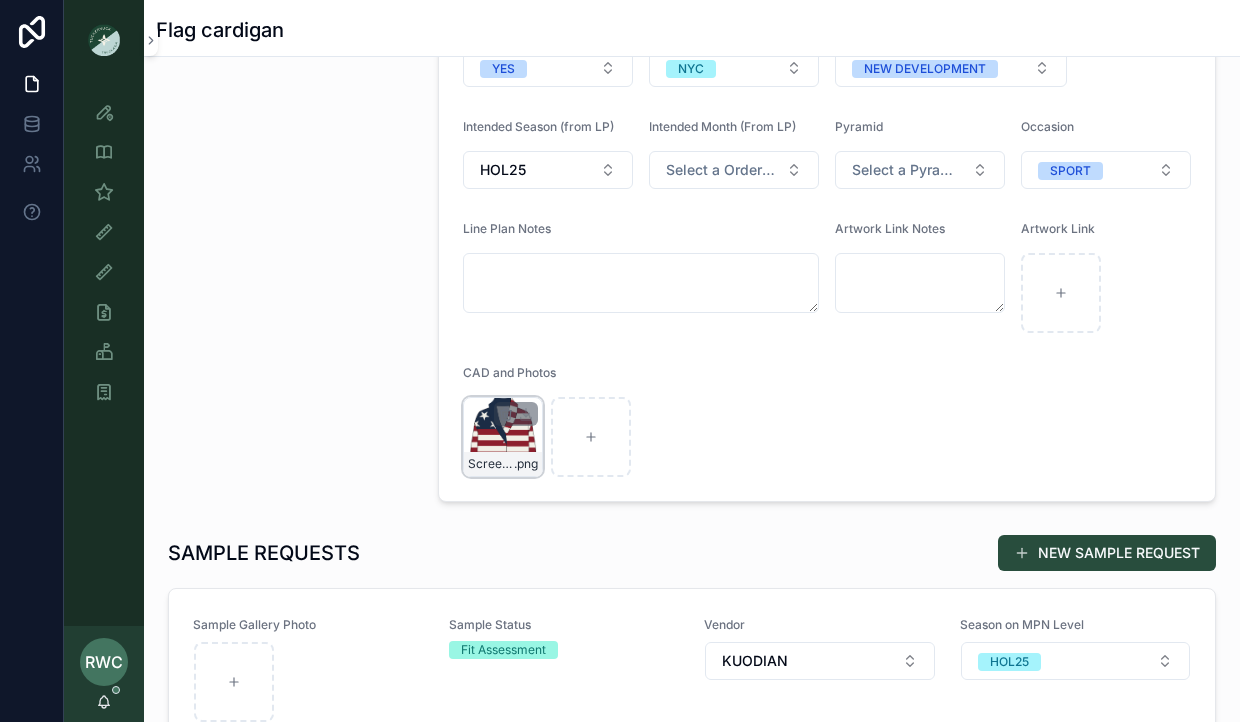 click on "Screenshot-2025-08-05-at-10.52.33-AM .png" at bounding box center (503, 437) 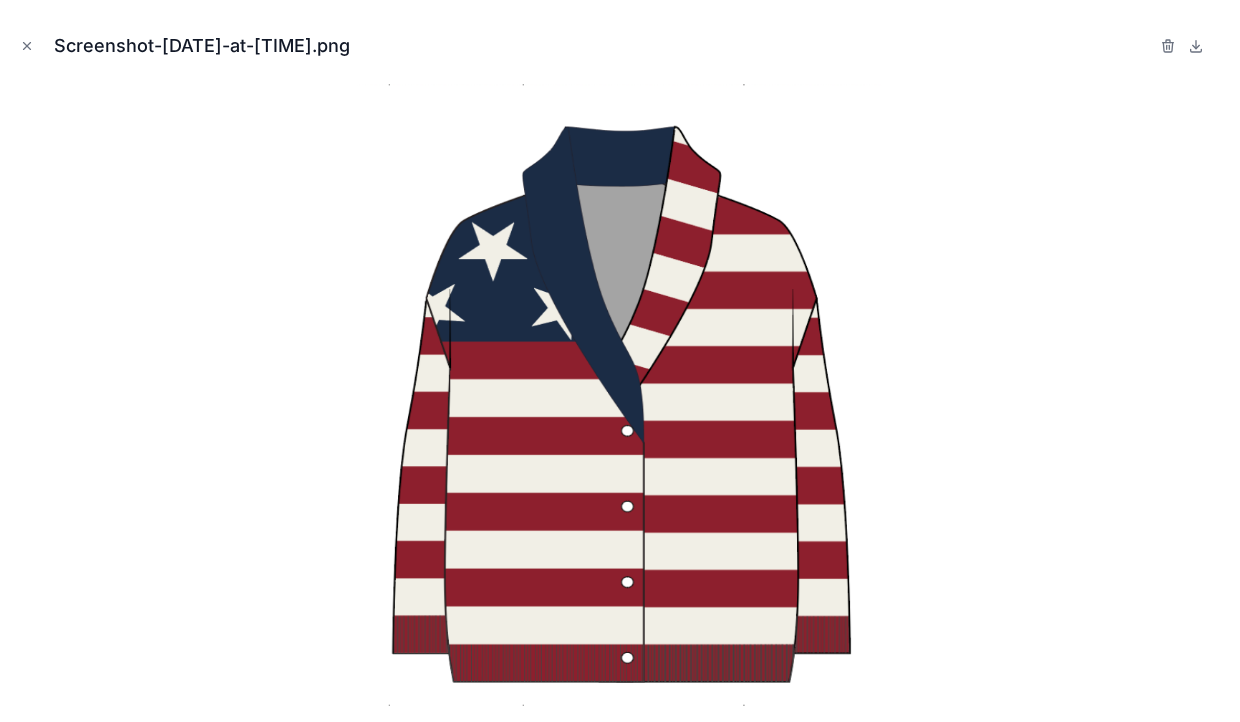 click at bounding box center (620, 395) 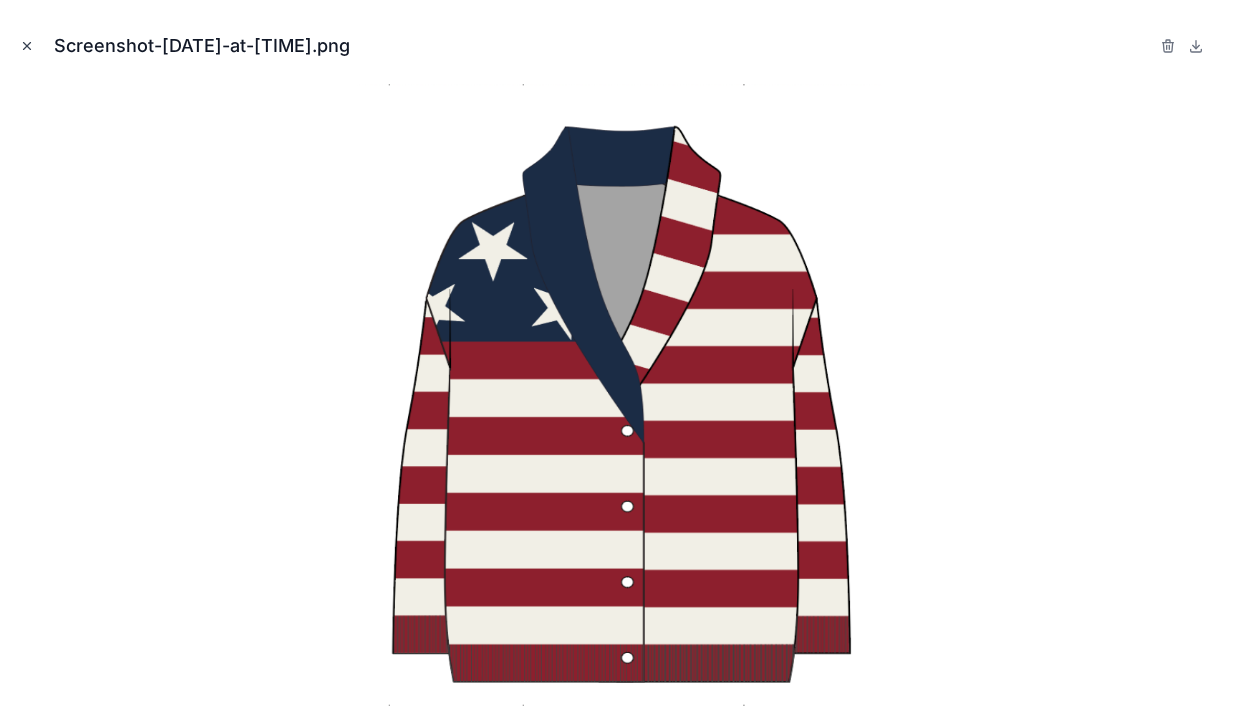 click 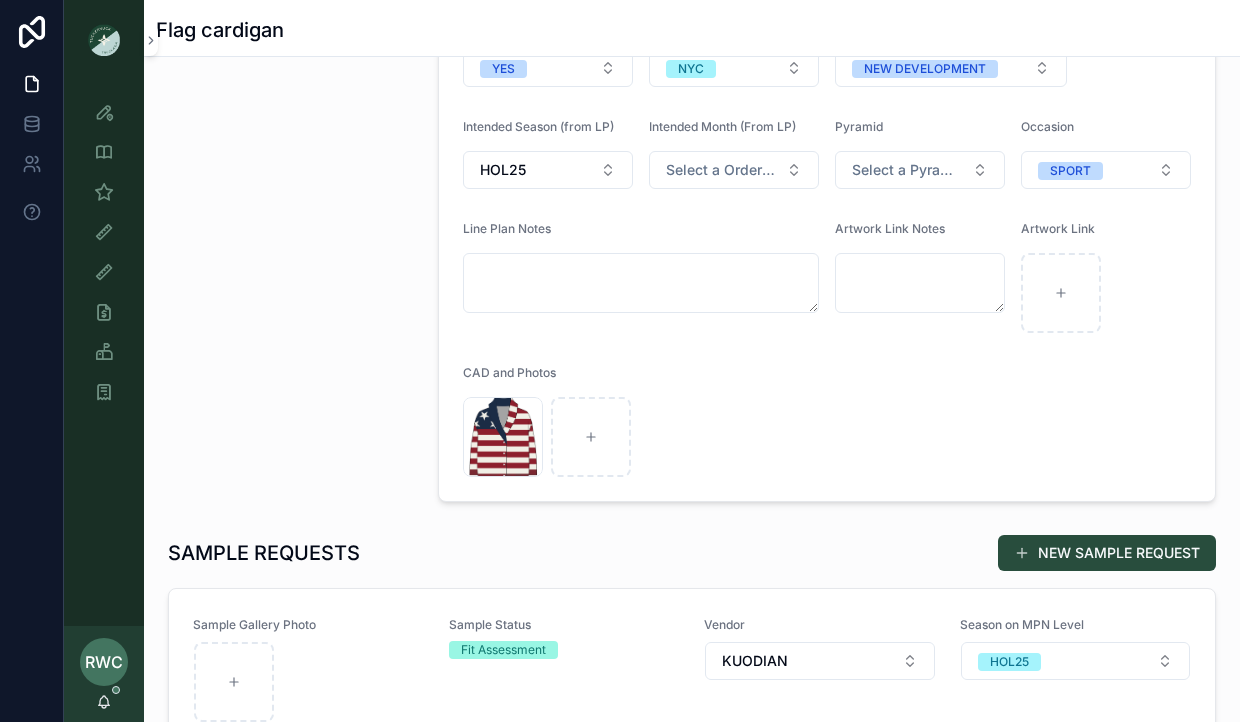 scroll, scrollTop: 0, scrollLeft: 0, axis: both 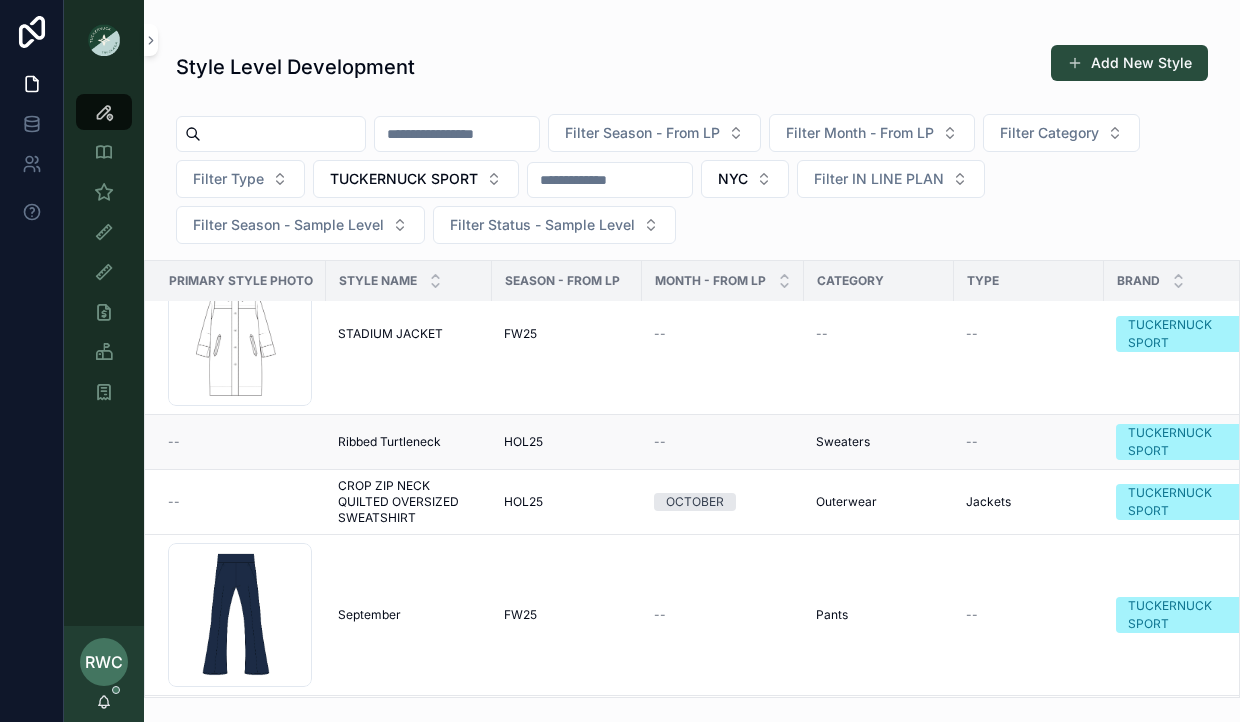 click on "--" at bounding box center (241, 442) 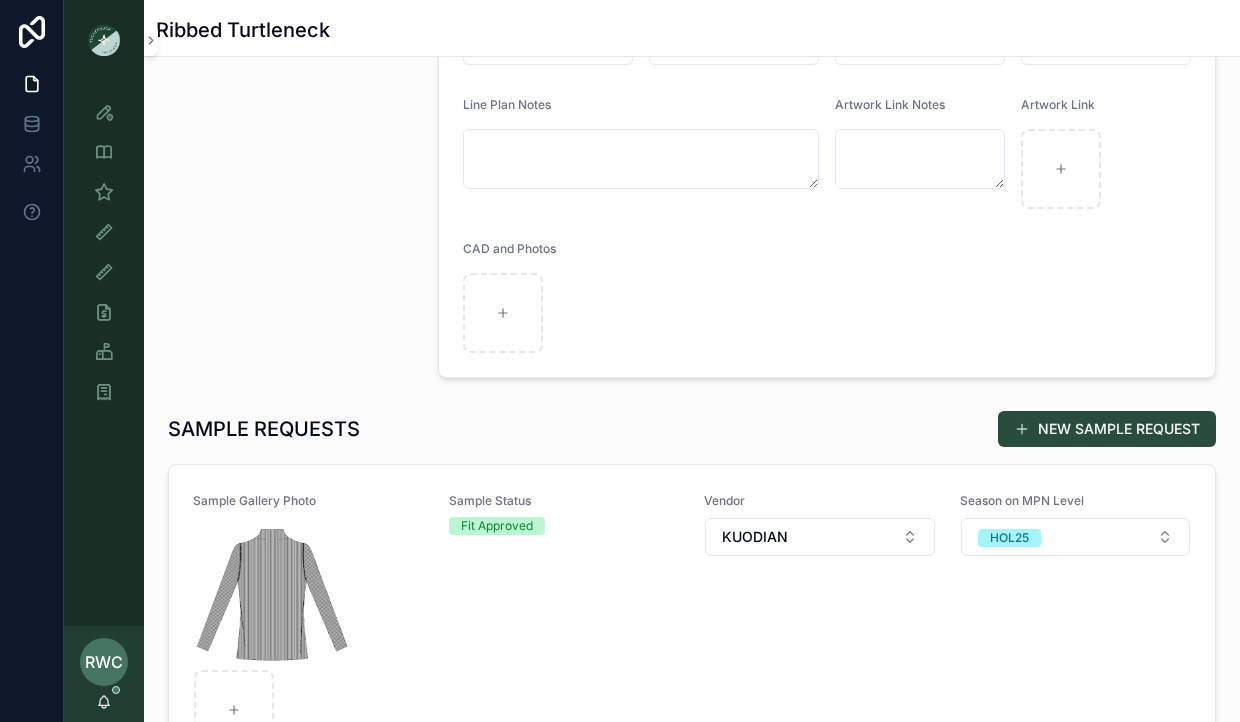 scroll, scrollTop: 560, scrollLeft: 0, axis: vertical 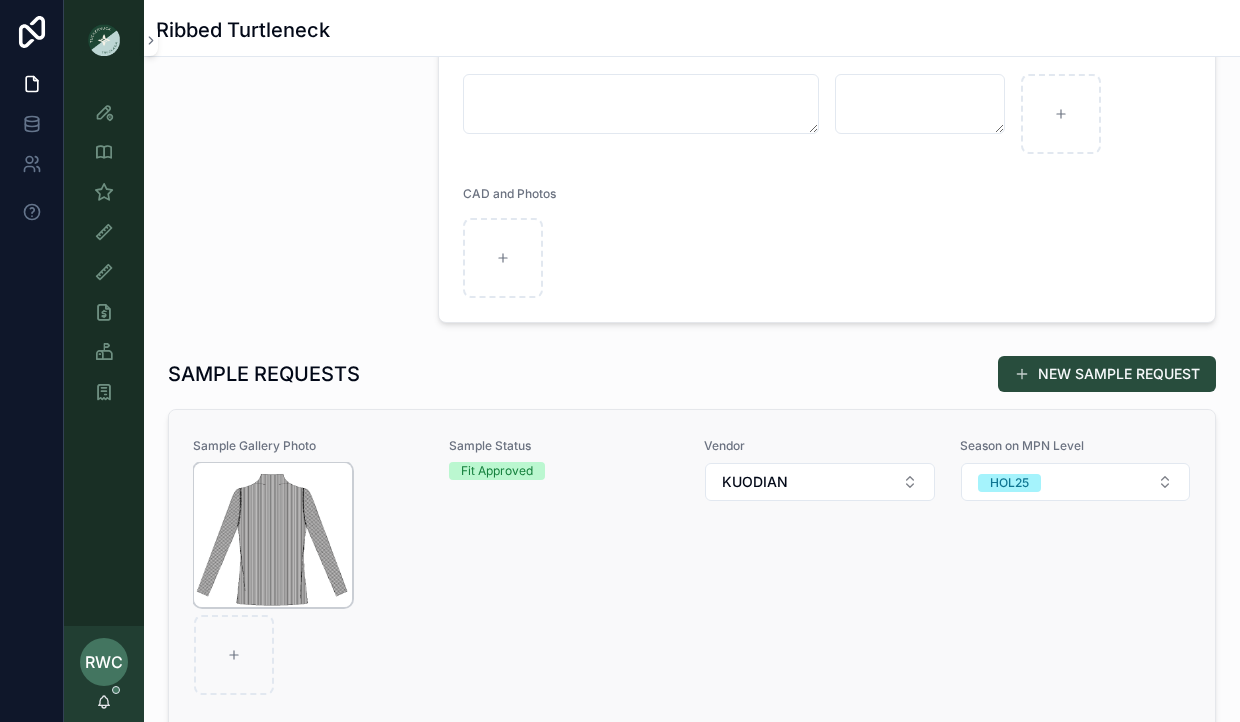 click at bounding box center (273, 535) 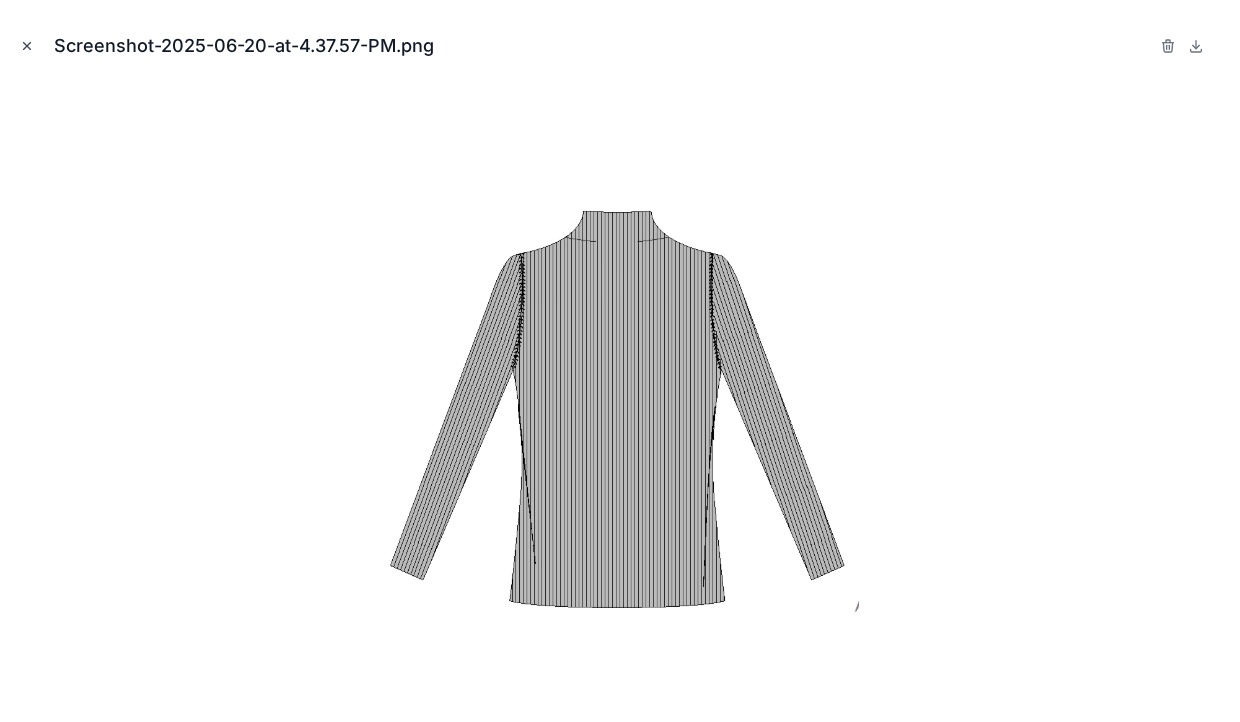 click 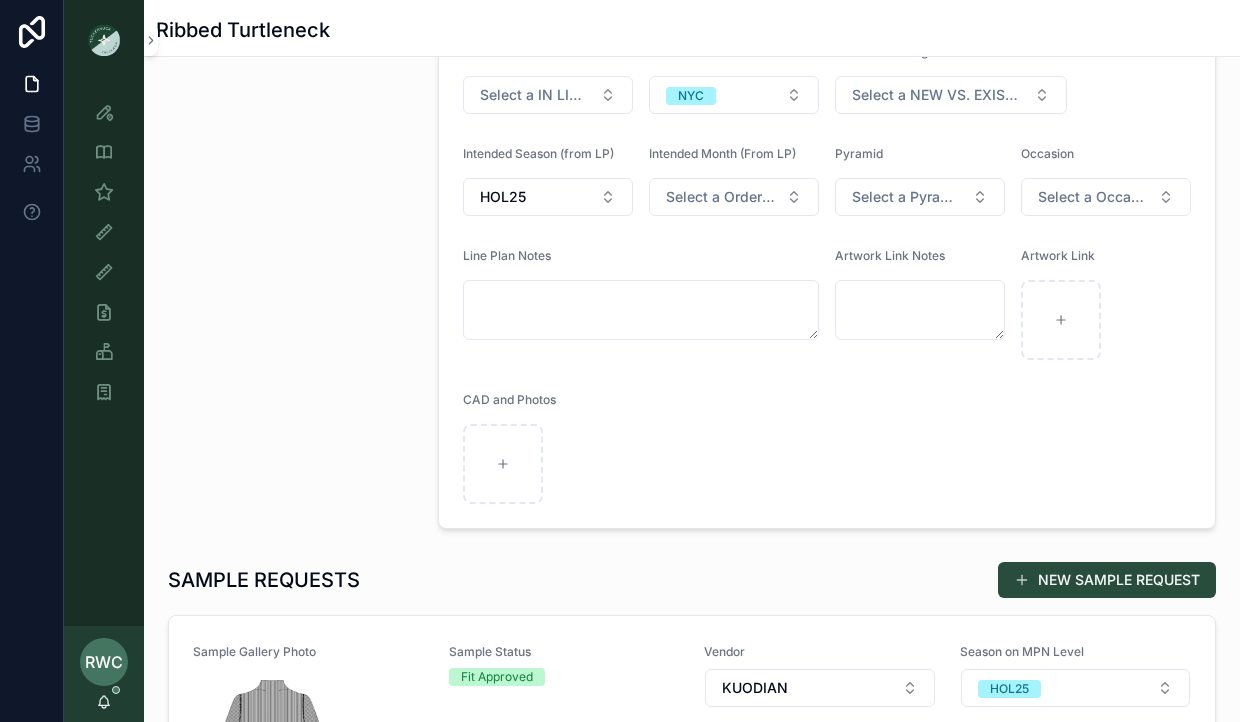scroll, scrollTop: 0, scrollLeft: 0, axis: both 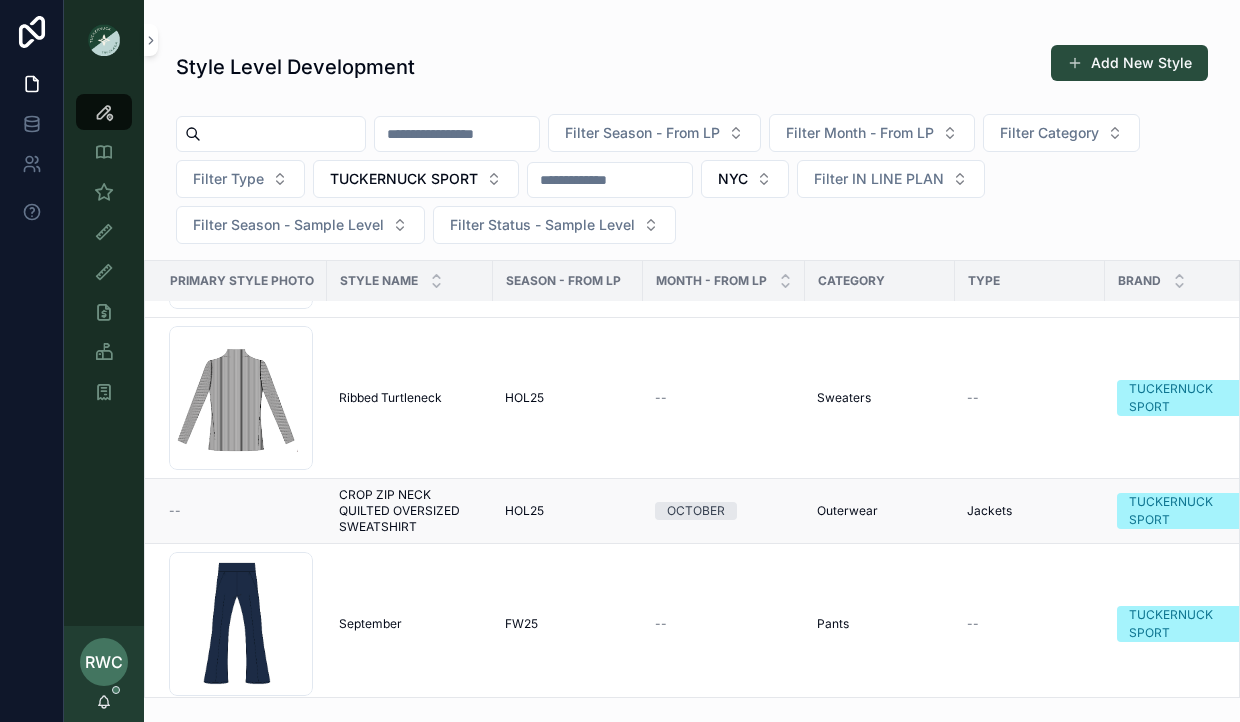 click on "CROP ZIP NECK QUILTED OVERSIZED SWEATSHIRT" at bounding box center (410, 511) 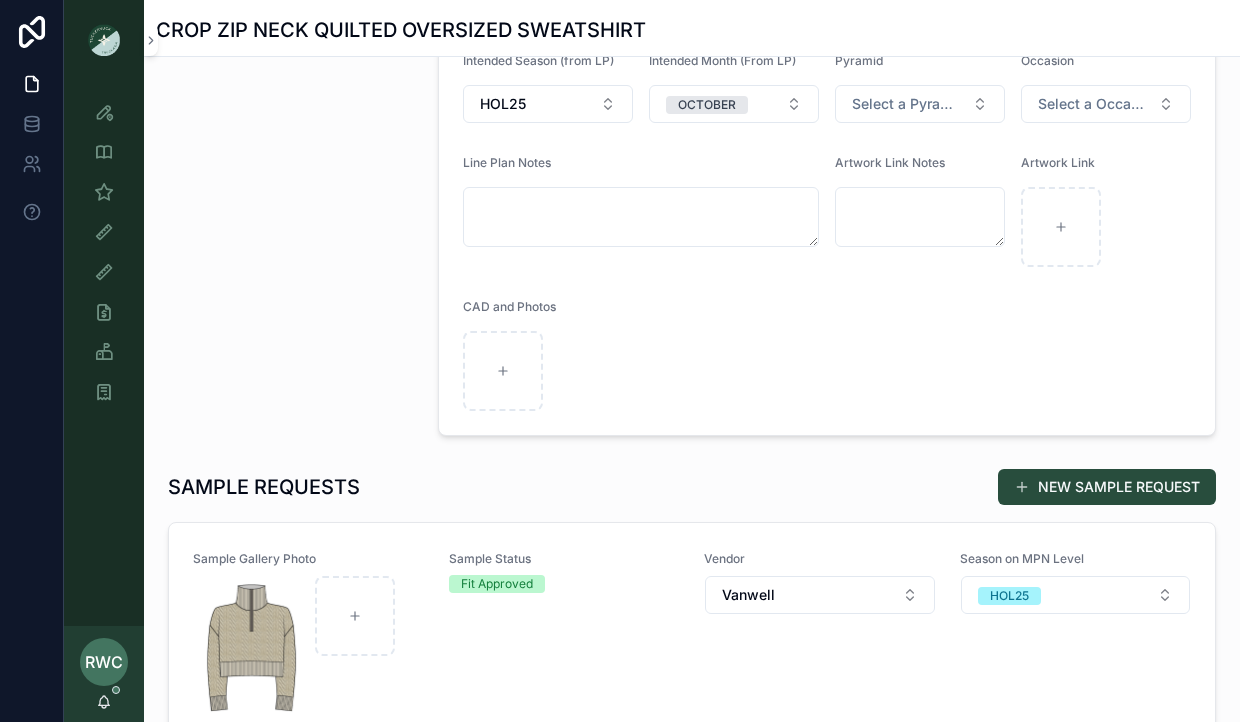 scroll, scrollTop: 486, scrollLeft: 0, axis: vertical 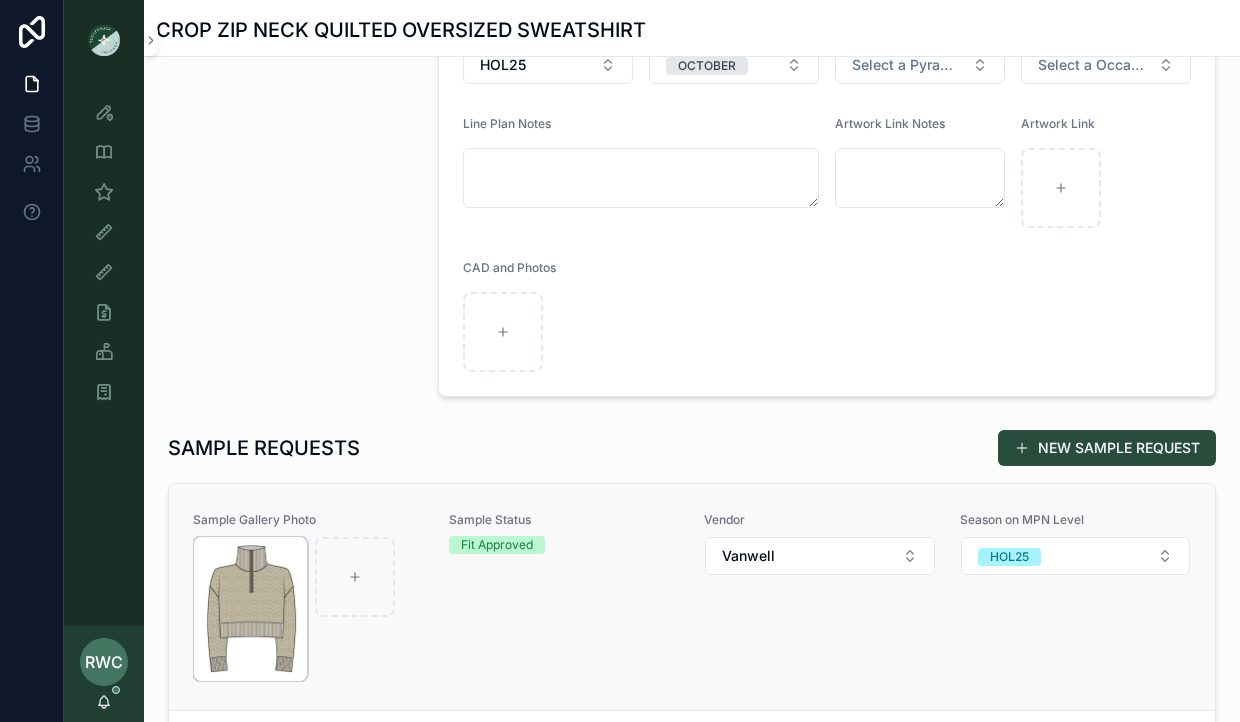 click at bounding box center [250, 609] 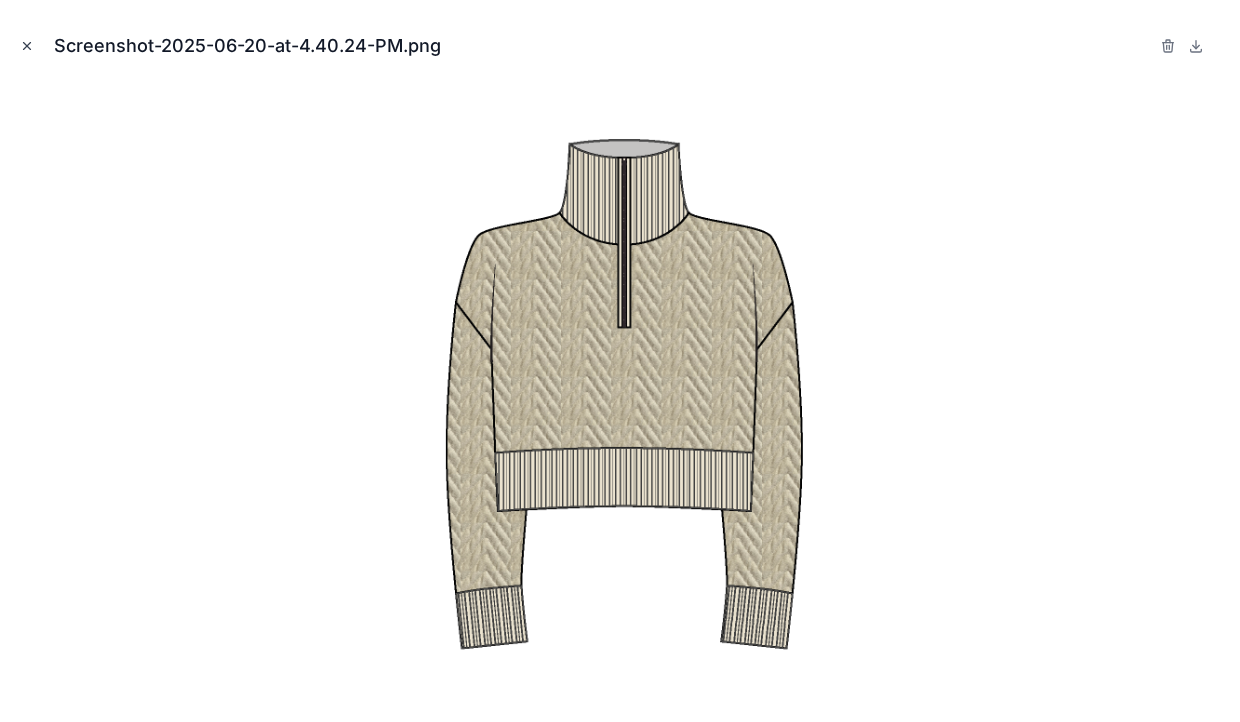click 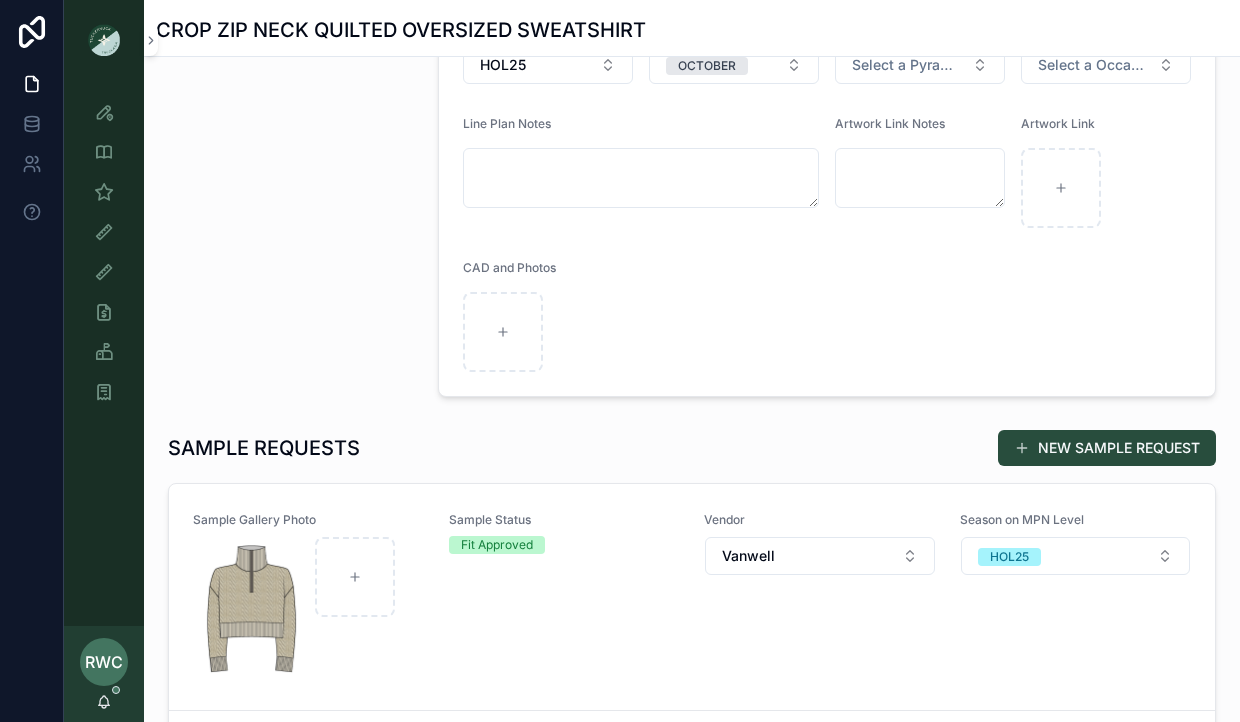 scroll, scrollTop: 0, scrollLeft: 0, axis: both 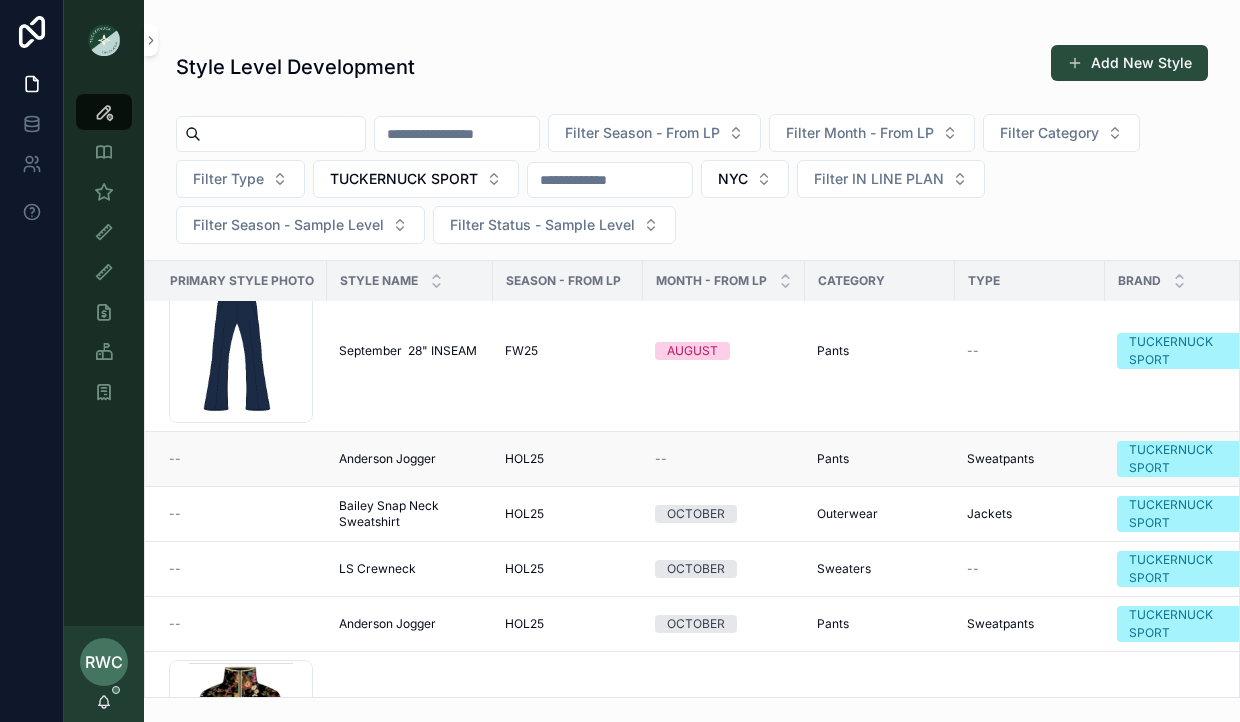 click on "--" at bounding box center [242, 459] 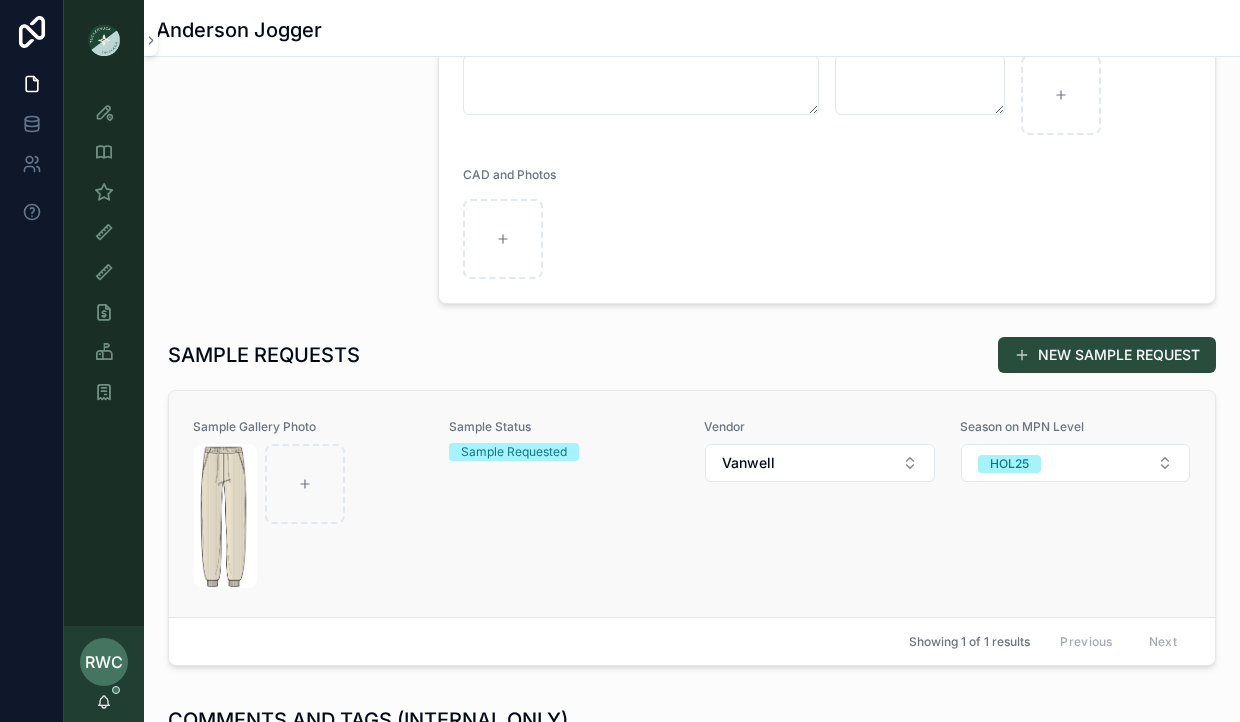 scroll, scrollTop: 622, scrollLeft: 0, axis: vertical 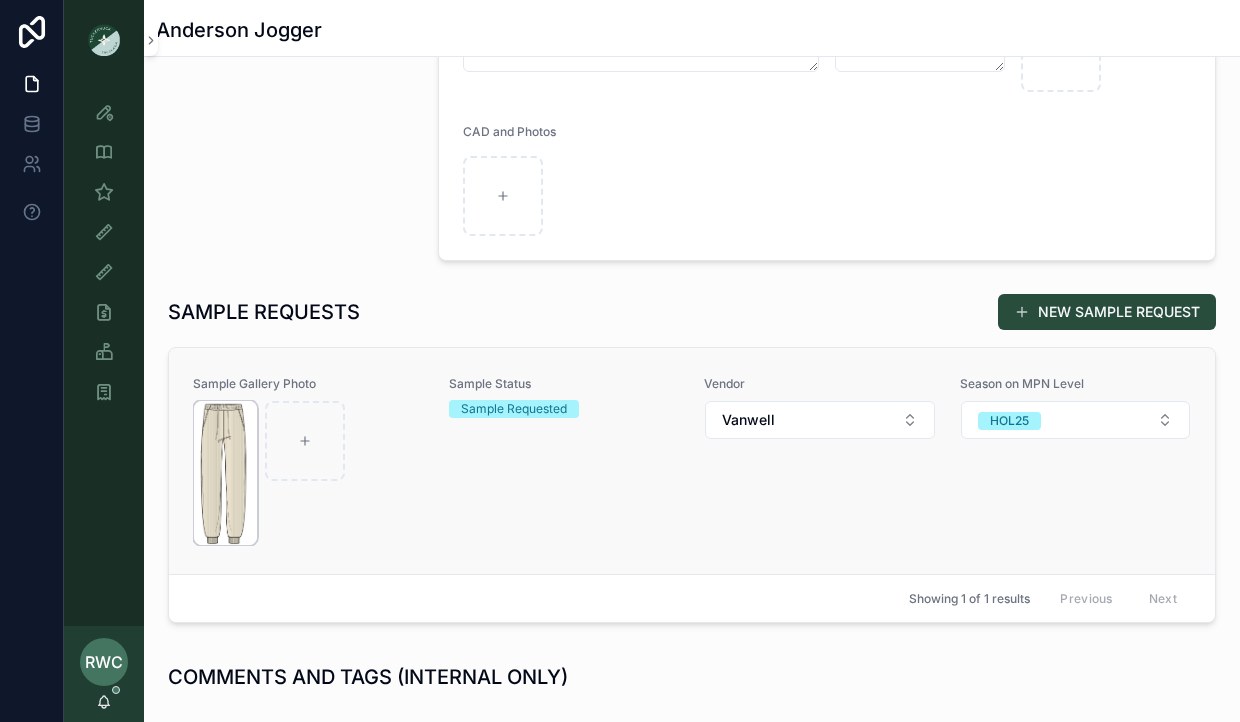 click at bounding box center (225, 473) 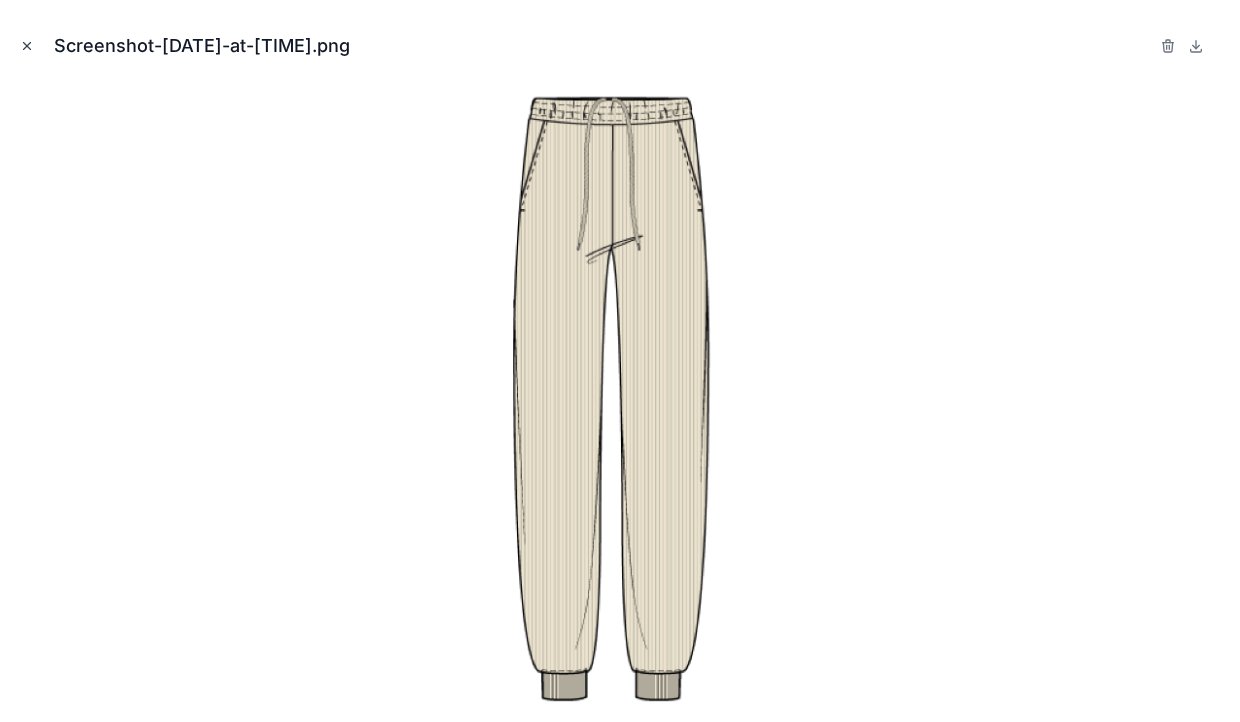 click 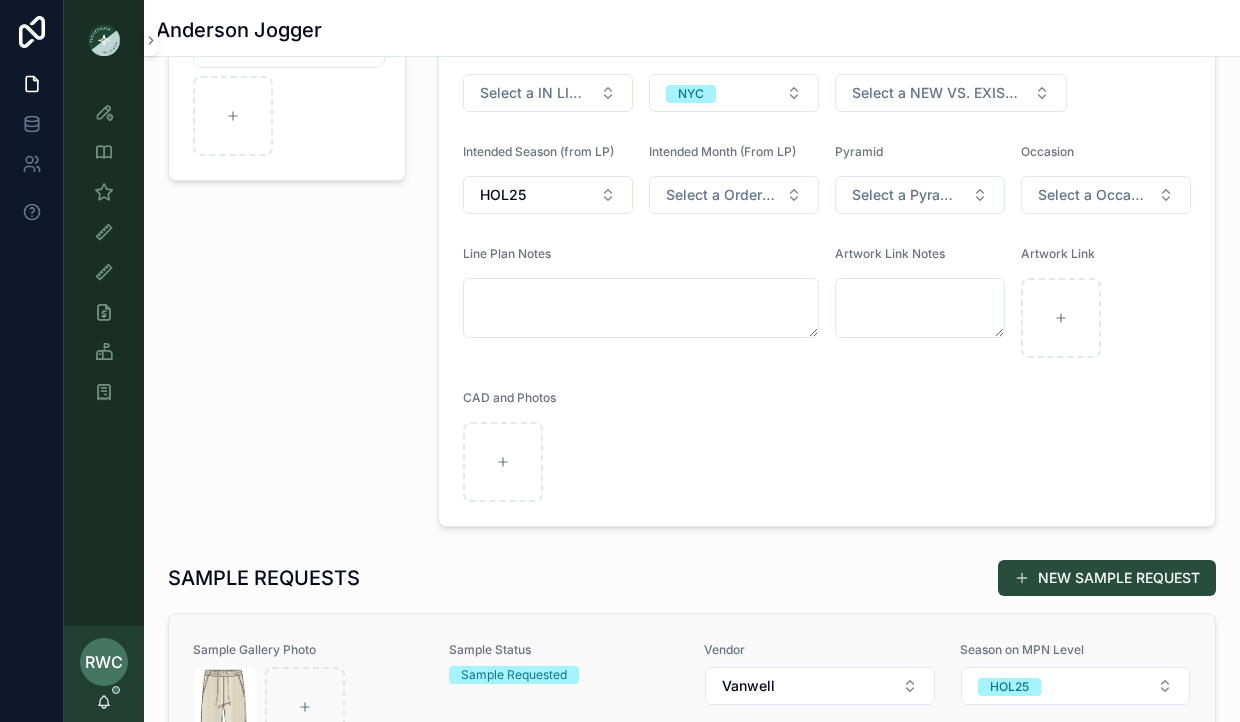 scroll, scrollTop: 0, scrollLeft: 0, axis: both 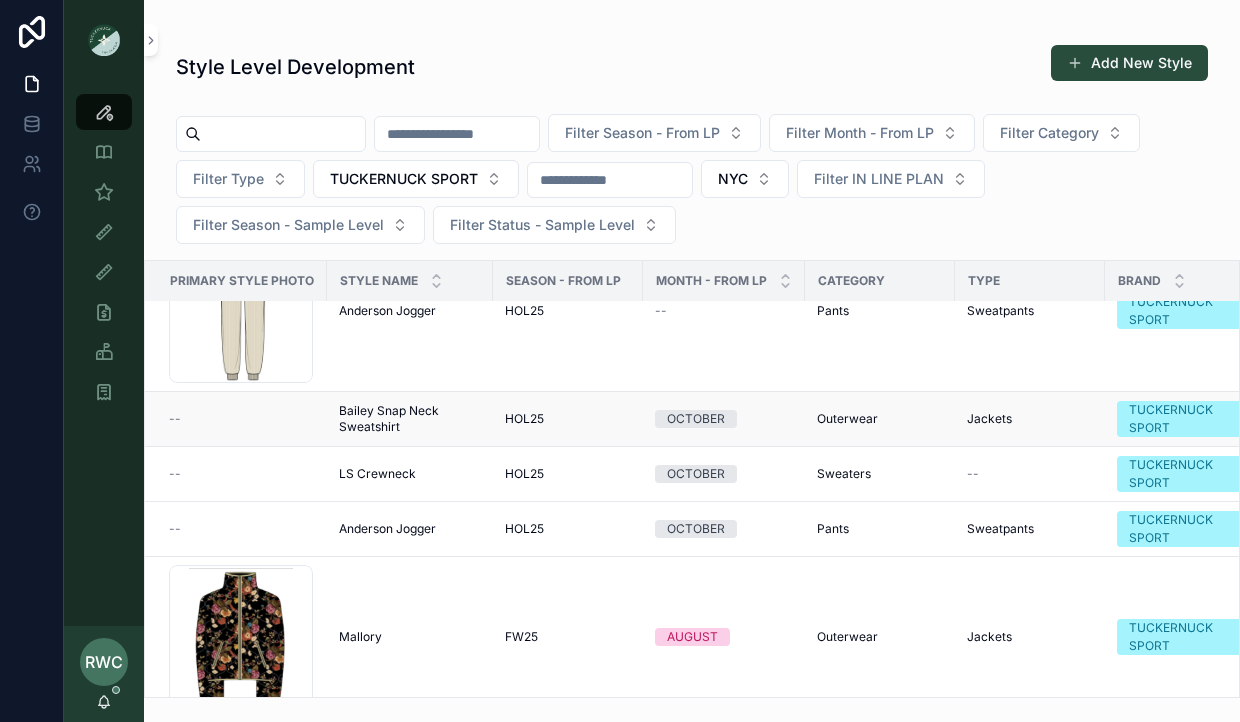 click on "--" at bounding box center (242, 419) 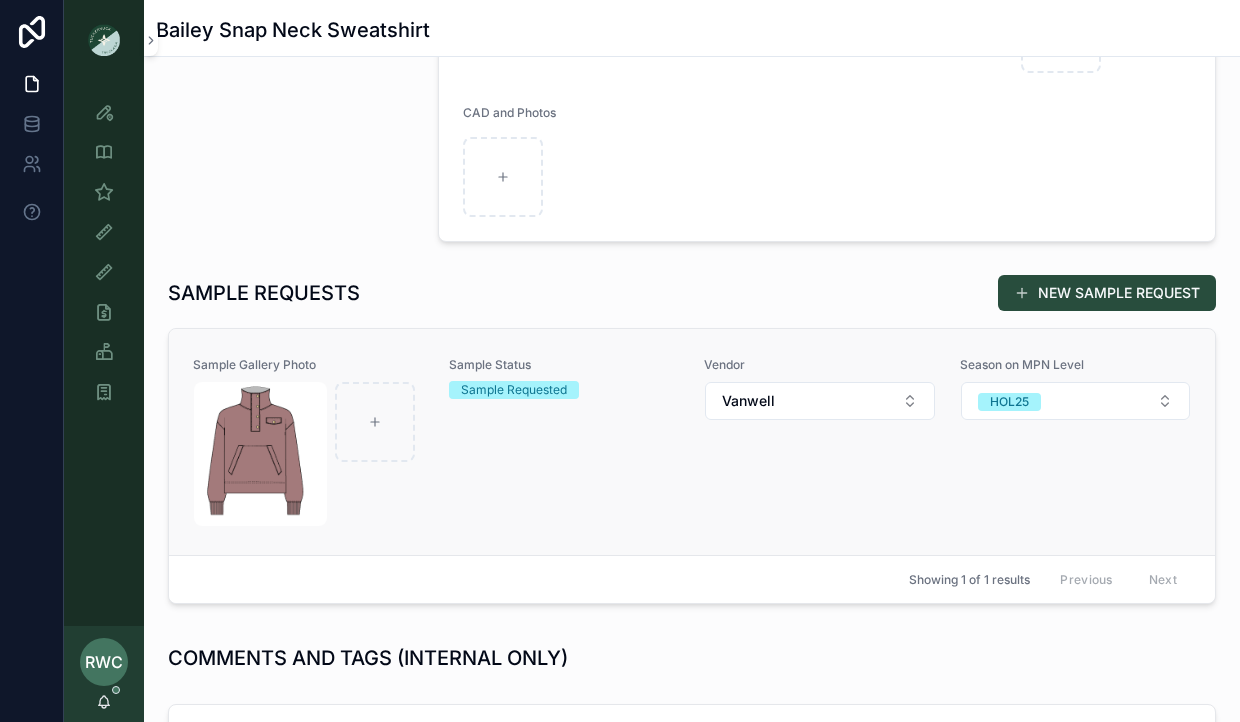 scroll, scrollTop: 681, scrollLeft: 0, axis: vertical 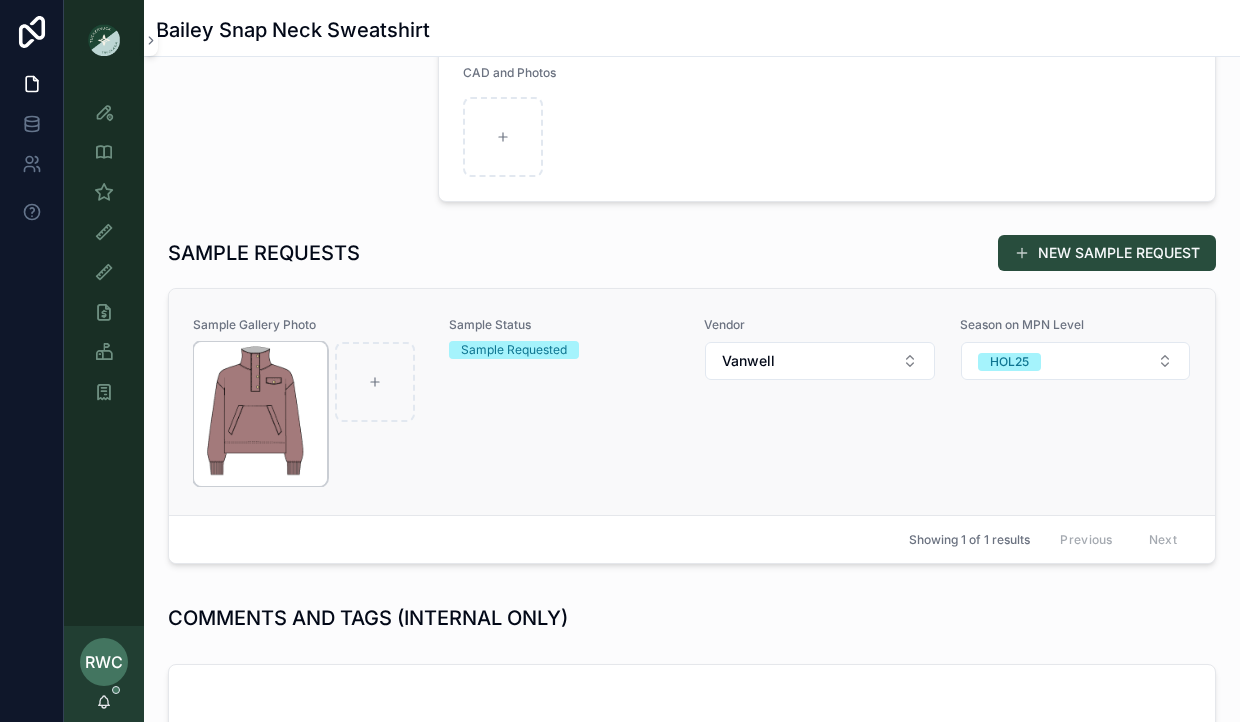 click at bounding box center (260, 414) 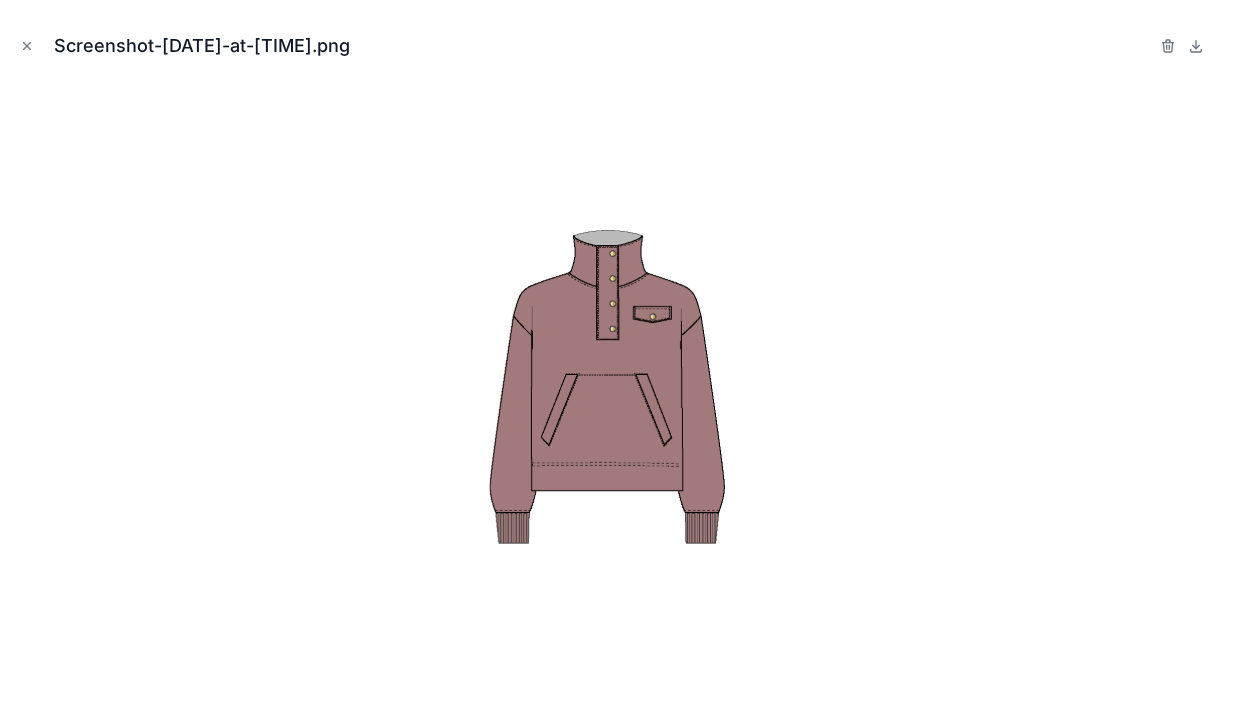 click on "Screenshot-2025-06-20-at-4.40.38-PM.png" at bounding box center (620, 46) 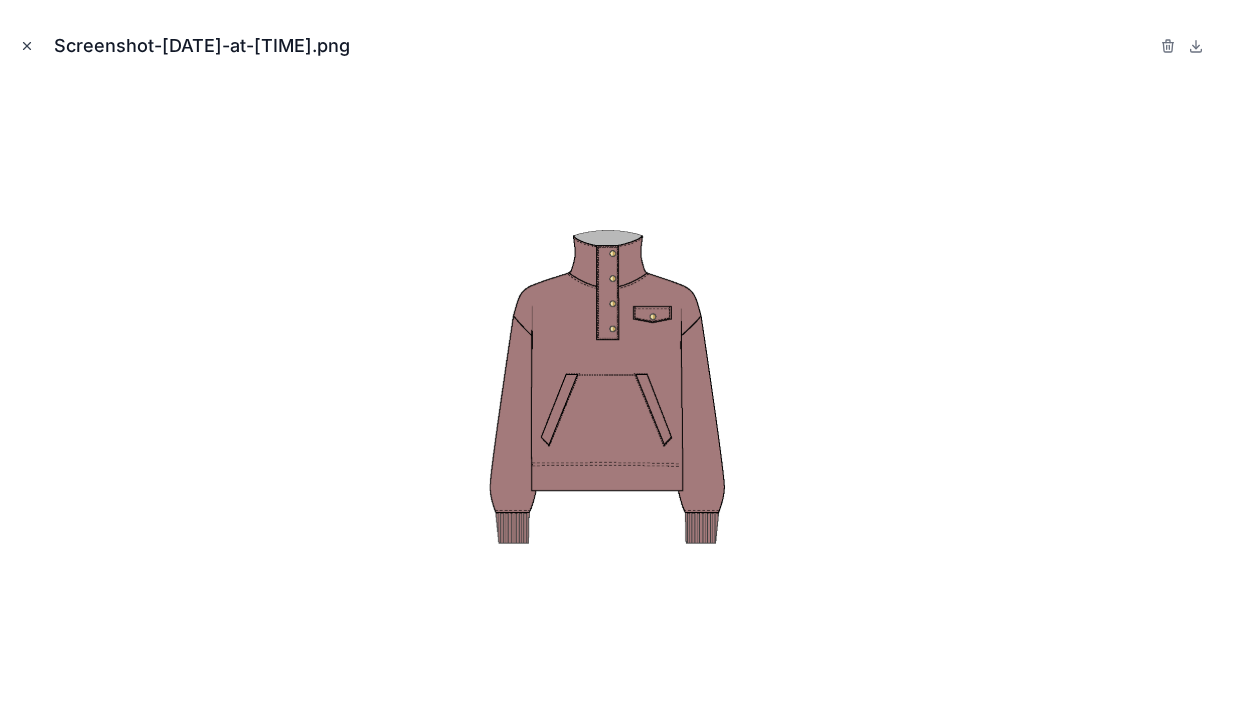 click 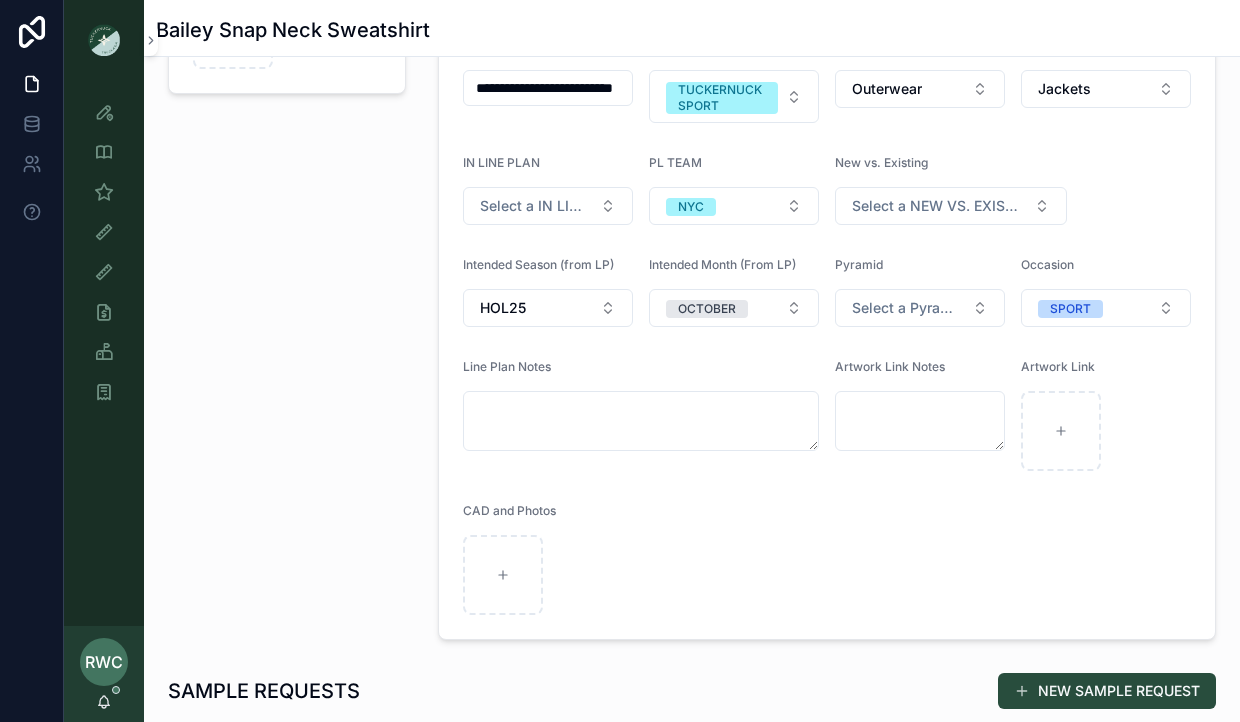 scroll, scrollTop: 0, scrollLeft: 0, axis: both 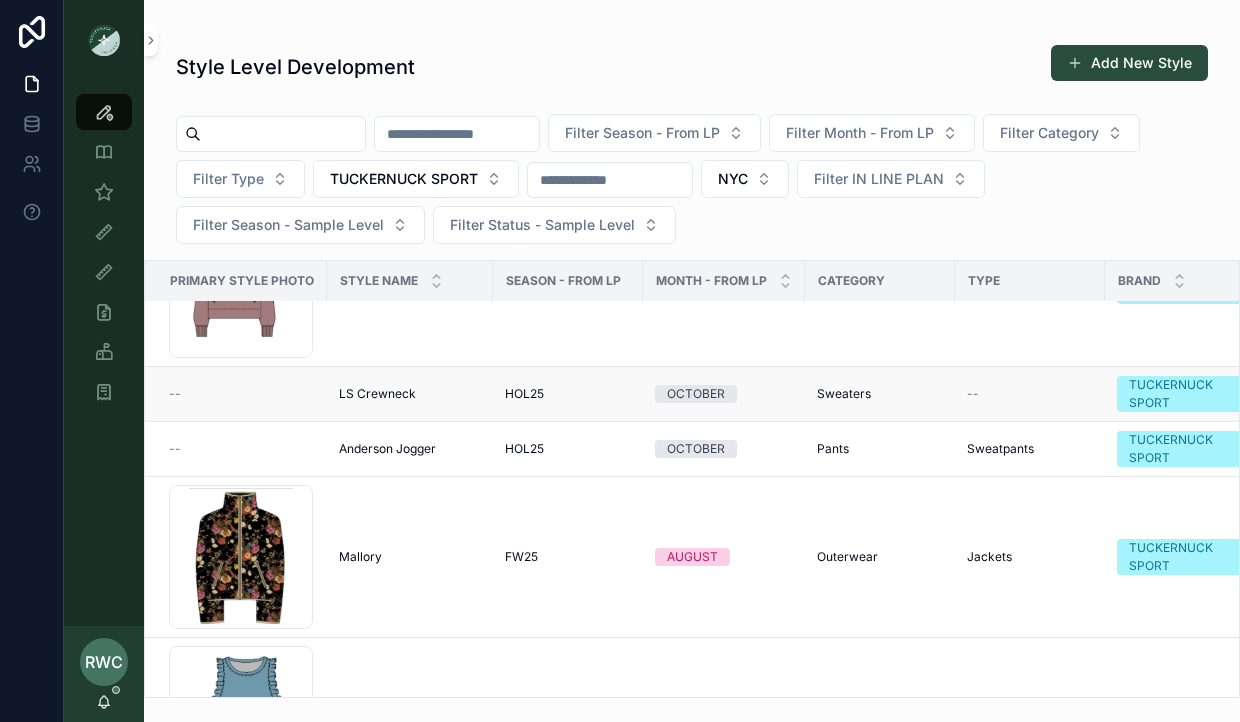 click on "--" at bounding box center (242, 394) 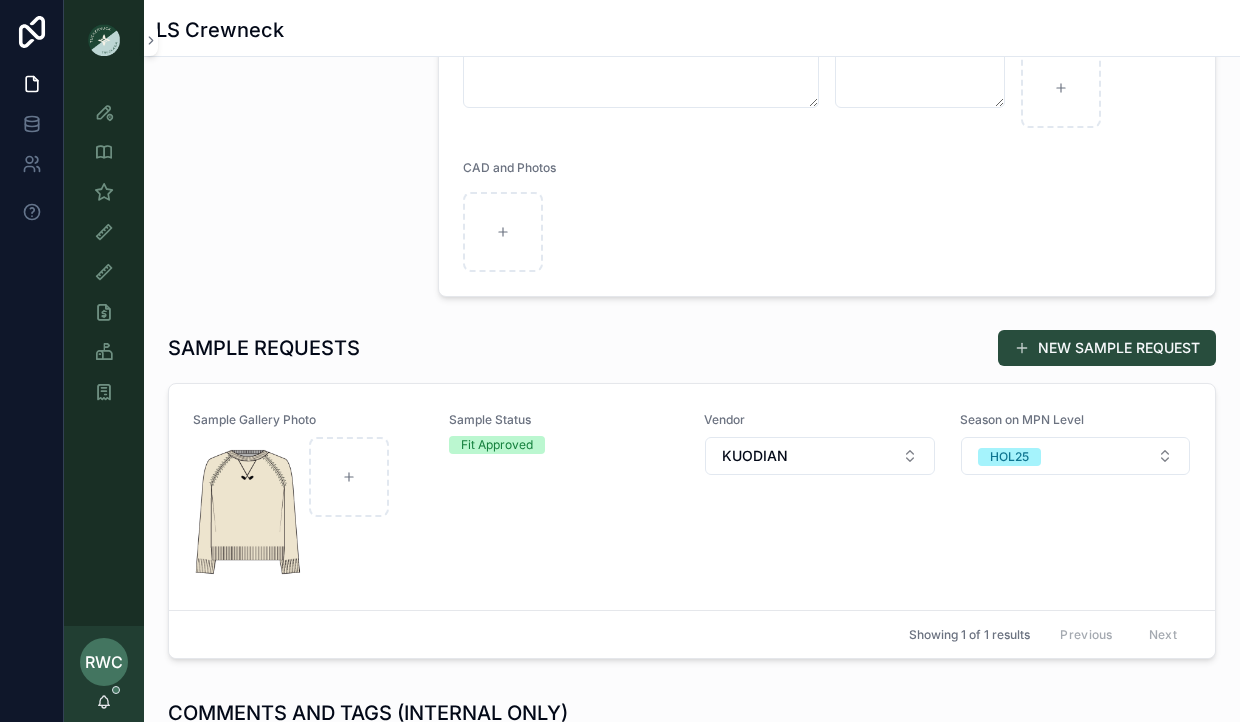 scroll, scrollTop: 585, scrollLeft: 0, axis: vertical 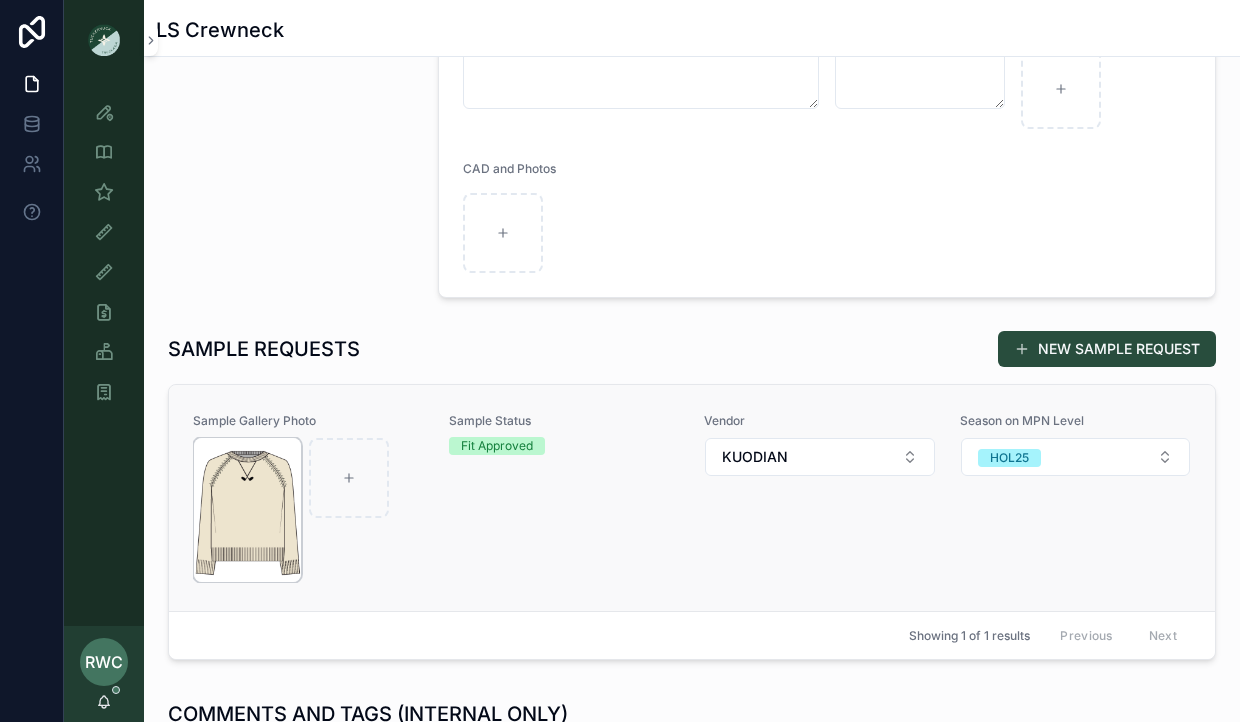 click at bounding box center (247, 510) 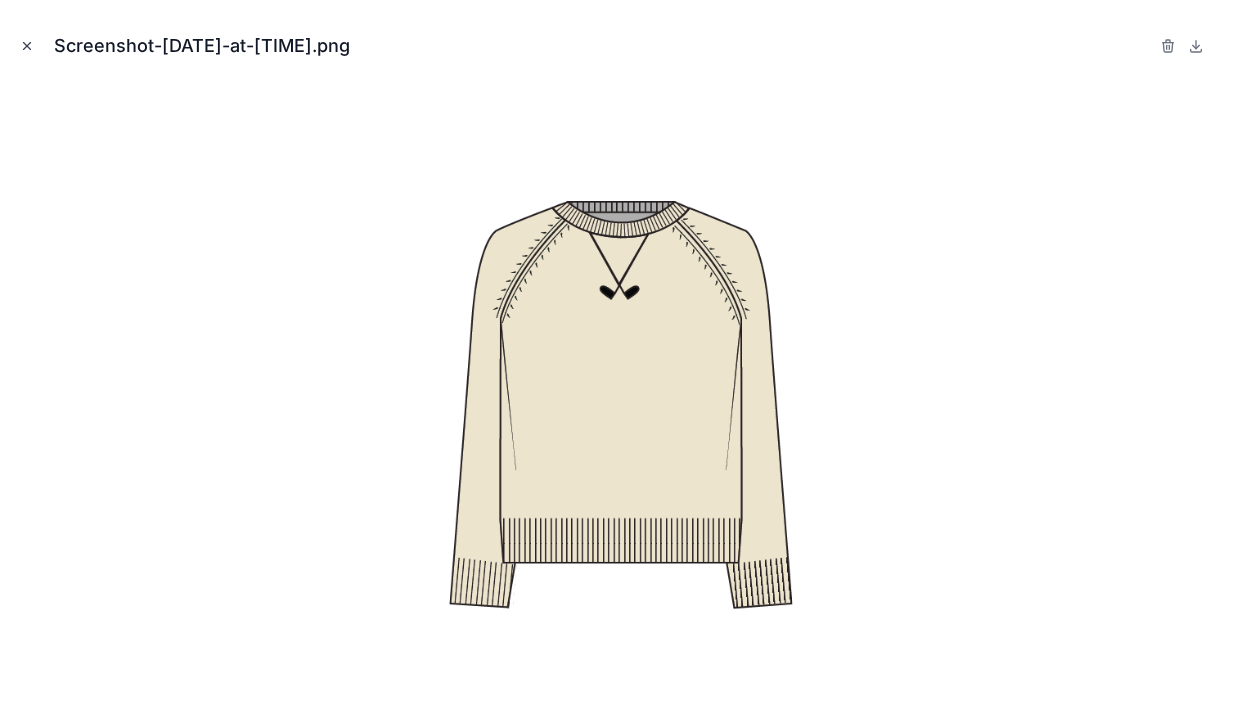 click 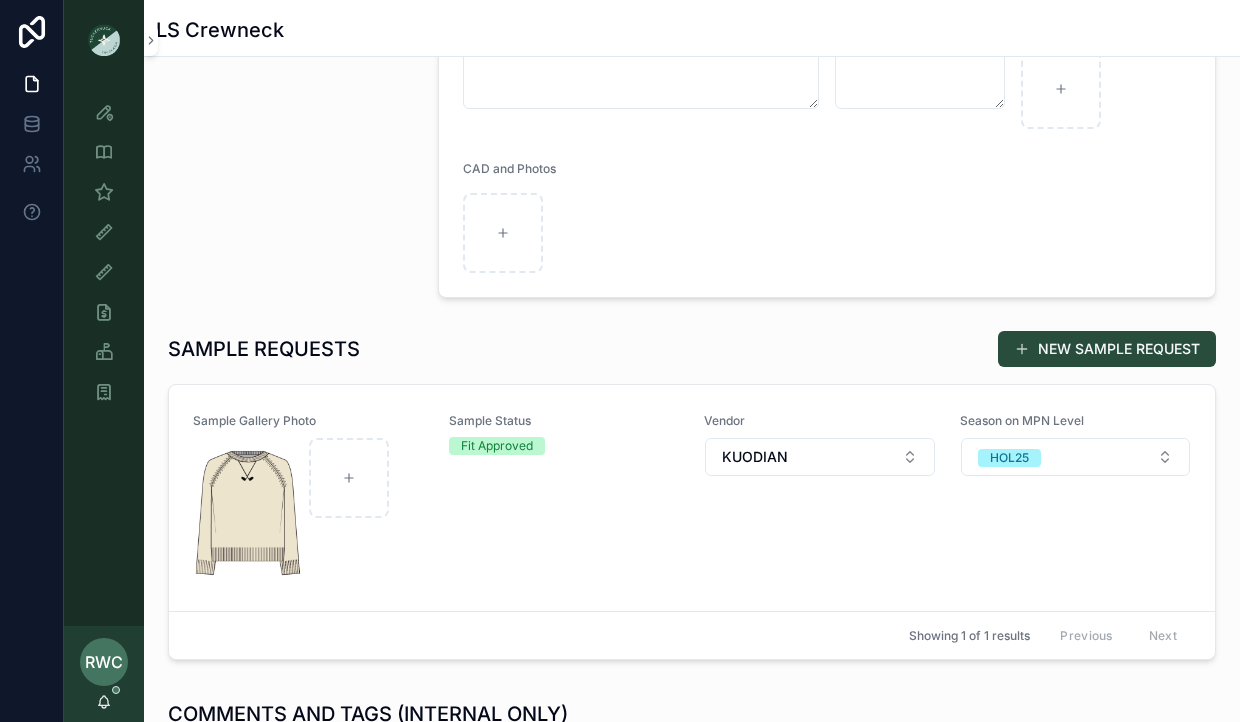 scroll, scrollTop: 0, scrollLeft: 0, axis: both 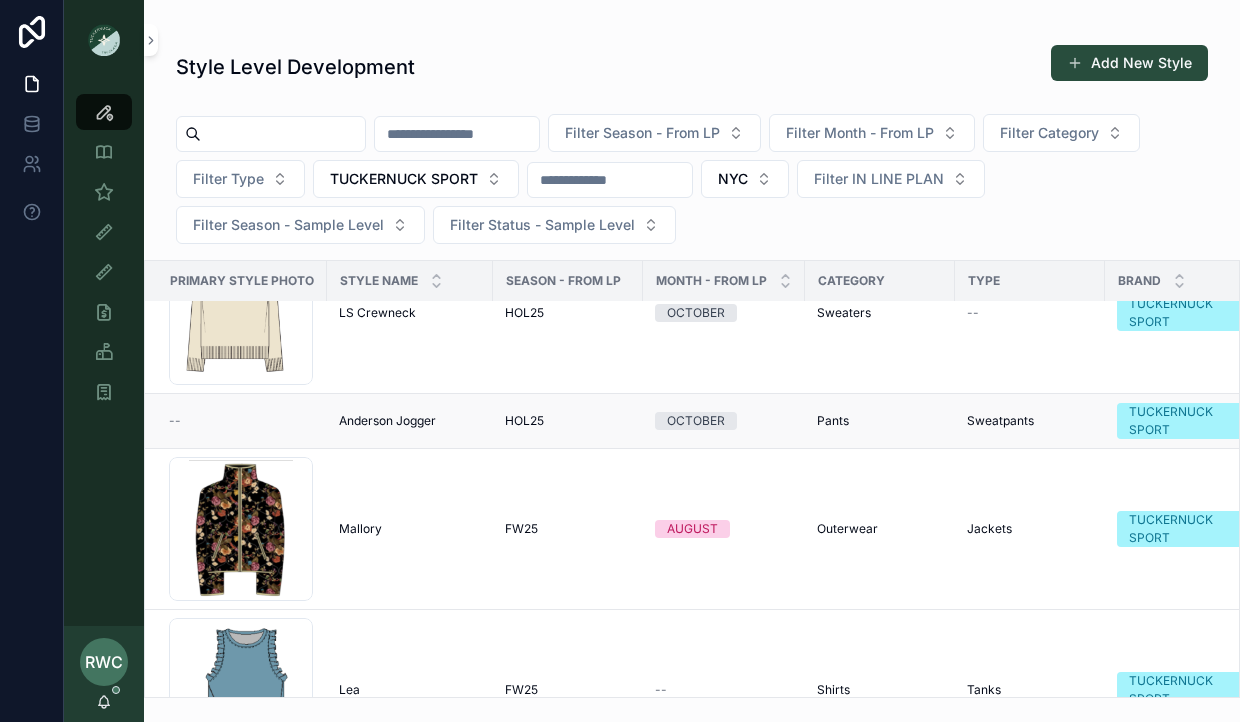 click on "Anderson Jogger" at bounding box center [387, 421] 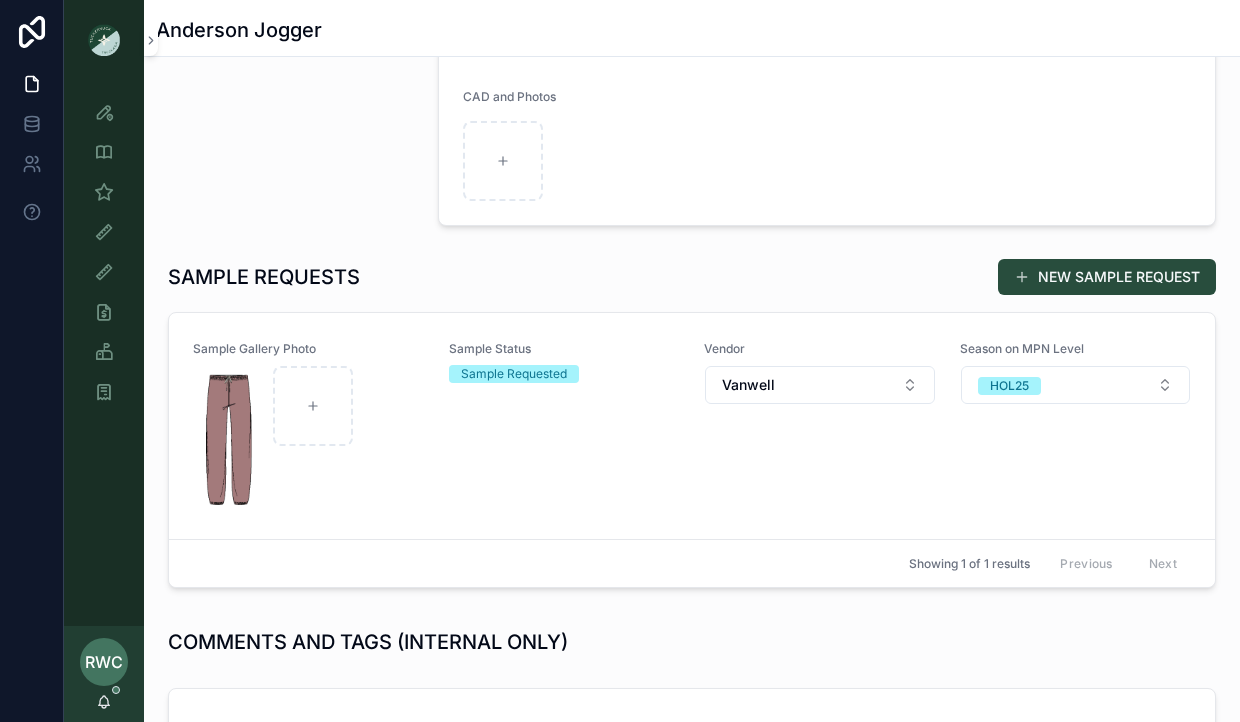 scroll, scrollTop: 662, scrollLeft: 0, axis: vertical 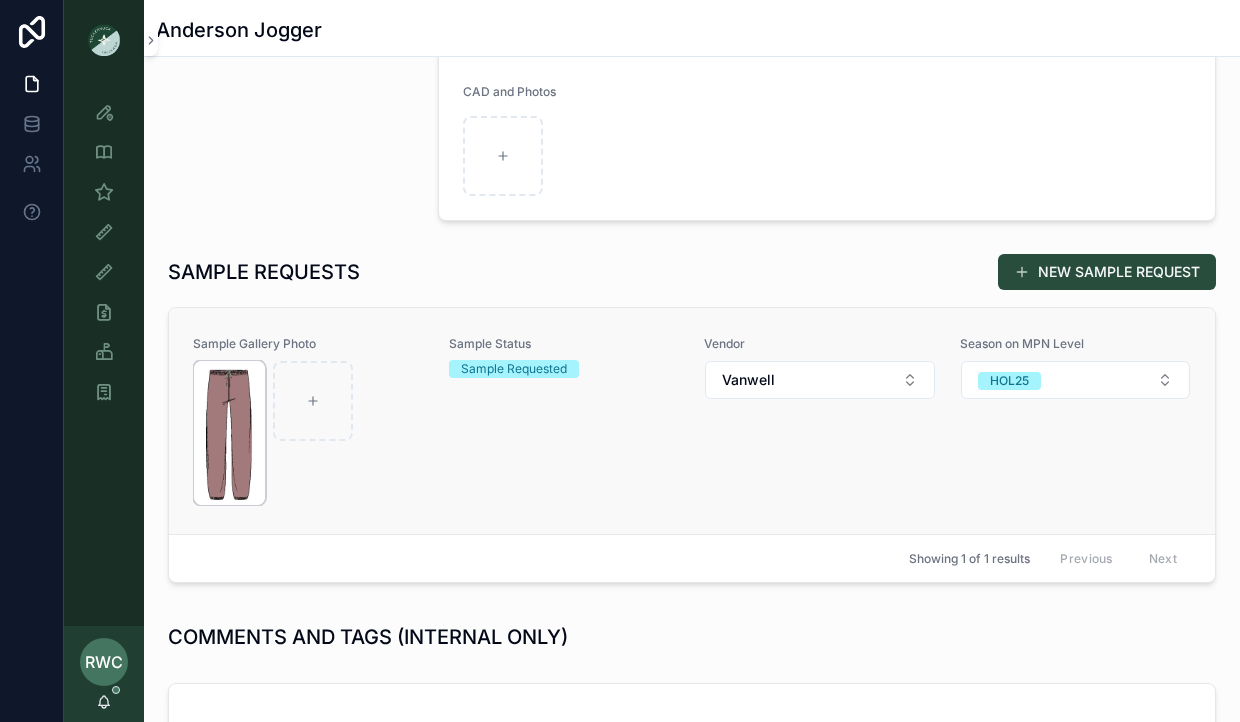 click at bounding box center [229, 433] 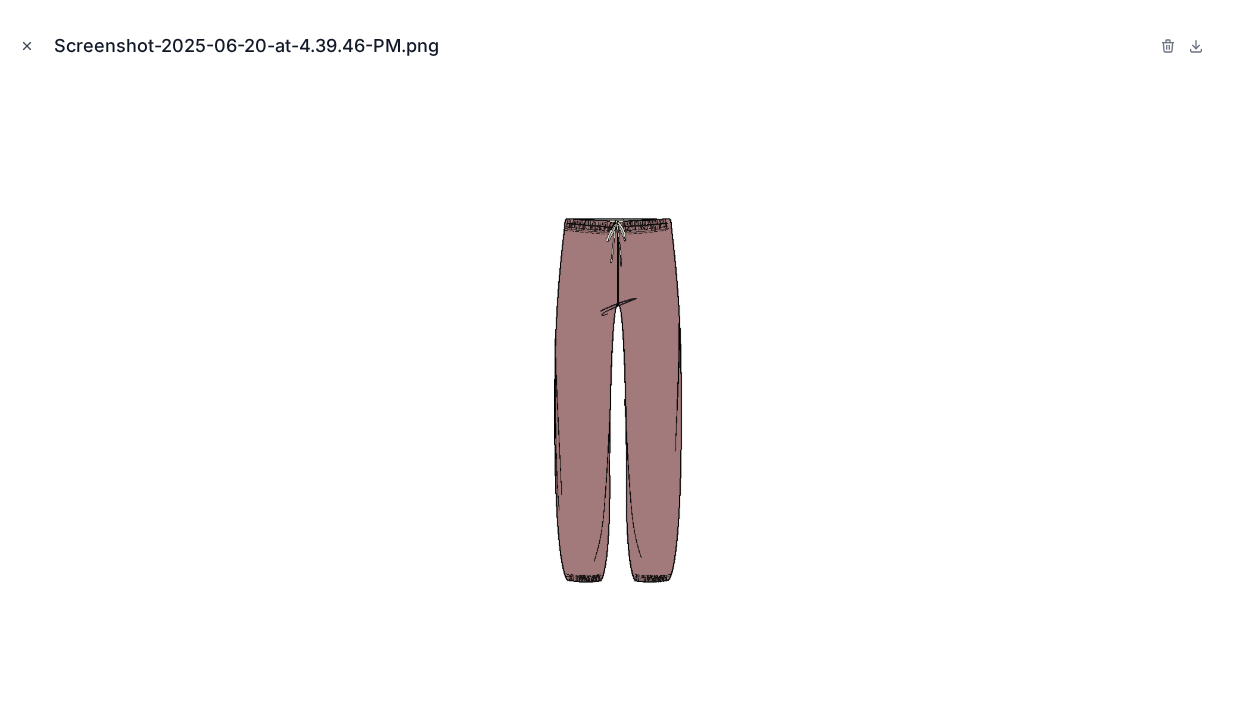 click 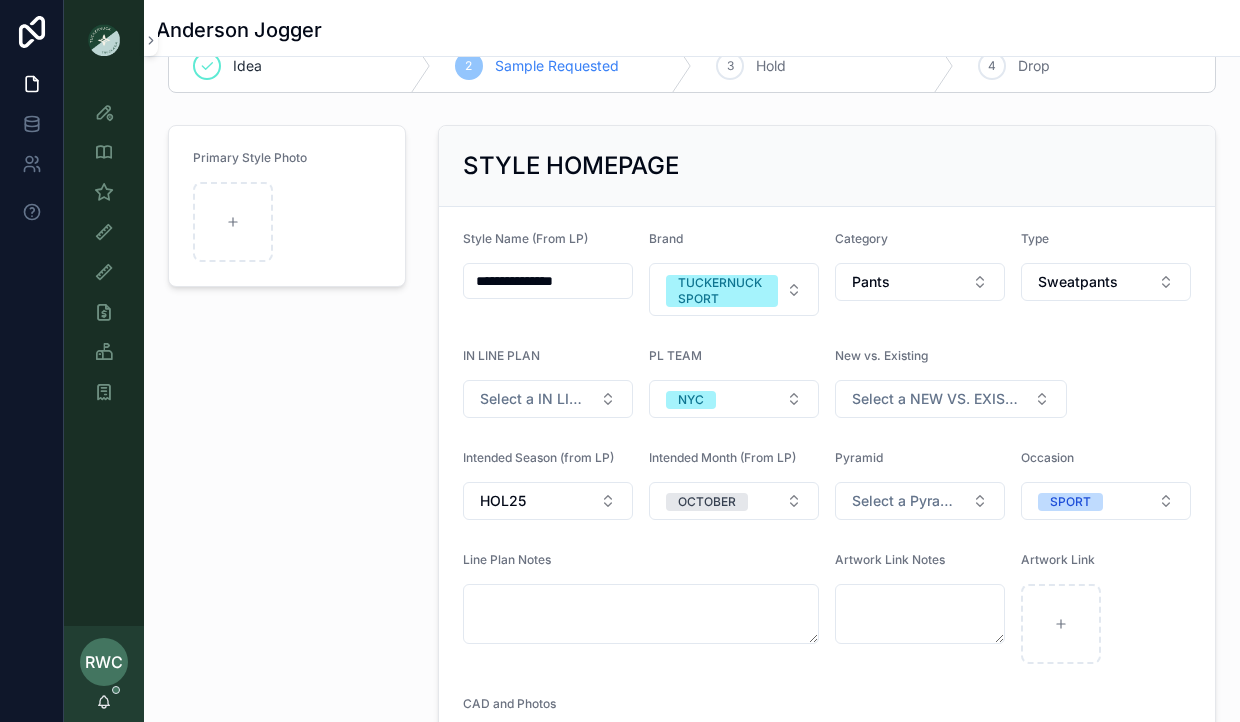 scroll, scrollTop: 0, scrollLeft: 0, axis: both 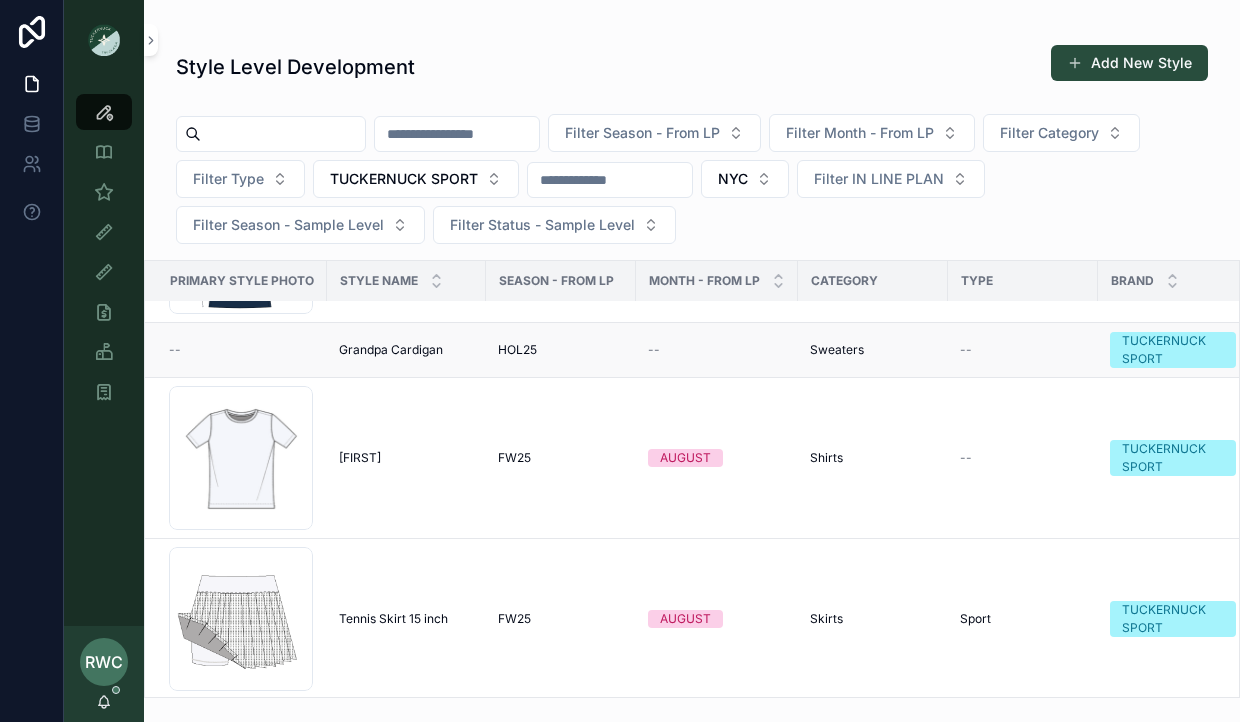 click on "Grandpa Cardigan" at bounding box center [391, 350] 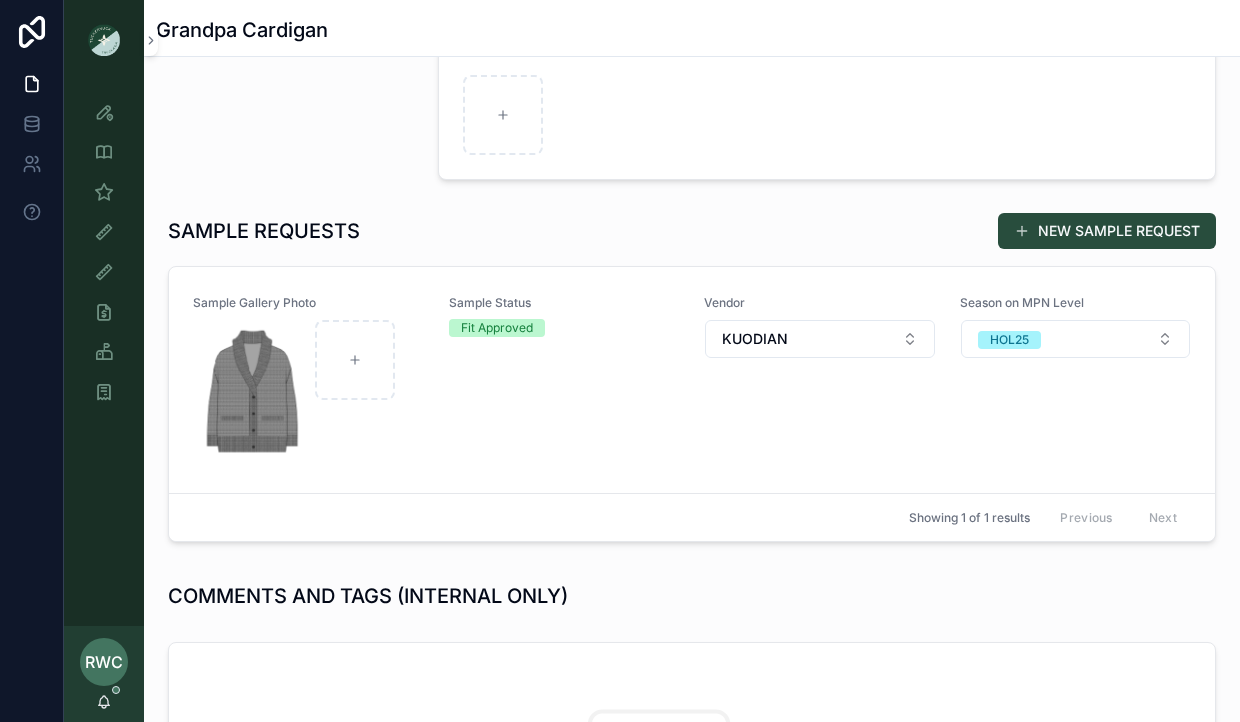 scroll, scrollTop: 652, scrollLeft: 0, axis: vertical 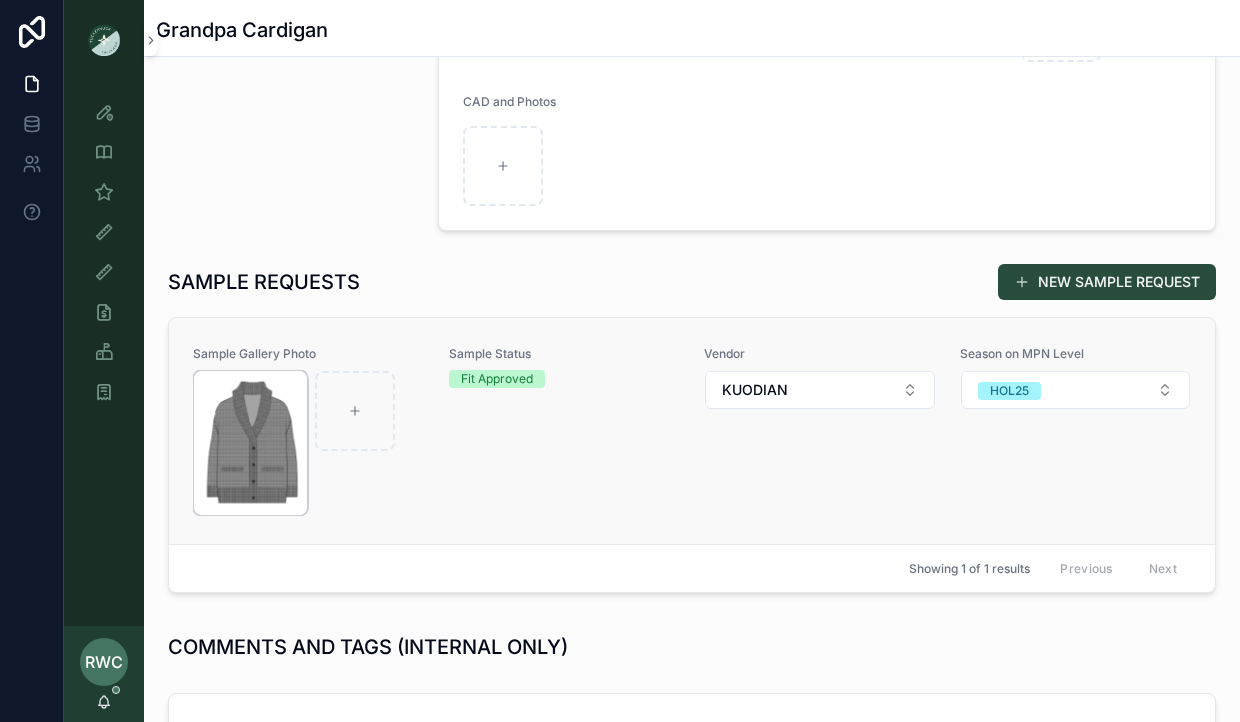 click at bounding box center [250, 443] 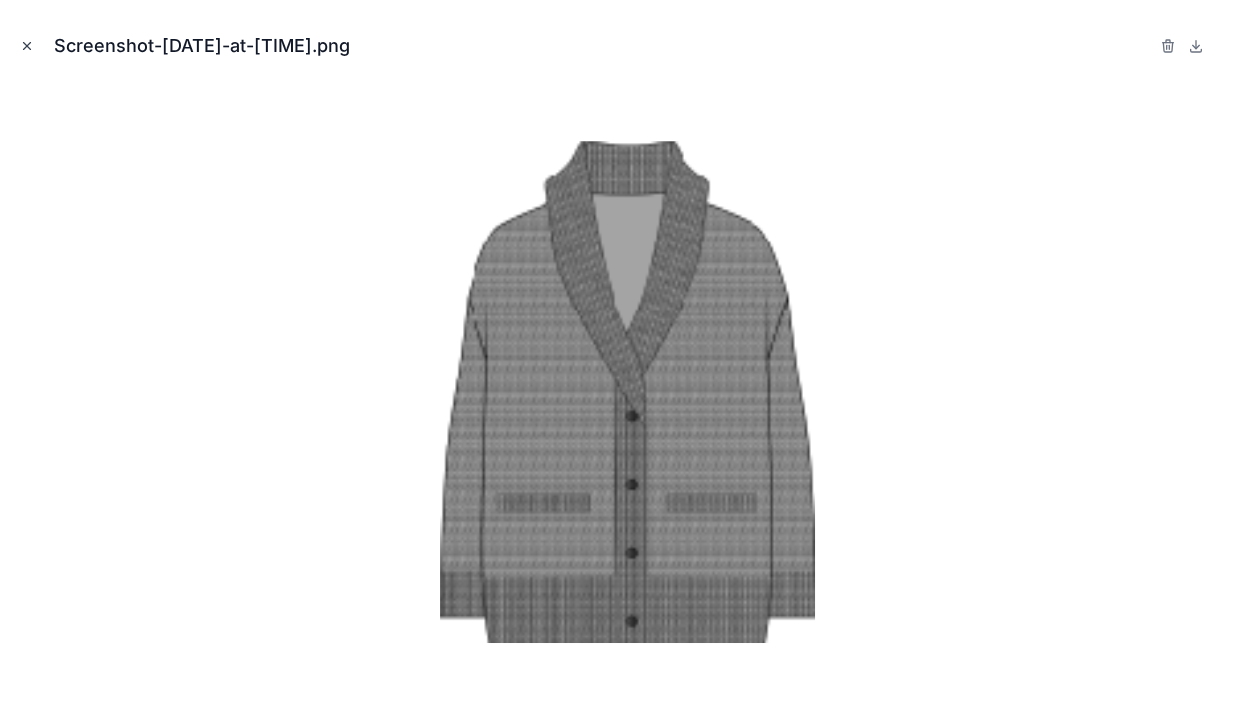 click 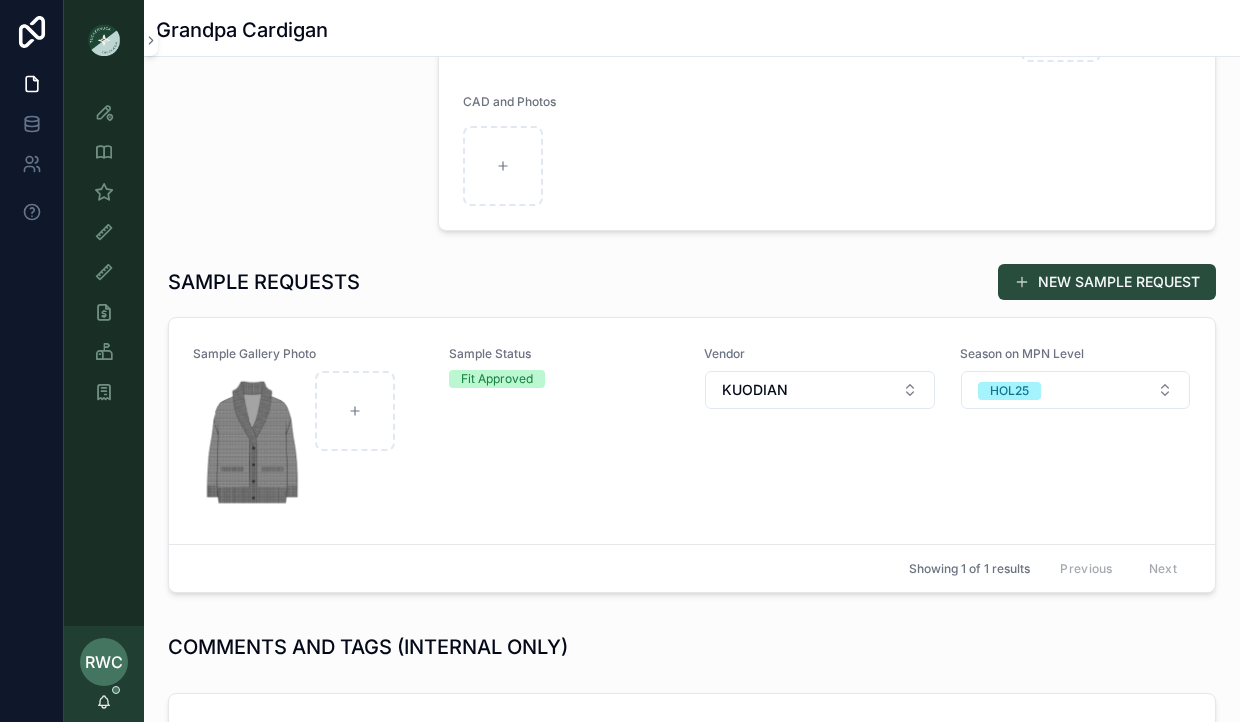 scroll, scrollTop: 0, scrollLeft: 0, axis: both 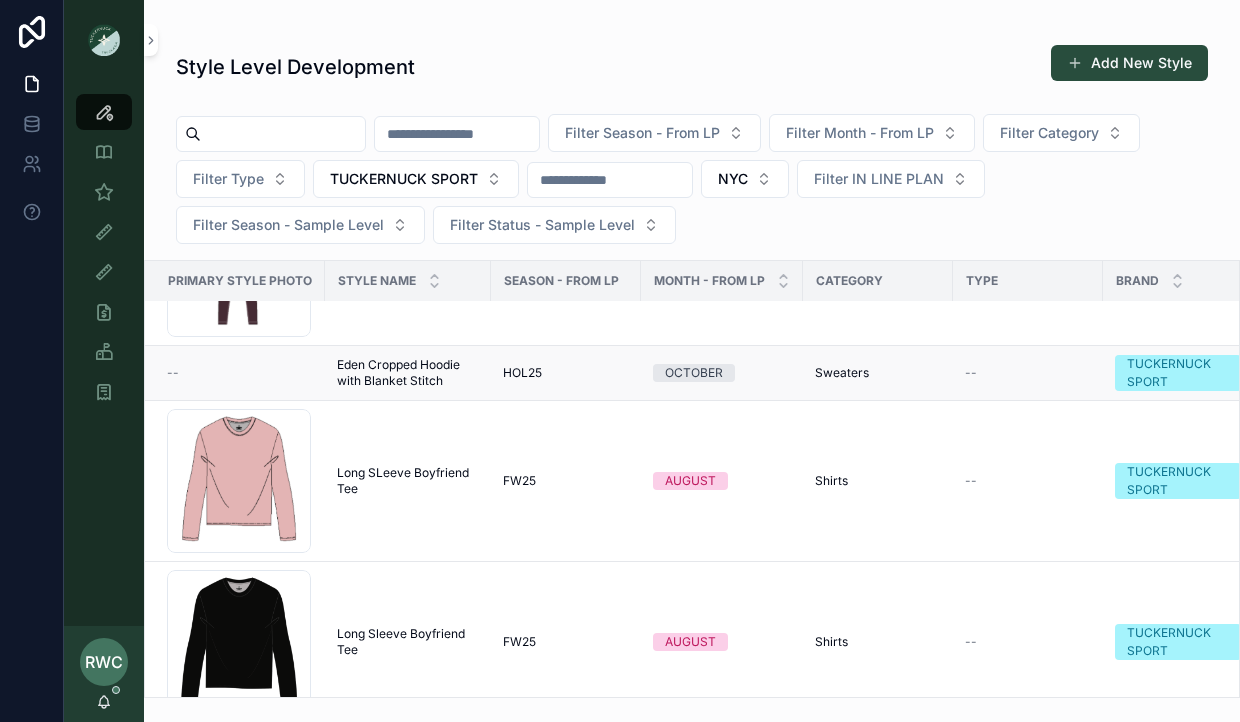 click on "--" at bounding box center (240, 373) 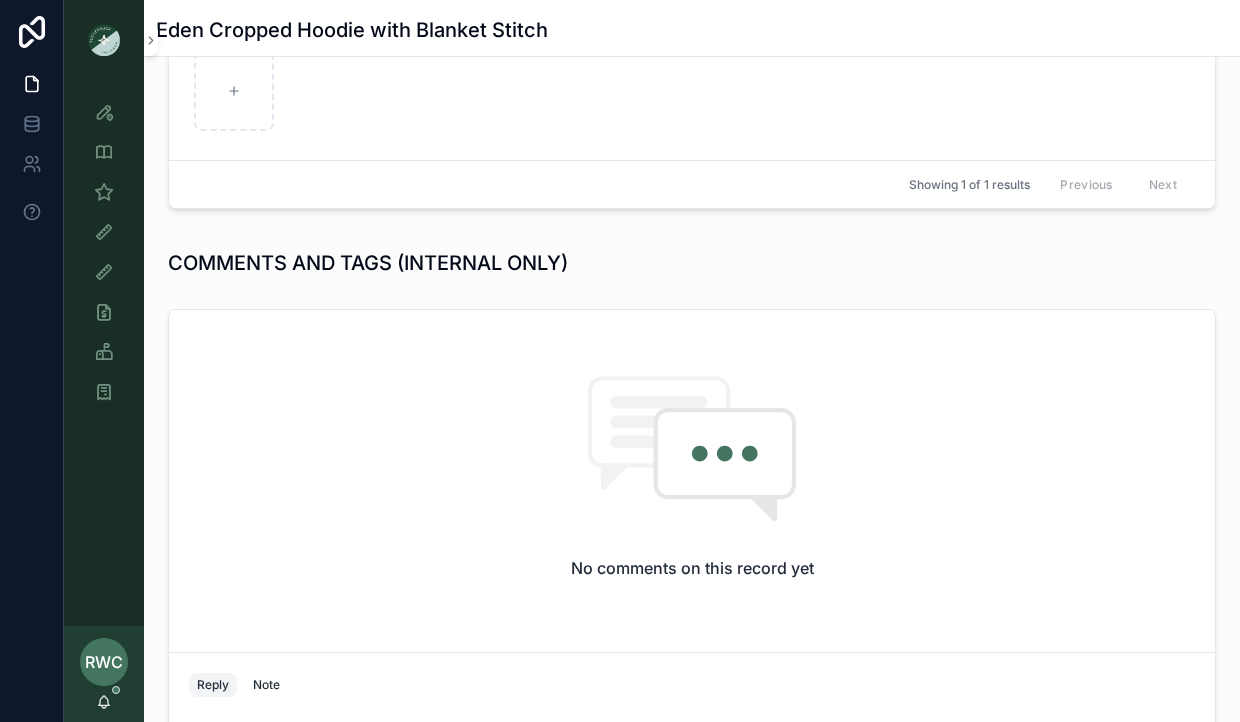 scroll, scrollTop: 685, scrollLeft: 0, axis: vertical 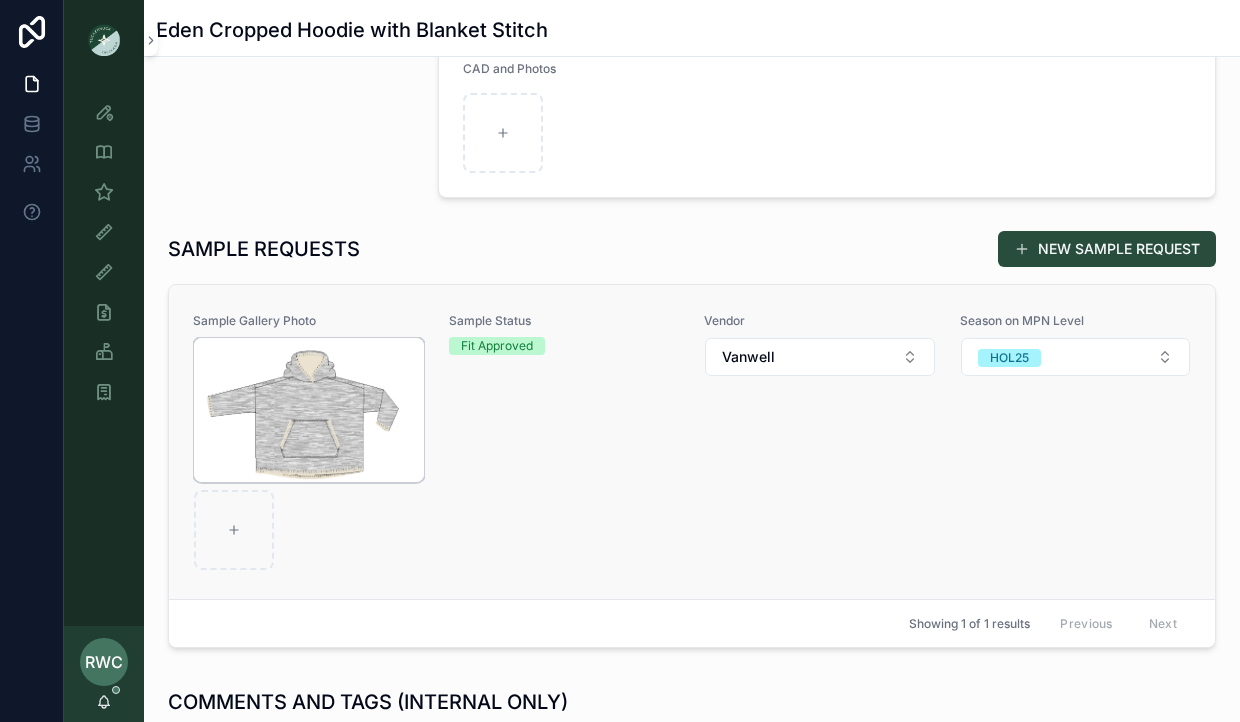 click at bounding box center [309, 410] 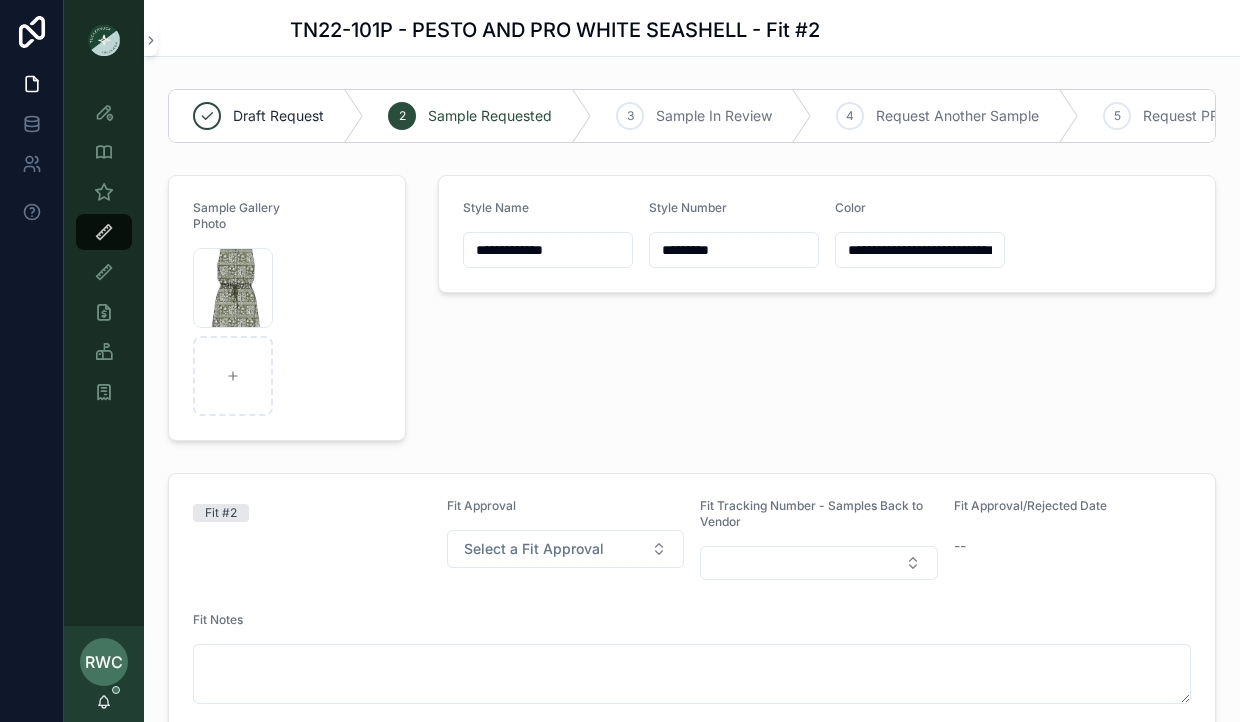 scroll, scrollTop: 0, scrollLeft: 0, axis: both 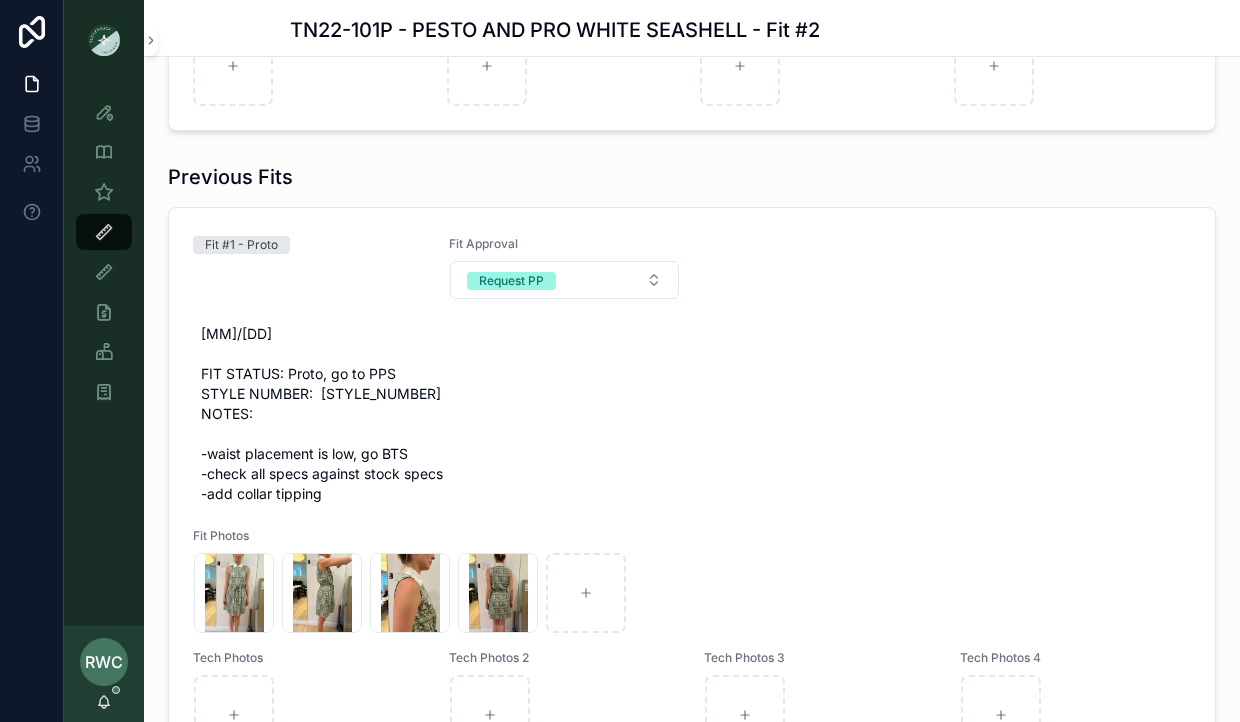 click at bounding box center [104, 40] 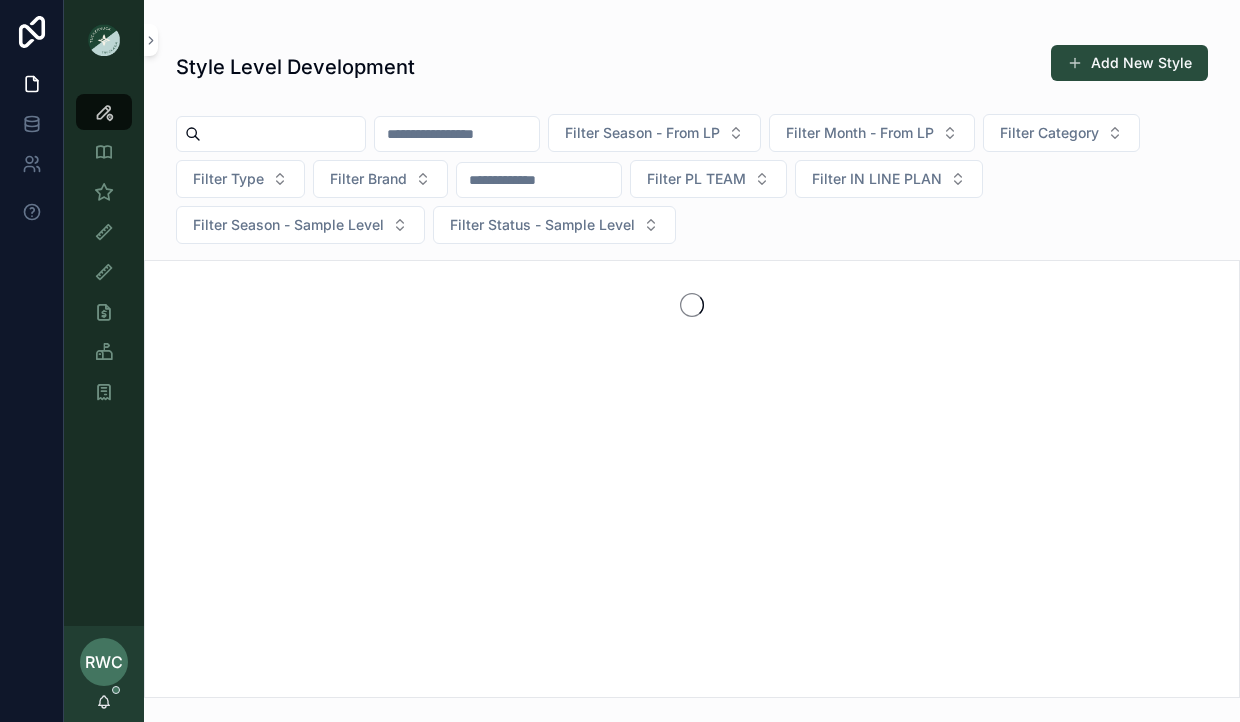 scroll, scrollTop: 0, scrollLeft: 0, axis: both 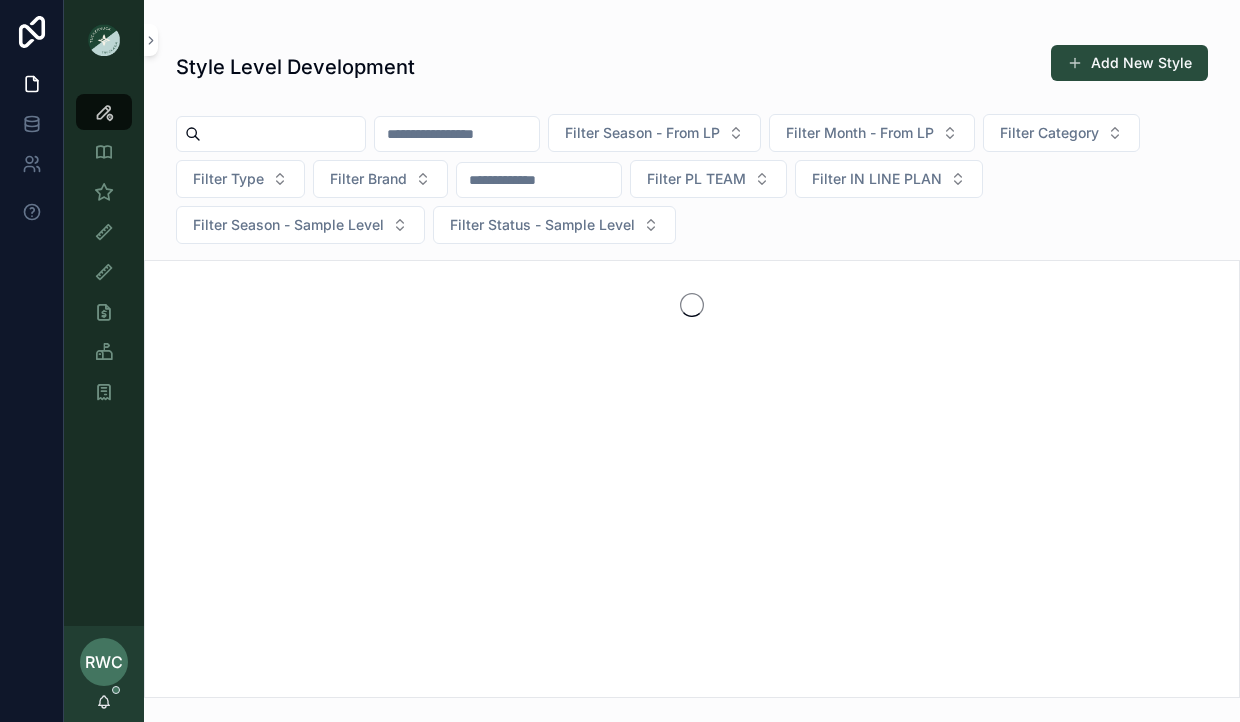 click at bounding box center [283, 134] 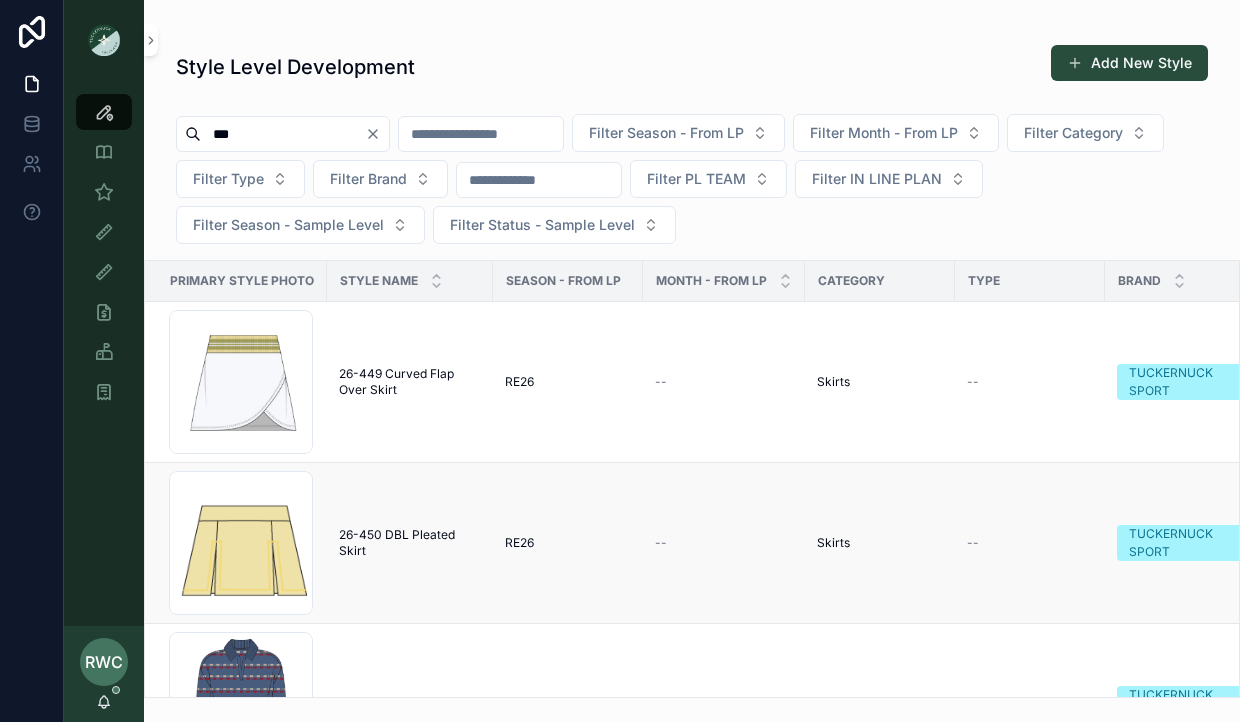 scroll, scrollTop: 245, scrollLeft: 0, axis: vertical 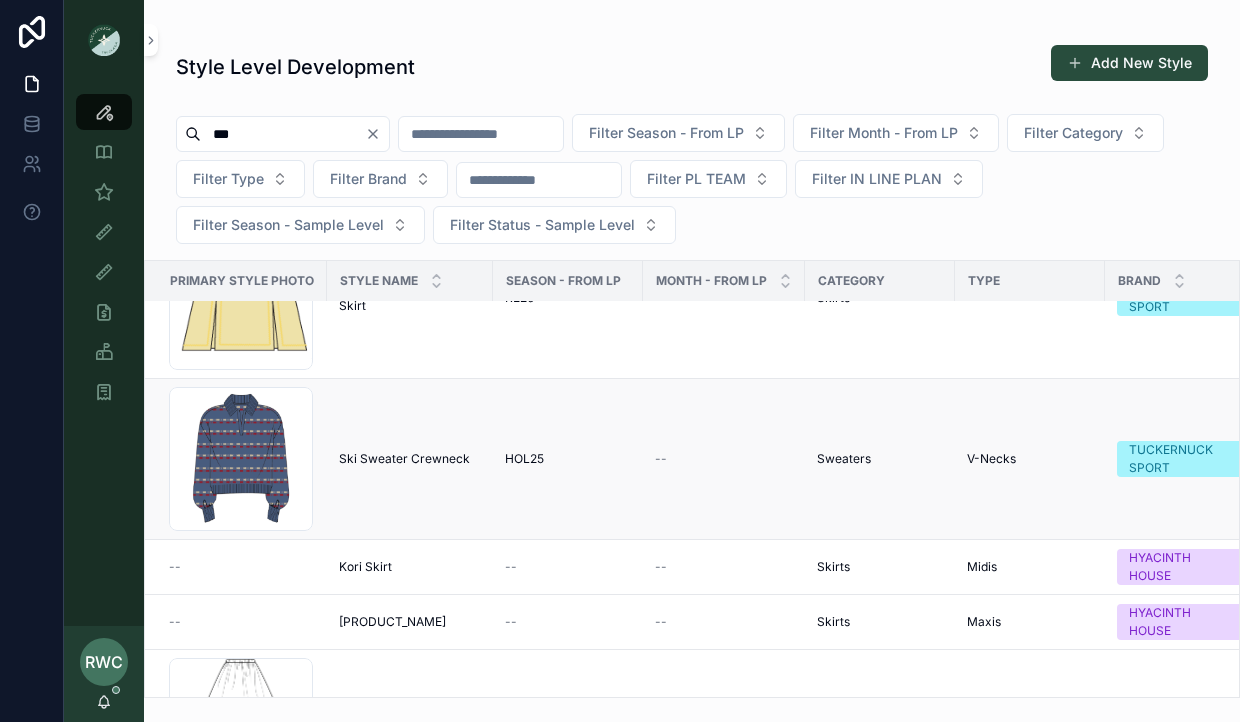 type on "***" 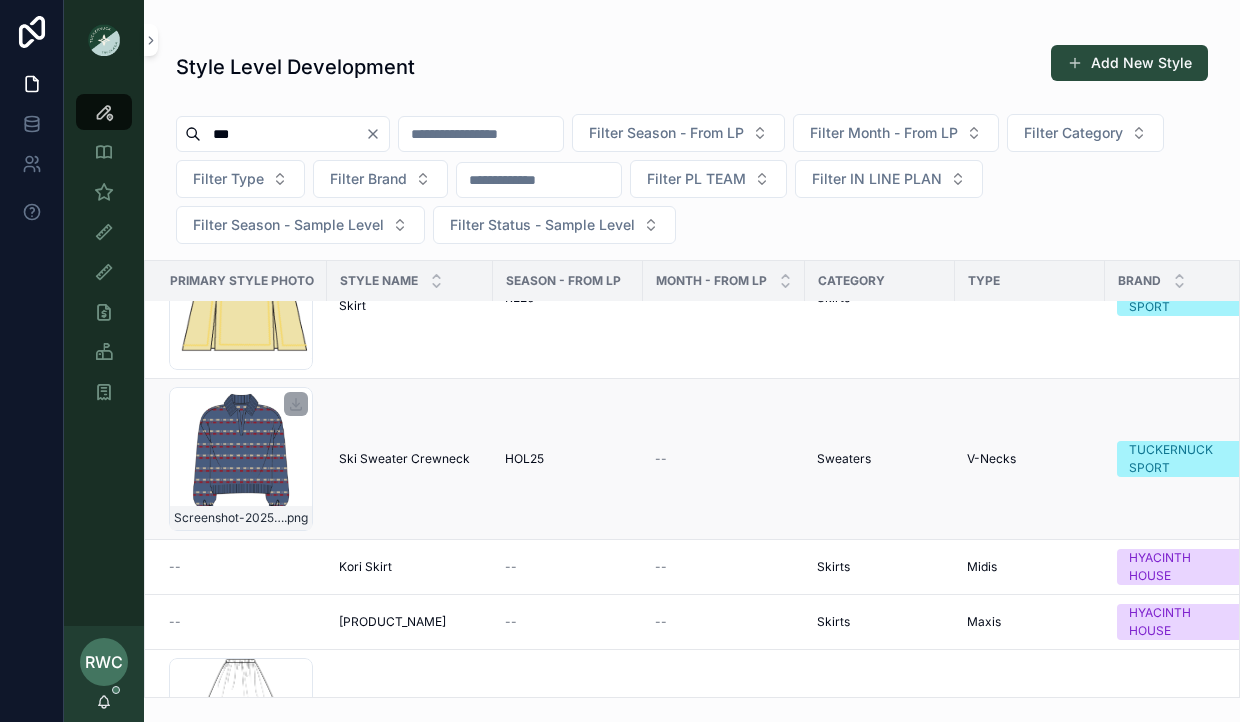 click on "Screenshot-2025-08-05-at-11.30.52-AM .png" at bounding box center (241, 459) 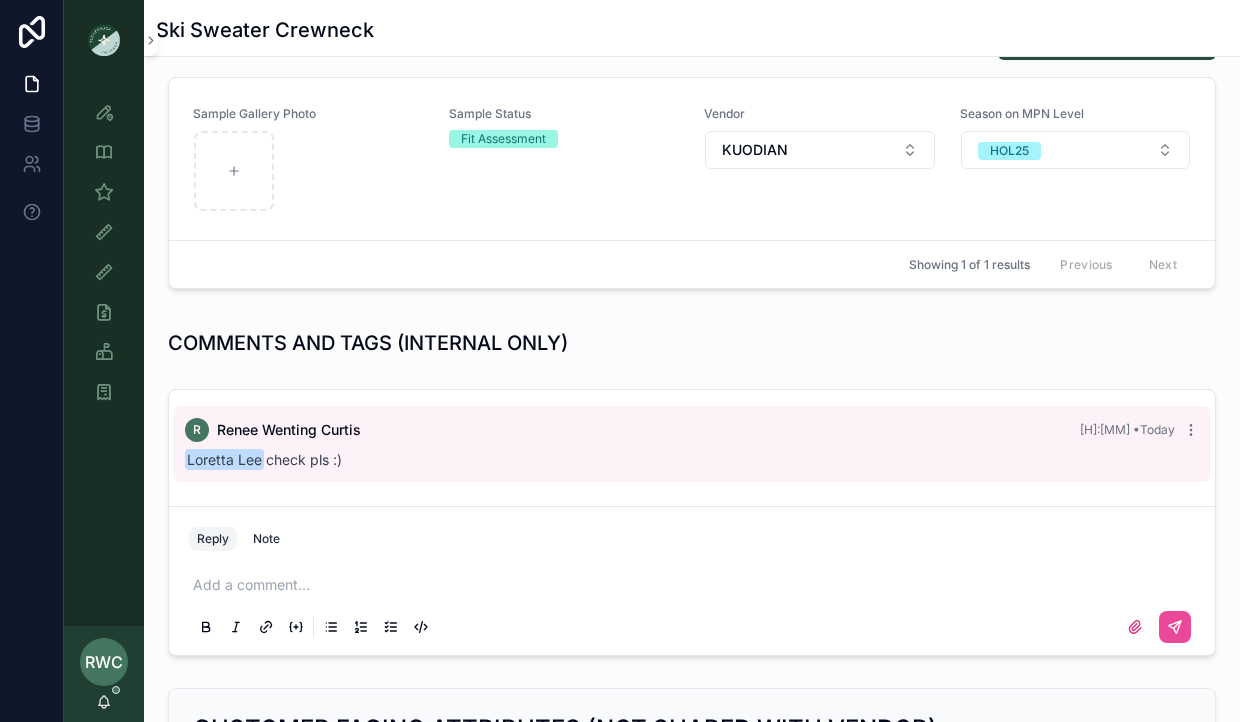 scroll, scrollTop: 539, scrollLeft: 0, axis: vertical 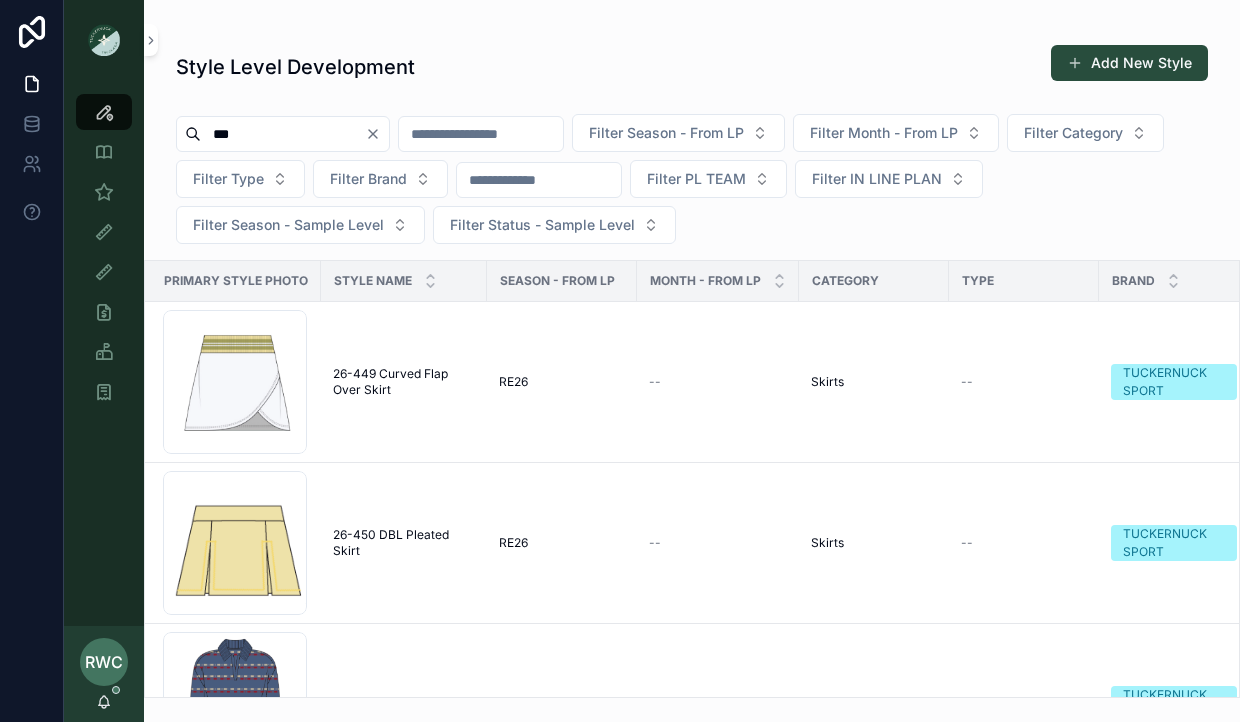 click at bounding box center [539, 180] 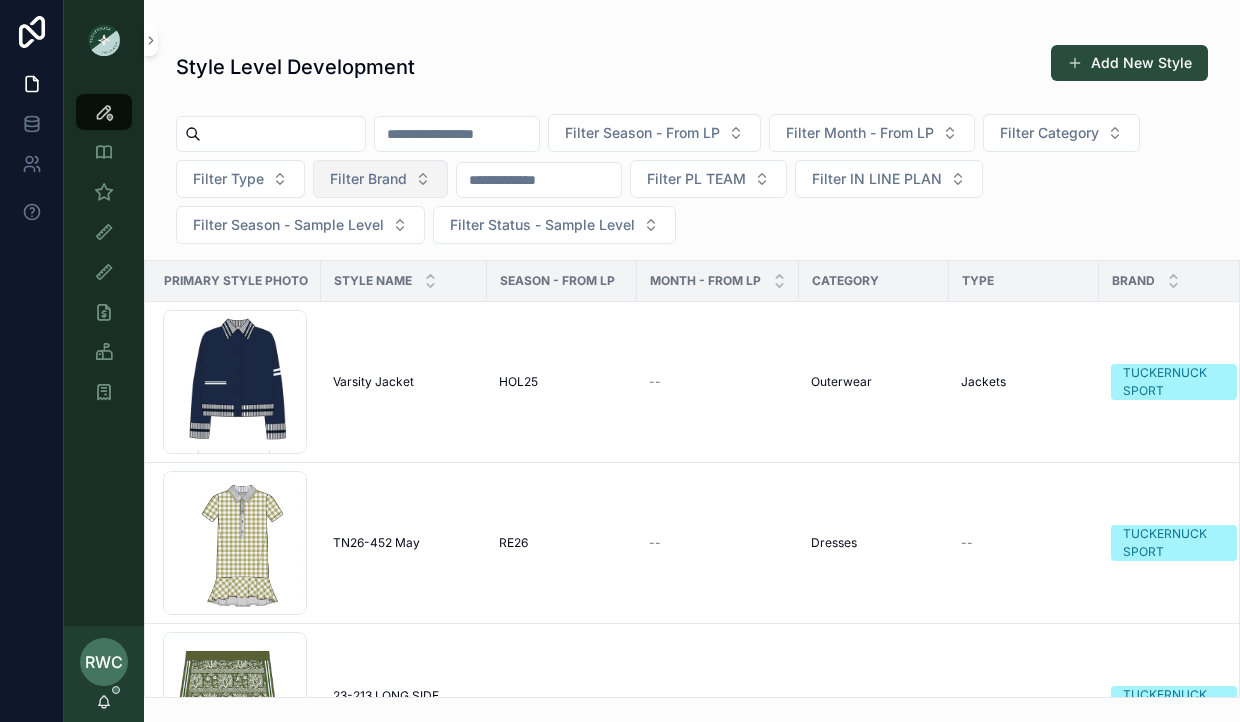 click on "Filter Brand" at bounding box center [368, 179] 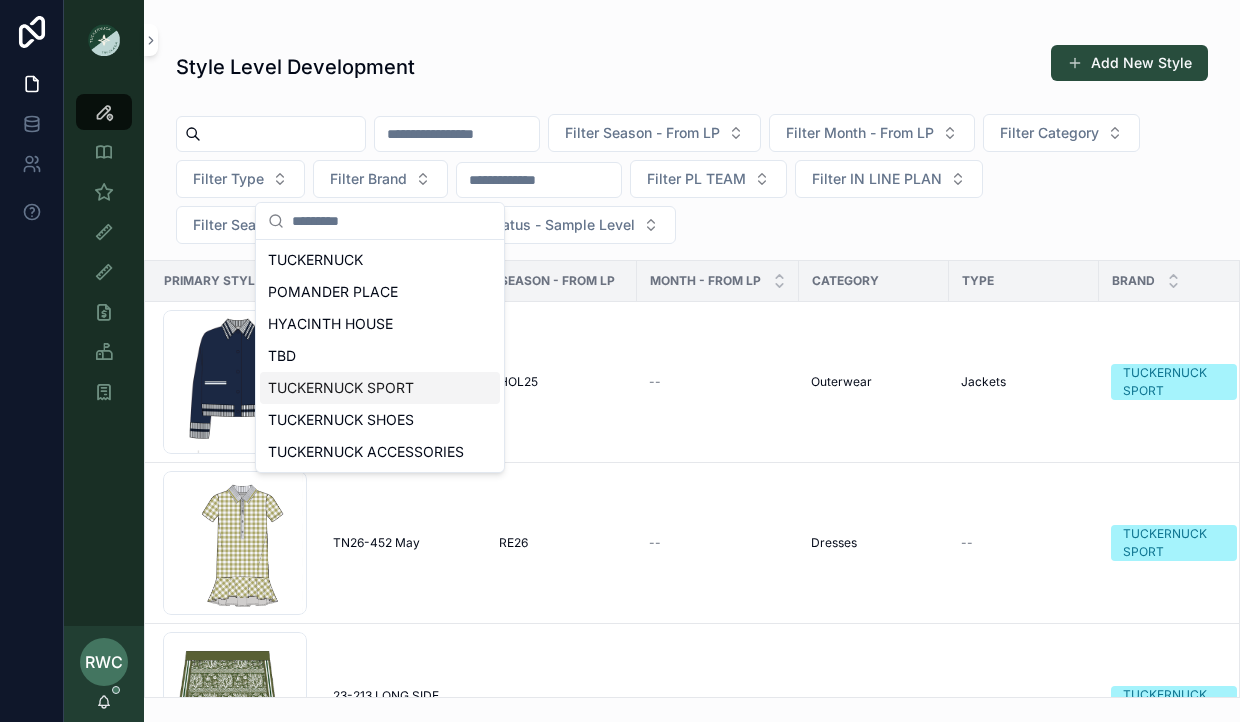 click on "TUCKERNUCK SPORT" at bounding box center [380, 388] 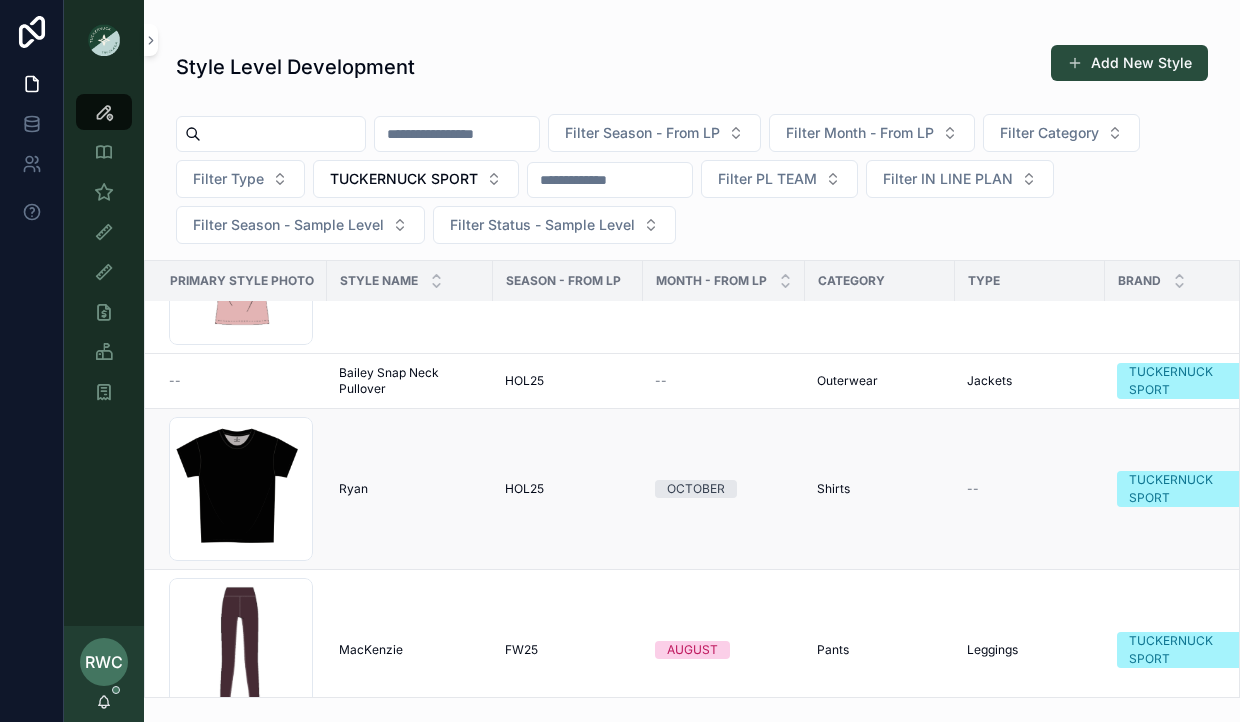 scroll, scrollTop: 8429, scrollLeft: 0, axis: vertical 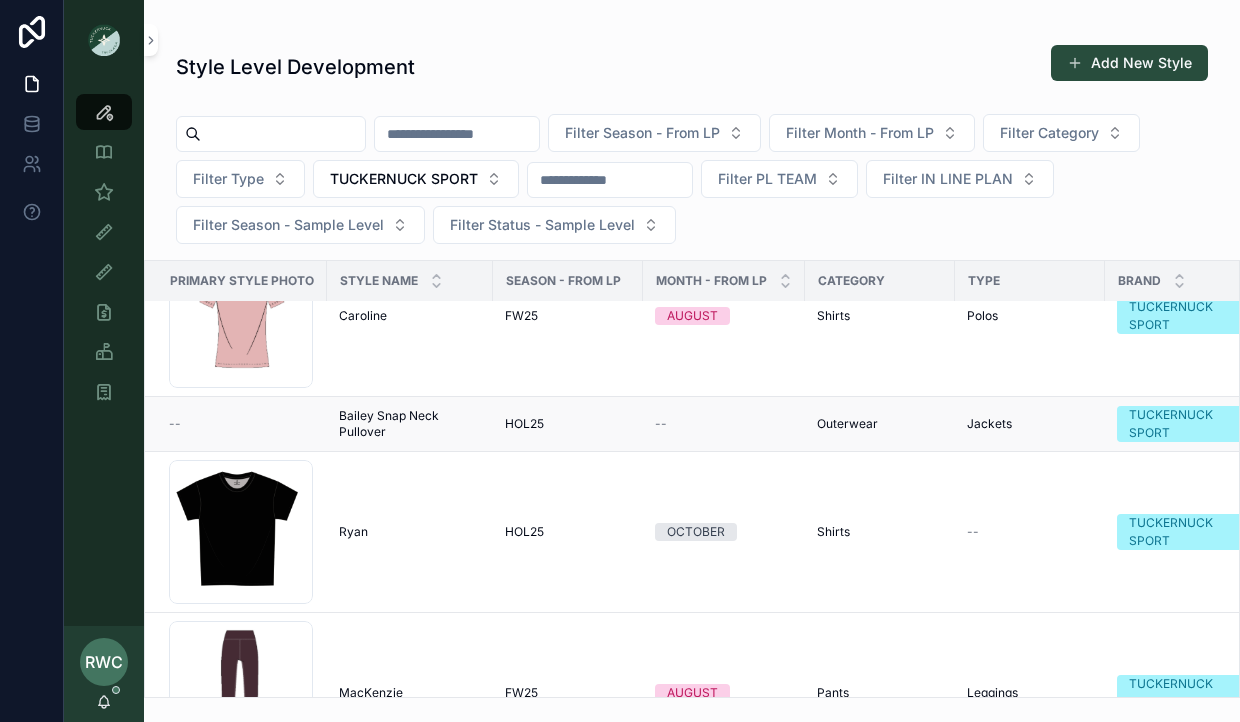 click on "Bailey Snap Neck Pullover" at bounding box center (410, 424) 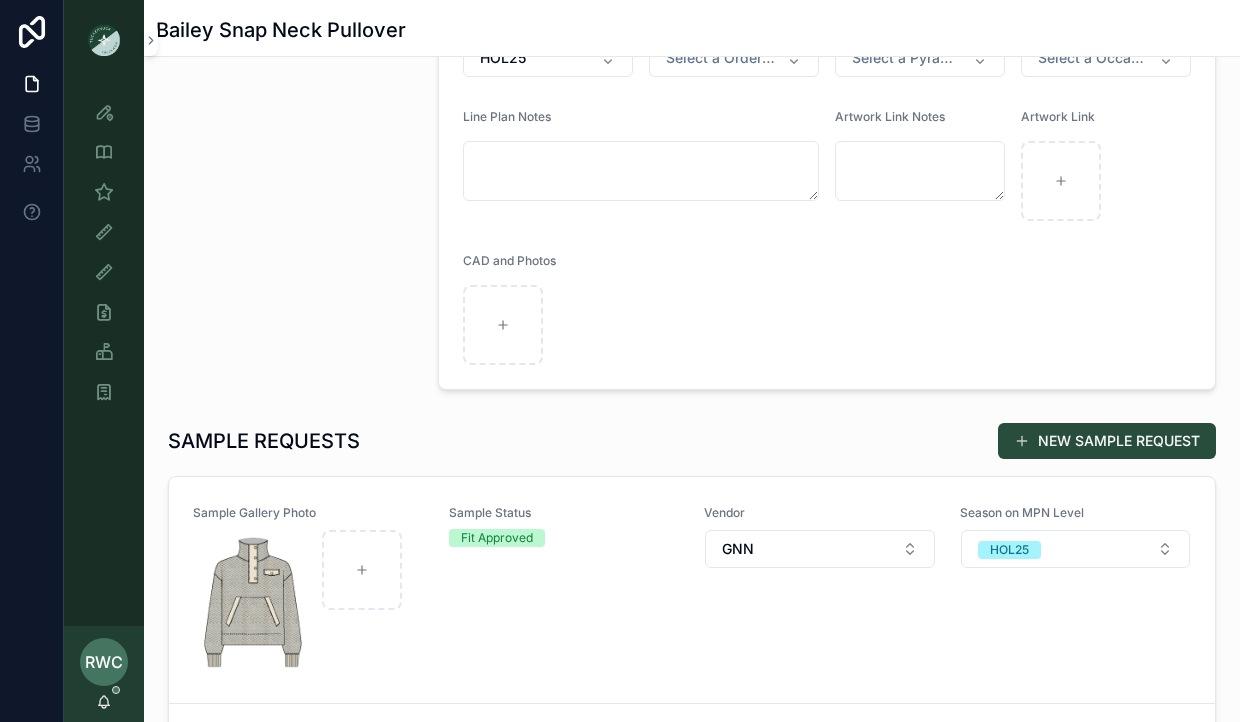 scroll, scrollTop: 605, scrollLeft: 0, axis: vertical 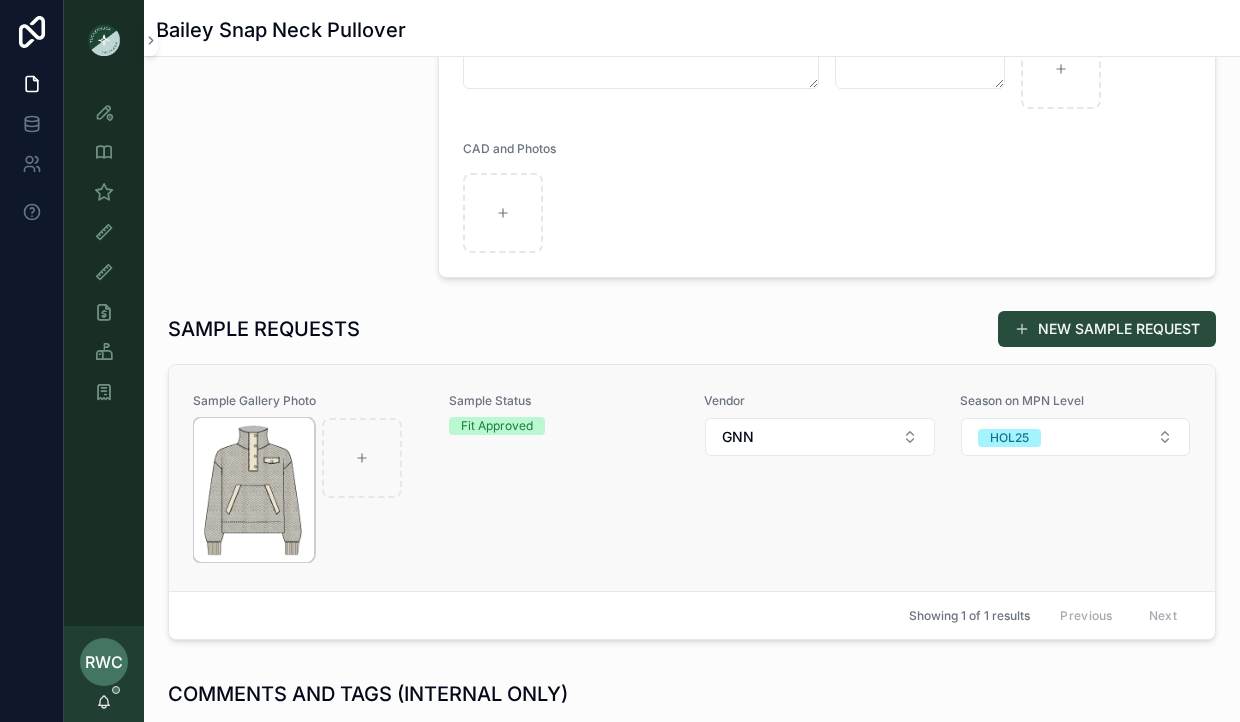 click at bounding box center (254, 490) 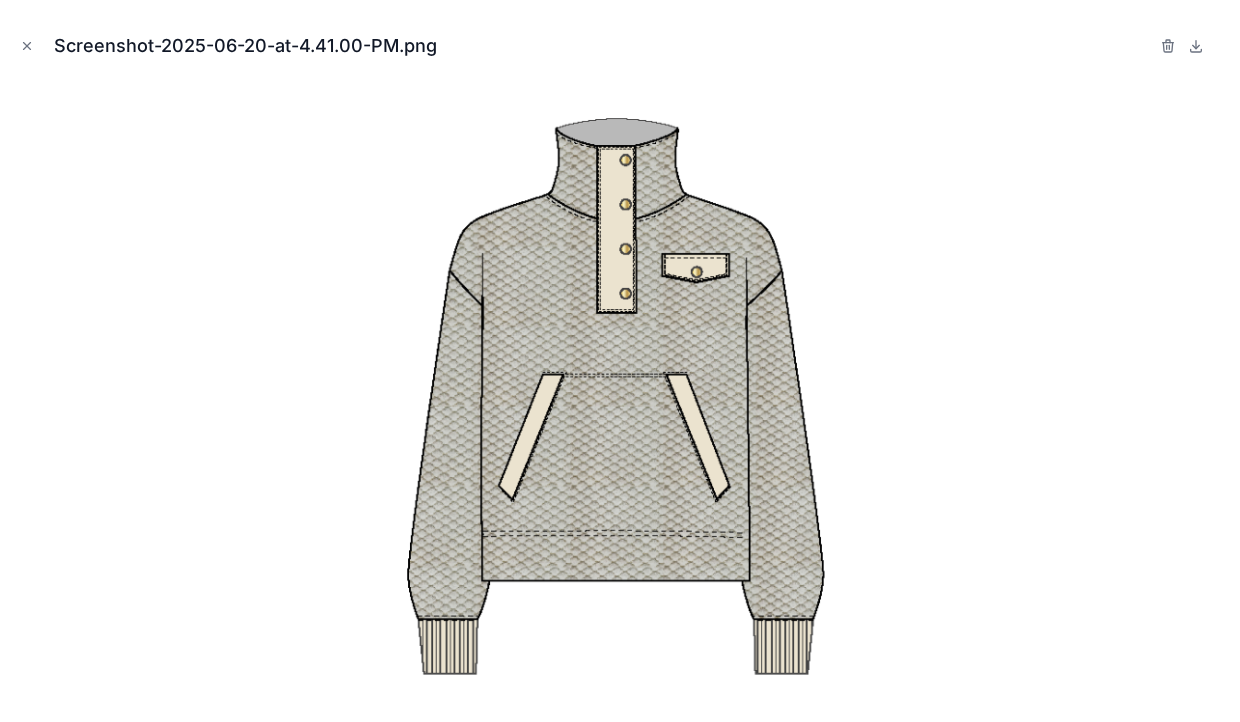 click on "Screenshot-2025-06-20-at-4.41.00-PM.png" at bounding box center (620, 46) 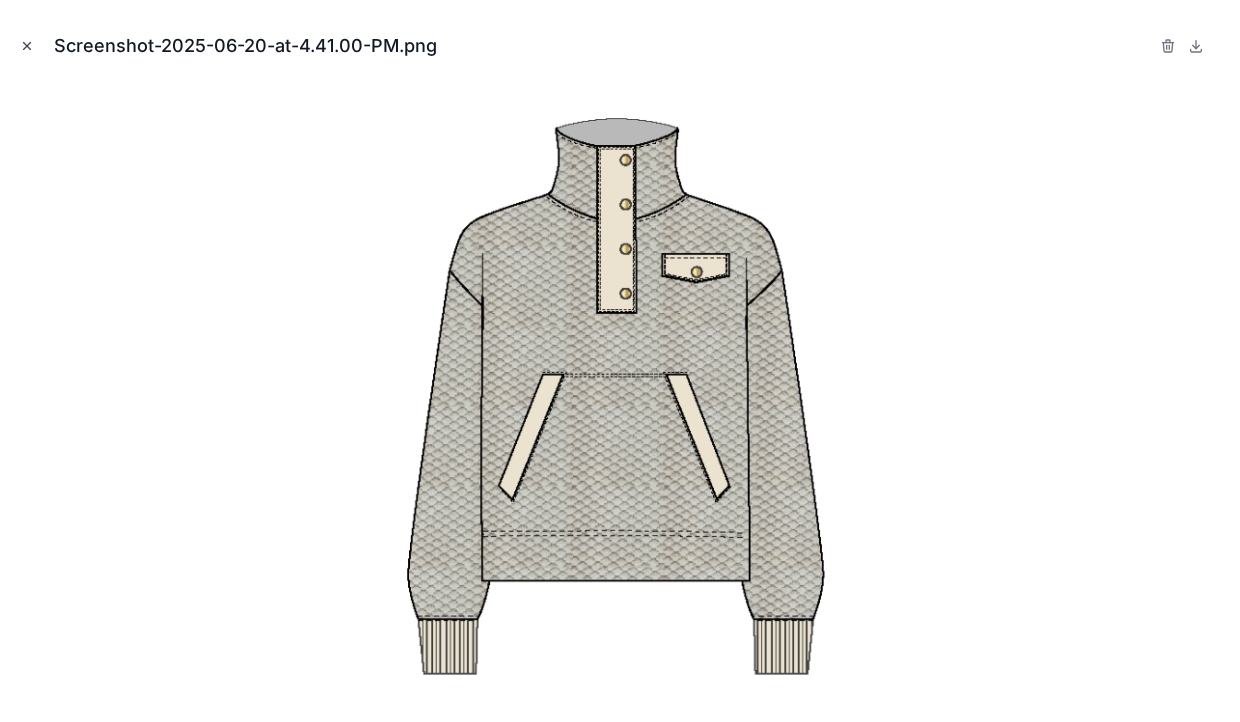 click 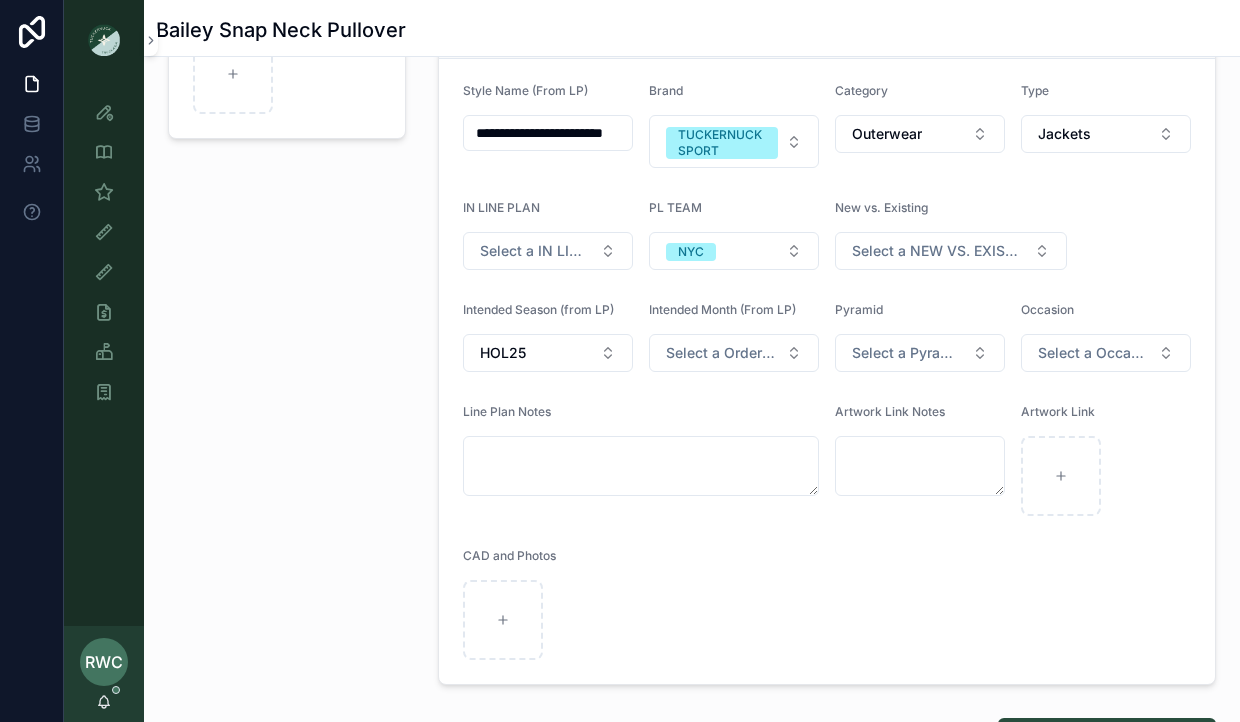 scroll, scrollTop: 0, scrollLeft: 0, axis: both 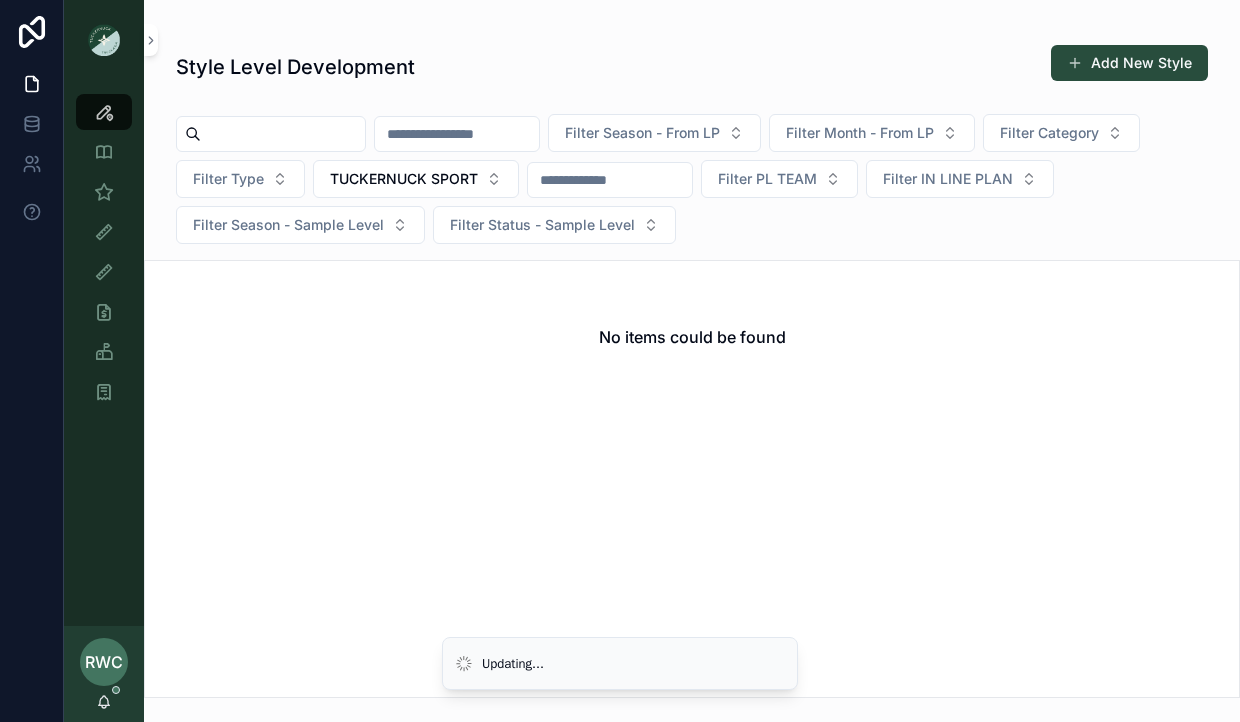 click on "Style Level Development Add New Style" at bounding box center (692, 67) 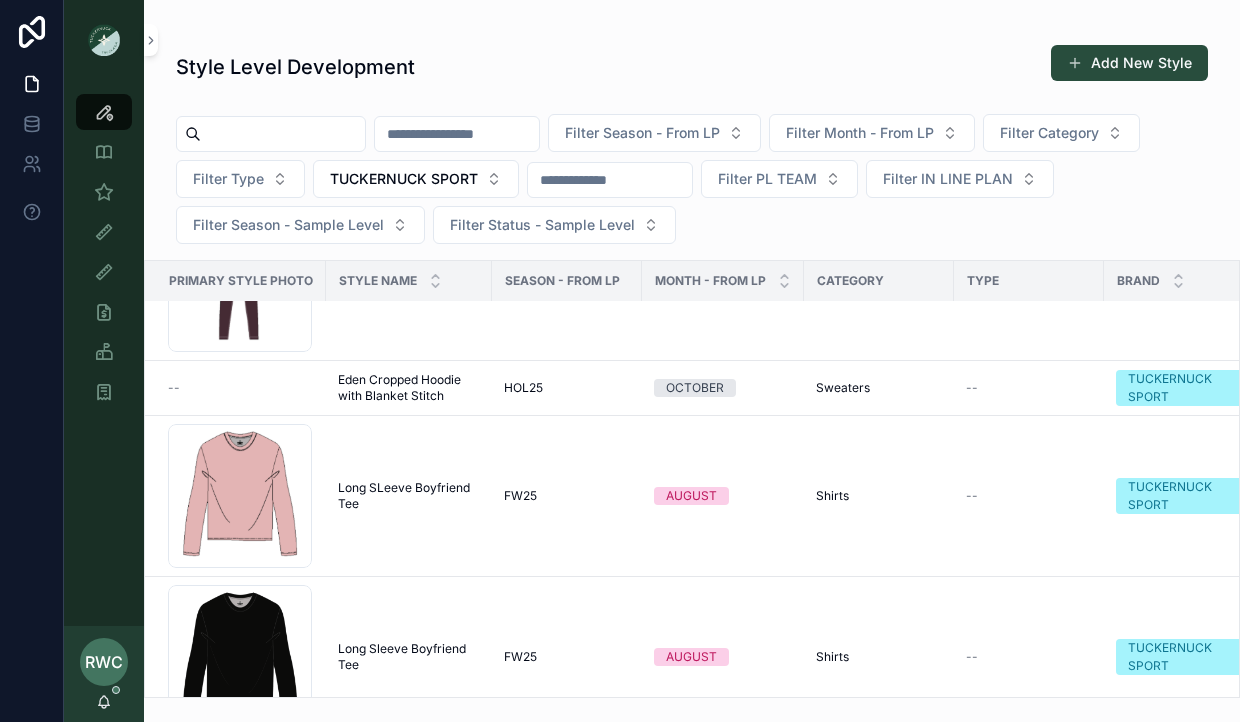 scroll, scrollTop: 8946, scrollLeft: 4, axis: both 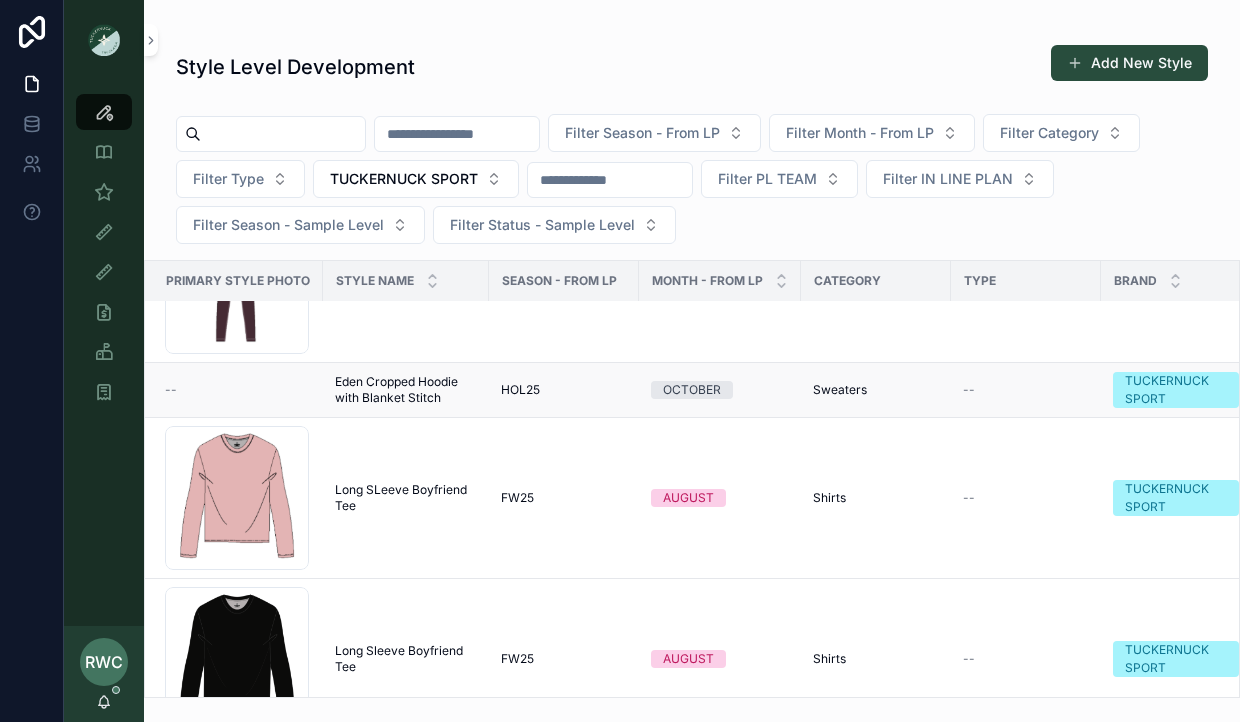 click on "--" at bounding box center (238, 390) 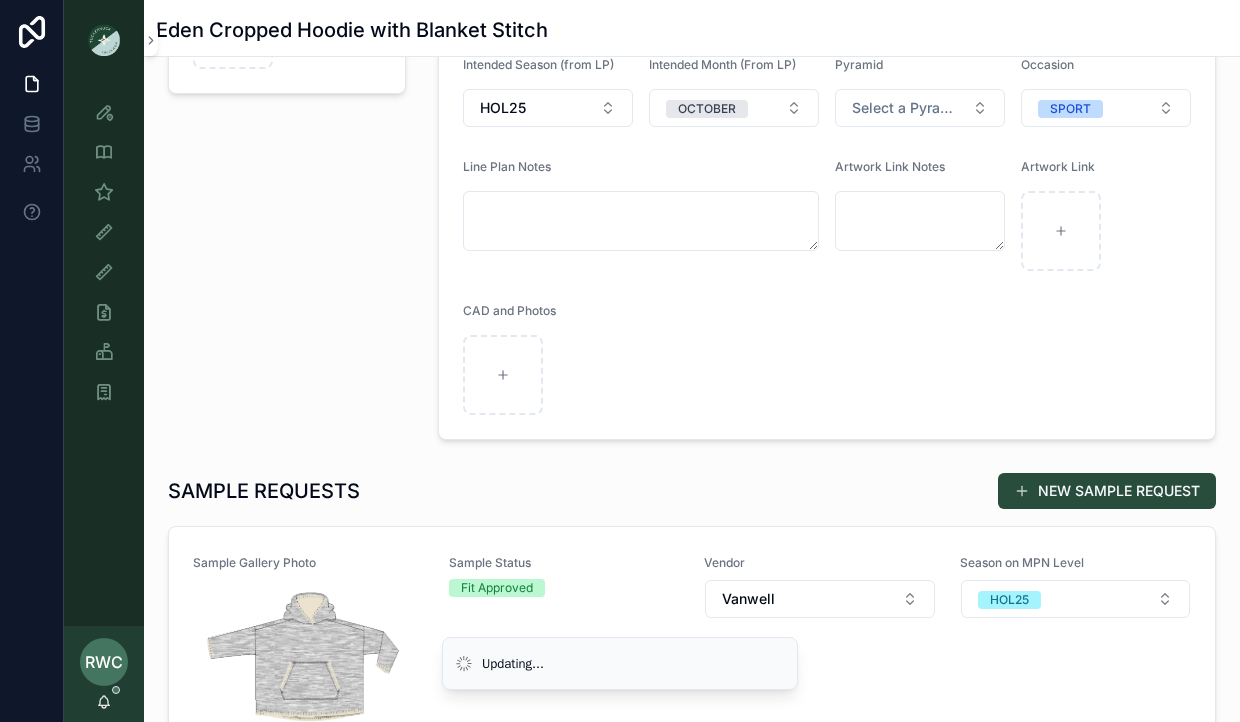 scroll, scrollTop: 729, scrollLeft: 0, axis: vertical 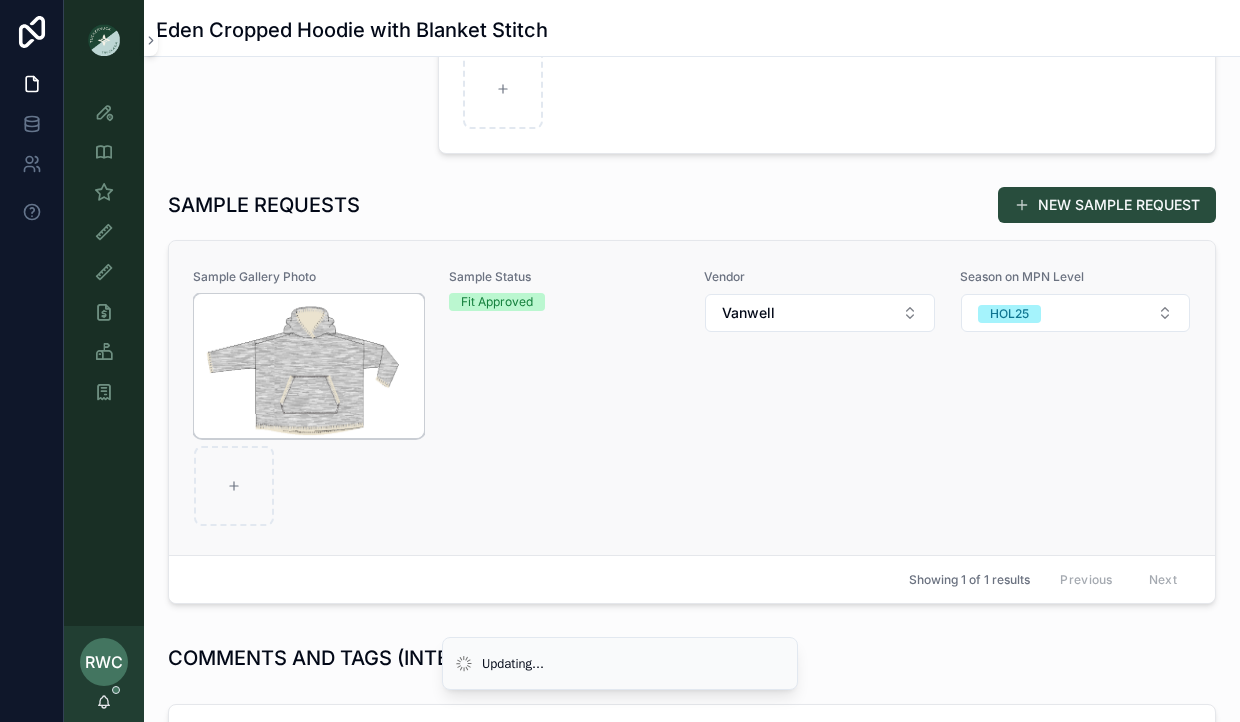 click at bounding box center (309, 366) 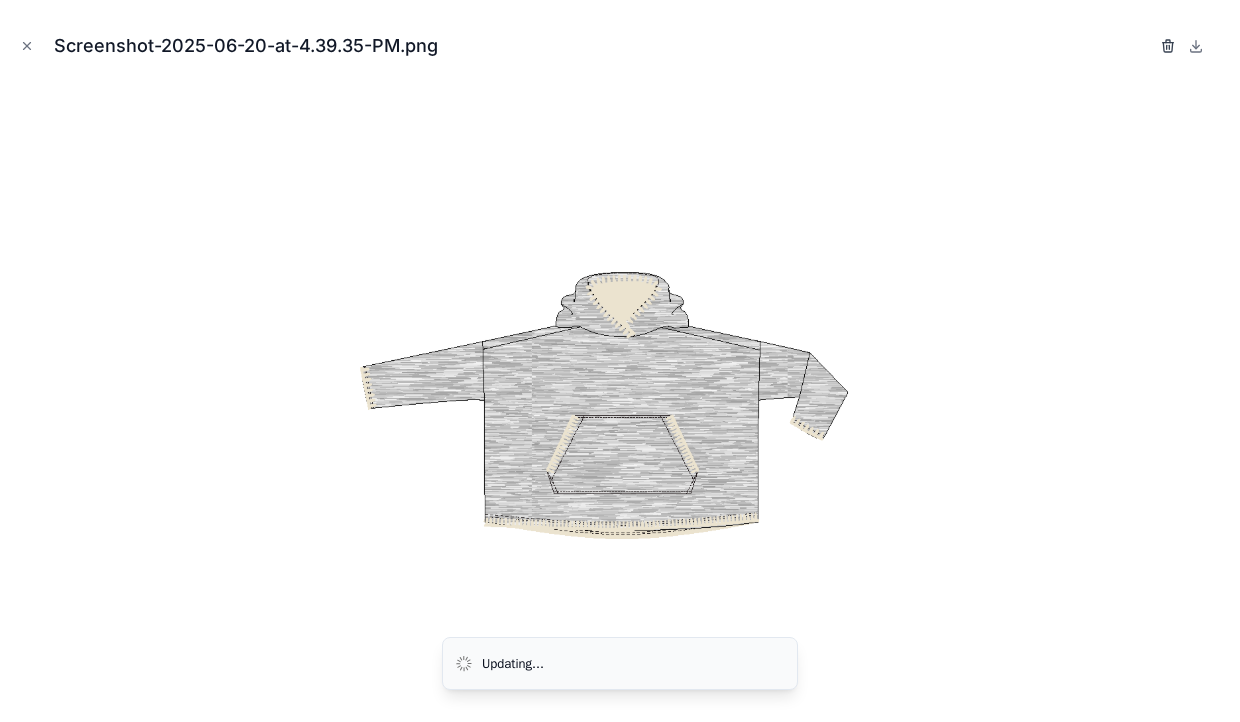 click 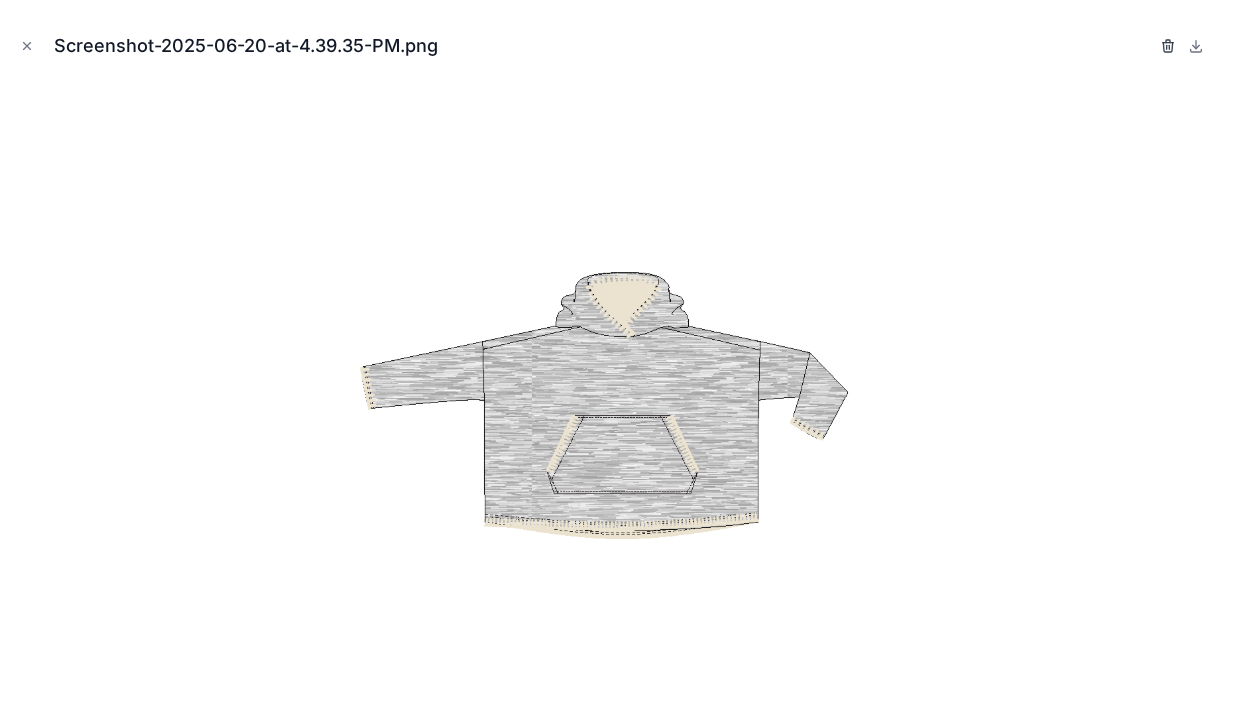 click 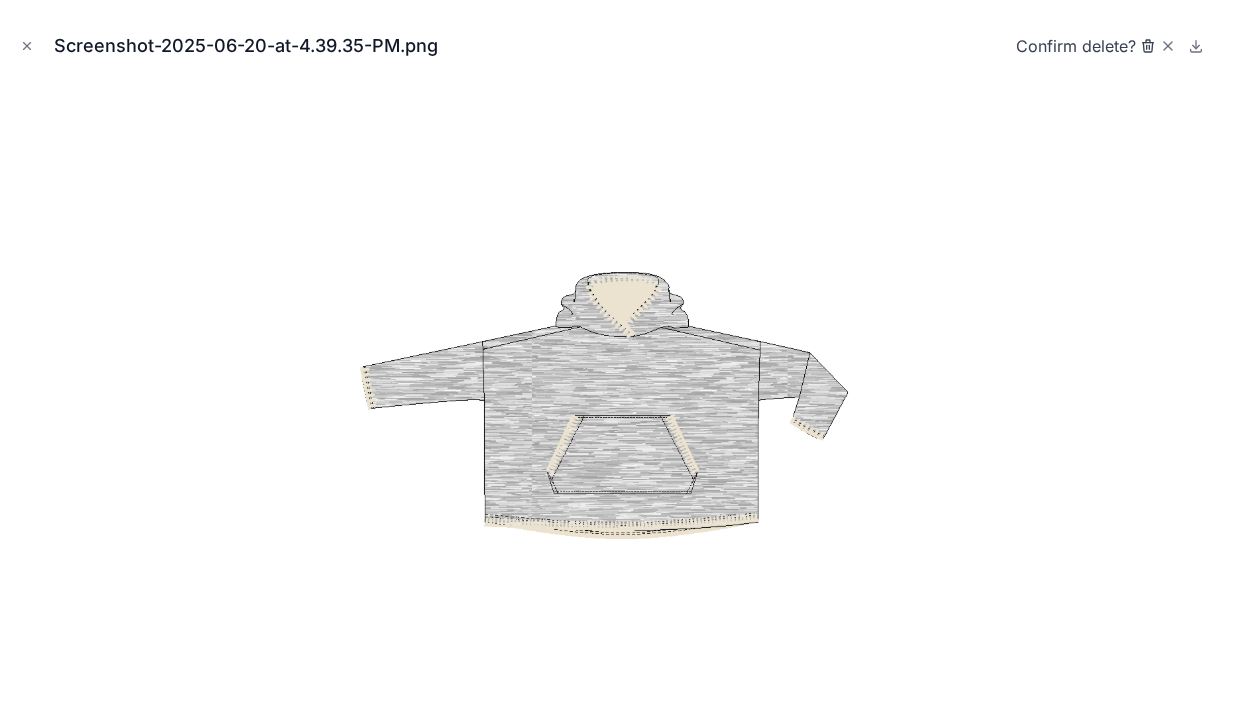 click 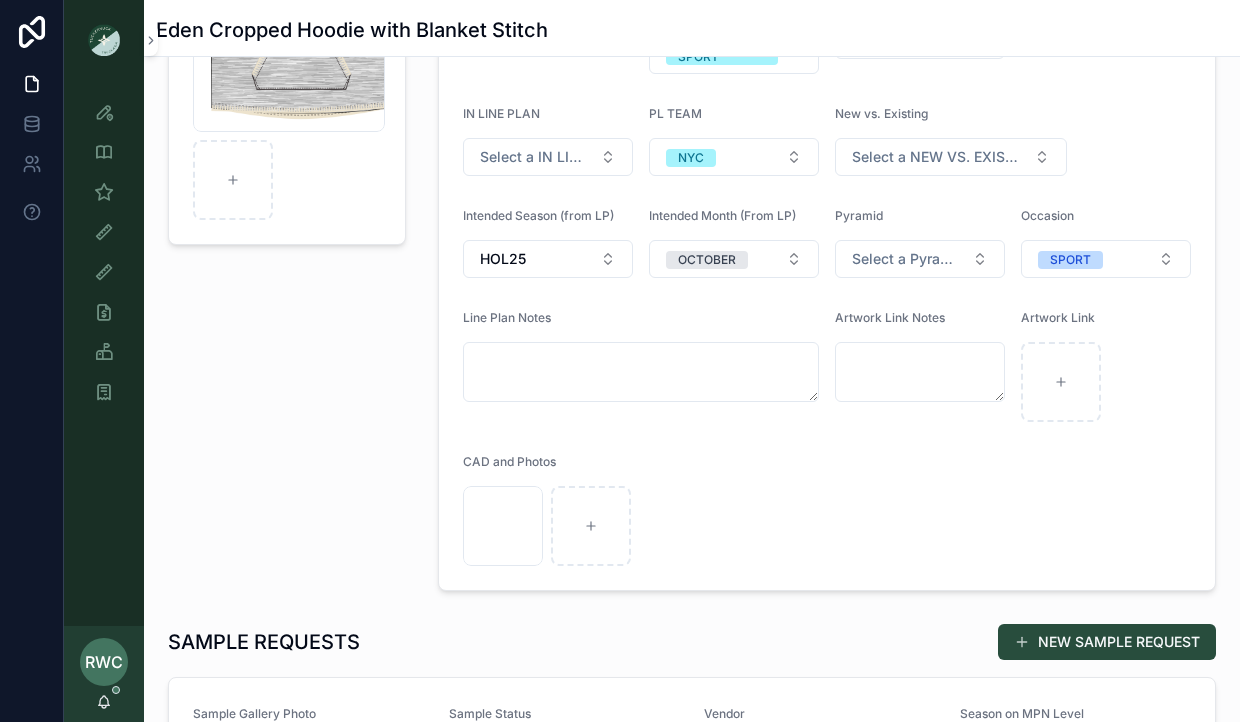 scroll, scrollTop: 0, scrollLeft: 0, axis: both 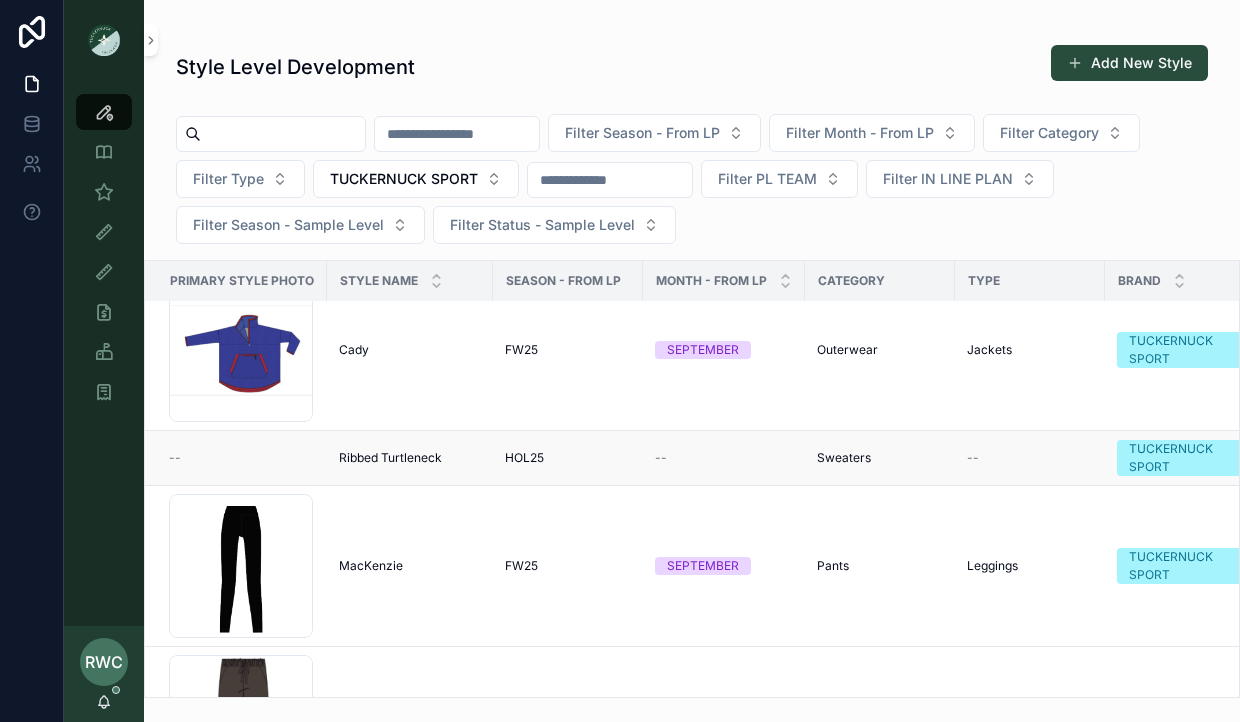 click on "Ribbed Turtleneck" at bounding box center (390, 458) 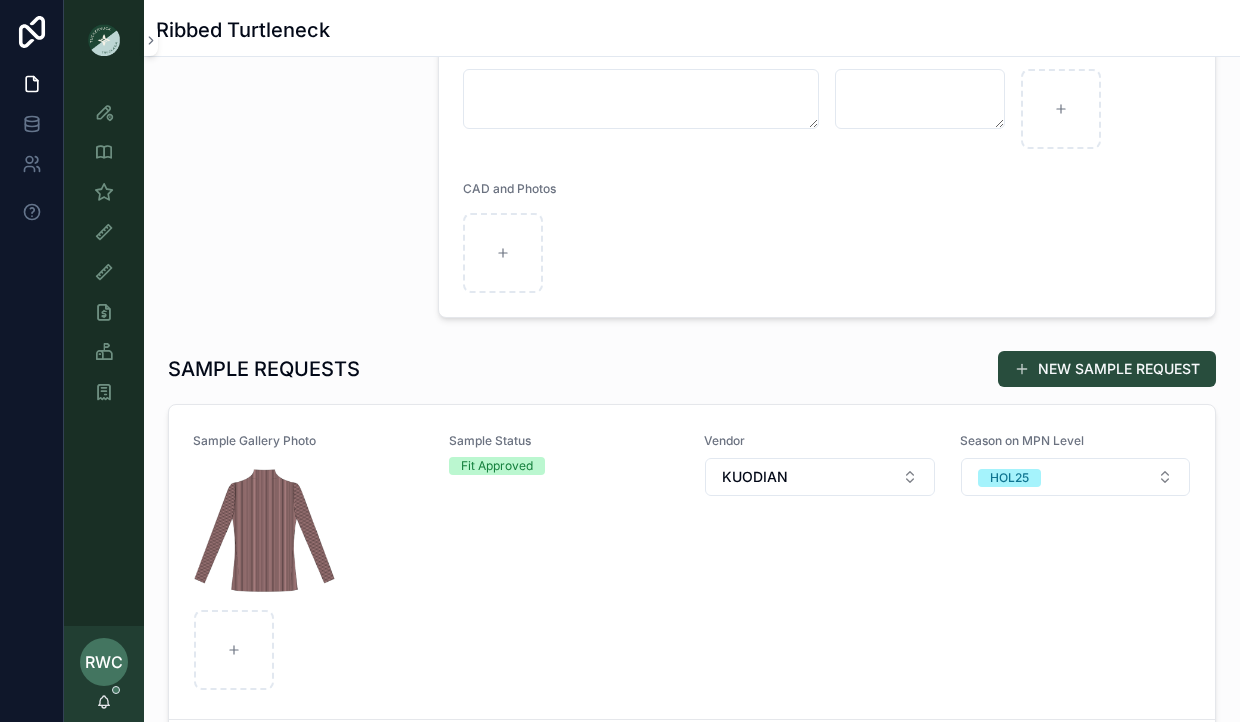 scroll, scrollTop: 648, scrollLeft: 0, axis: vertical 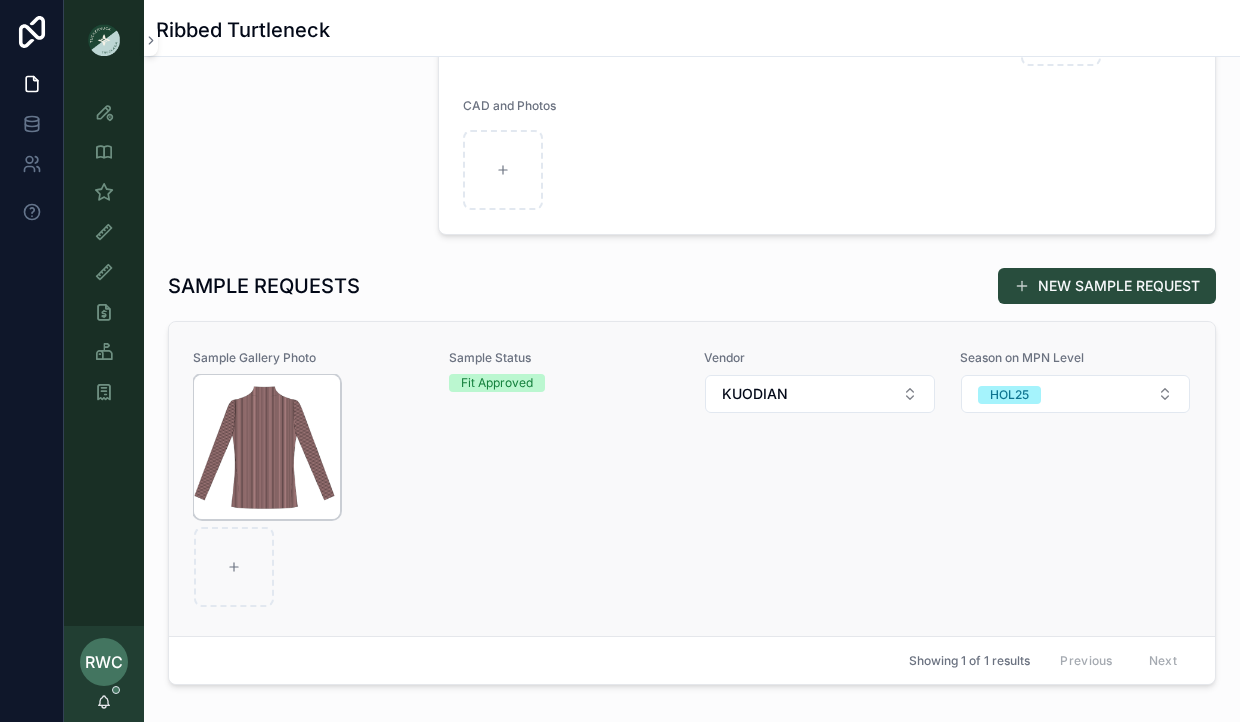 click at bounding box center (267, 447) 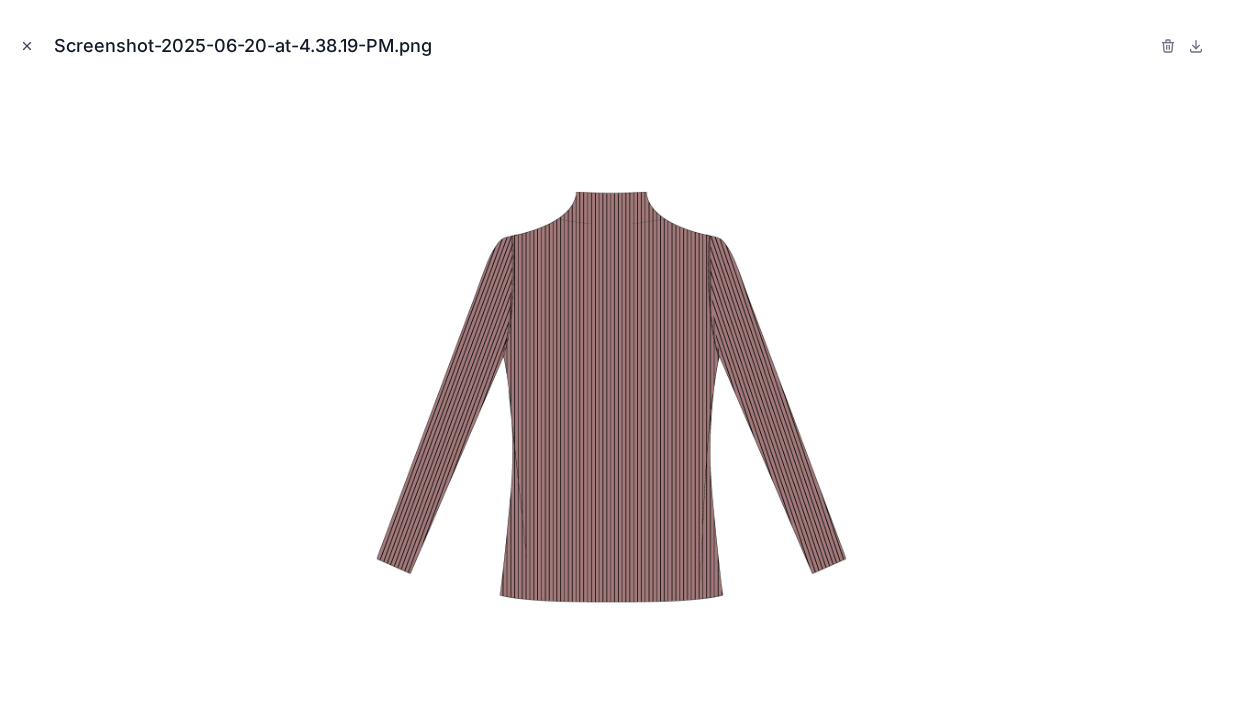 click 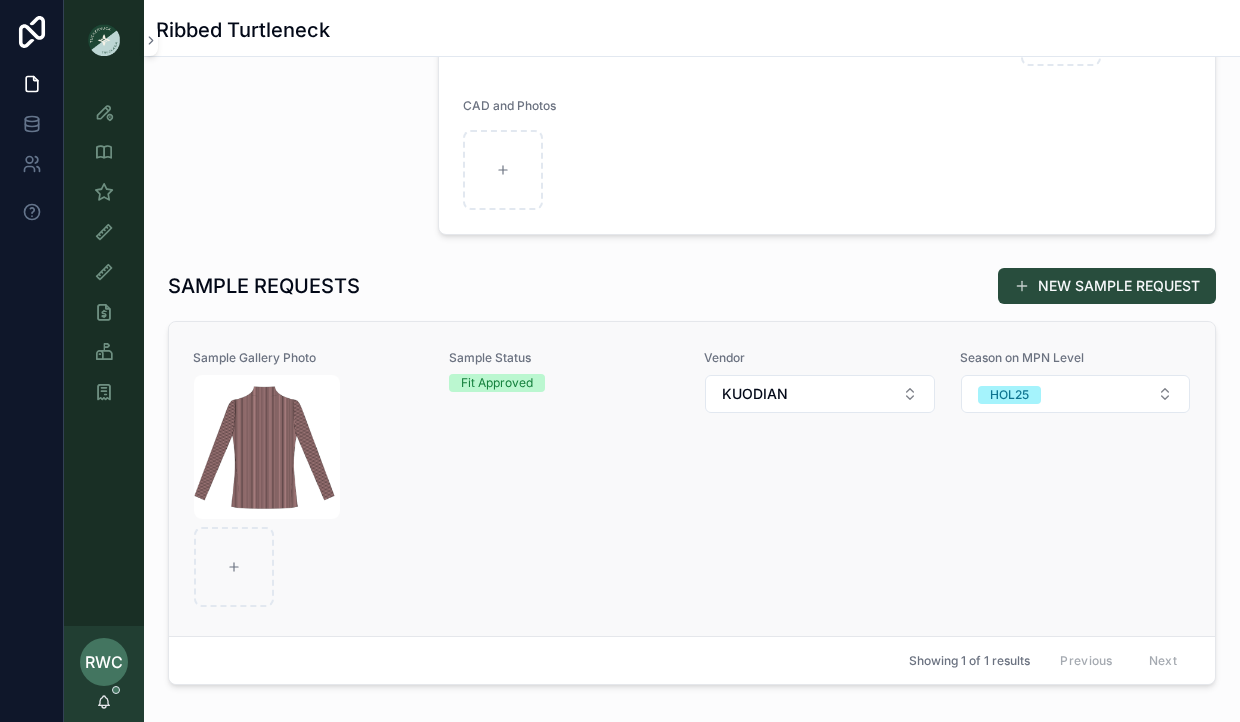 scroll, scrollTop: 0, scrollLeft: 0, axis: both 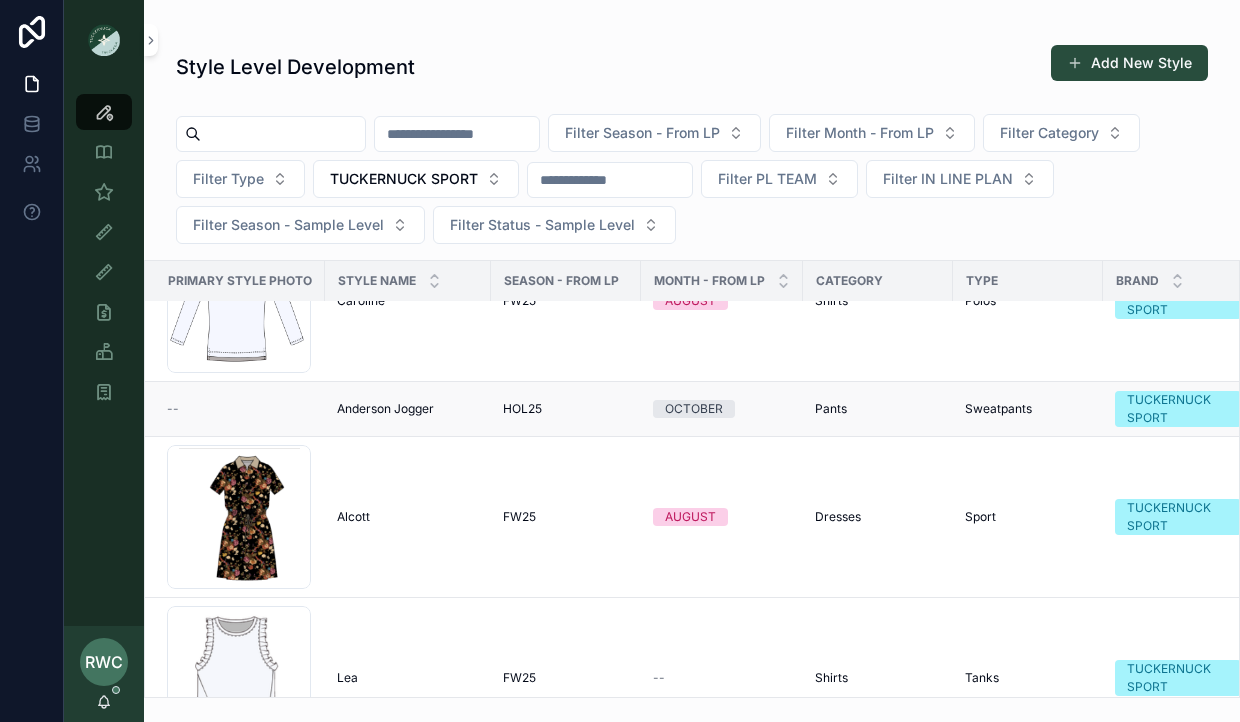 click on "--" at bounding box center [240, 409] 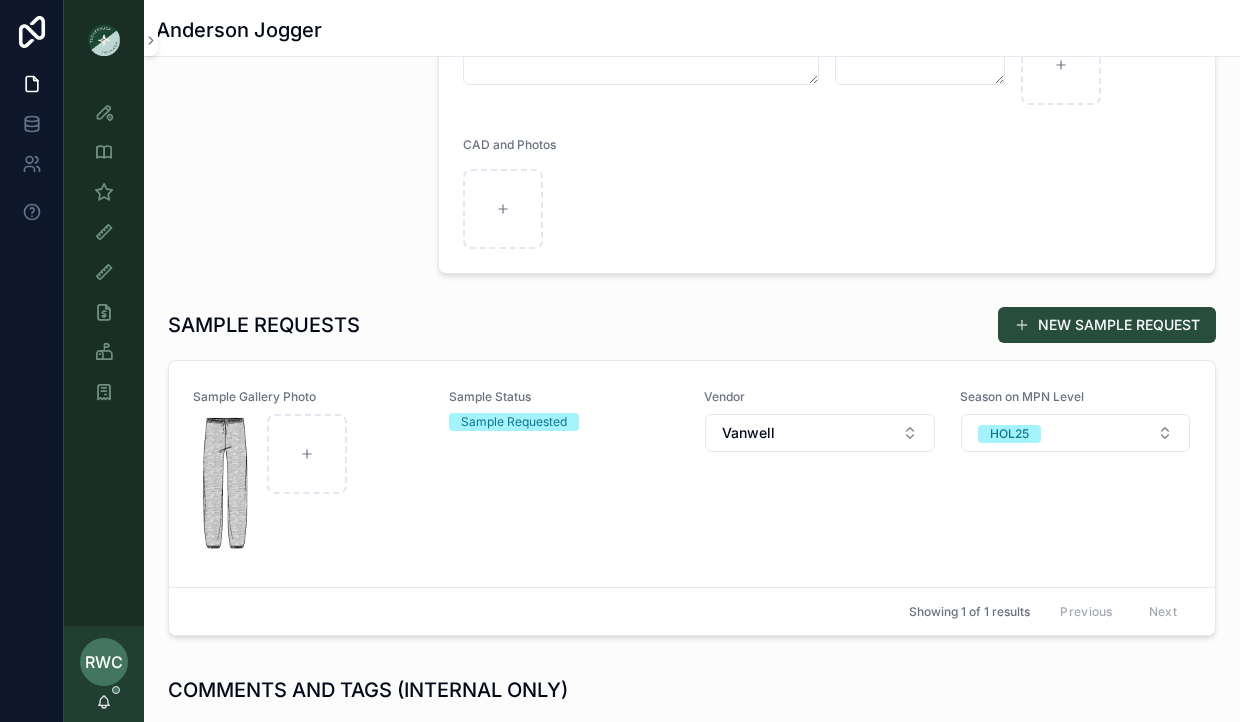 scroll, scrollTop: 617, scrollLeft: 0, axis: vertical 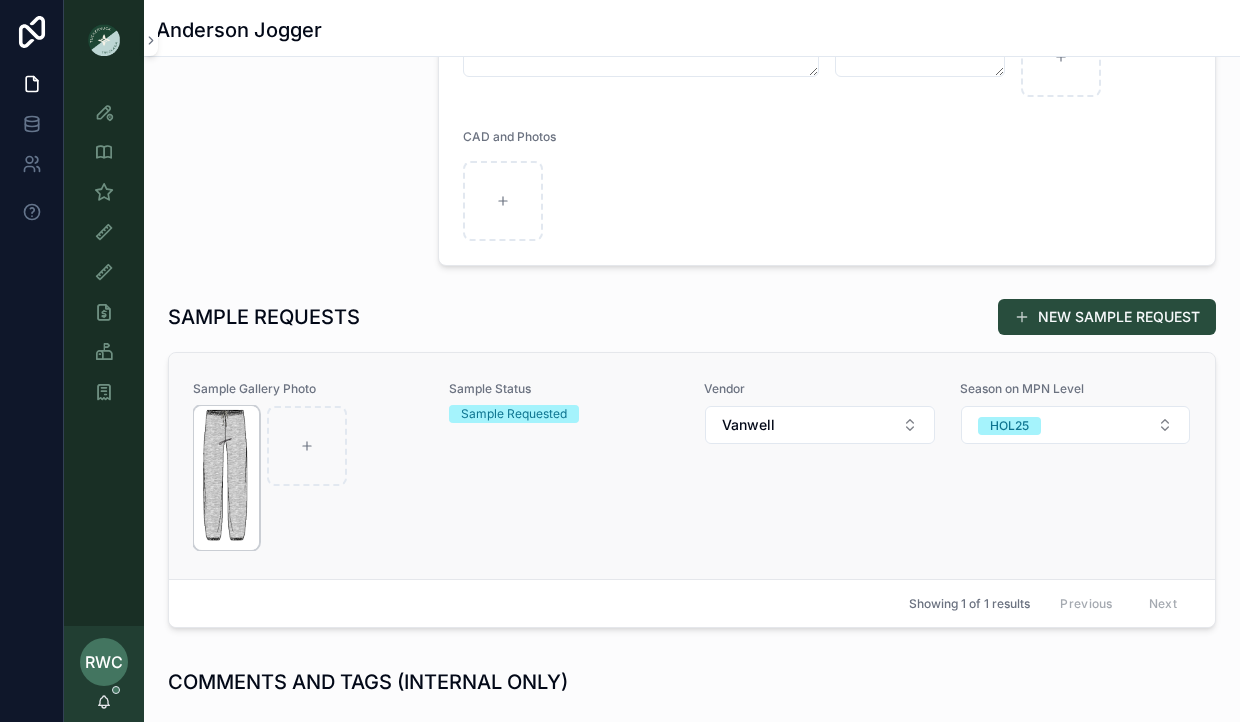 click at bounding box center (226, 478) 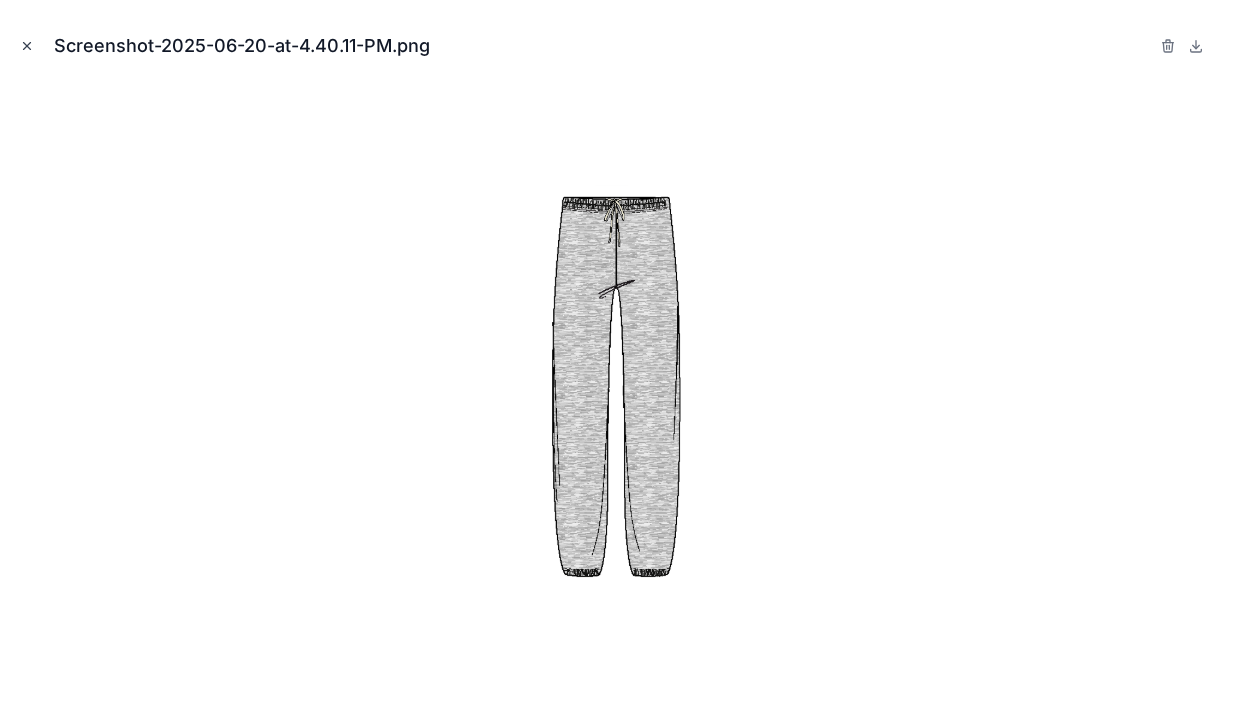click 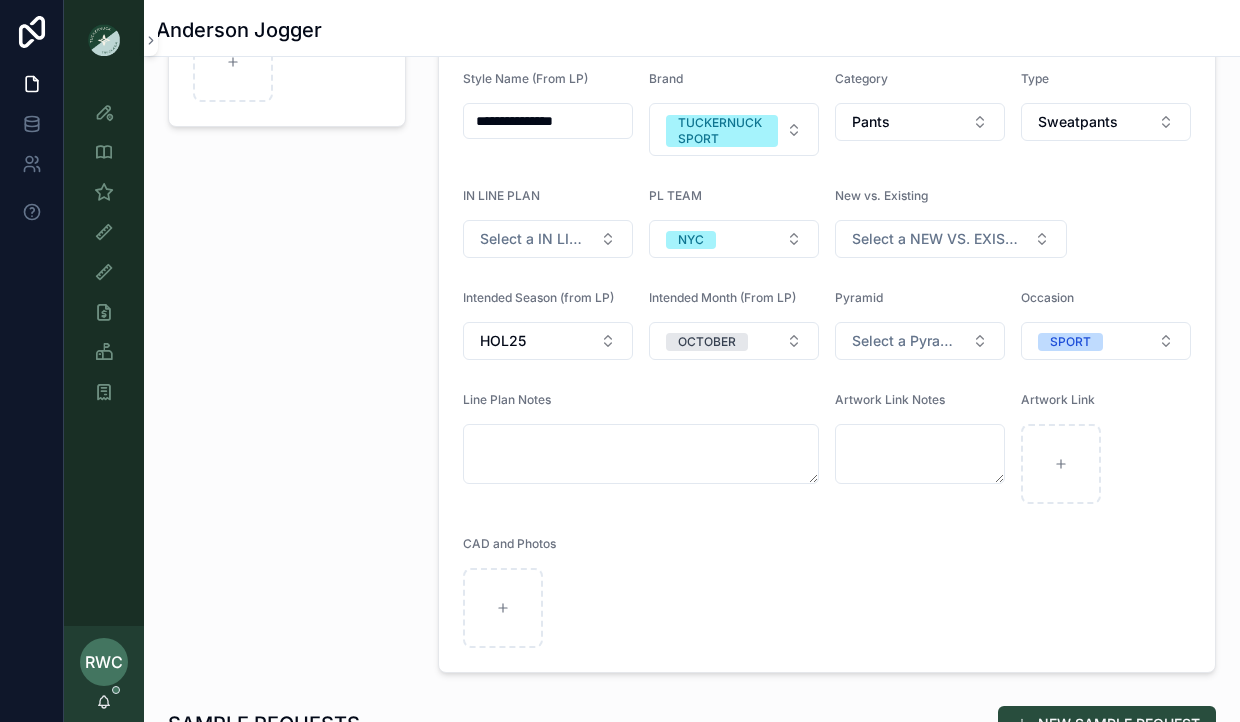 scroll, scrollTop: 0, scrollLeft: 0, axis: both 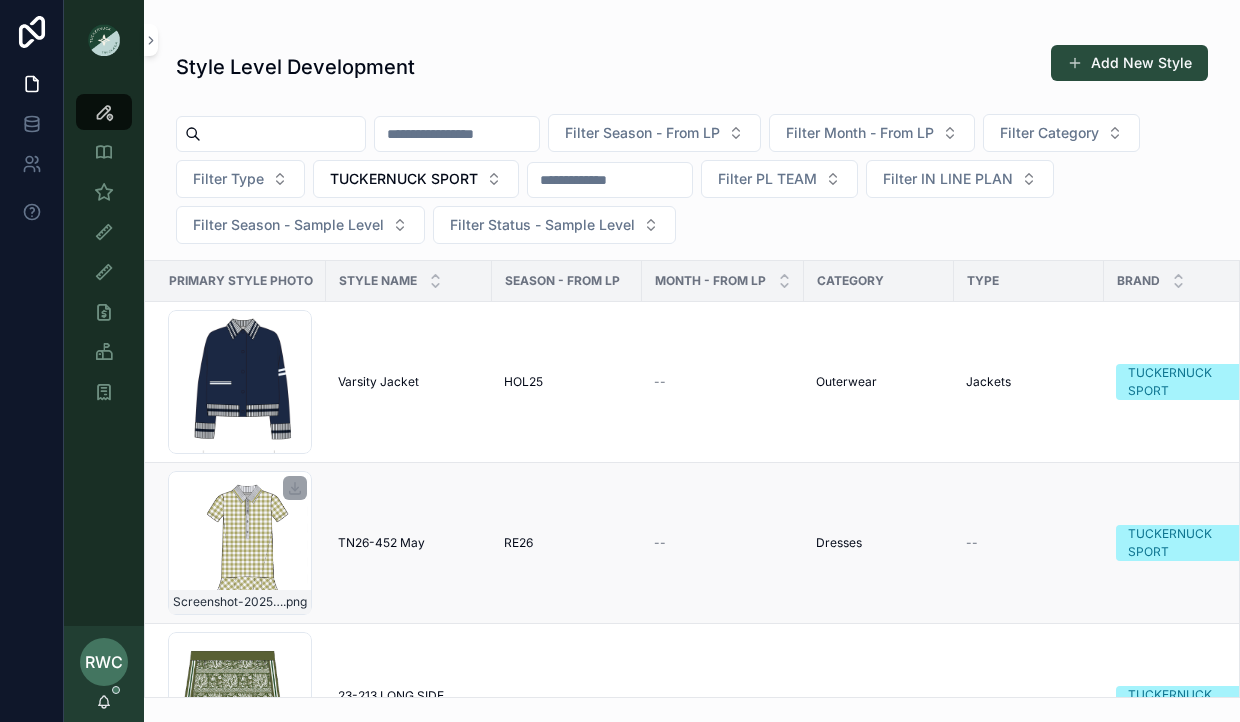 click on "Screenshot-2025-08-05-at-1.35.39-PM .png" at bounding box center [240, 543] 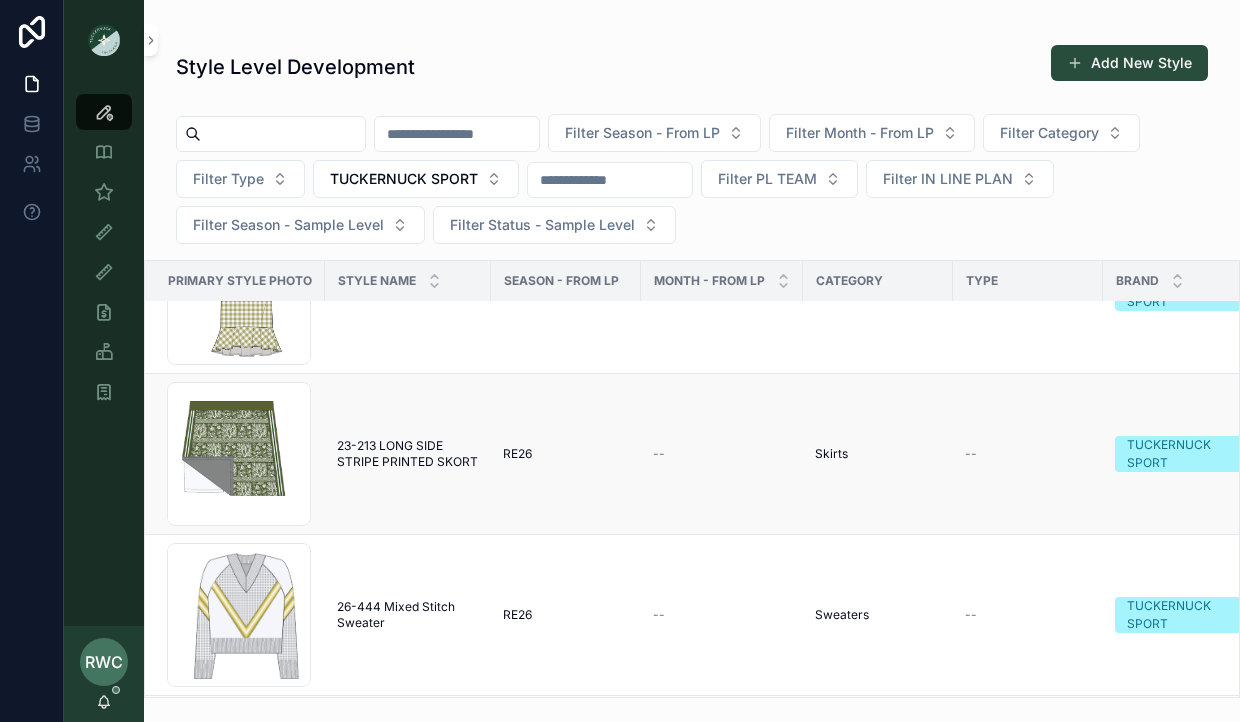 scroll, scrollTop: 263, scrollLeft: 2, axis: both 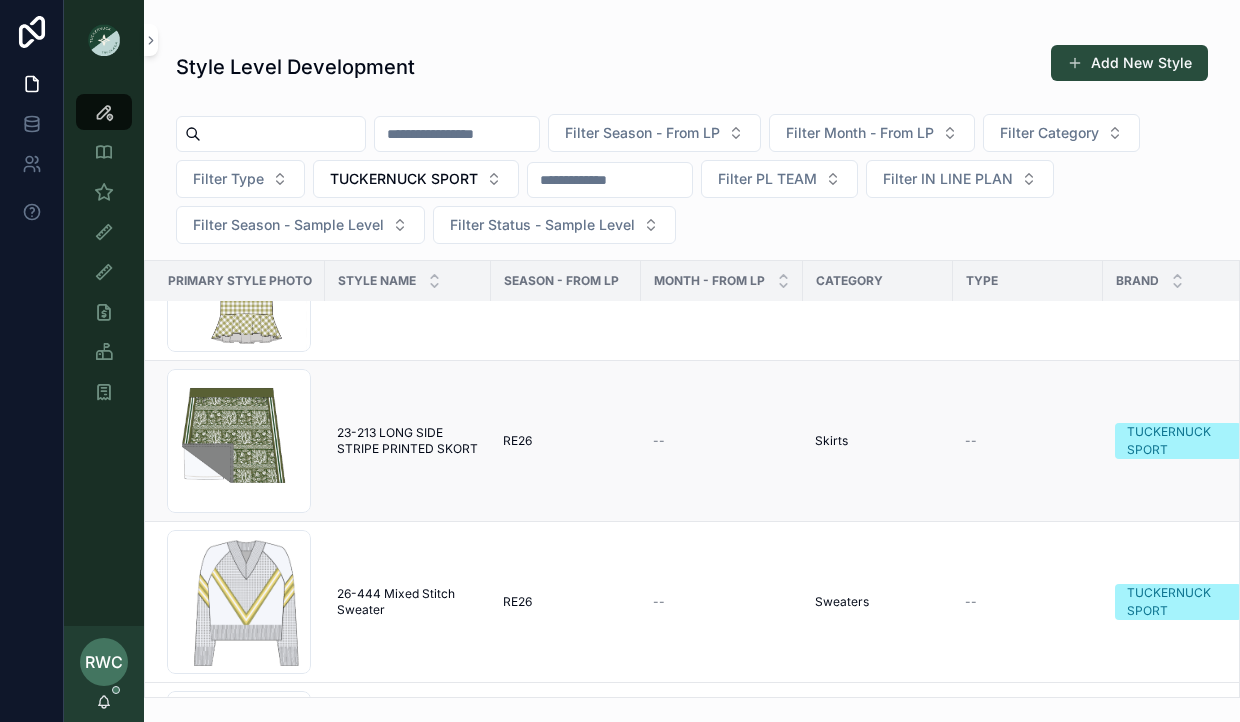 click on "23-213 LONG SIDE STRIPE PRINTED SKORT 23-213 LONG SIDE STRIPE PRINTED SKORT" at bounding box center [408, 441] 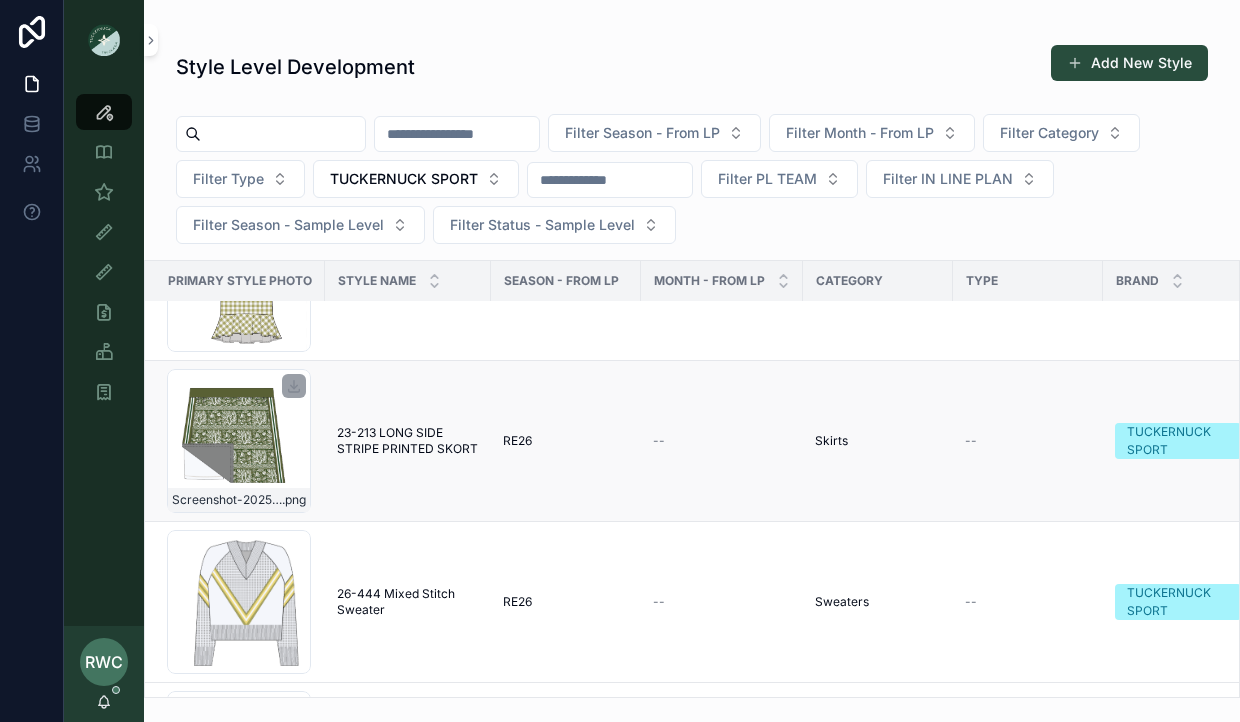 click on "Screenshot-2025-08-05-at-1.32.07-PM .png" at bounding box center (239, 441) 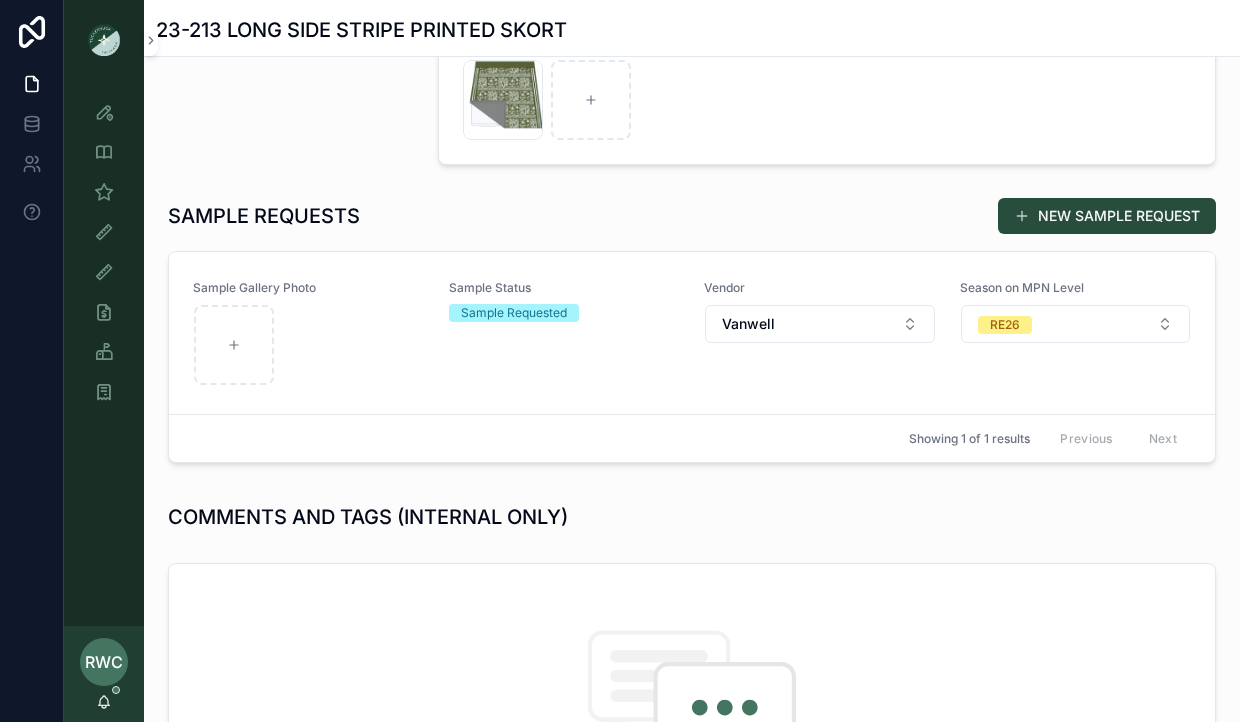 scroll, scrollTop: 729, scrollLeft: 0, axis: vertical 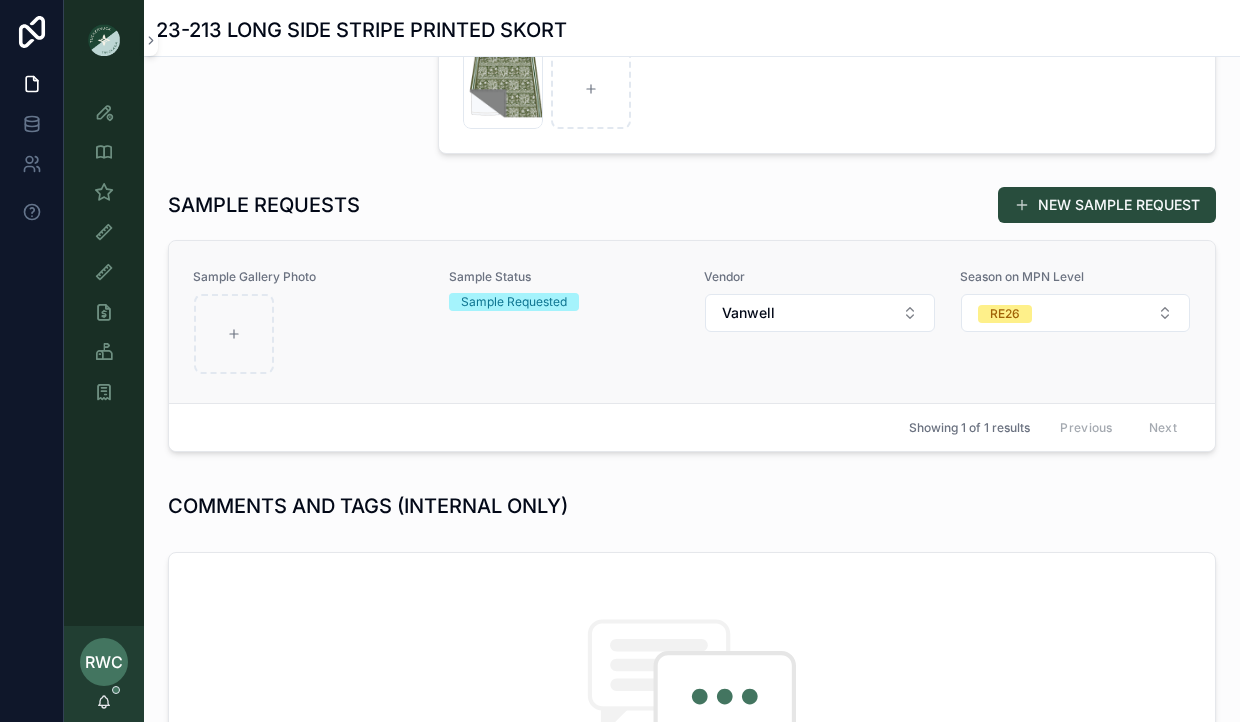 click on "Sample Gallery Photo Sample Status Sample Requested Vendor Vanwell Season on MPN Level RE26" at bounding box center (692, 322) 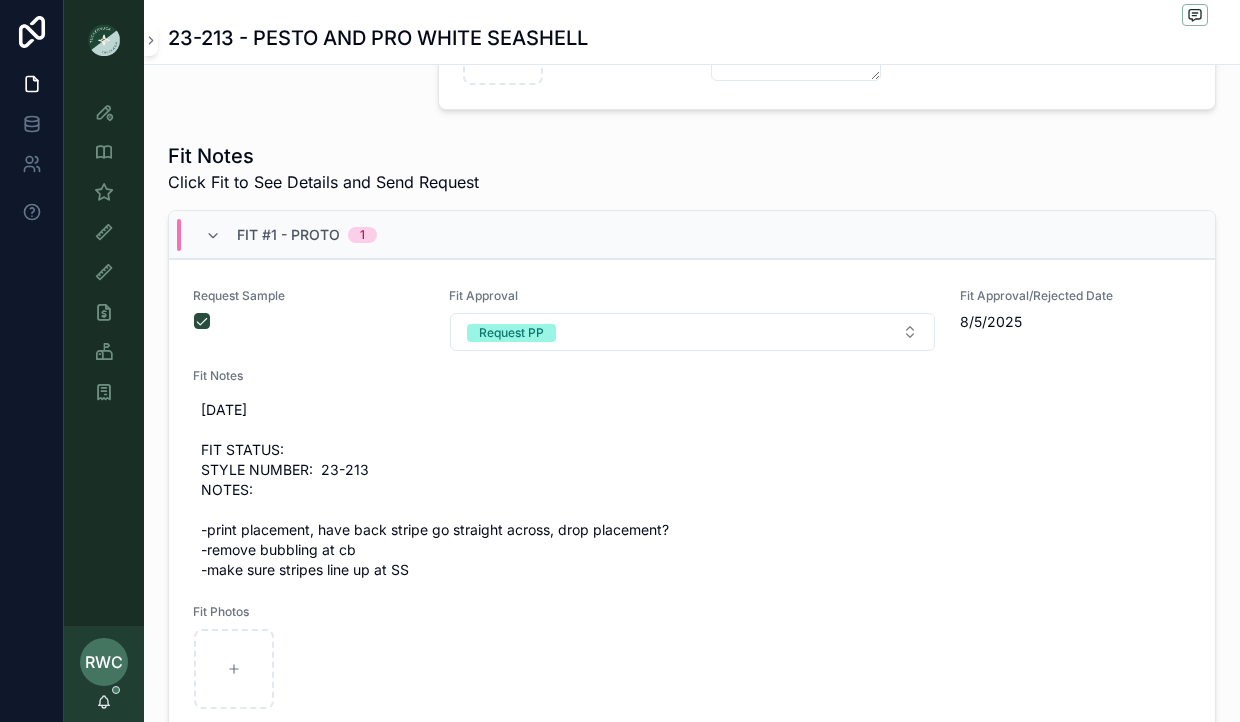 scroll, scrollTop: 662, scrollLeft: 0, axis: vertical 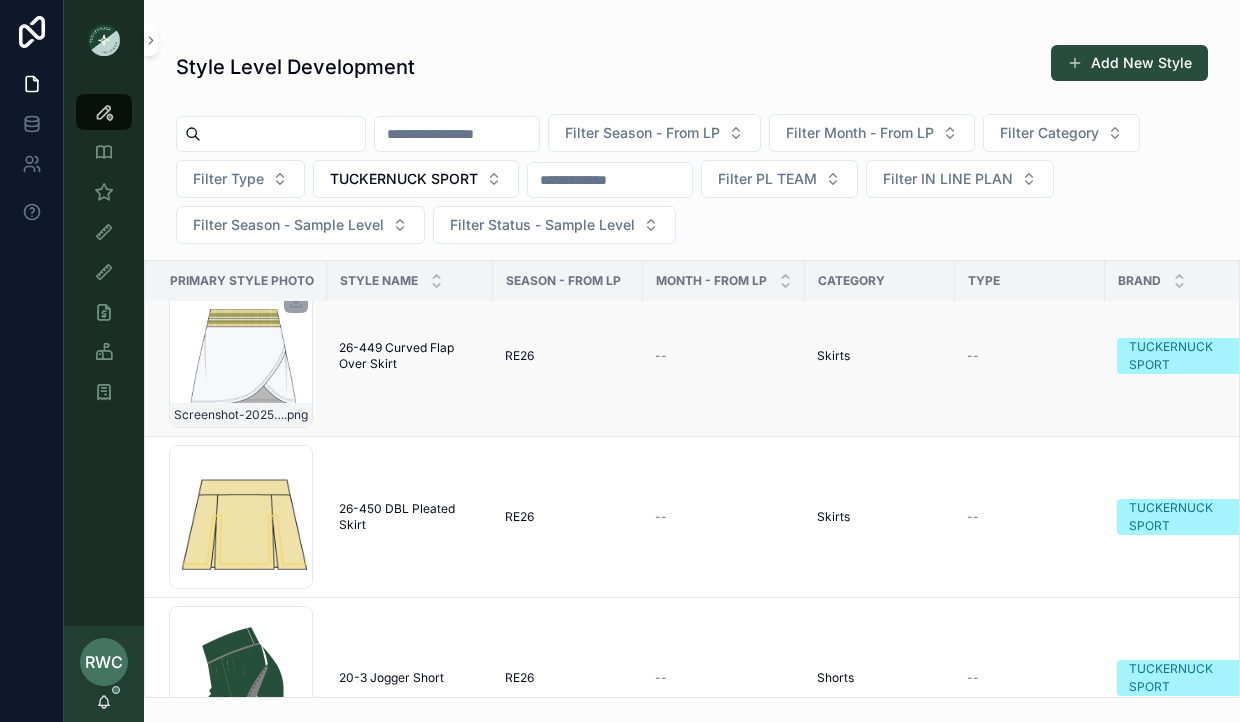 click on "Screenshot-2025-08-05-at-1.34.31-PM .png" at bounding box center (241, 356) 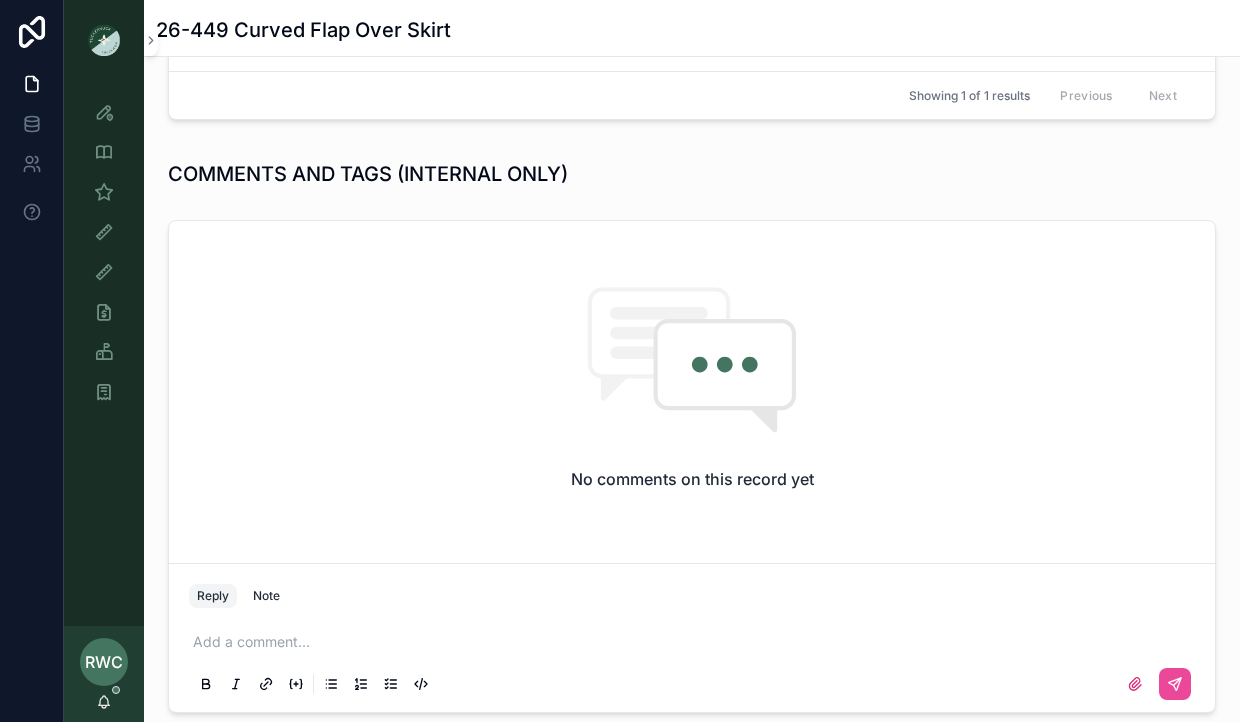 scroll, scrollTop: 409, scrollLeft: 0, axis: vertical 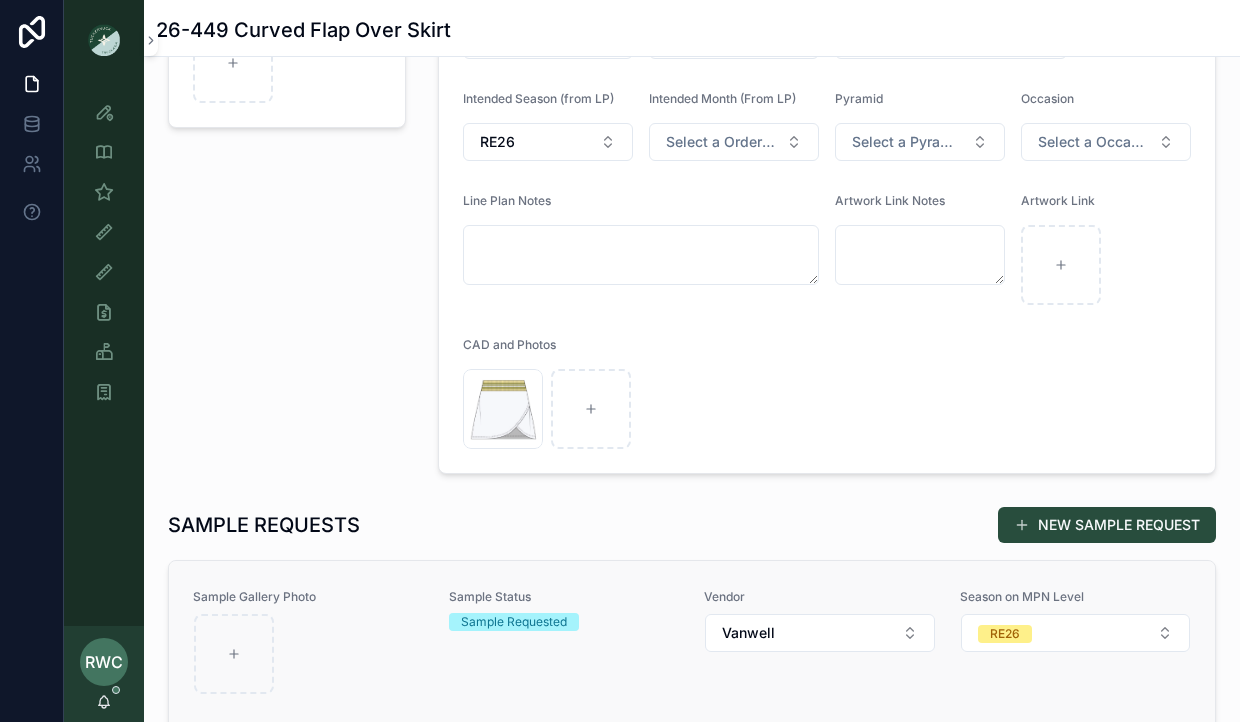 click on "Sample Status Sample Requested" at bounding box center [565, 642] 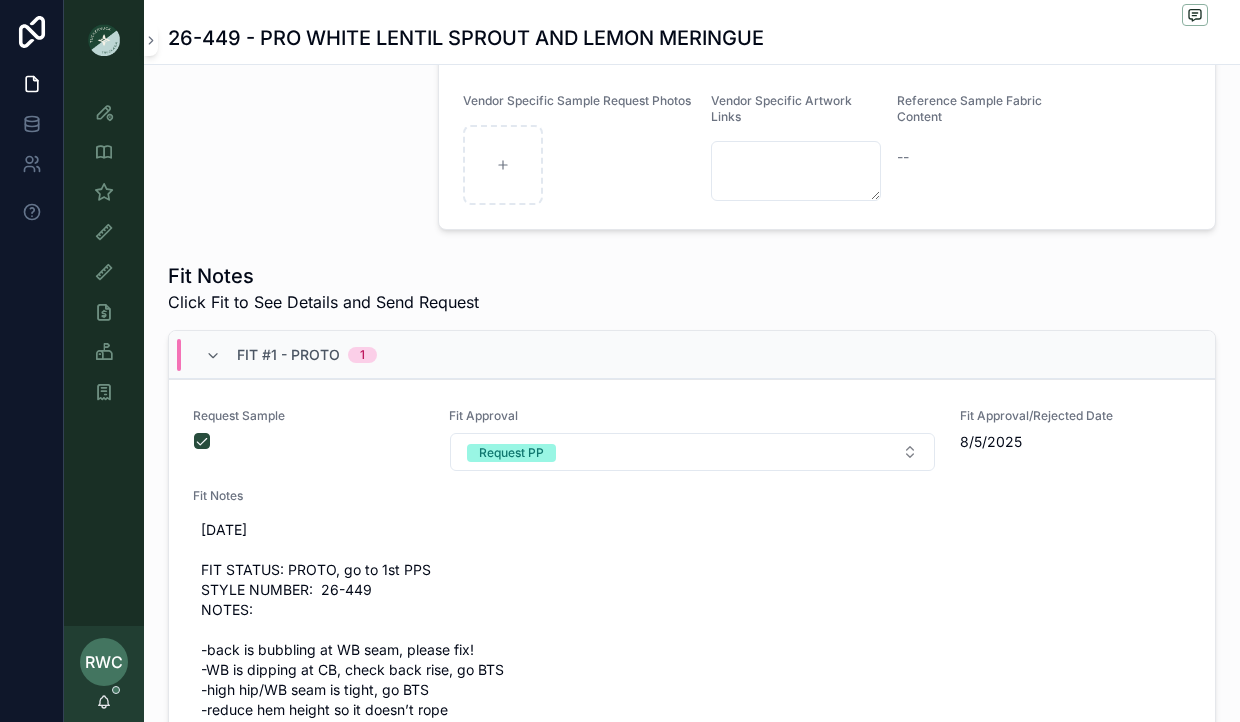 scroll, scrollTop: 604, scrollLeft: 0, axis: vertical 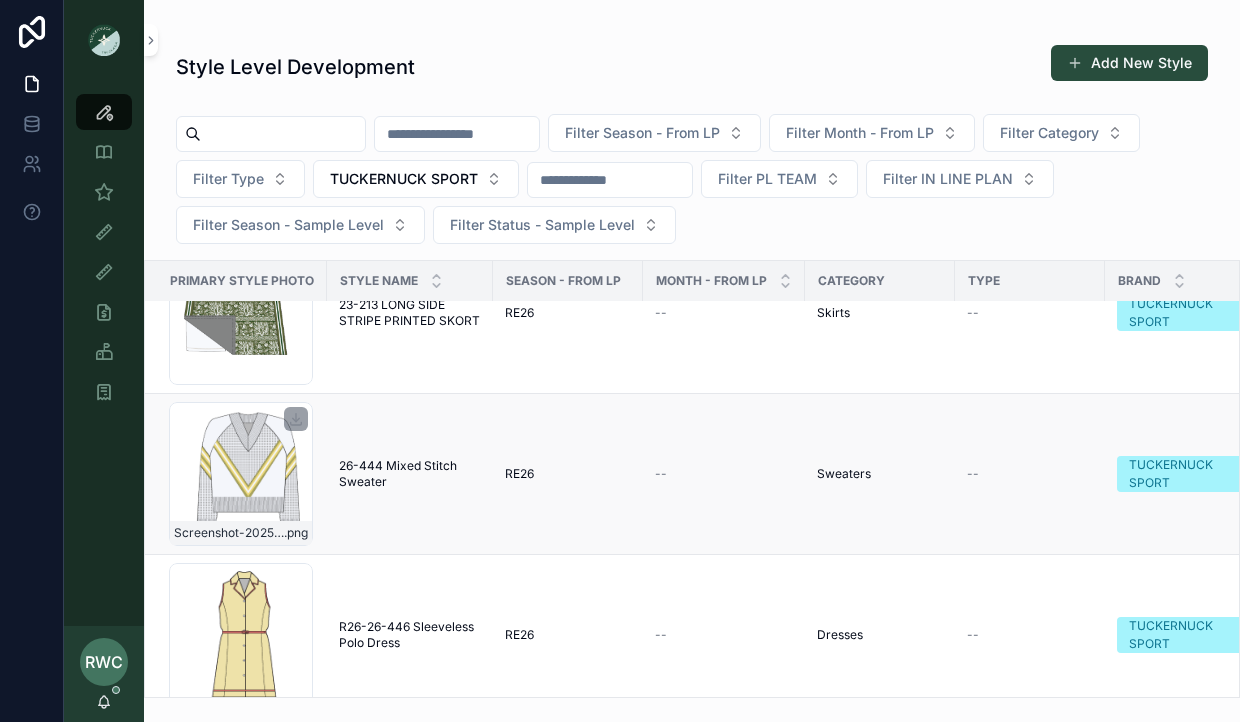 click on "Screenshot-2025-08-05-at-1.33.21-PM .png" at bounding box center (241, 474) 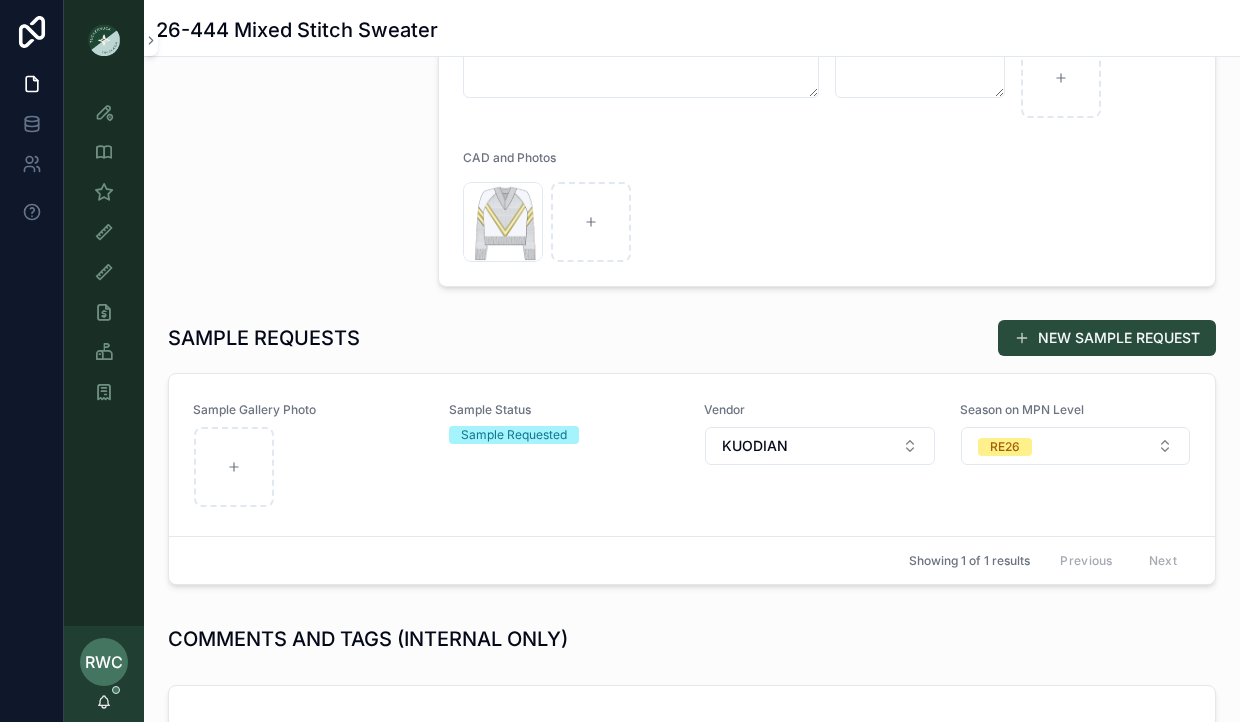 scroll, scrollTop: 730, scrollLeft: 0, axis: vertical 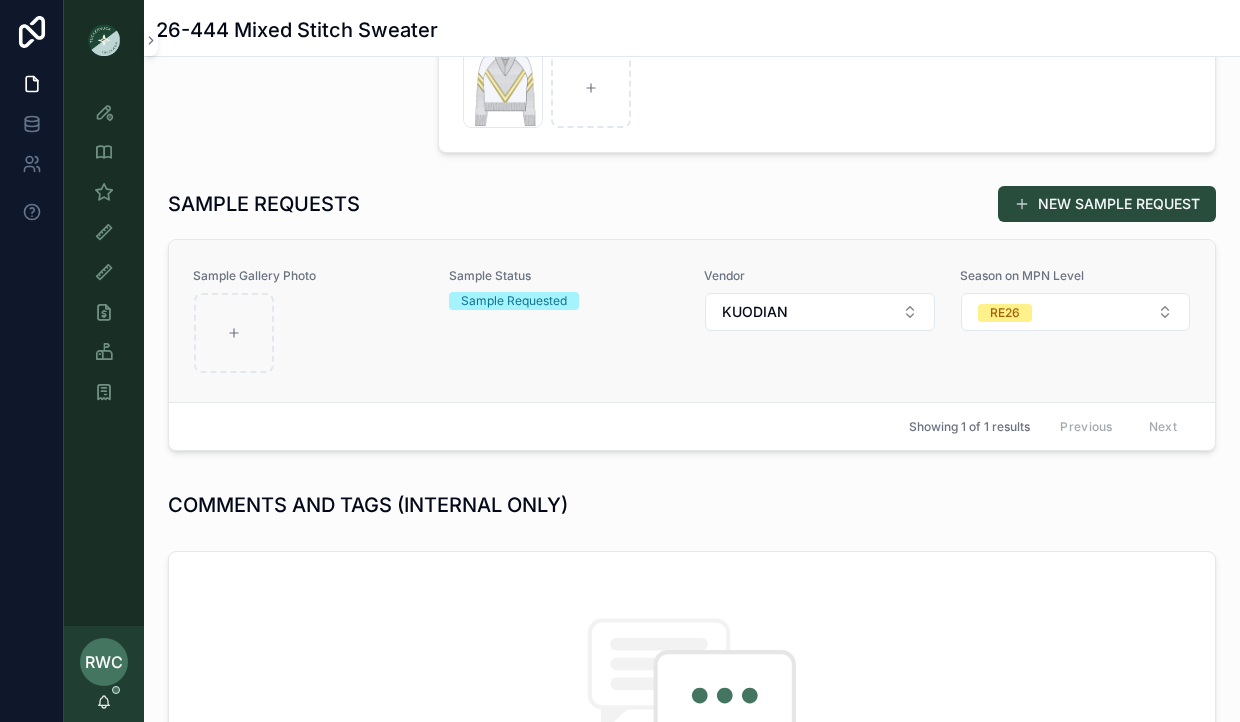 click on "Sample Status Sample Requested" at bounding box center [565, 321] 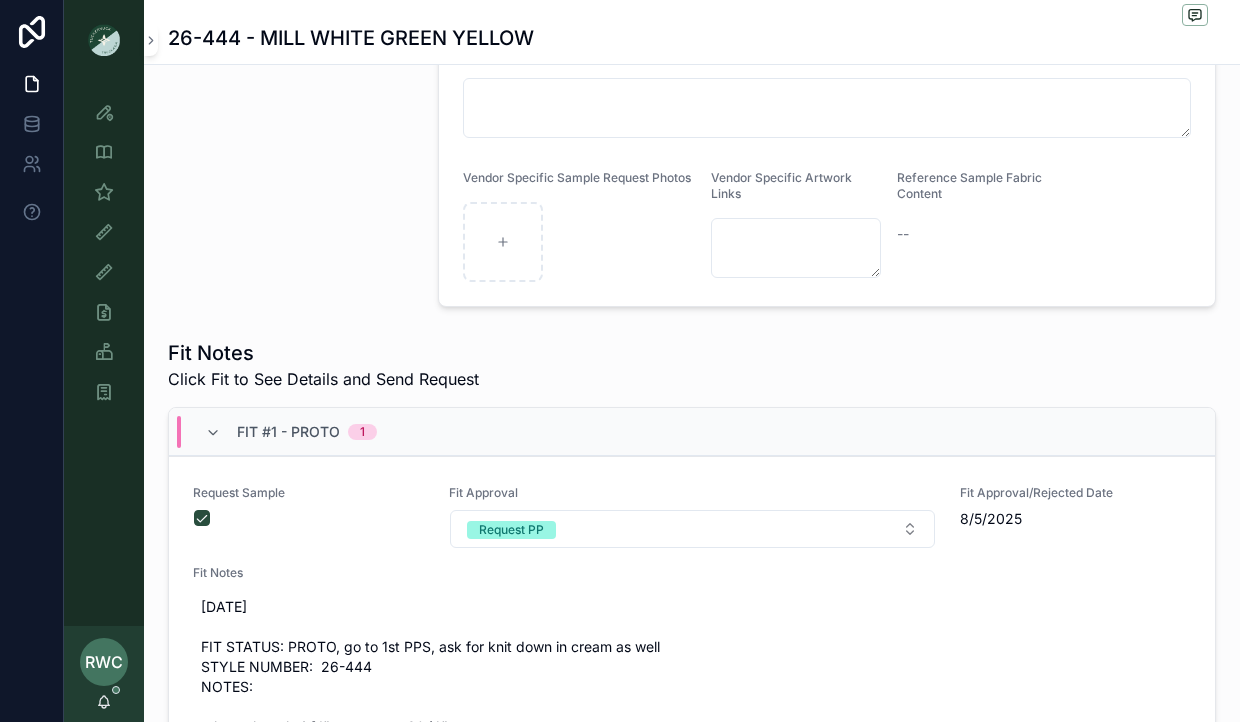 scroll, scrollTop: 350, scrollLeft: 0, axis: vertical 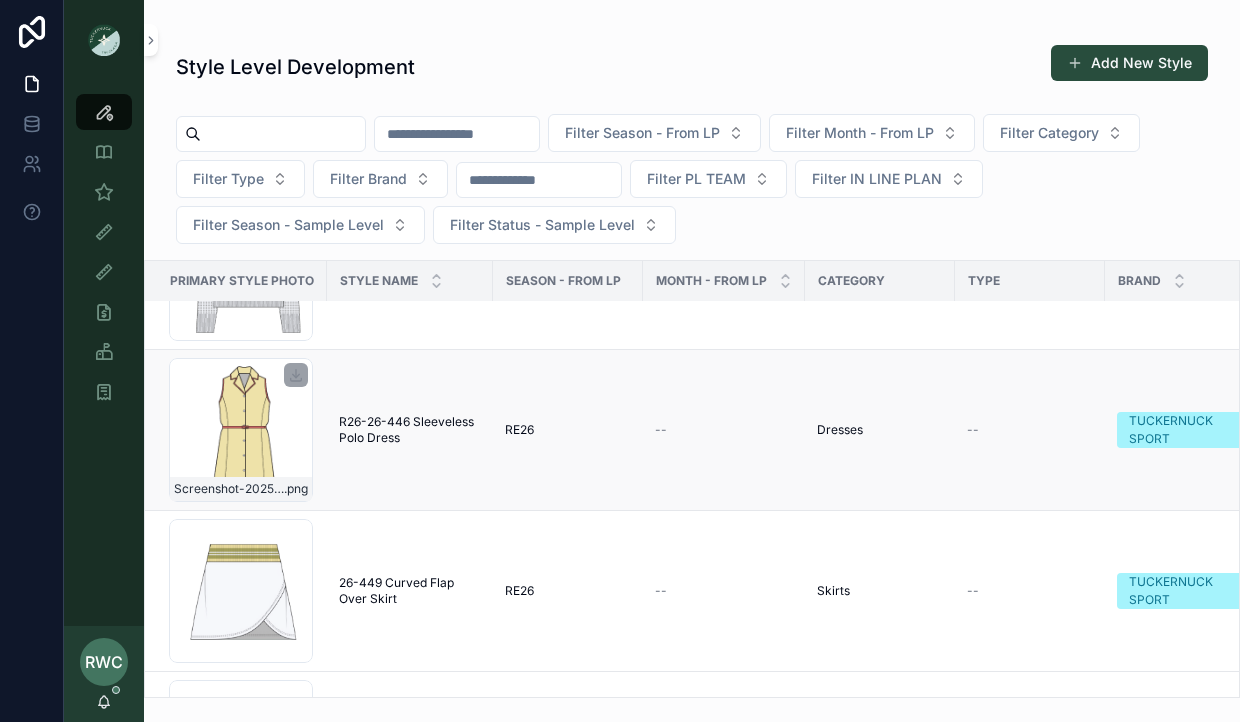 click on "Screenshot-2025-08-05-at-1.34.07-PM .png" at bounding box center [241, 430] 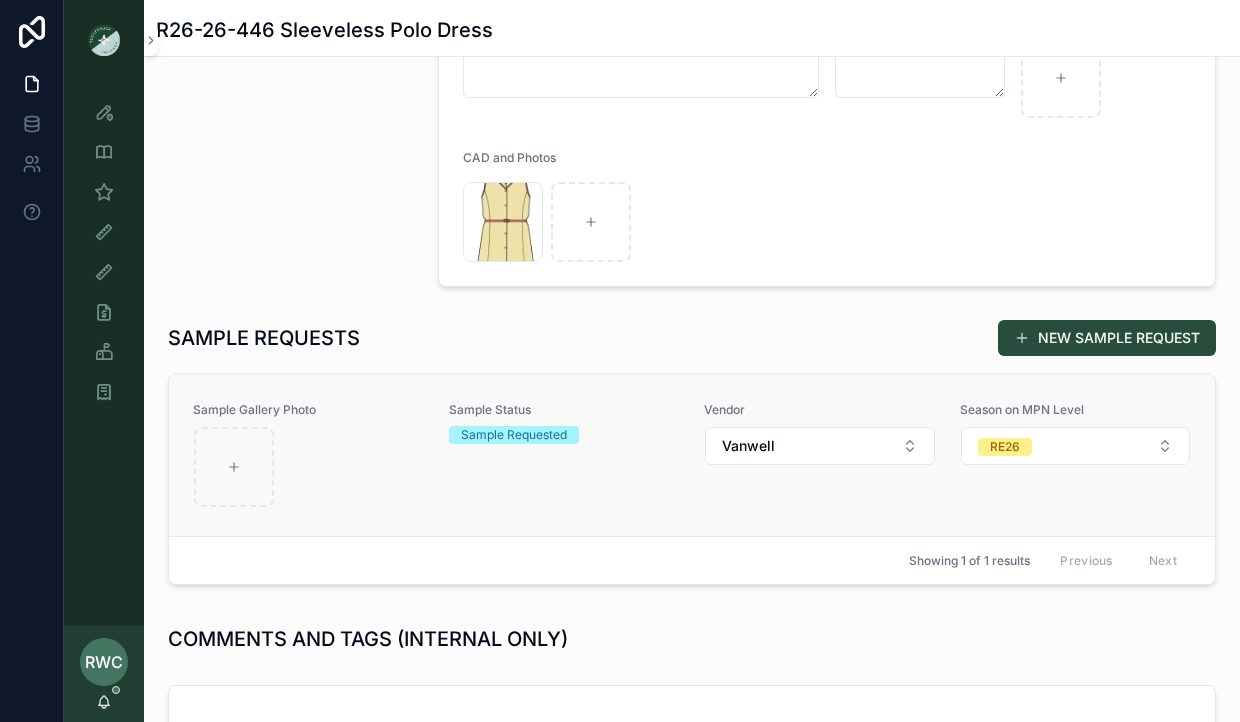 scroll, scrollTop: 551, scrollLeft: 0, axis: vertical 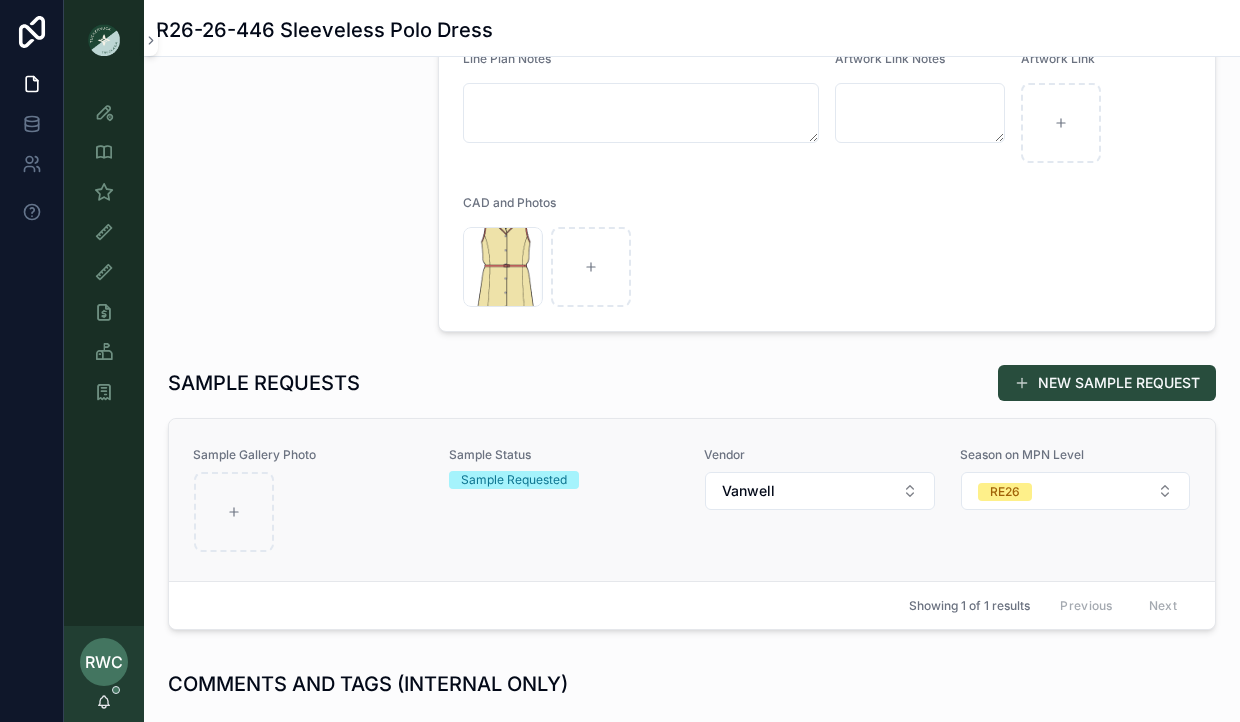 click on "Sample Status Sample Requested" at bounding box center [565, 500] 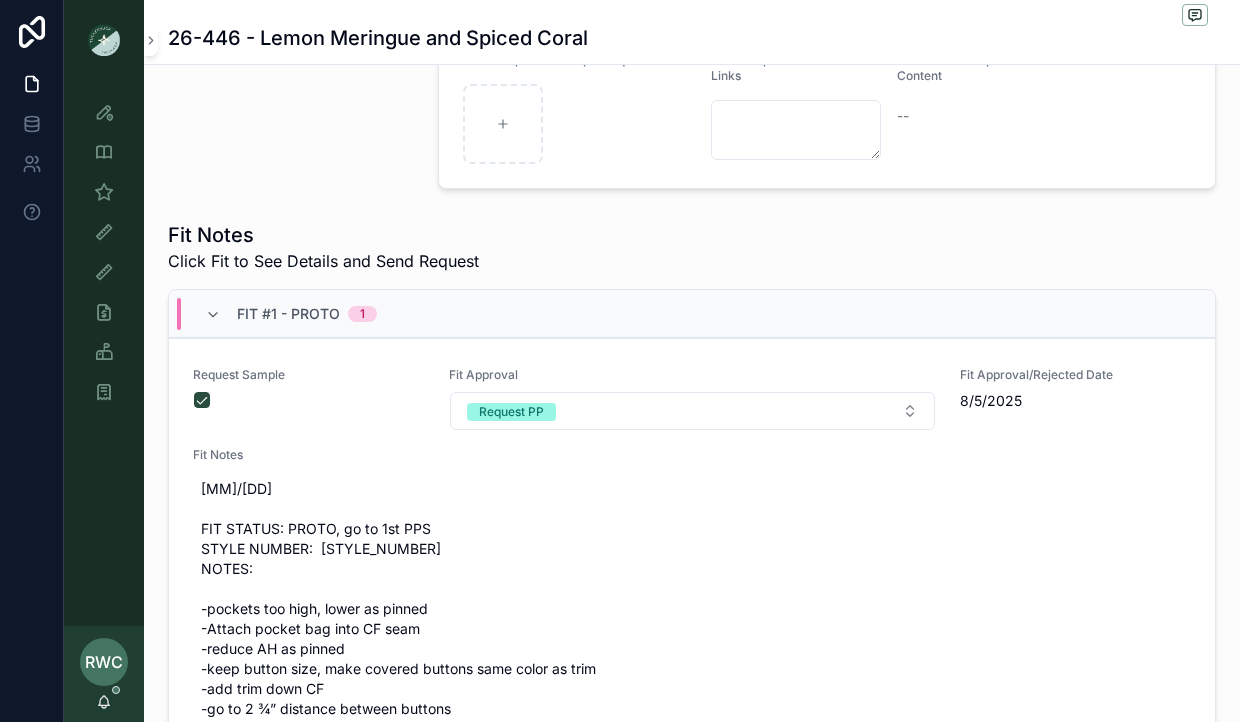 scroll, scrollTop: 599, scrollLeft: 0, axis: vertical 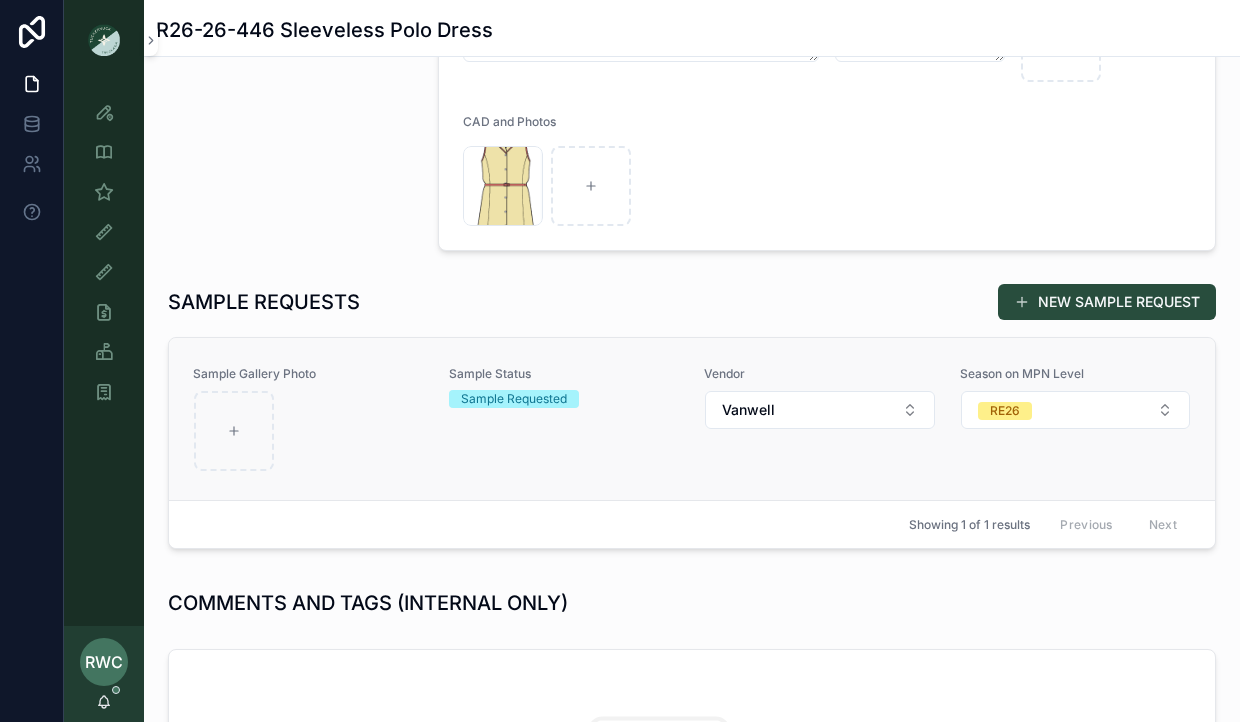 click on "Sample Requested" at bounding box center (514, 399) 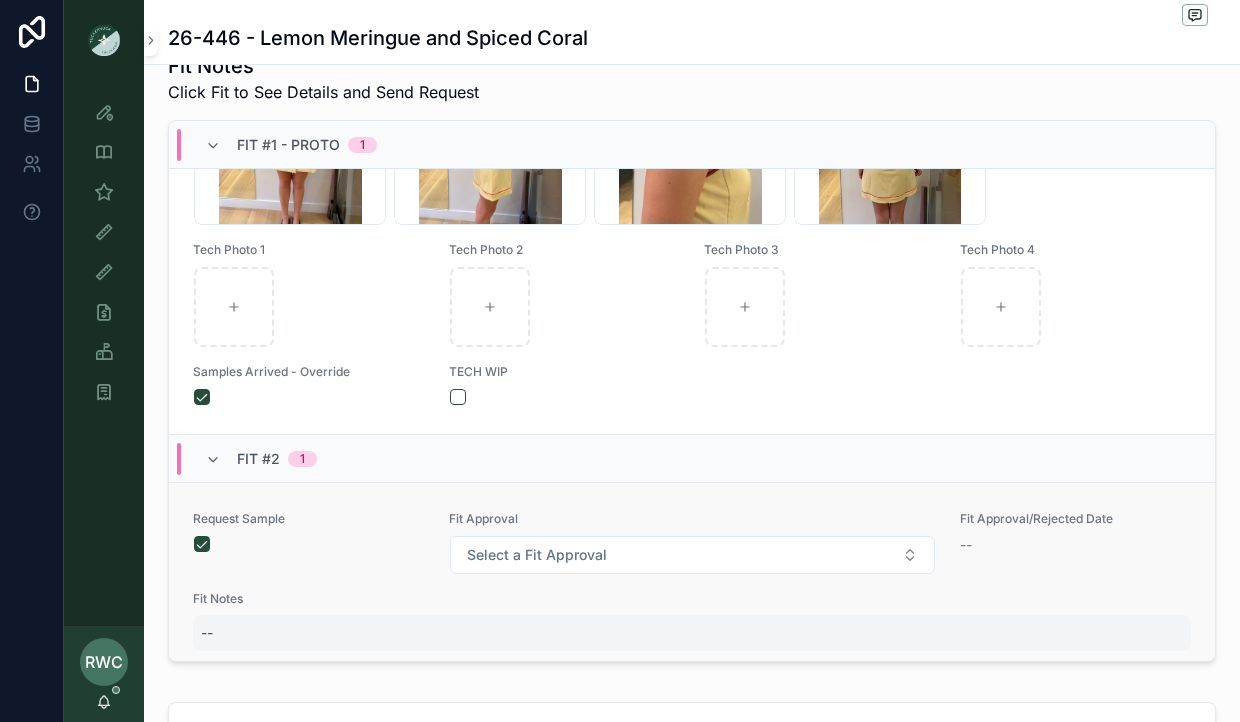 scroll, scrollTop: 0, scrollLeft: 0, axis: both 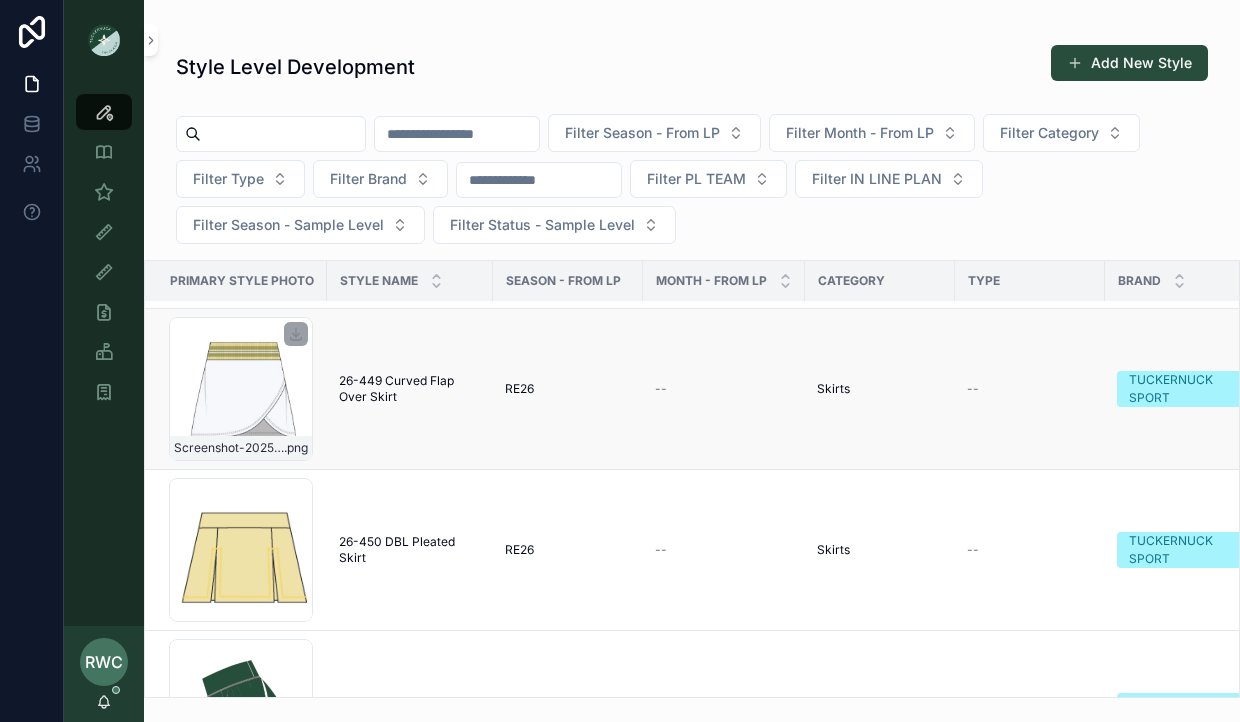 click on "Screenshot-2025-08-05-at-1.34.31-PM .png" at bounding box center (241, 389) 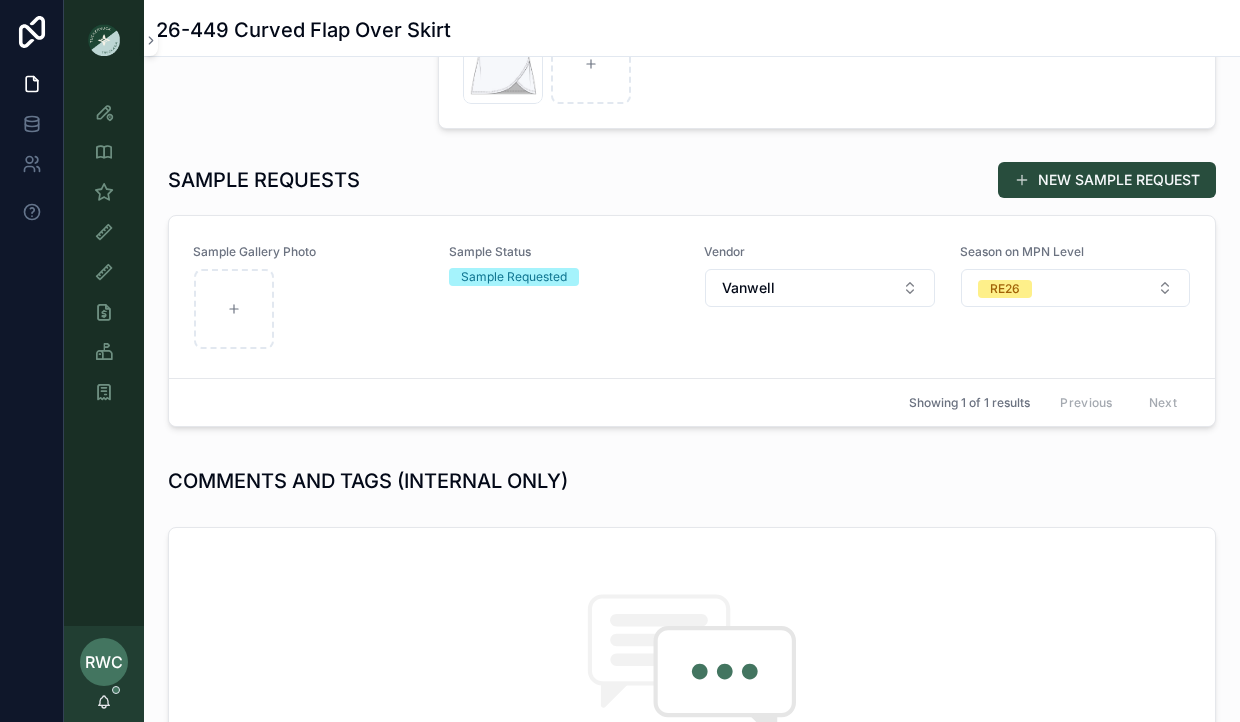 scroll, scrollTop: 774, scrollLeft: 0, axis: vertical 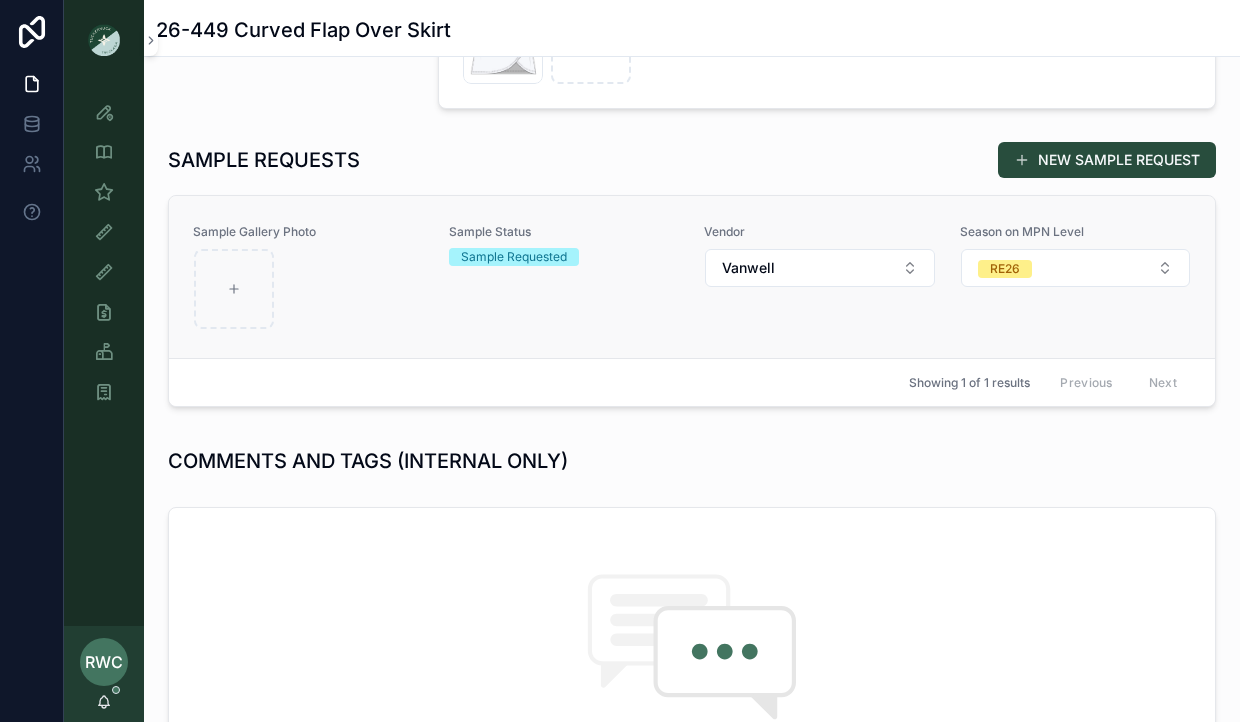 click on "Sample Requested" at bounding box center (514, 257) 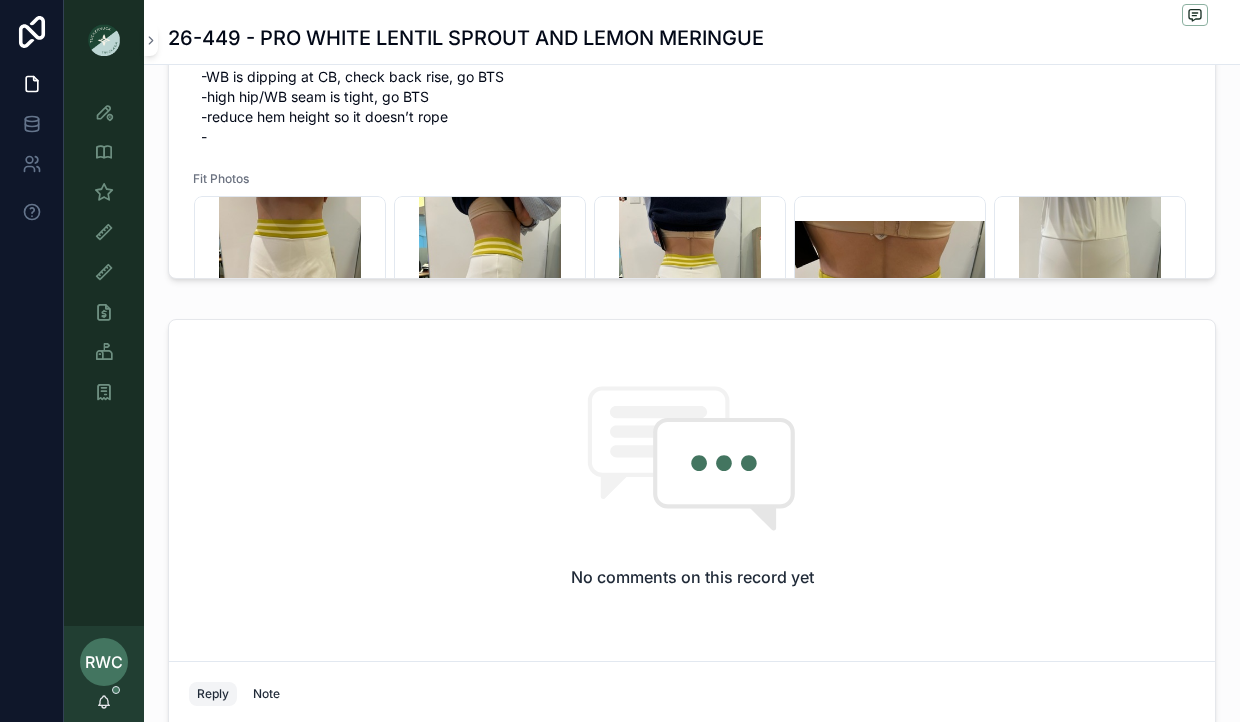 scroll, scrollTop: 1025, scrollLeft: 0, axis: vertical 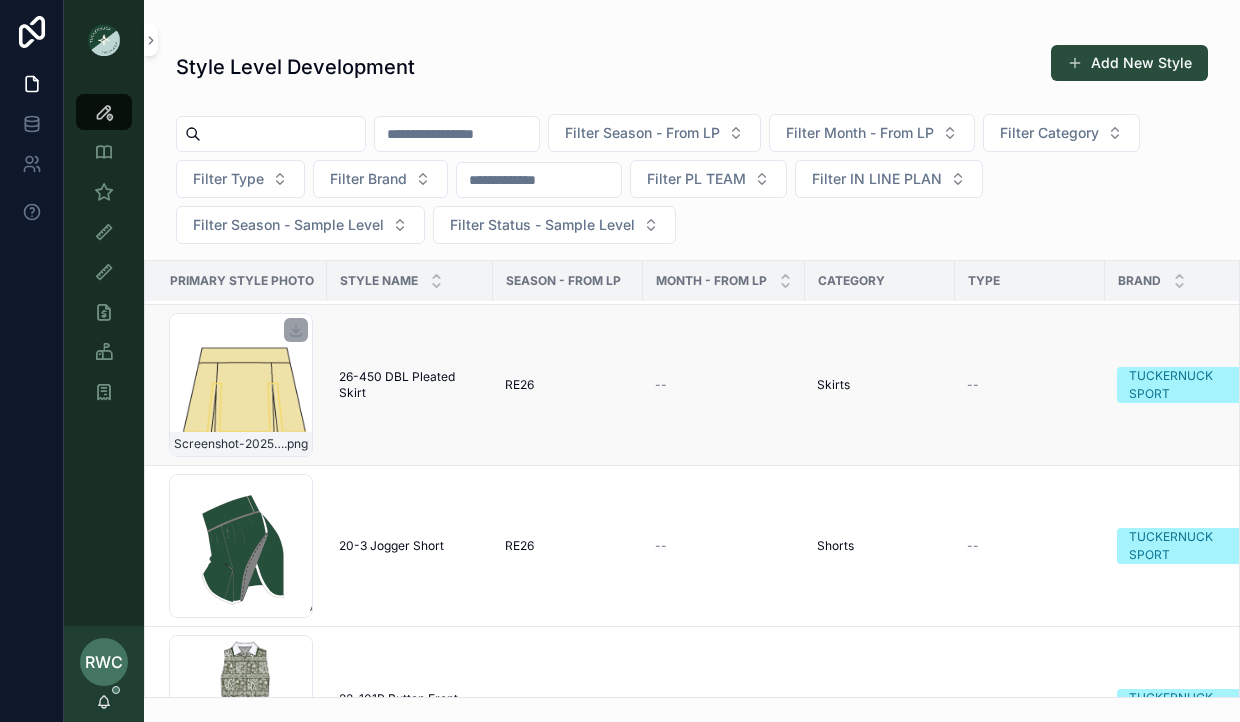 click on "Screenshot-2025-08-05-at-1.35.03-PM .png" at bounding box center (241, 385) 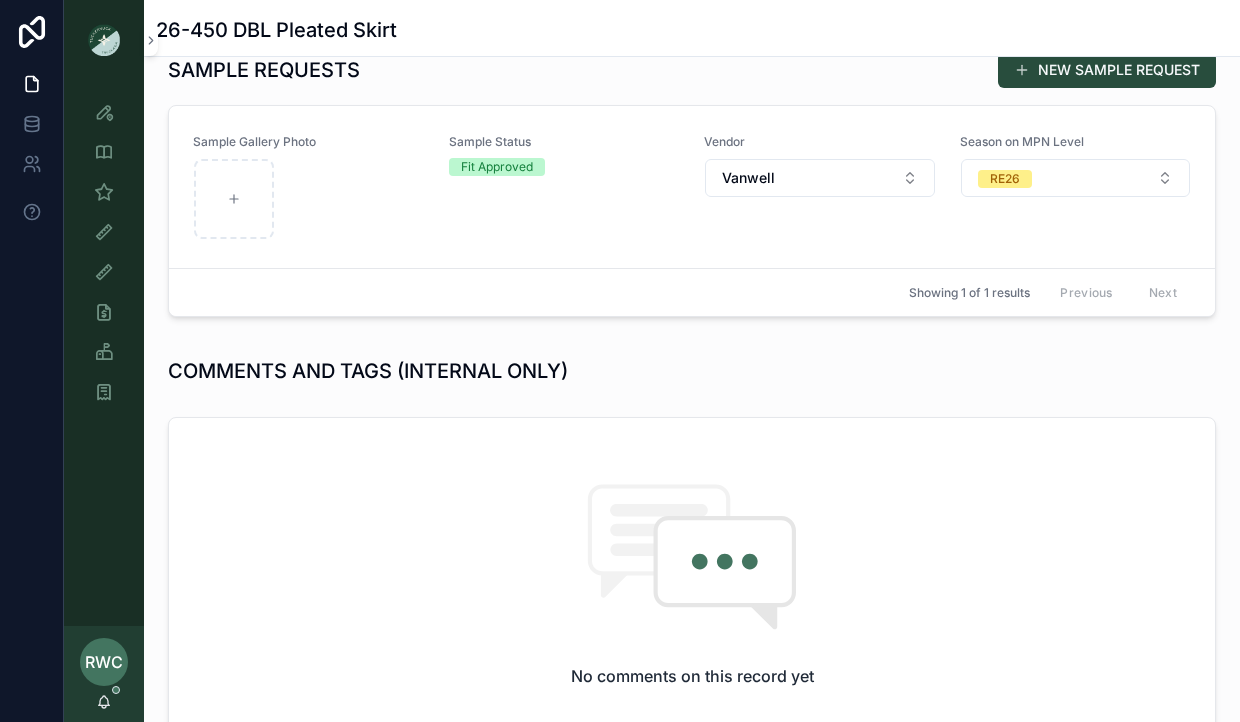 scroll, scrollTop: 901, scrollLeft: 0, axis: vertical 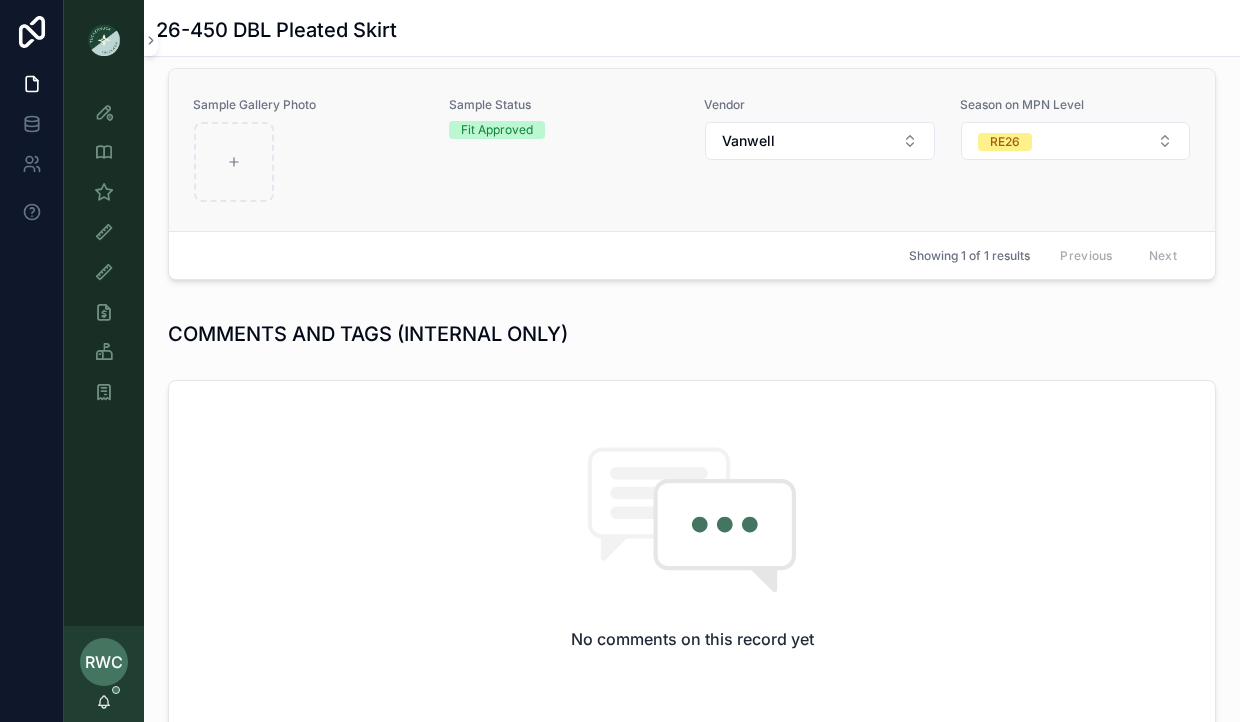 click on "Sample Status Fit Approved" at bounding box center [565, 150] 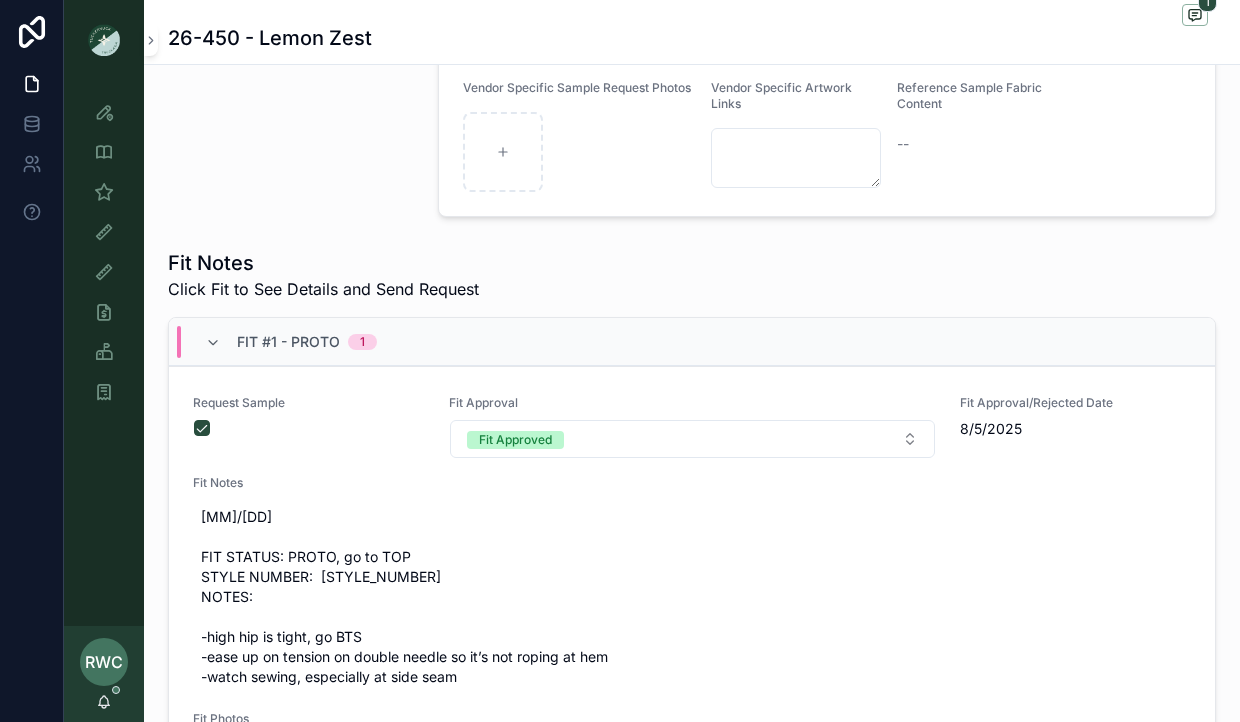 scroll, scrollTop: 727, scrollLeft: 0, axis: vertical 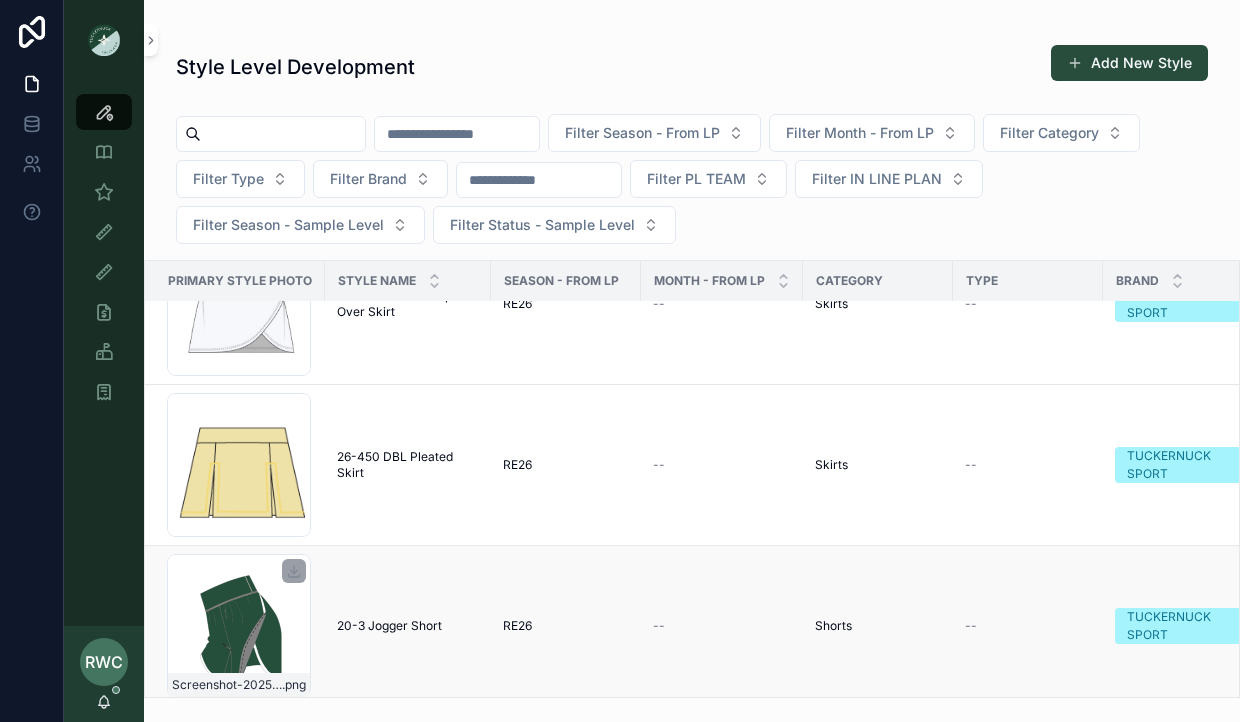 click on "Screenshot-2025-08-05-at-1.36.08-PM .png" at bounding box center [239, 626] 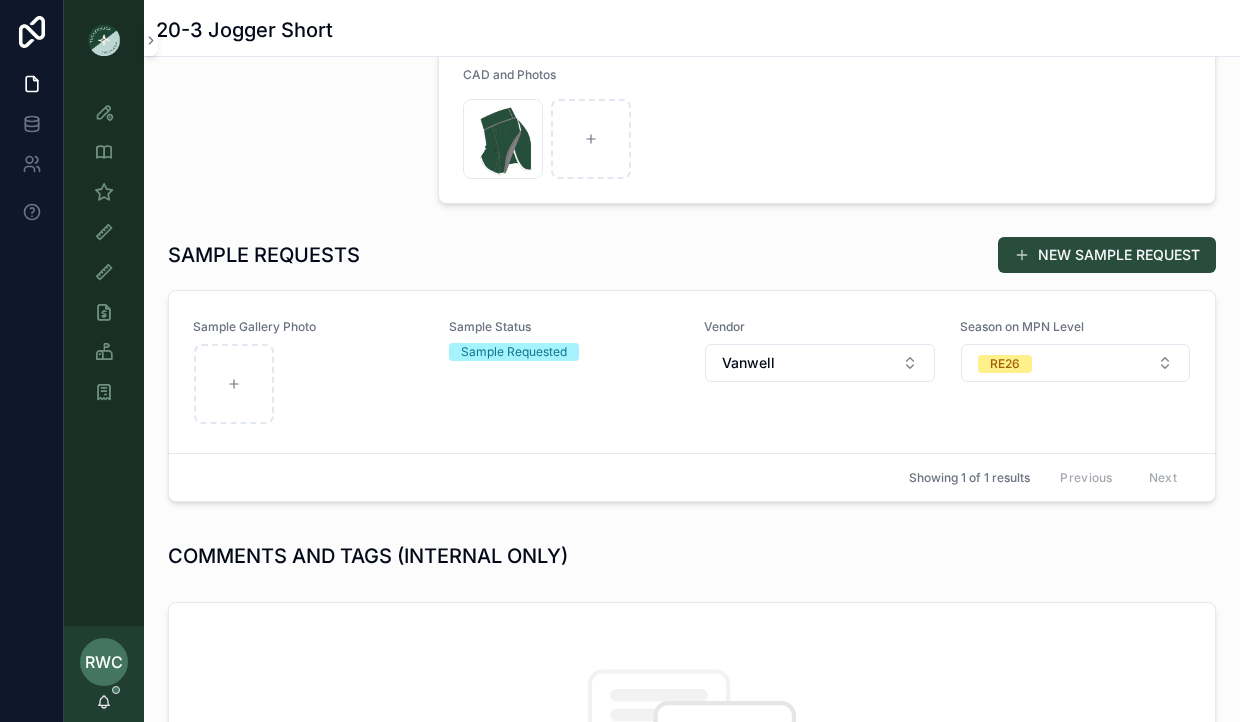 scroll, scrollTop: 677, scrollLeft: 0, axis: vertical 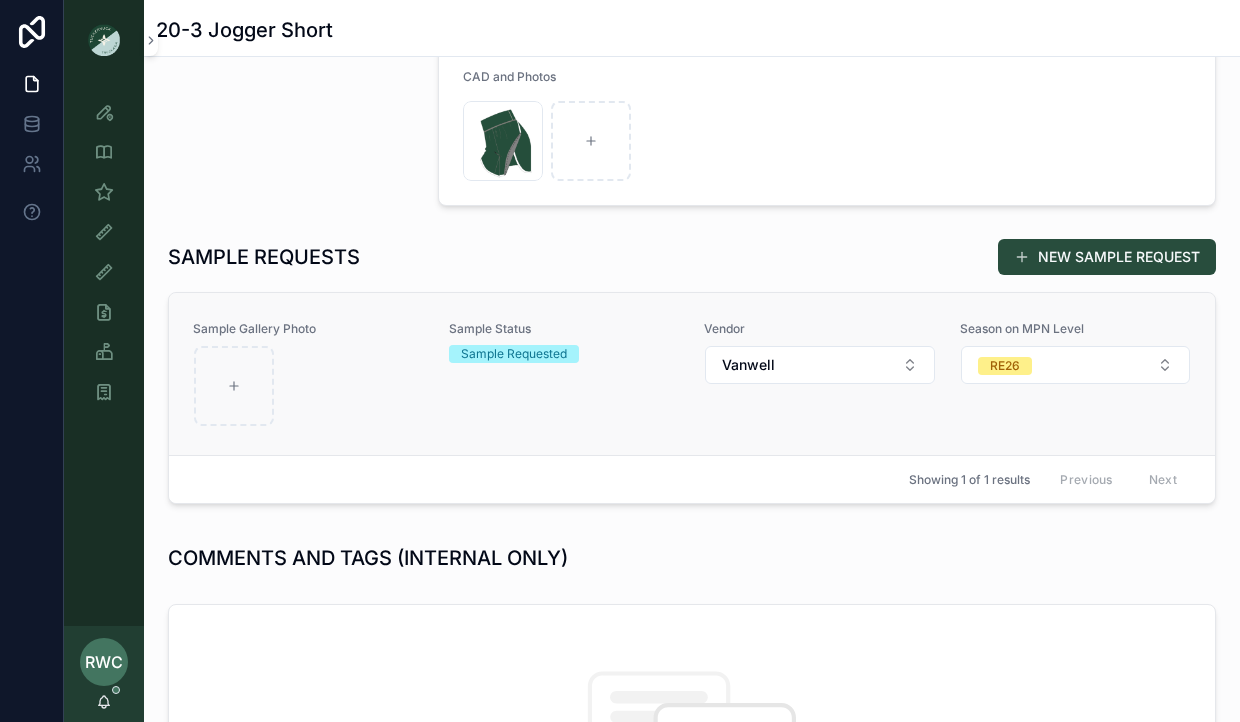 click on "Sample Status Sample Requested" at bounding box center [565, 374] 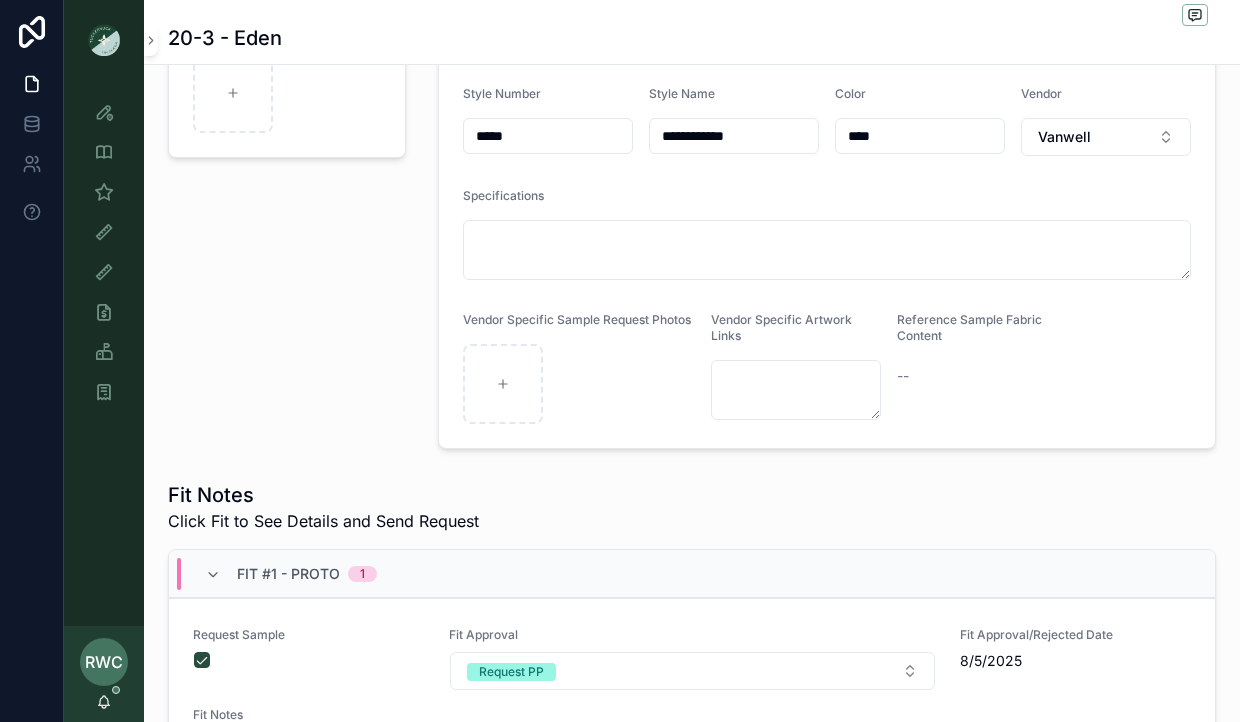 scroll, scrollTop: 322, scrollLeft: 0, axis: vertical 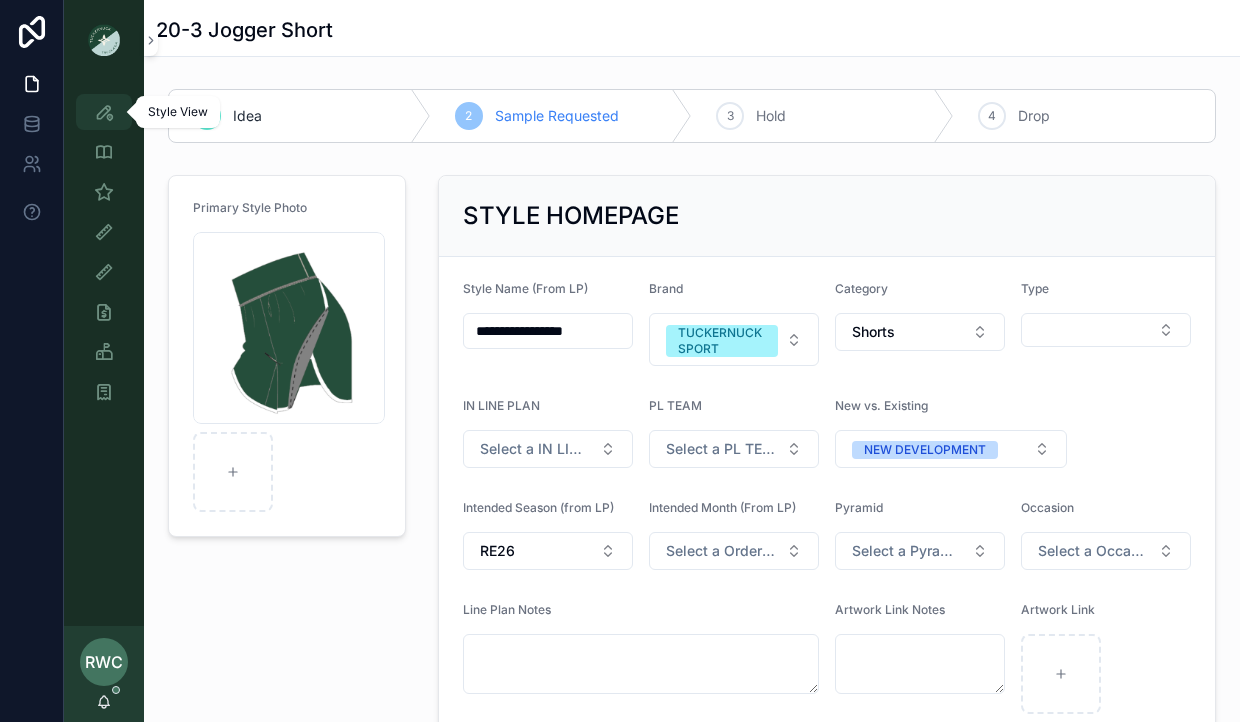 click on "Style View" at bounding box center (104, 112) 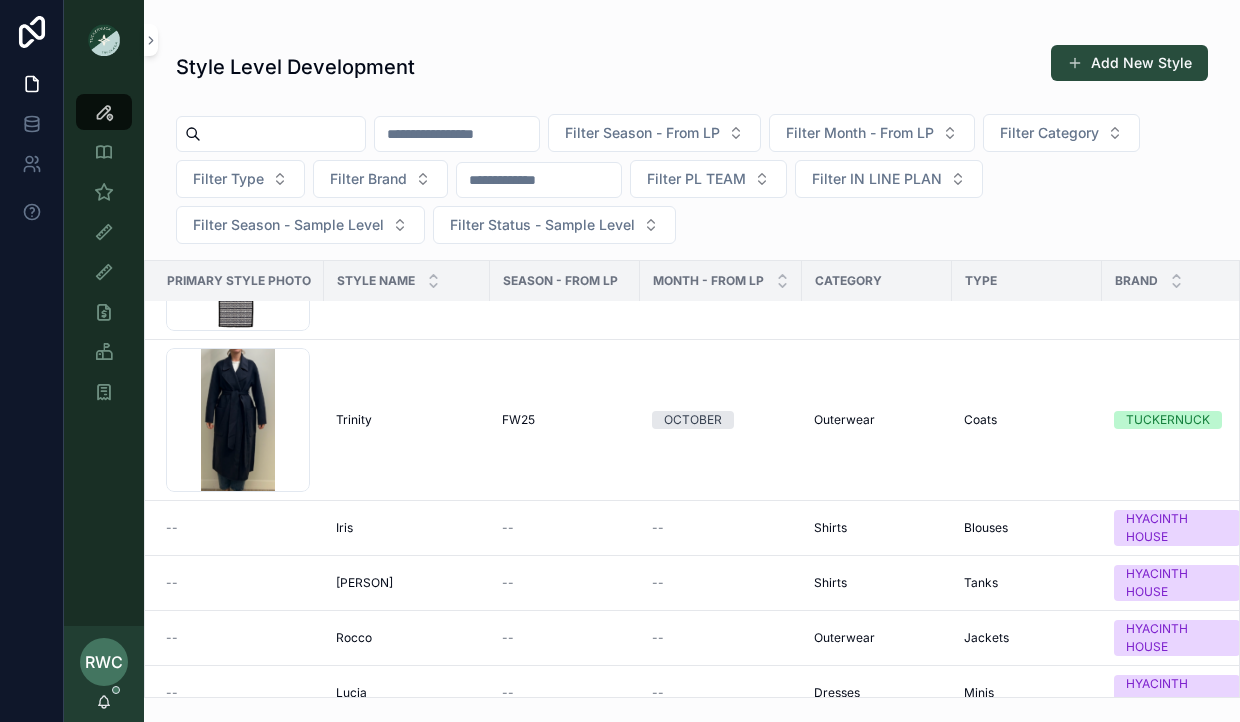 scroll, scrollTop: 3084, scrollLeft: 3, axis: both 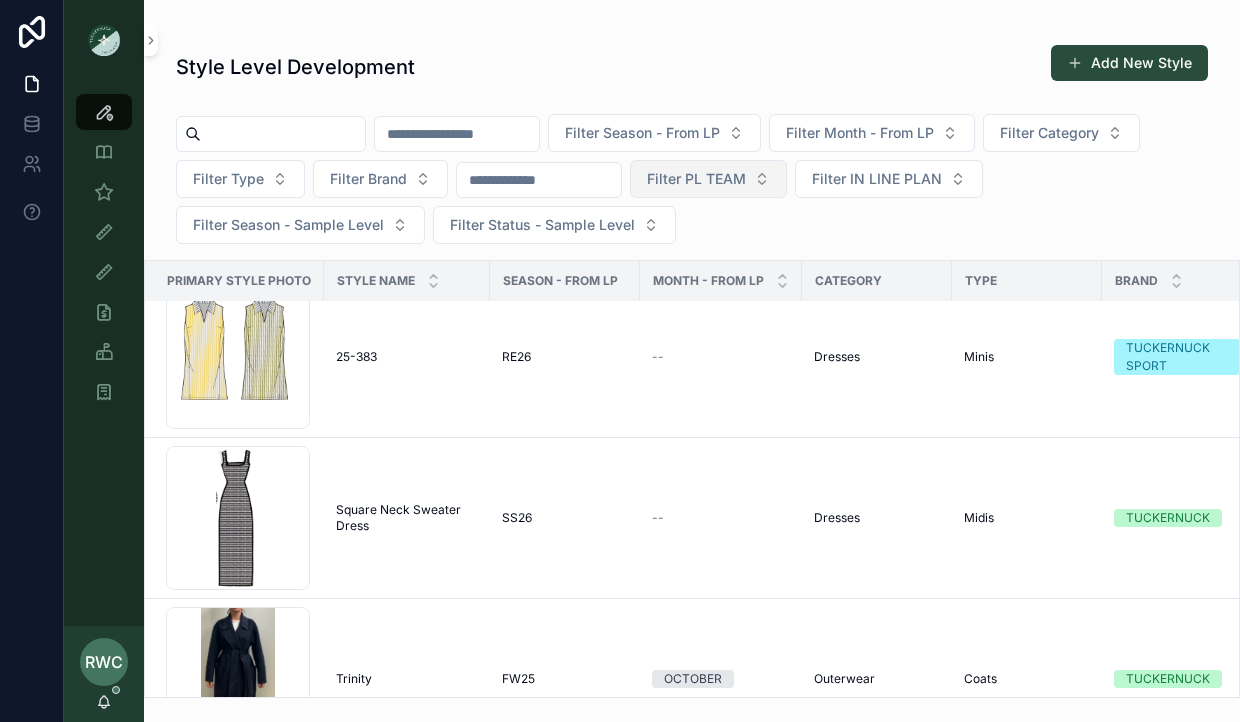 click on "Filter PL TEAM" at bounding box center (696, 179) 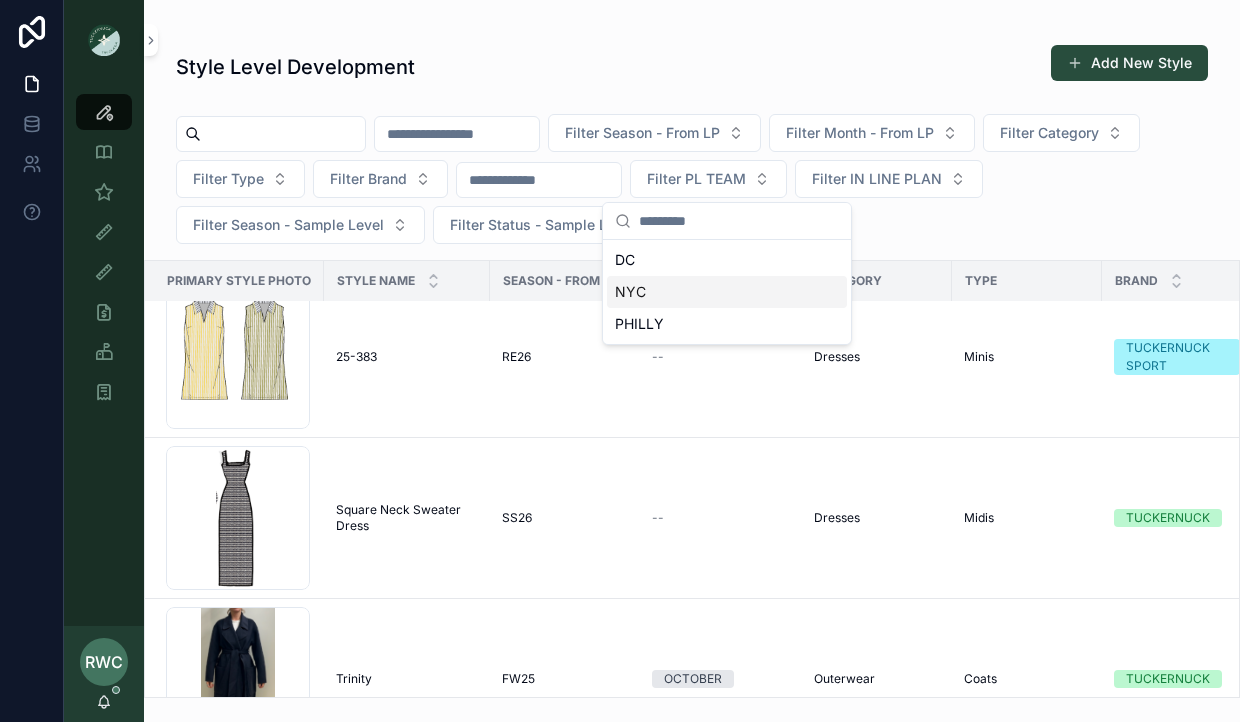 click on "NYC" at bounding box center (727, 292) 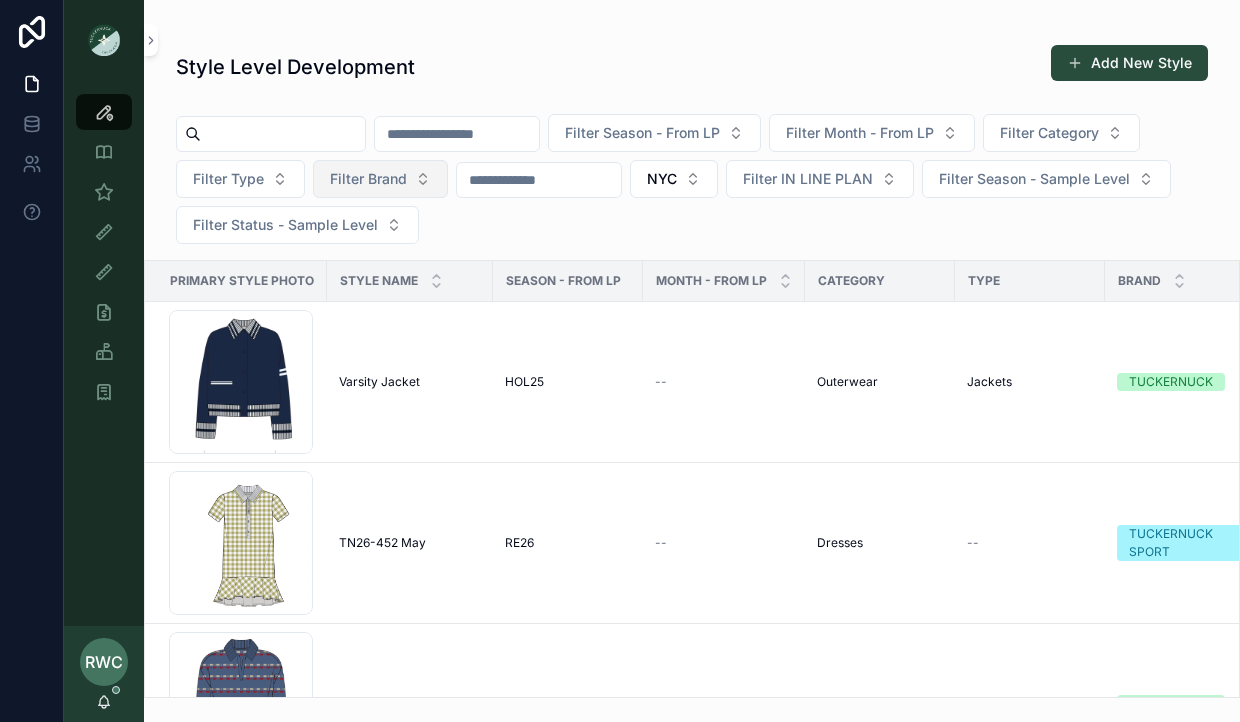 click on "Filter Brand" at bounding box center [368, 179] 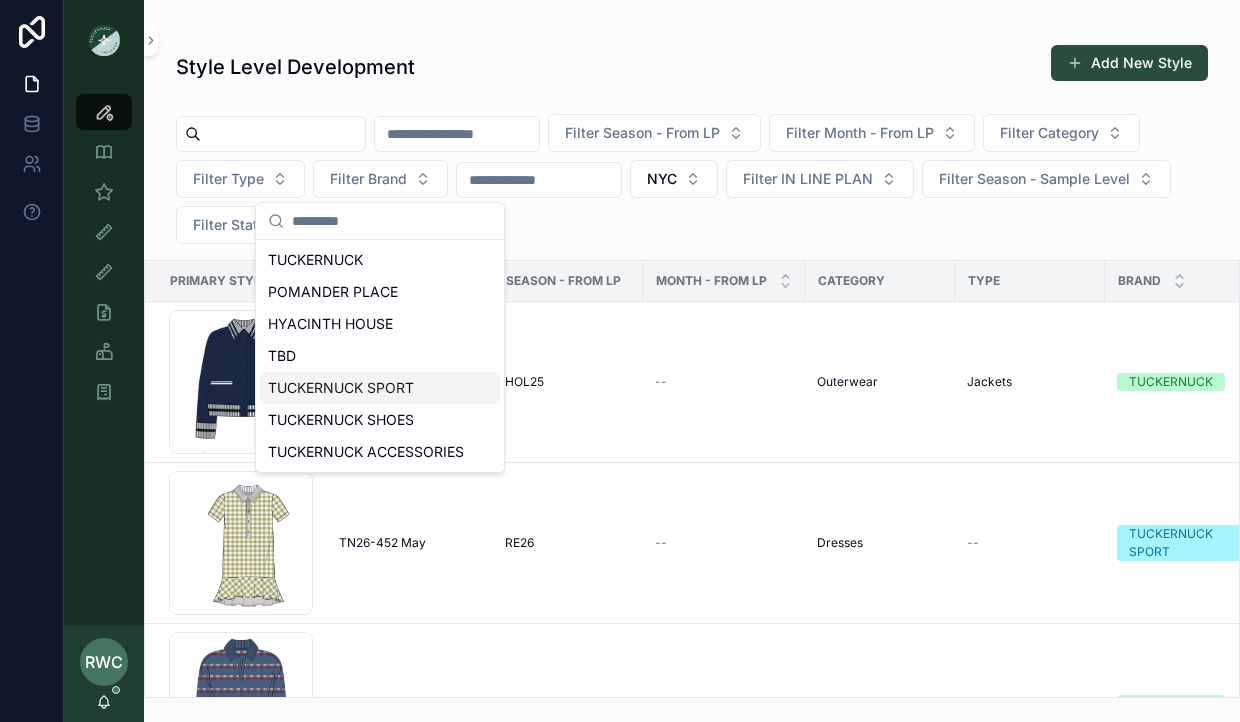 click on "TUCKERNUCK SPORT" at bounding box center (380, 388) 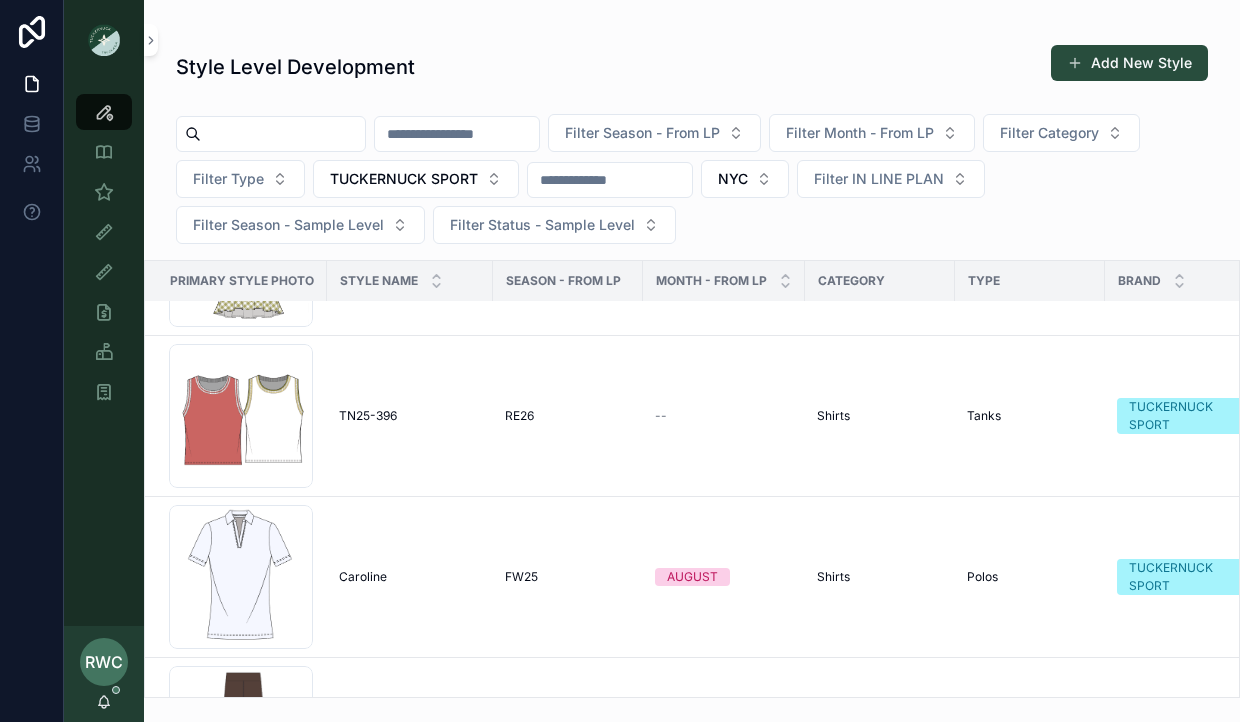 scroll, scrollTop: 152, scrollLeft: 1, axis: both 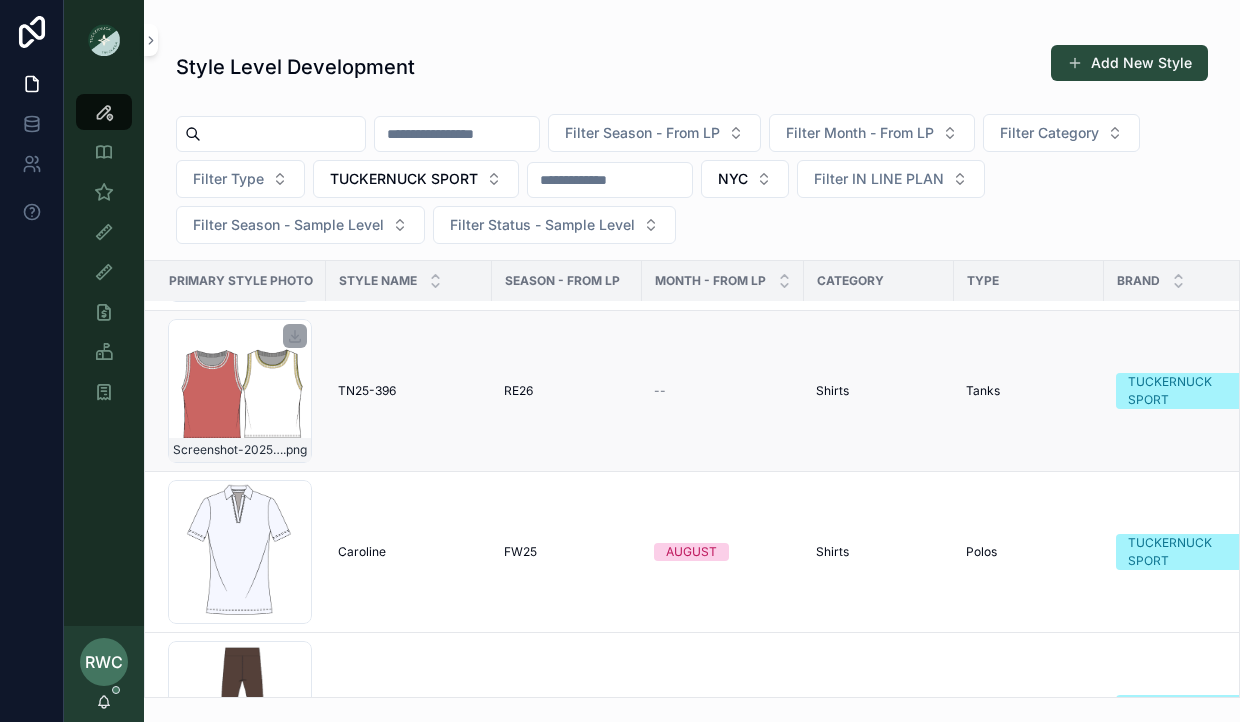 click on "Screenshot-2025-08-05-at-1.38.05-PM .png" at bounding box center [240, 391] 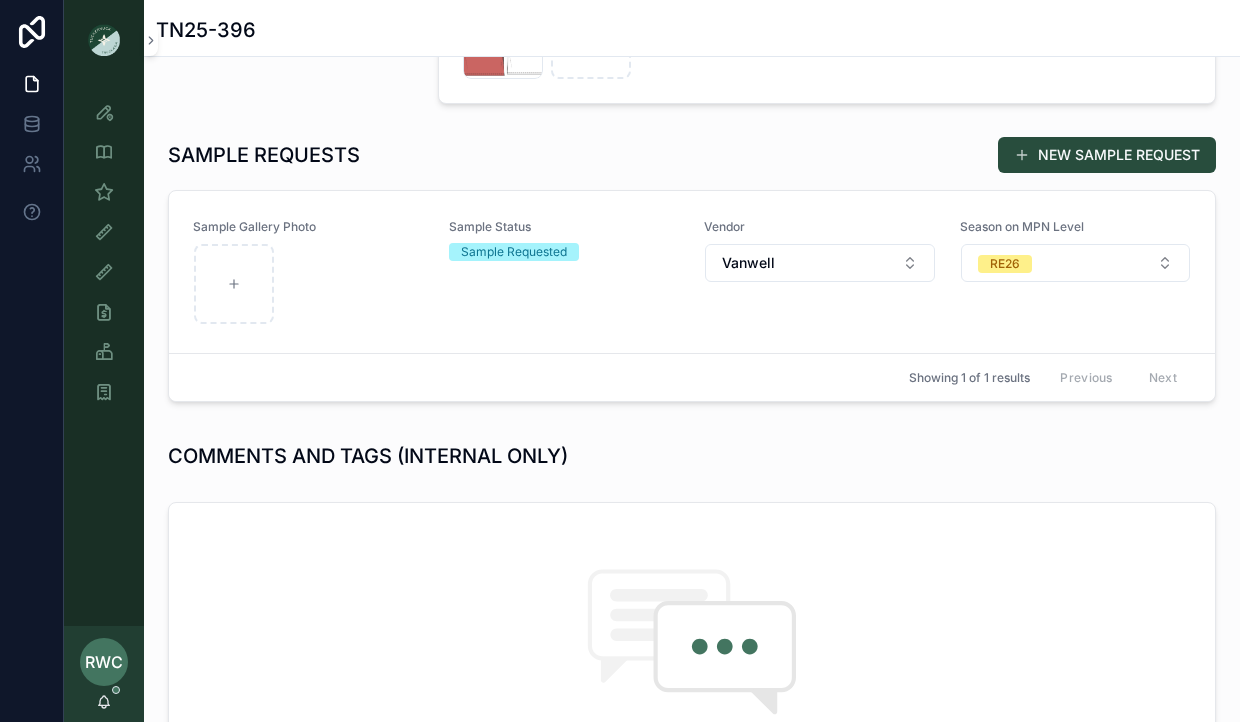 scroll, scrollTop: 780, scrollLeft: 0, axis: vertical 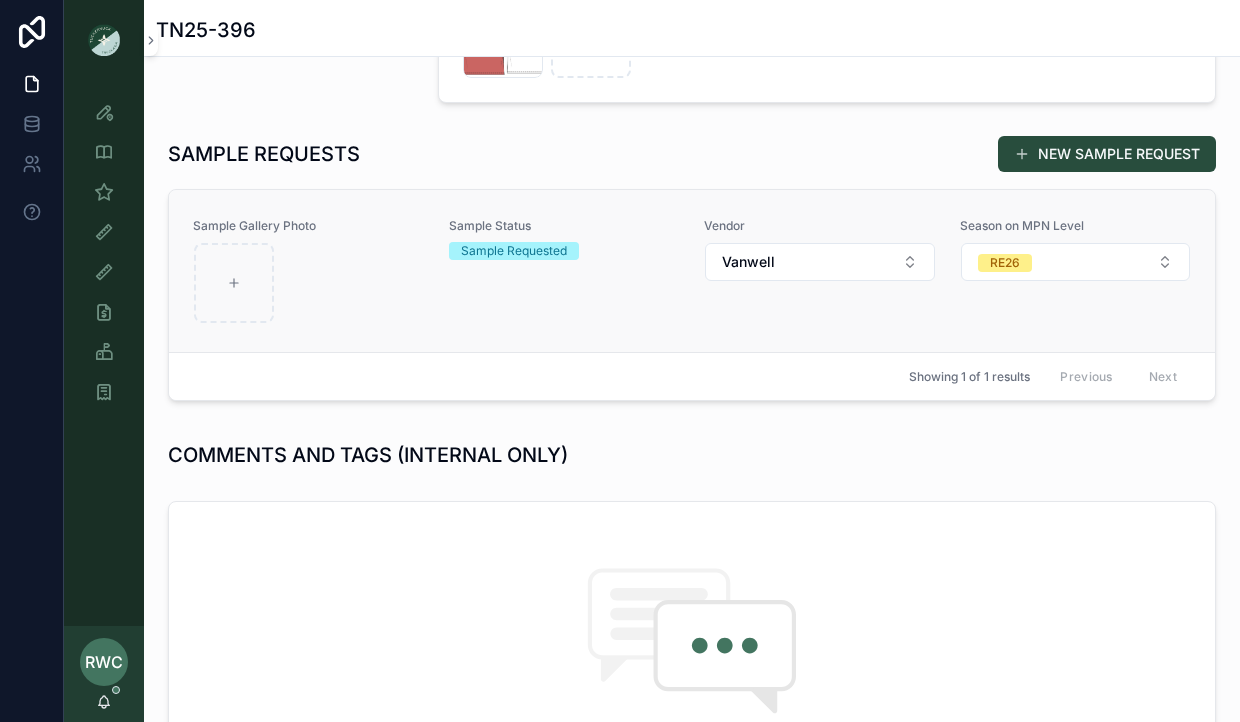 click on "Sample Status Sample Requested" at bounding box center [565, 271] 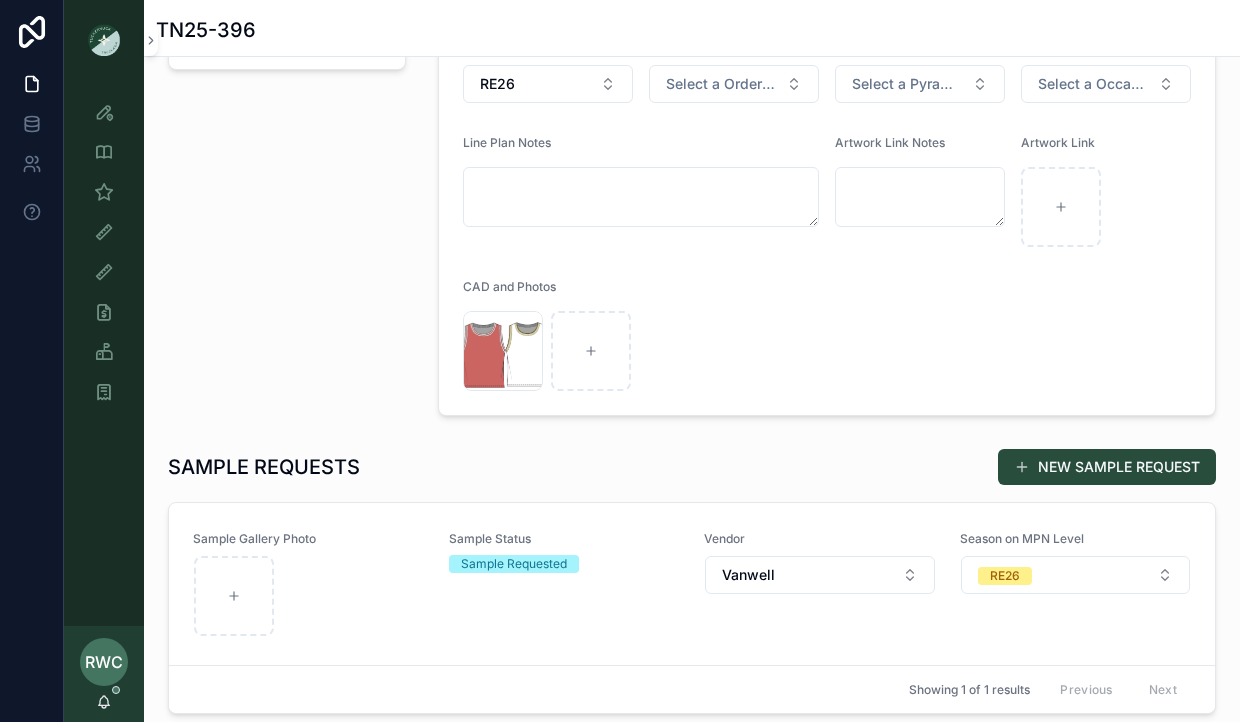 scroll, scrollTop: 637, scrollLeft: 0, axis: vertical 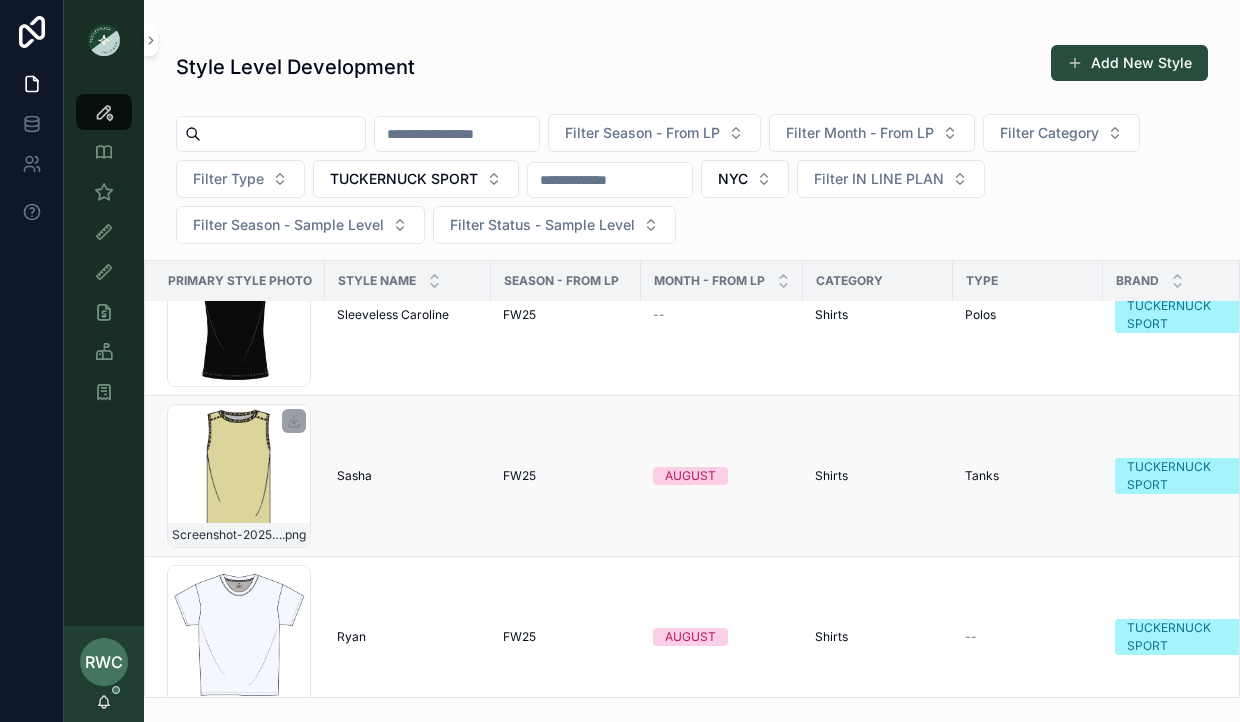 click on "Screenshot-2025-06-20-at-3.54.10-PM .png" at bounding box center (239, 476) 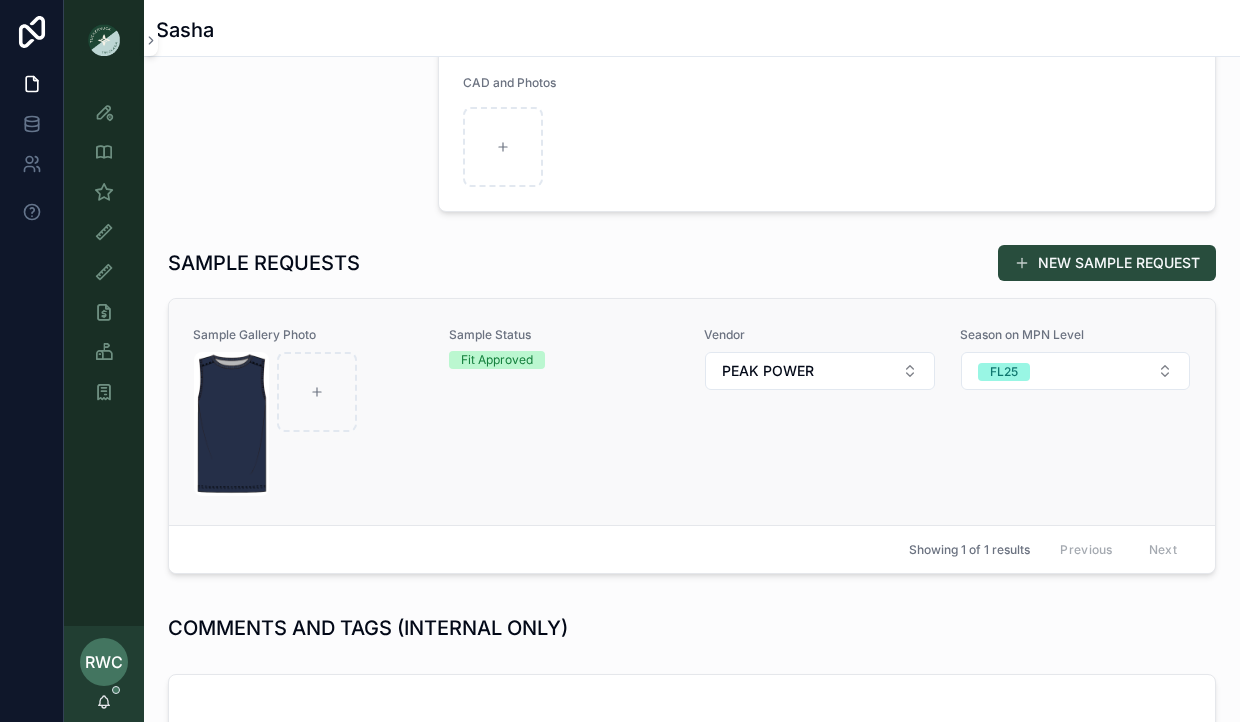 scroll, scrollTop: 683, scrollLeft: 0, axis: vertical 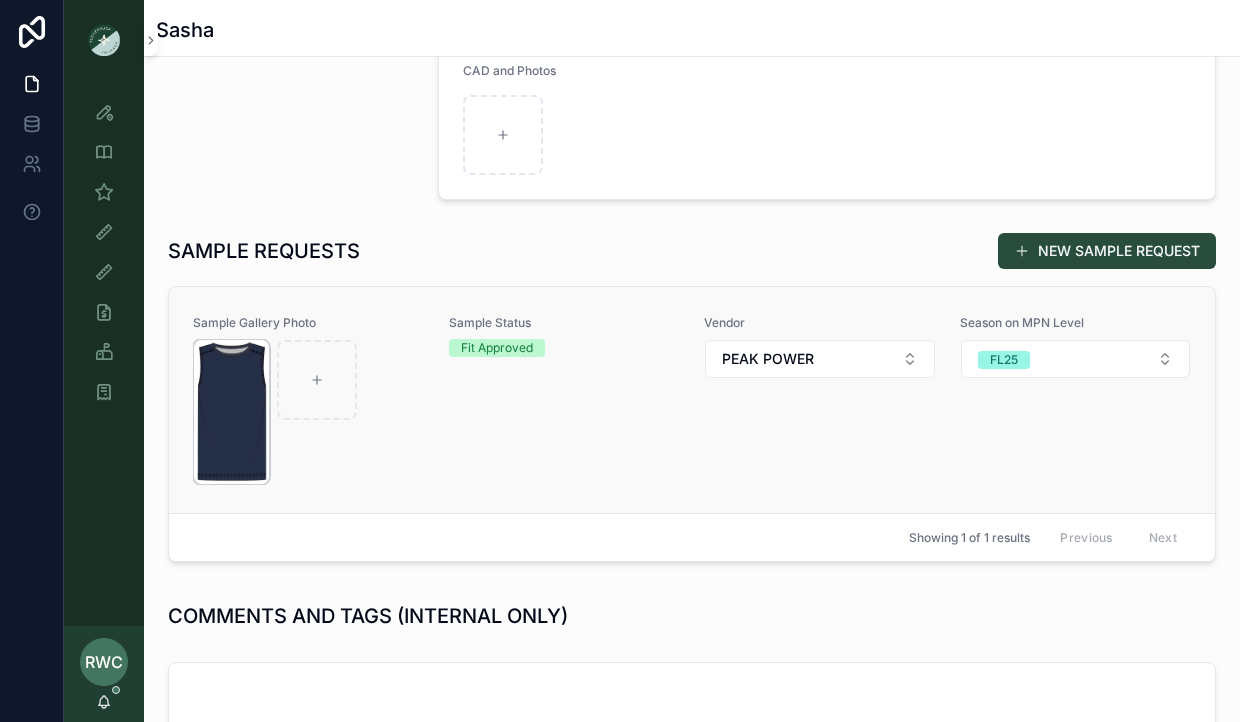click at bounding box center [231, 412] 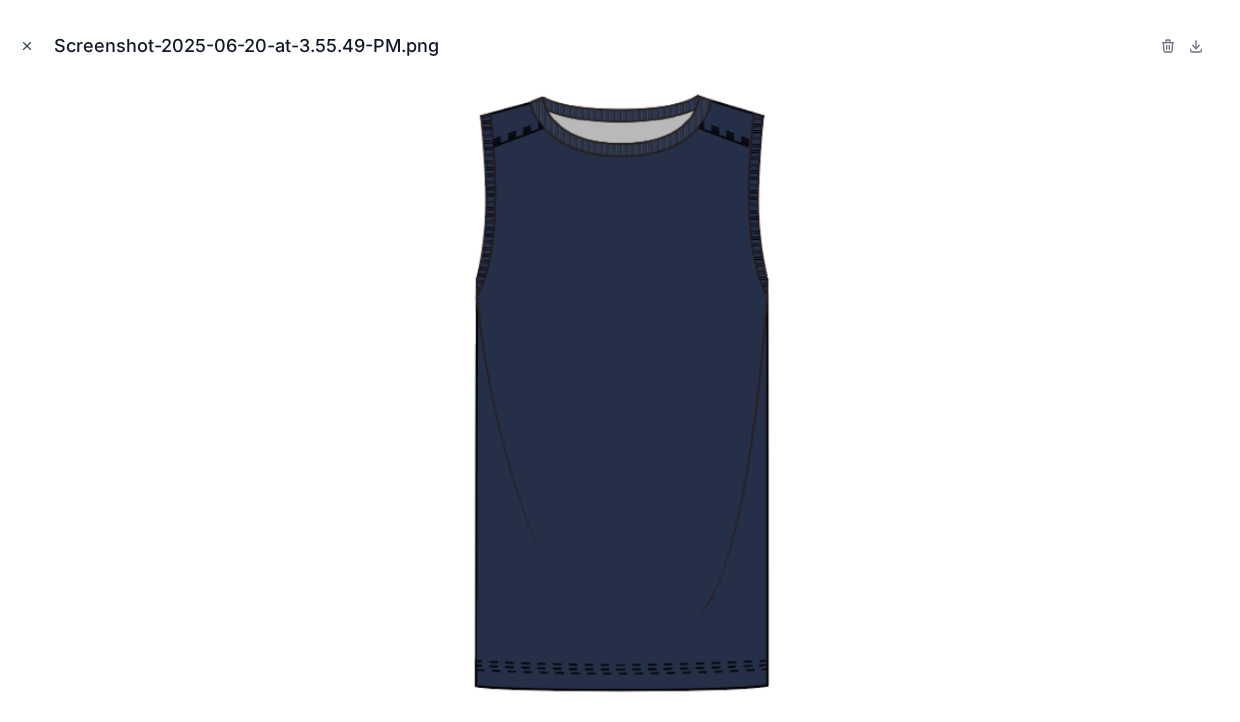 click 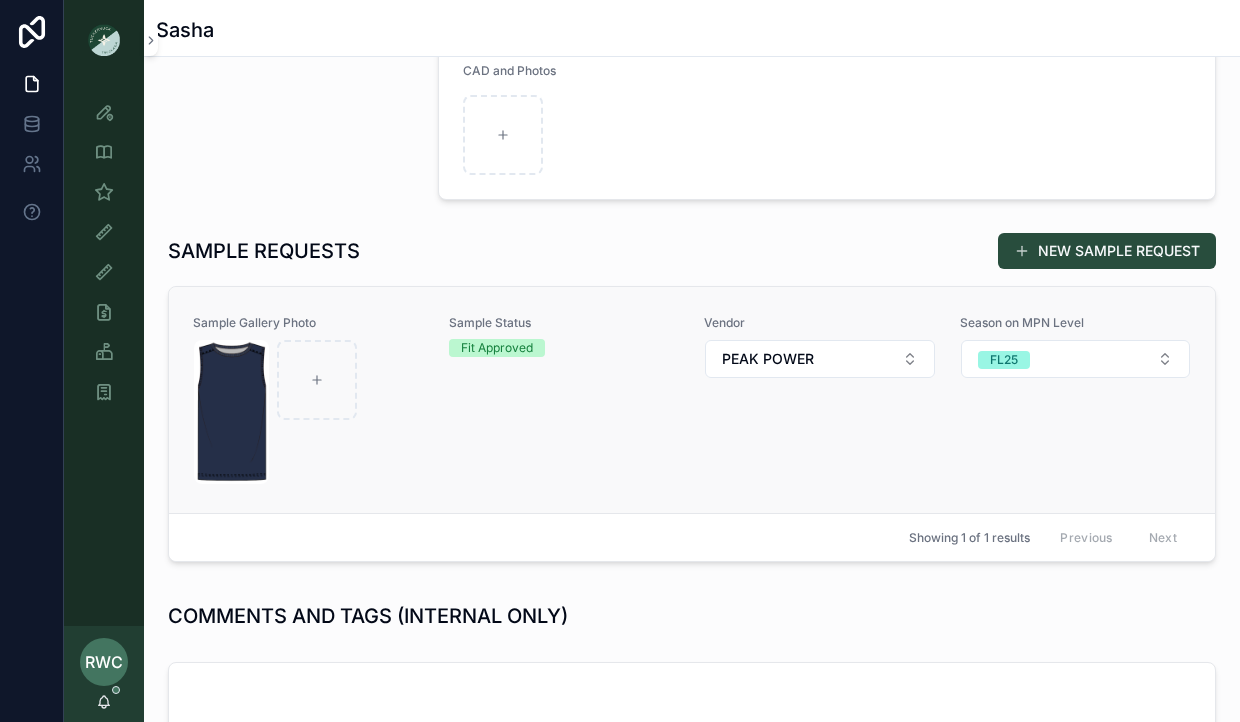 click on "Sample Status Fit Approved" at bounding box center [565, 400] 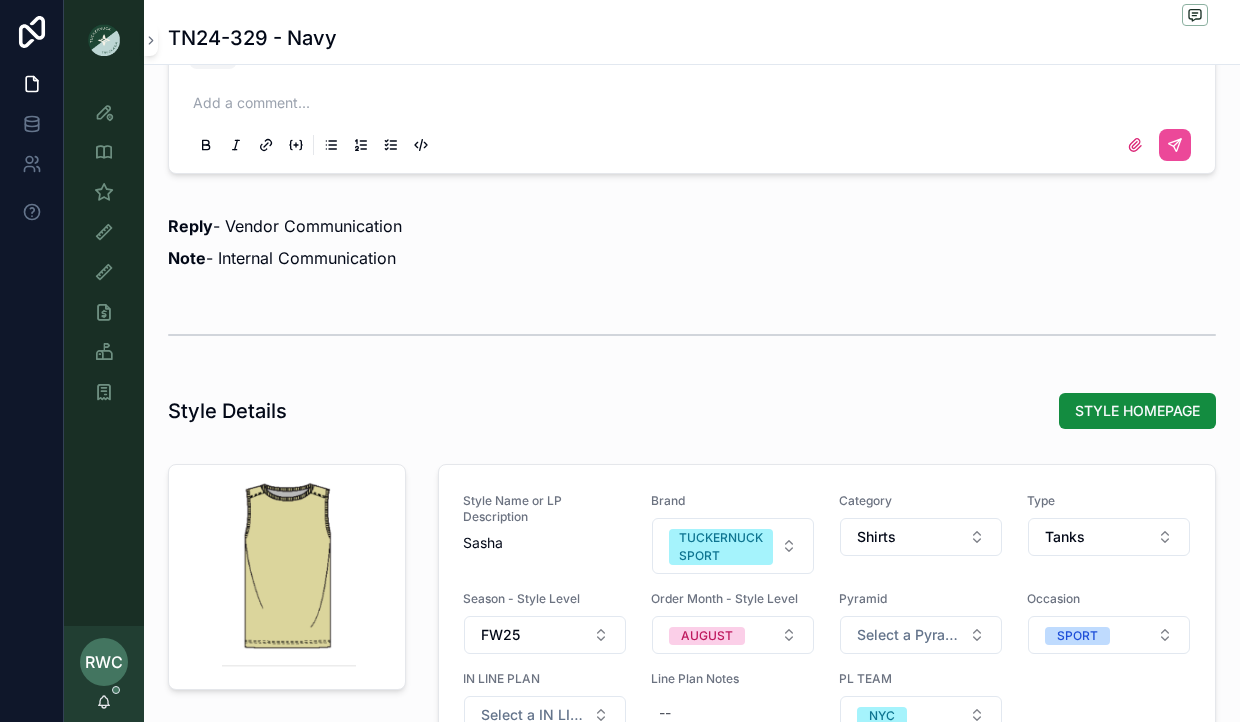 scroll, scrollTop: 1455, scrollLeft: 0, axis: vertical 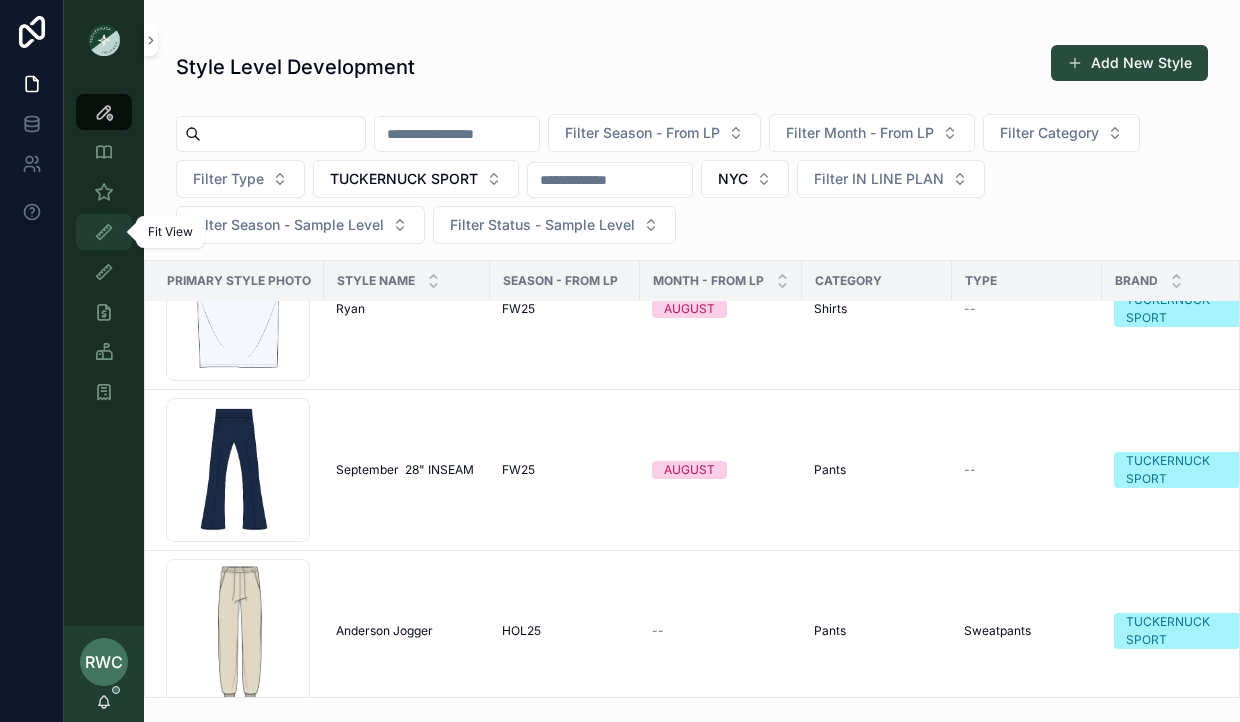 click at bounding box center [104, 232] 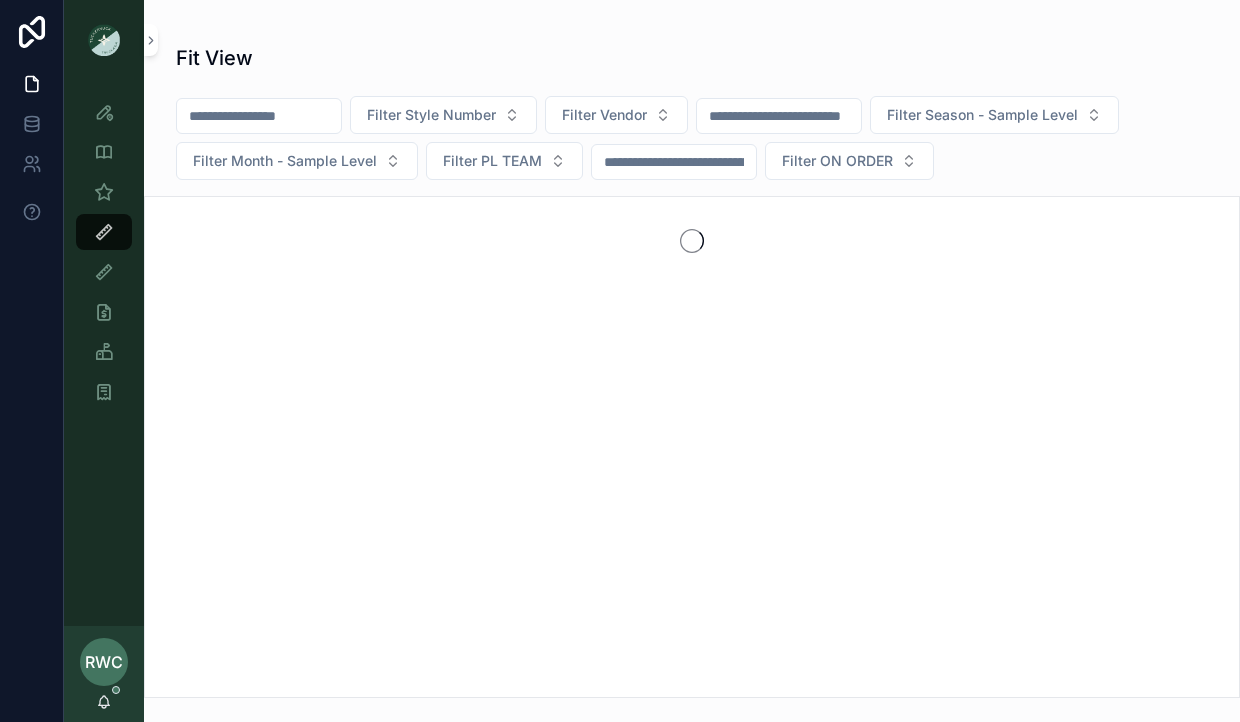 click on "Filter Style Number" at bounding box center [431, 115] 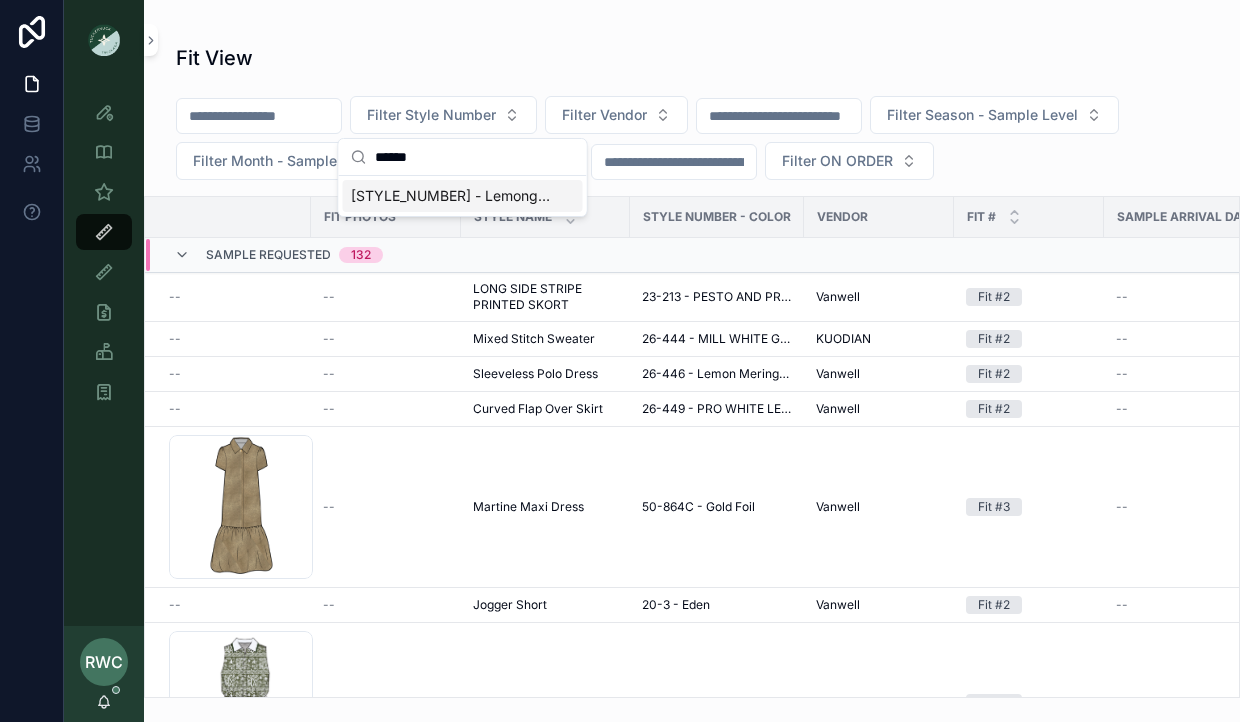 type on "******" 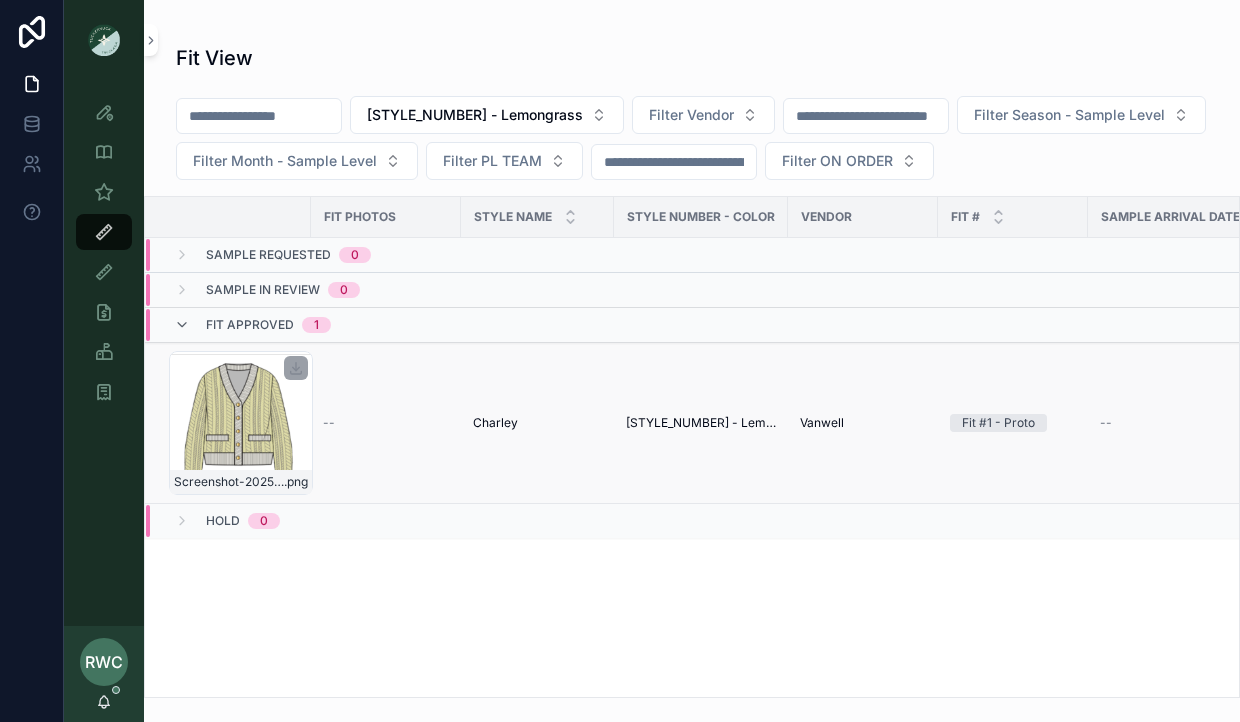click on "Screenshot-2025-06-20-at-3.28.08-PM .png" at bounding box center (241, 423) 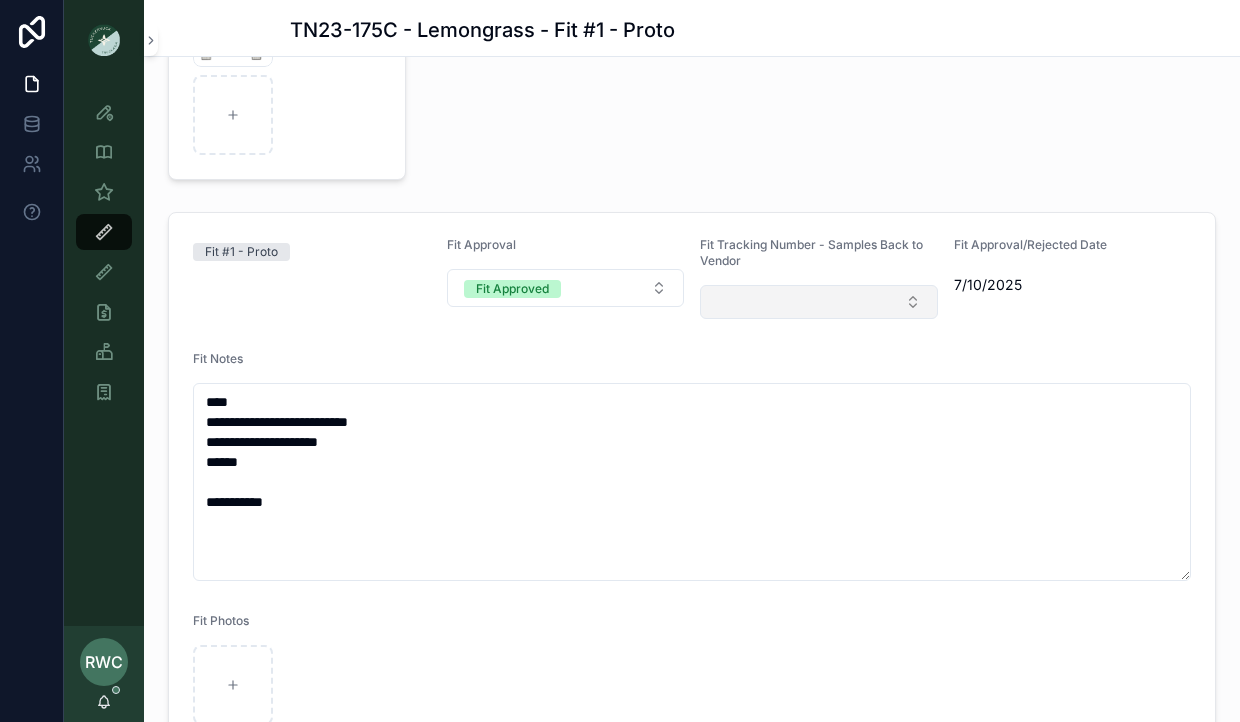 scroll, scrollTop: 265, scrollLeft: 0, axis: vertical 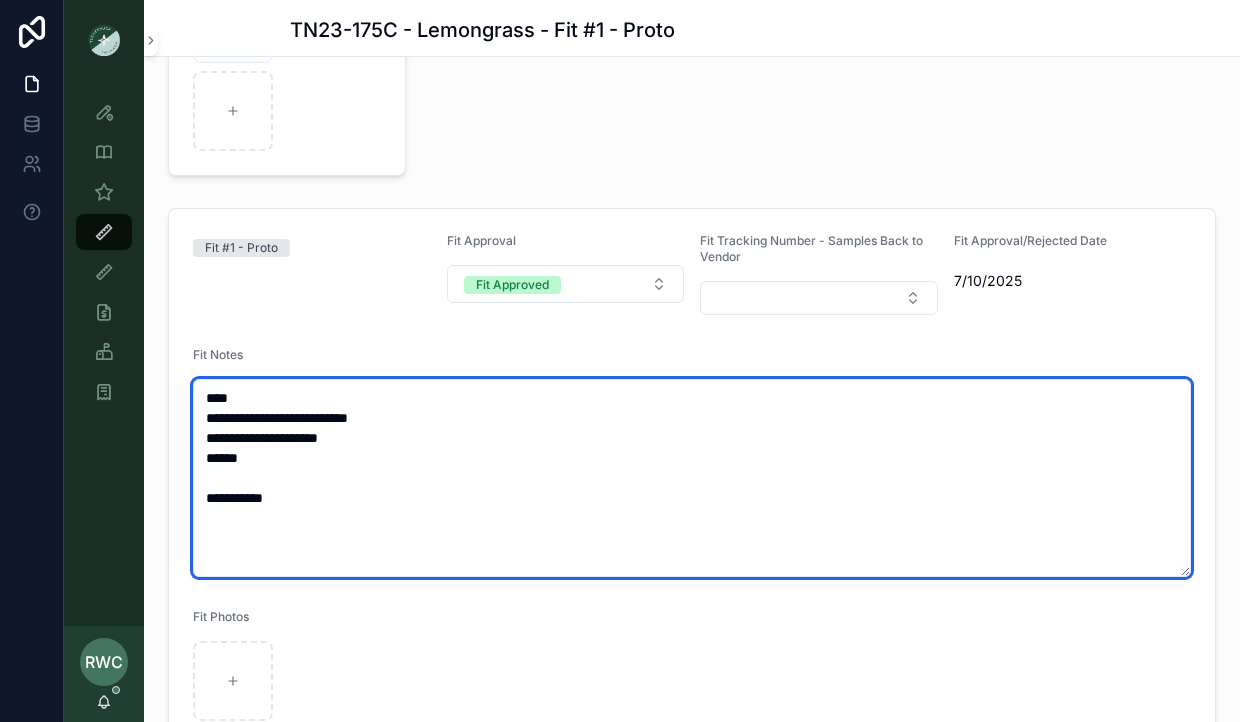drag, startPoint x: 393, startPoint y: 517, endPoint x: 188, endPoint y: 332, distance: 276.13403 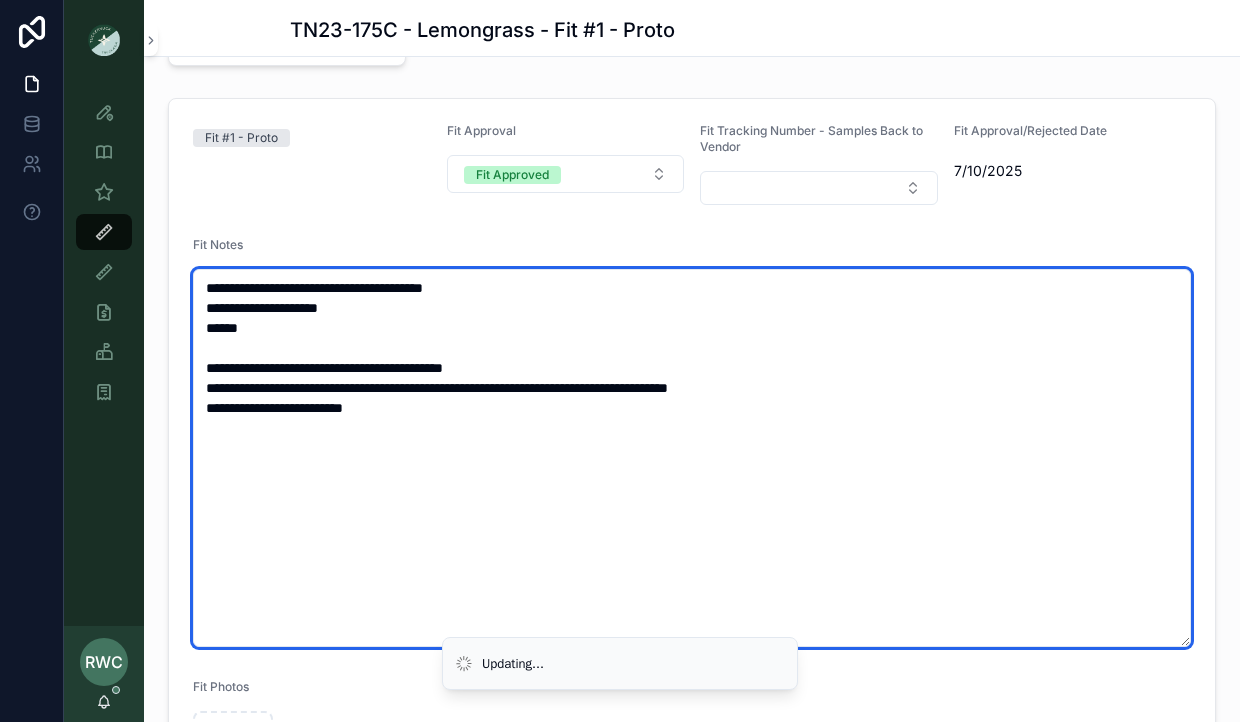 scroll, scrollTop: 376, scrollLeft: 0, axis: vertical 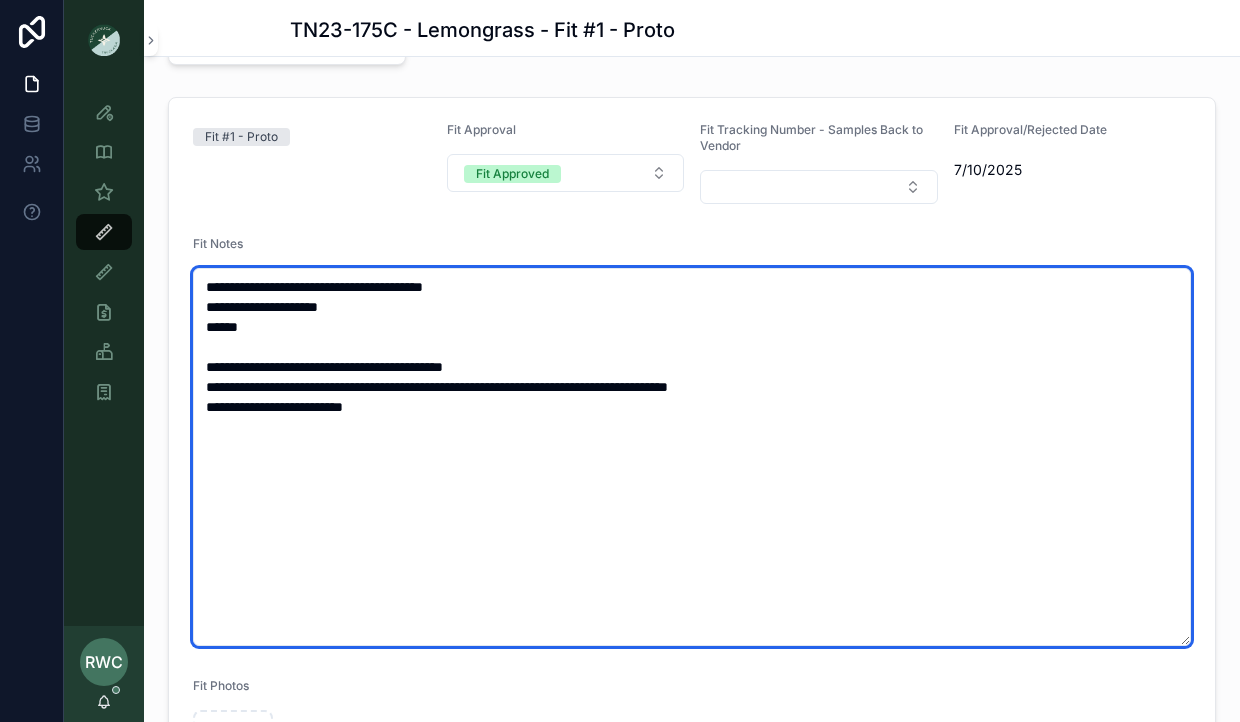 type on "**********" 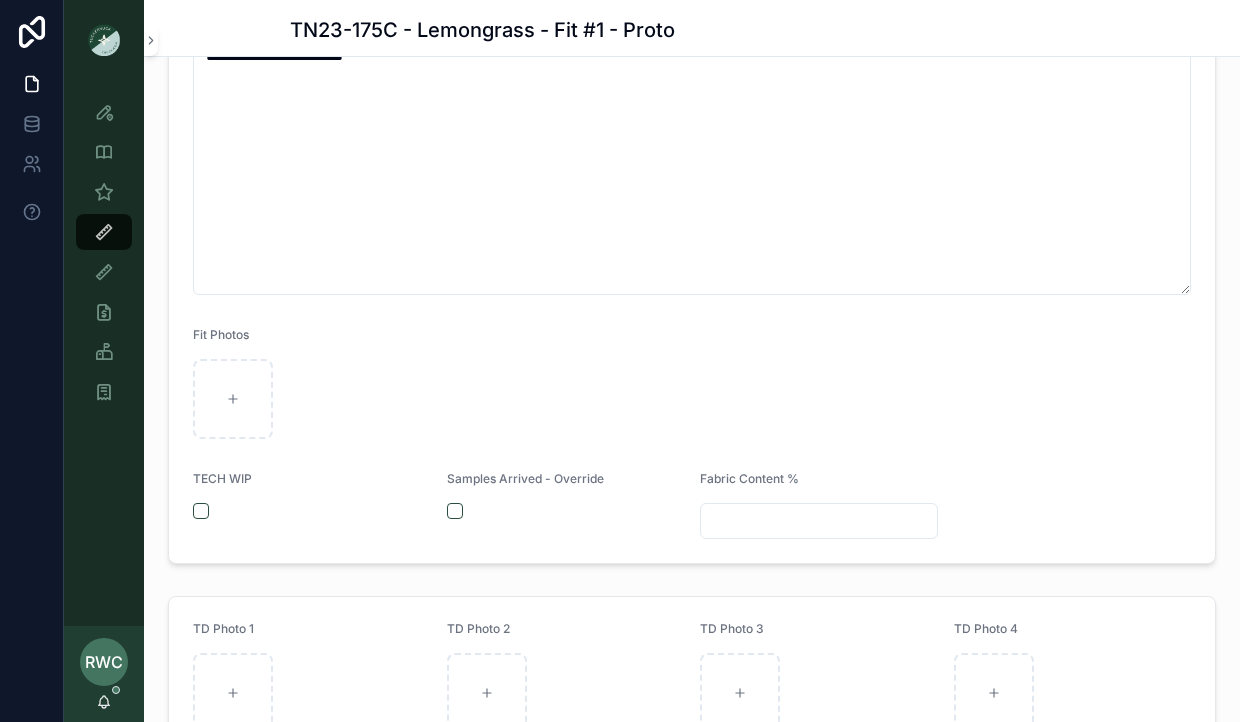scroll, scrollTop: 498, scrollLeft: 0, axis: vertical 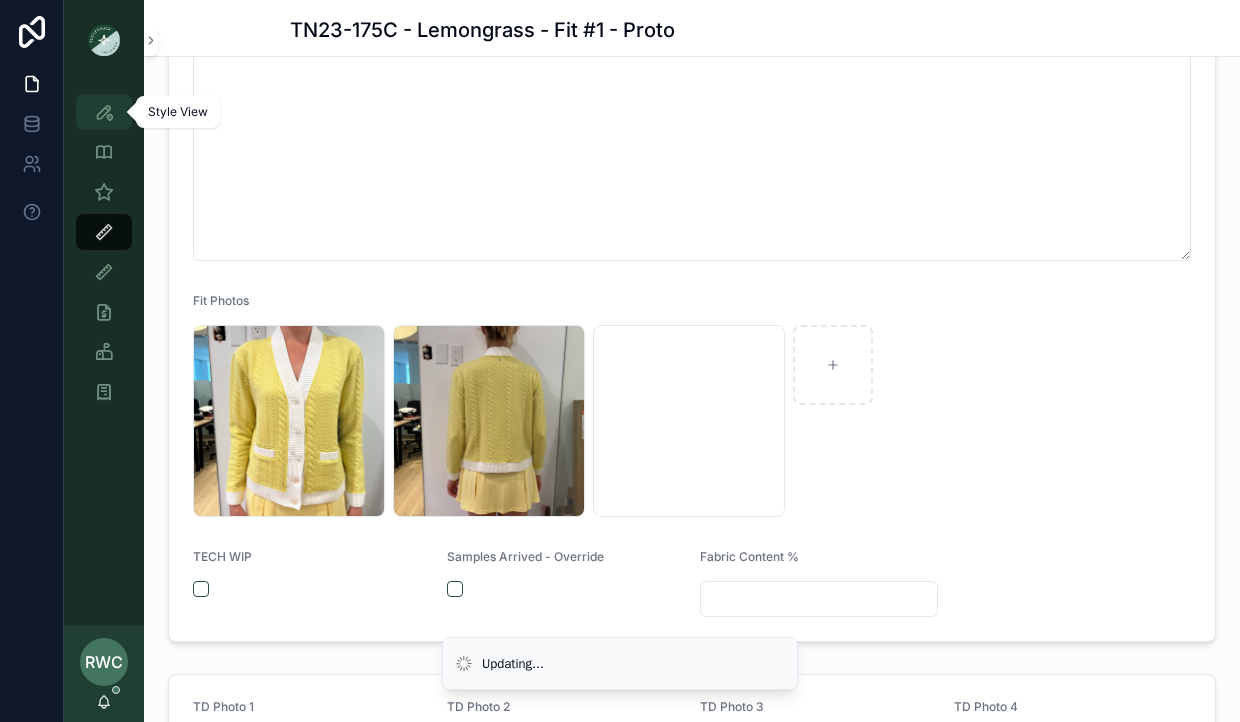 click at bounding box center [104, 112] 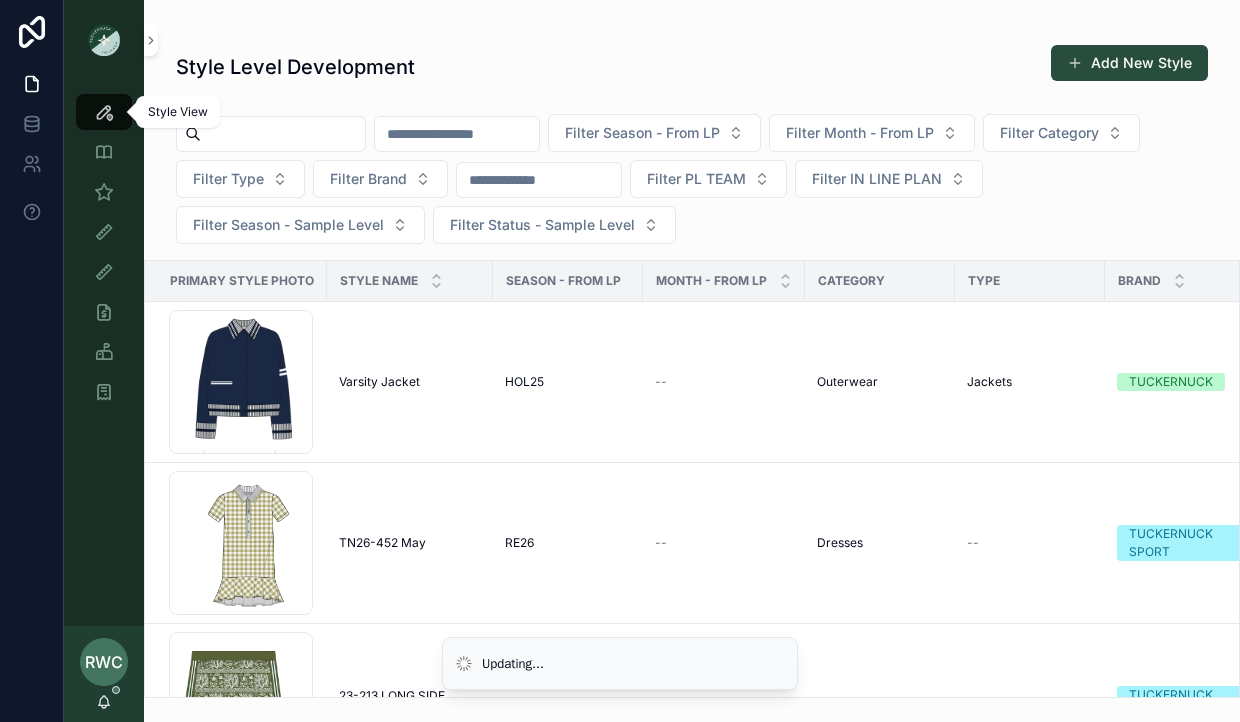 scroll, scrollTop: 0, scrollLeft: 0, axis: both 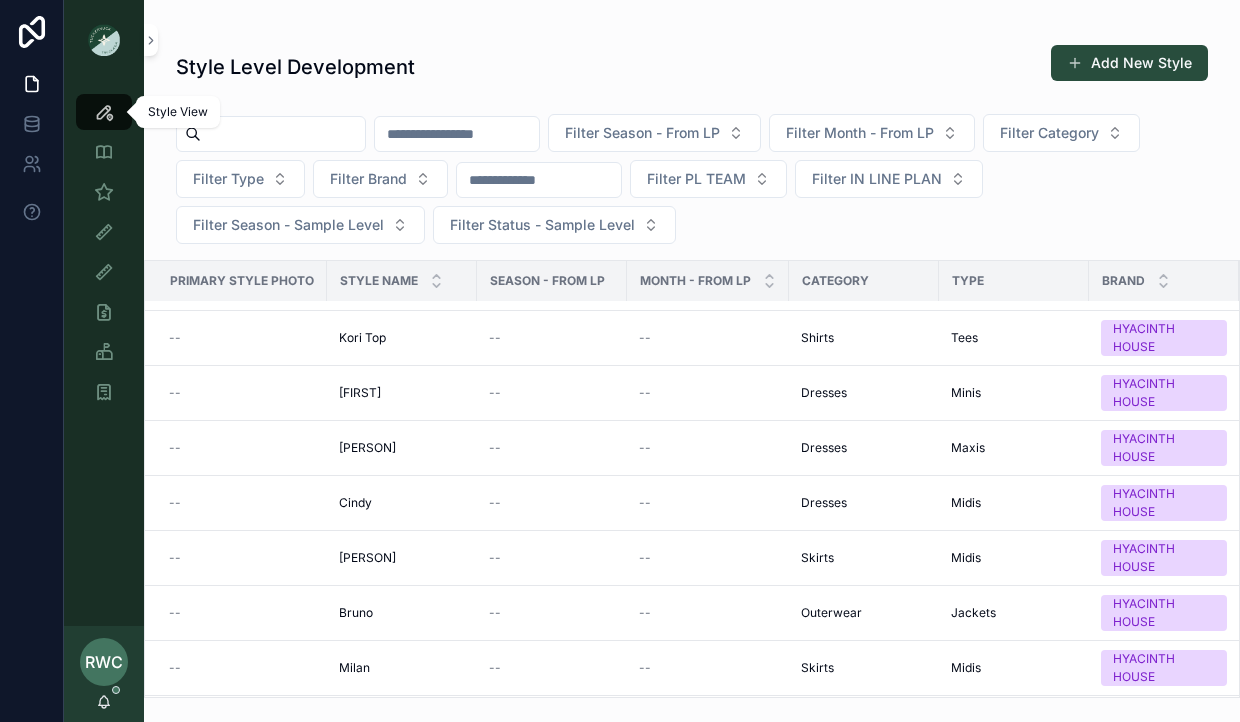 click at bounding box center (104, 112) 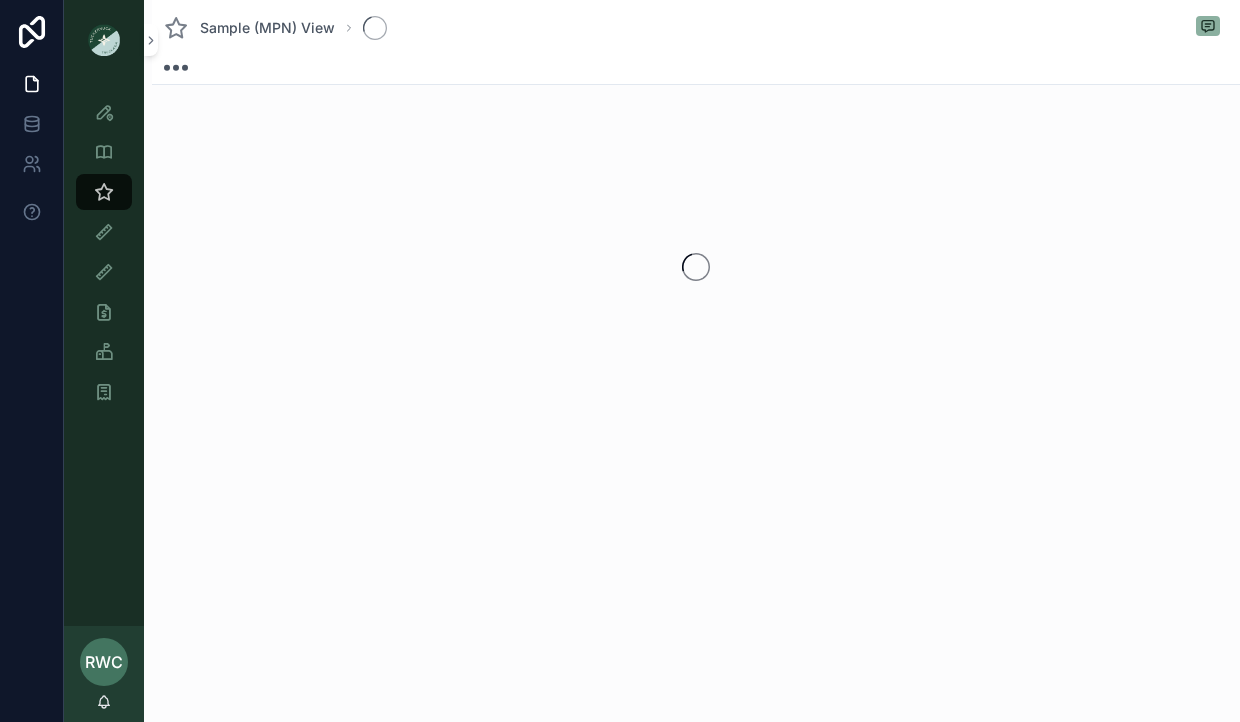 scroll, scrollTop: 0, scrollLeft: 0, axis: both 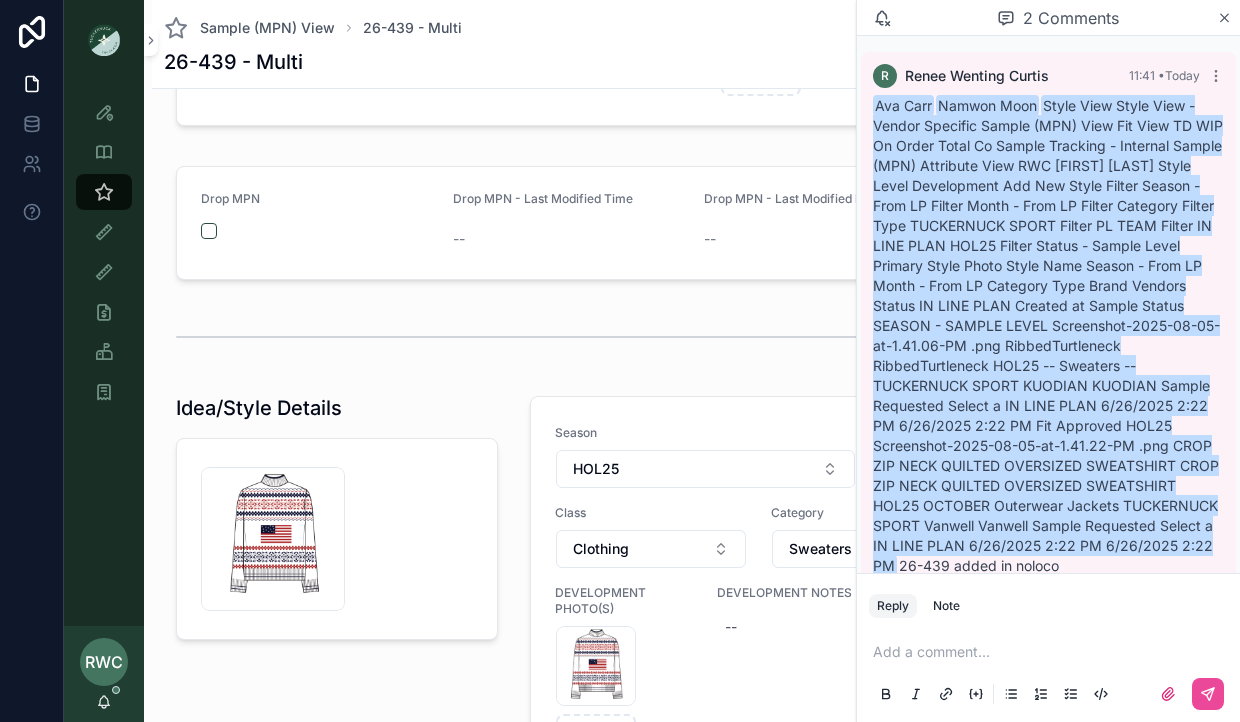 click on "Add a comment..." at bounding box center (1048, 672) 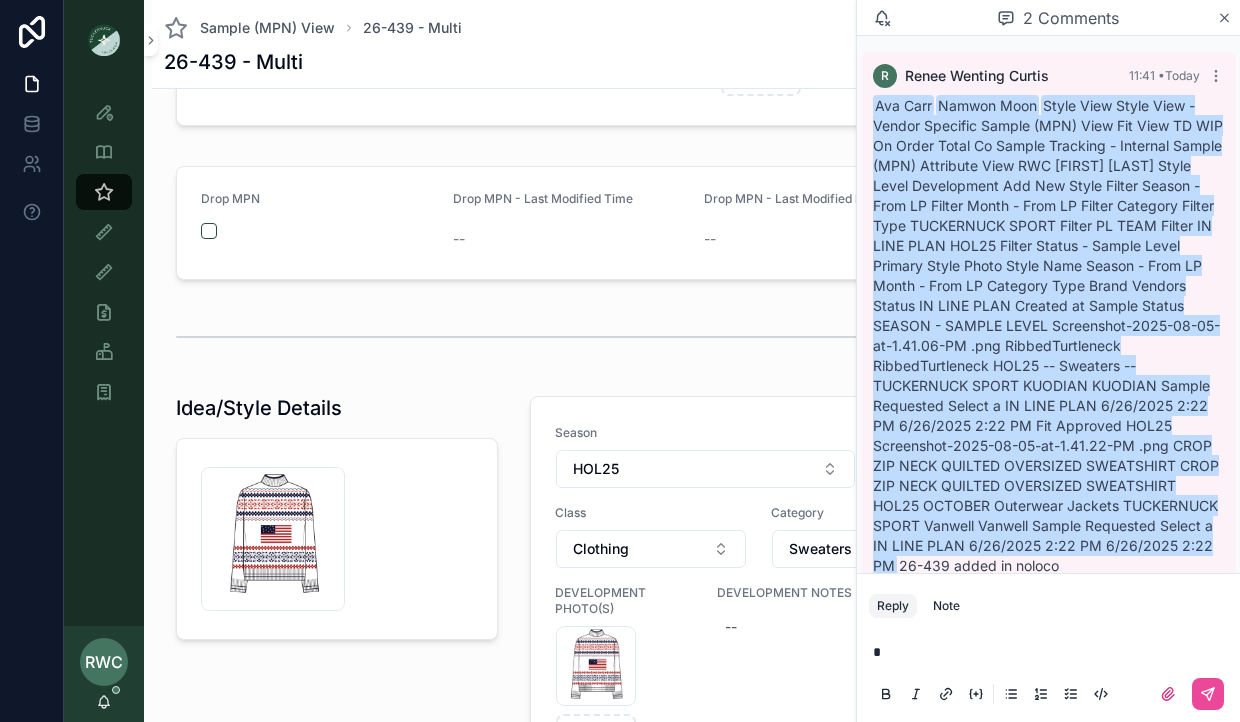 type 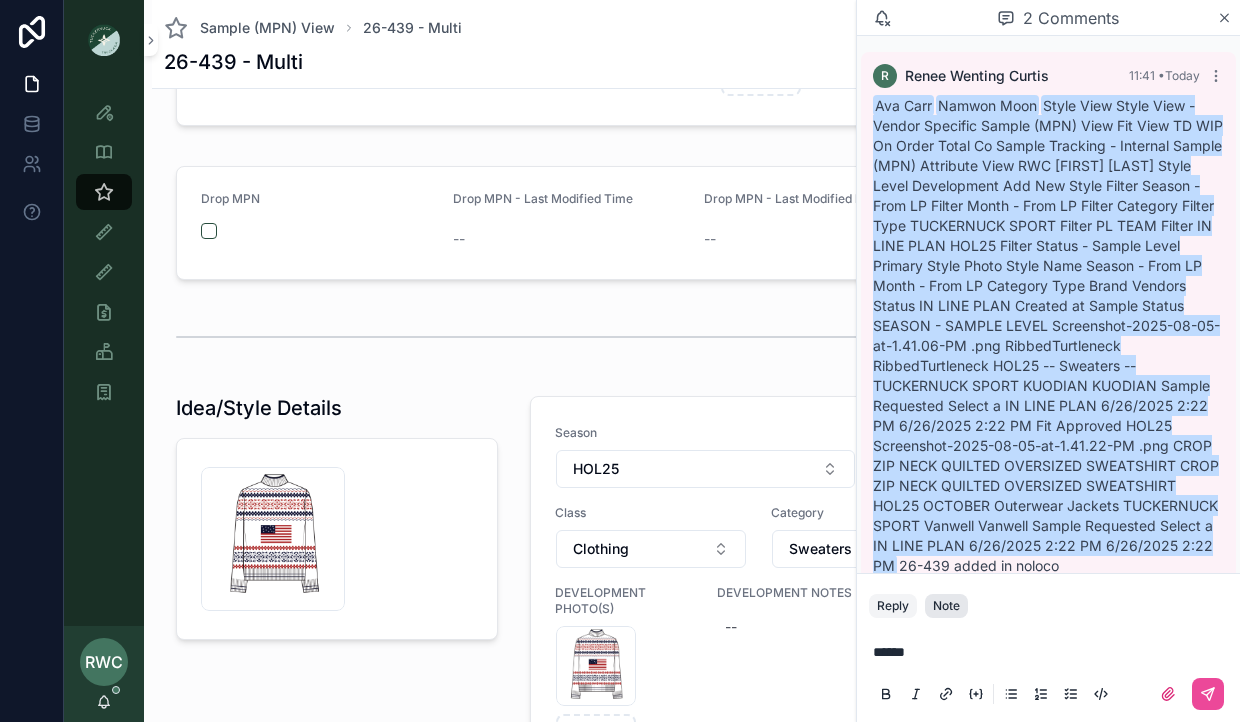 click on "Note" at bounding box center [946, 606] 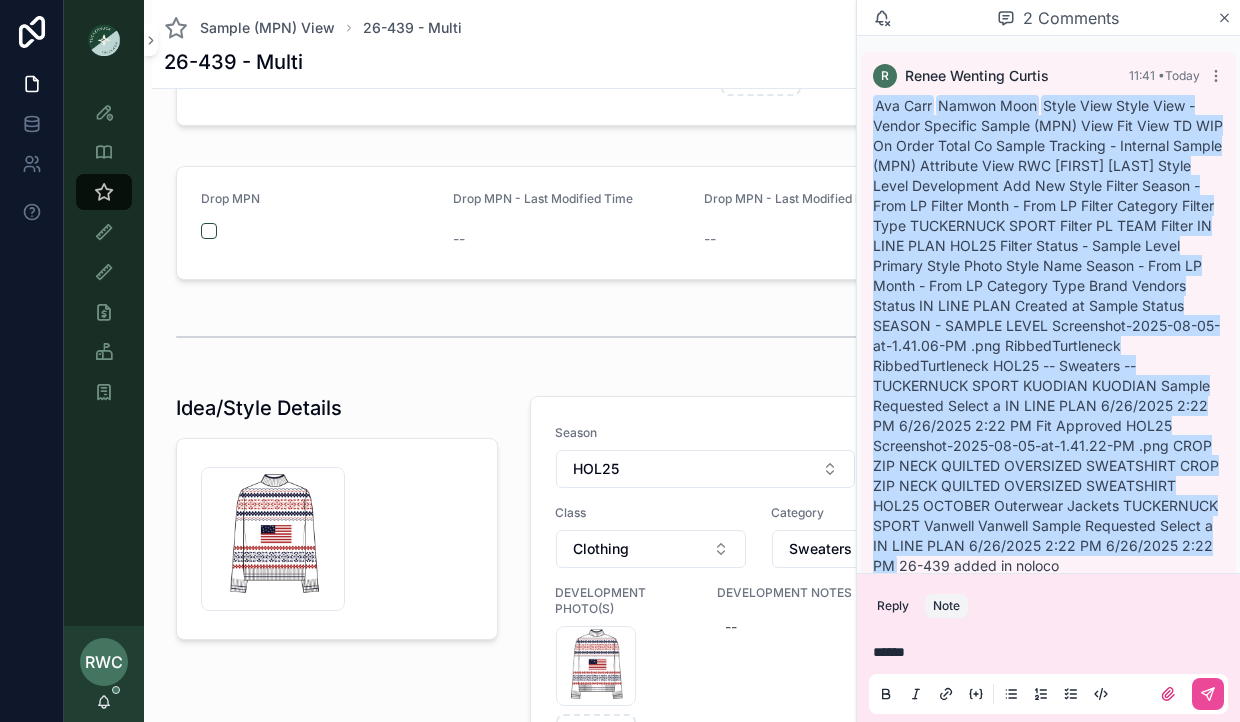 click on "******" at bounding box center (1052, 652) 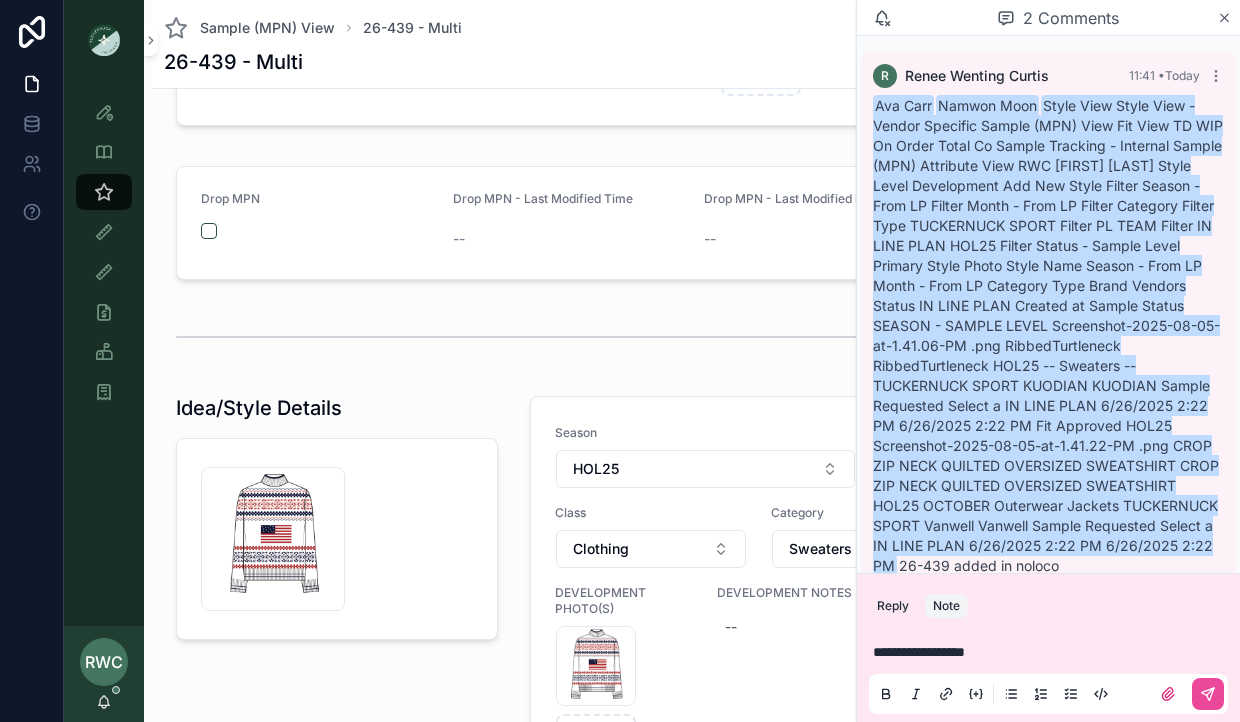 click on "**********" at bounding box center (919, 652) 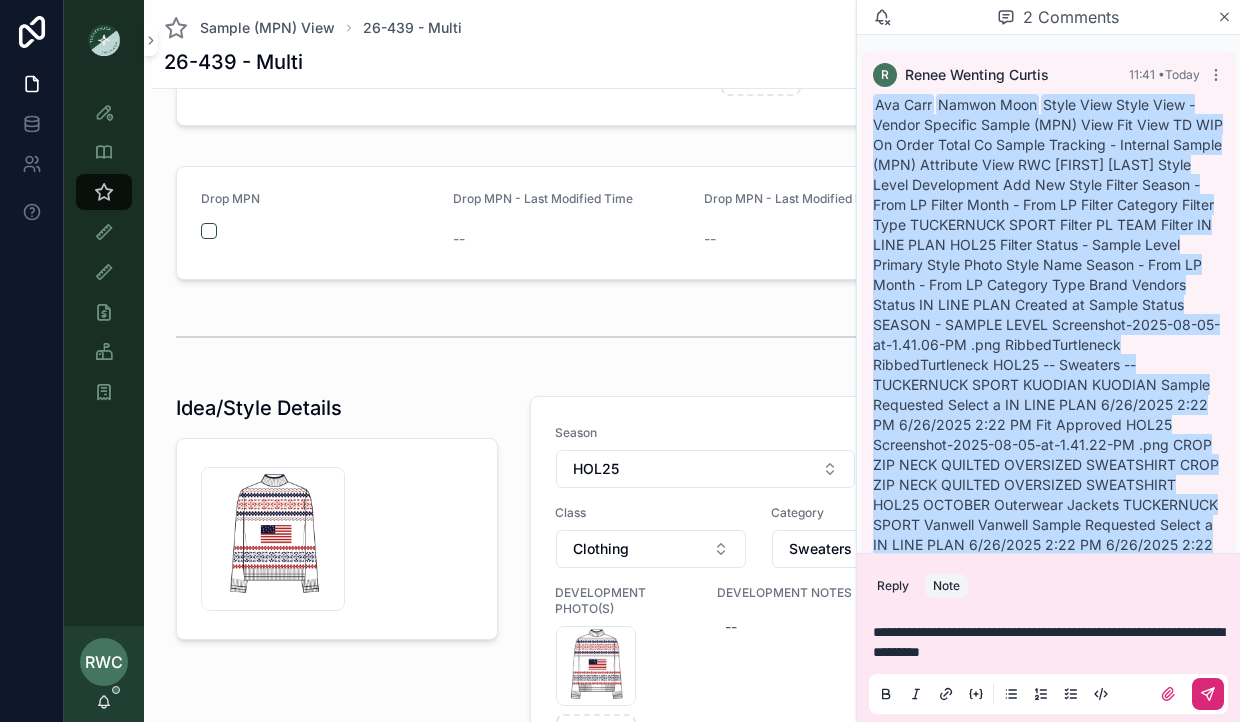 click 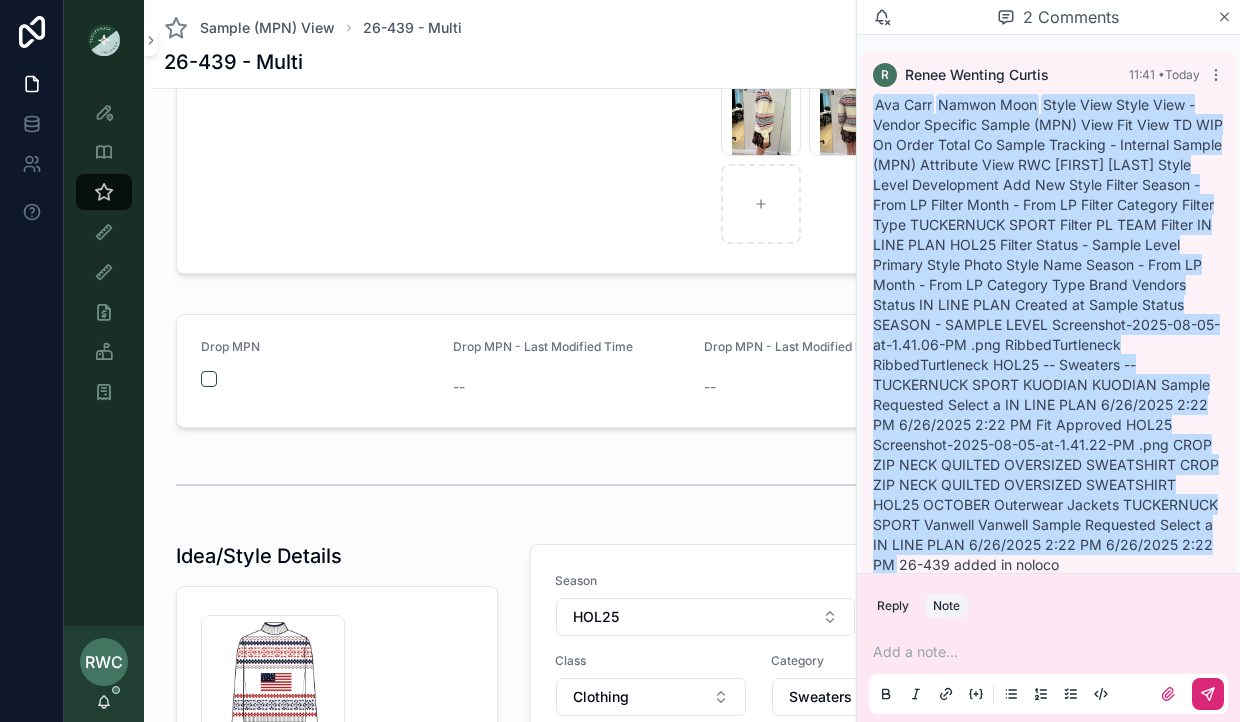 scroll, scrollTop: 0, scrollLeft: 0, axis: both 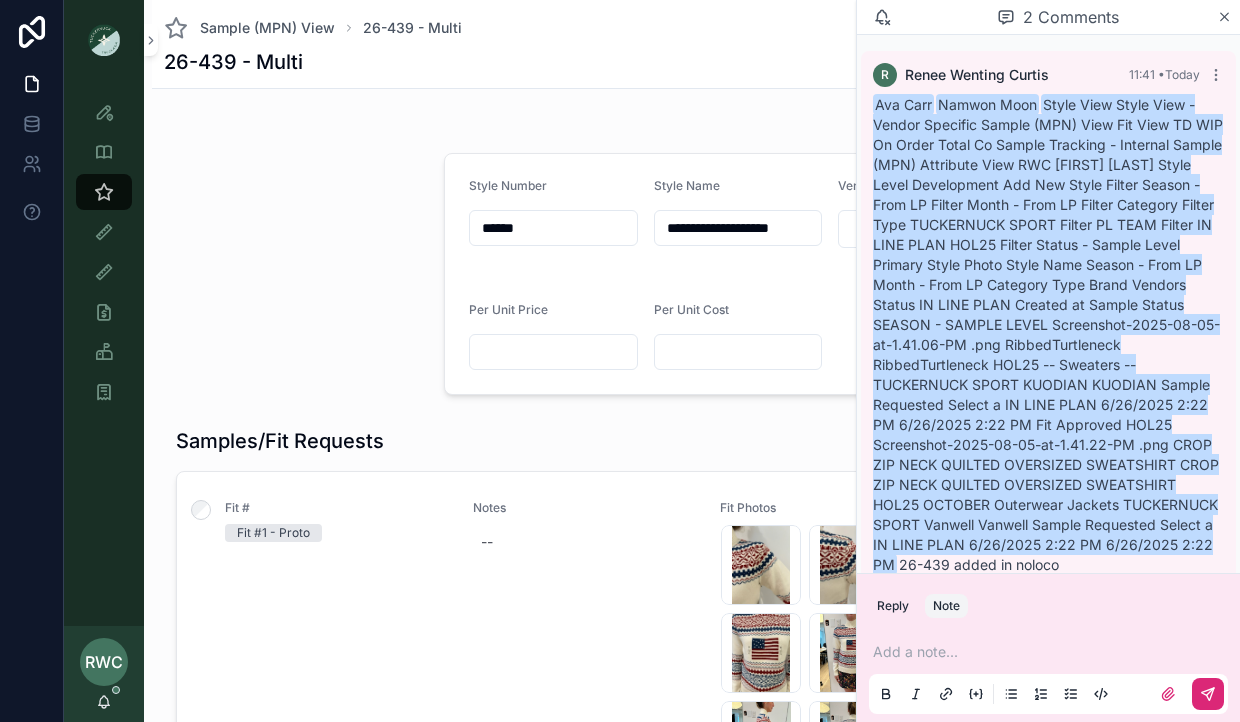 click at bounding box center (294, 274) 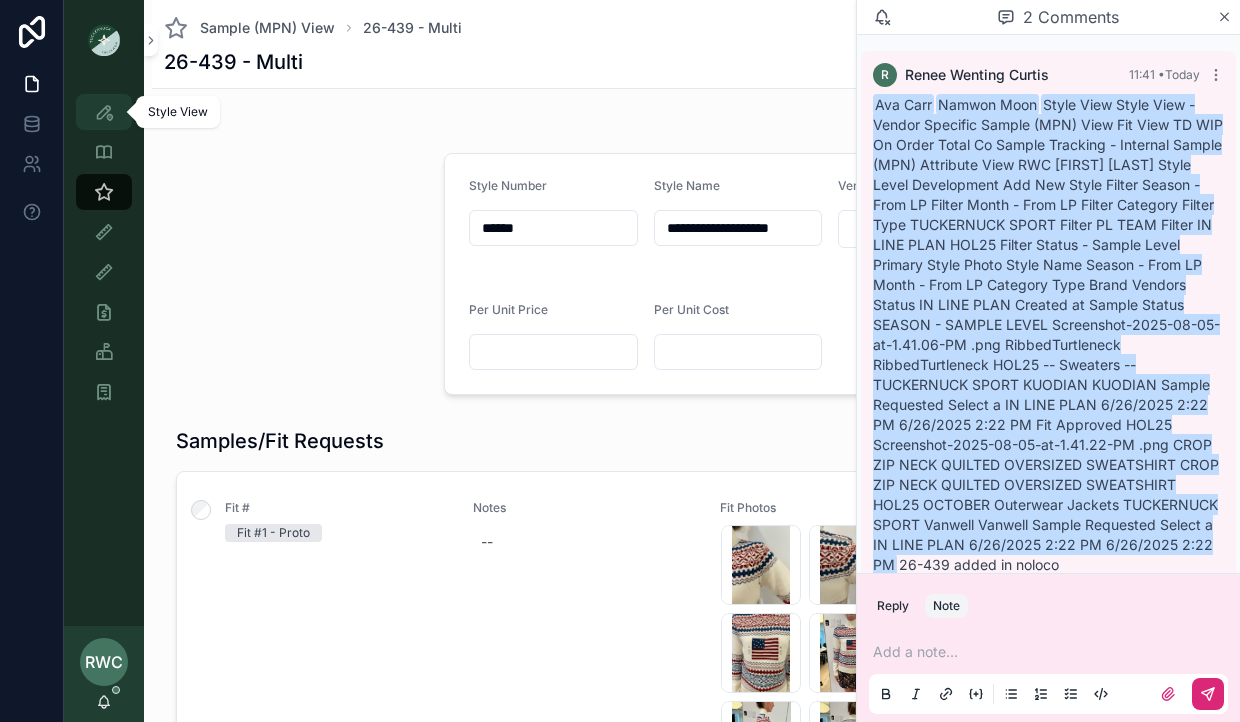 click at bounding box center (104, 112) 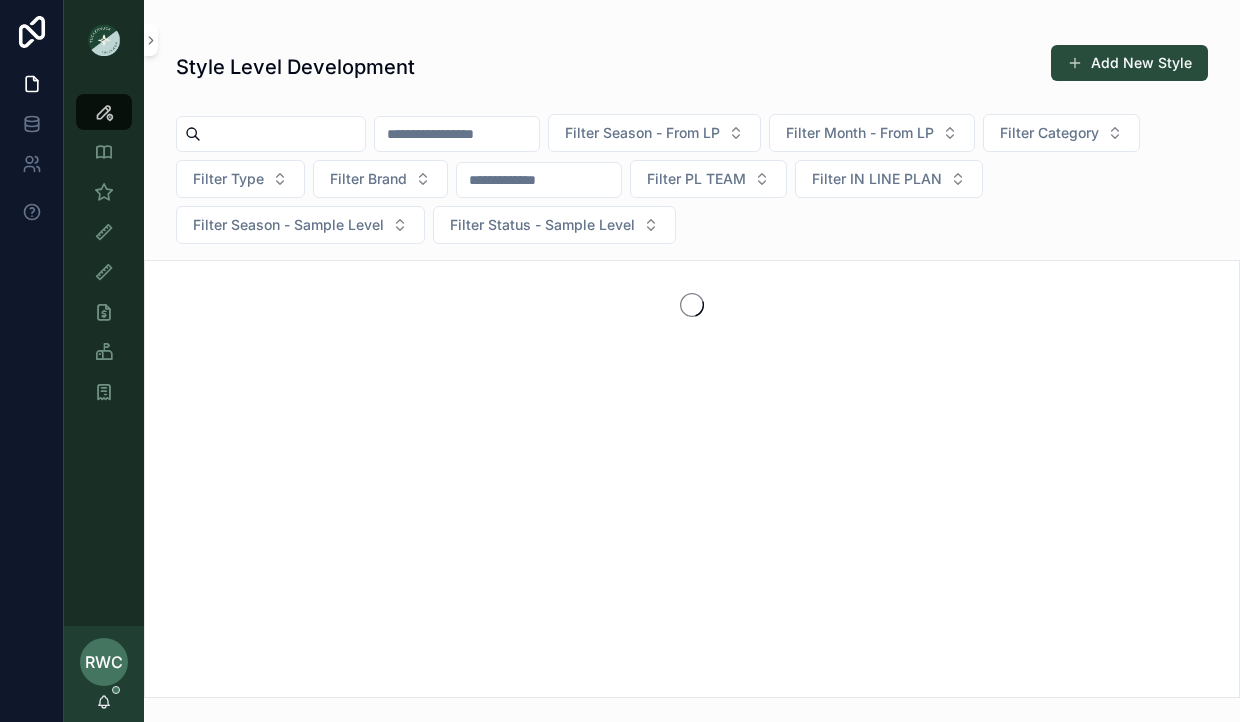 click at bounding box center [283, 134] 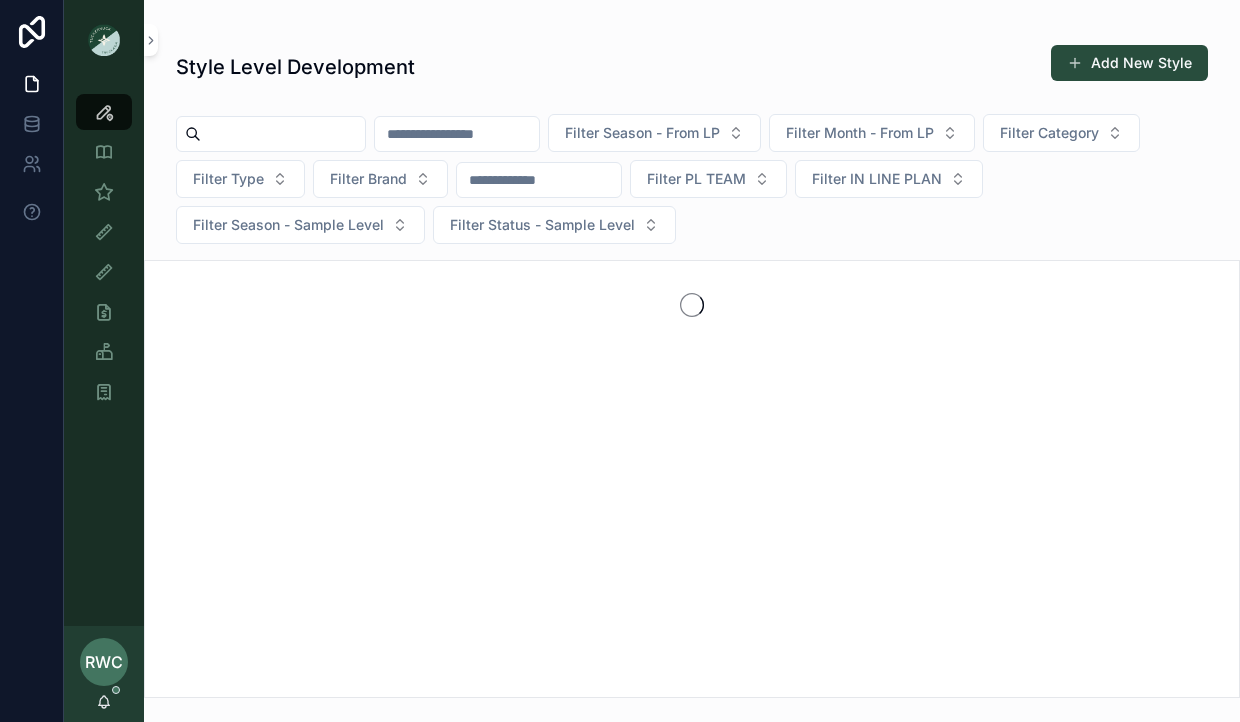 click at bounding box center (457, 134) 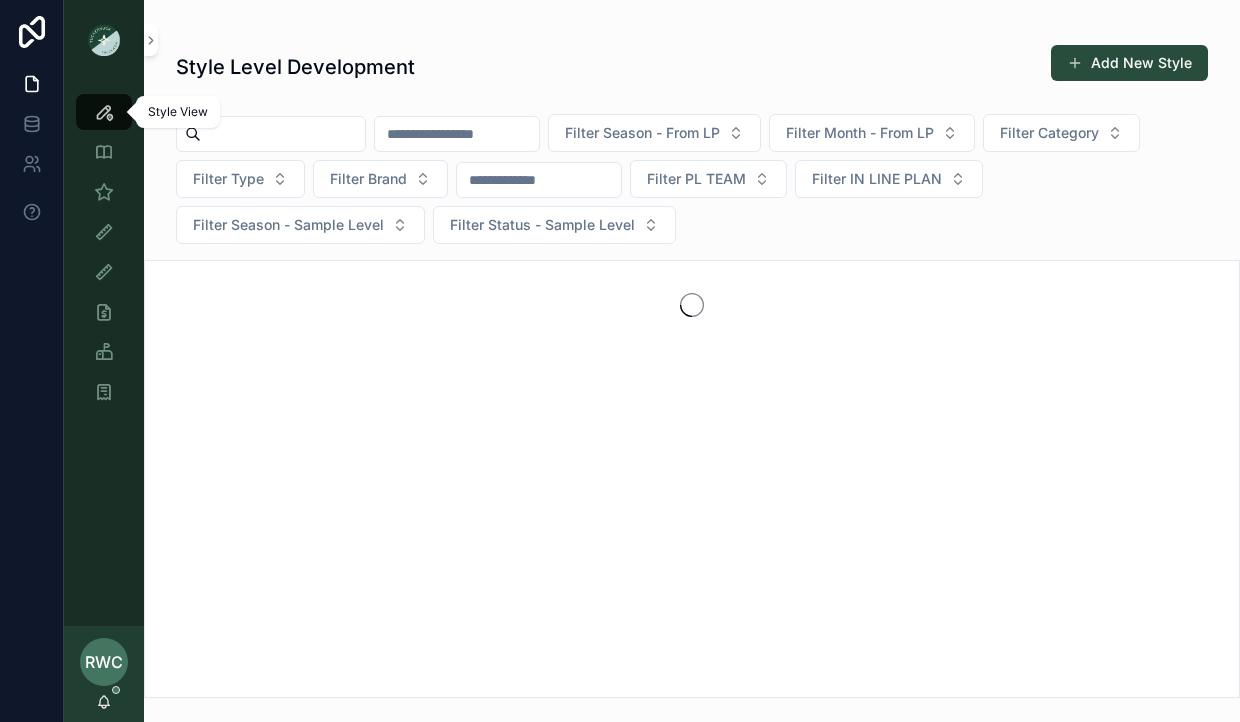 click at bounding box center (104, 112) 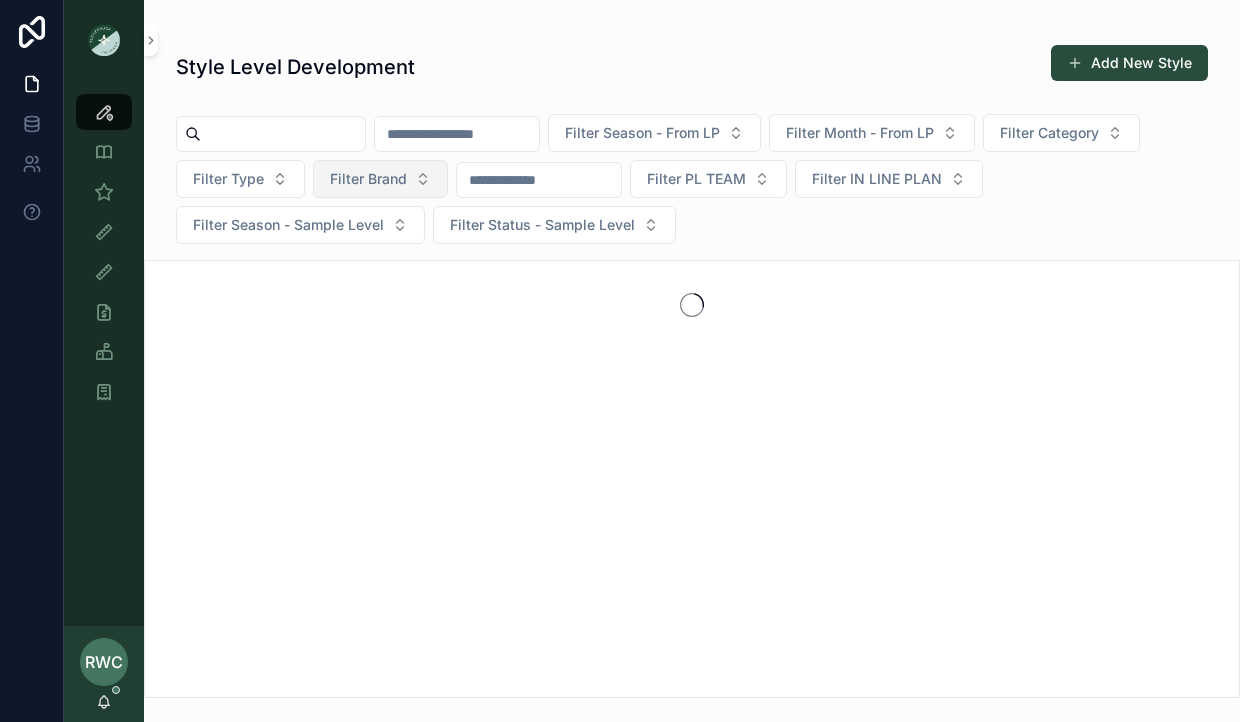 click on "Filter Brand" at bounding box center (368, 179) 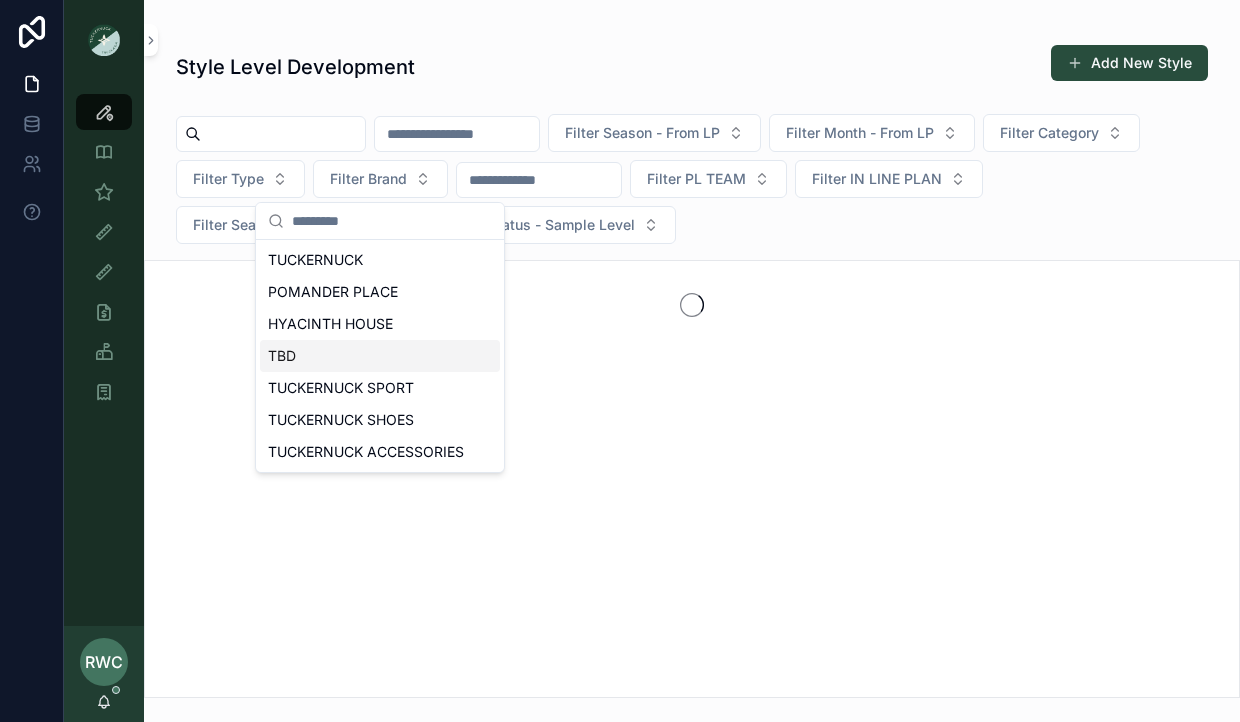 click on "TUCKERNUCK SPORT" at bounding box center [380, 388] 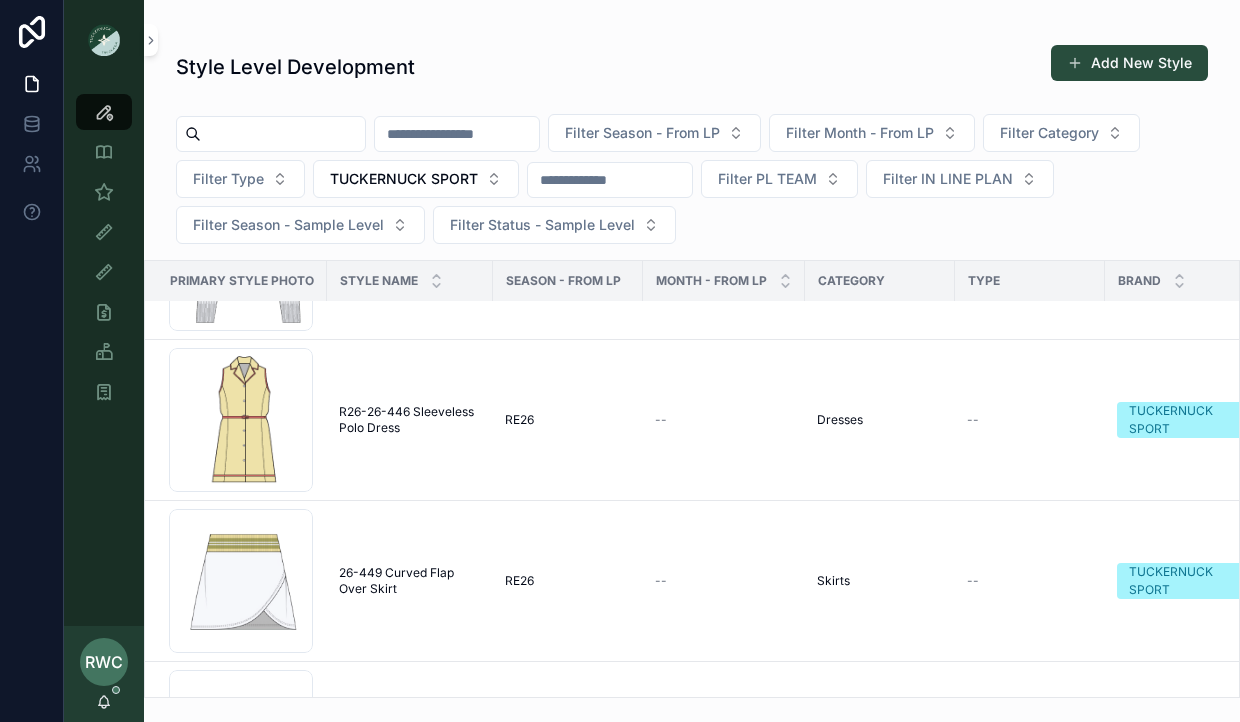 scroll, scrollTop: 269, scrollLeft: 0, axis: vertical 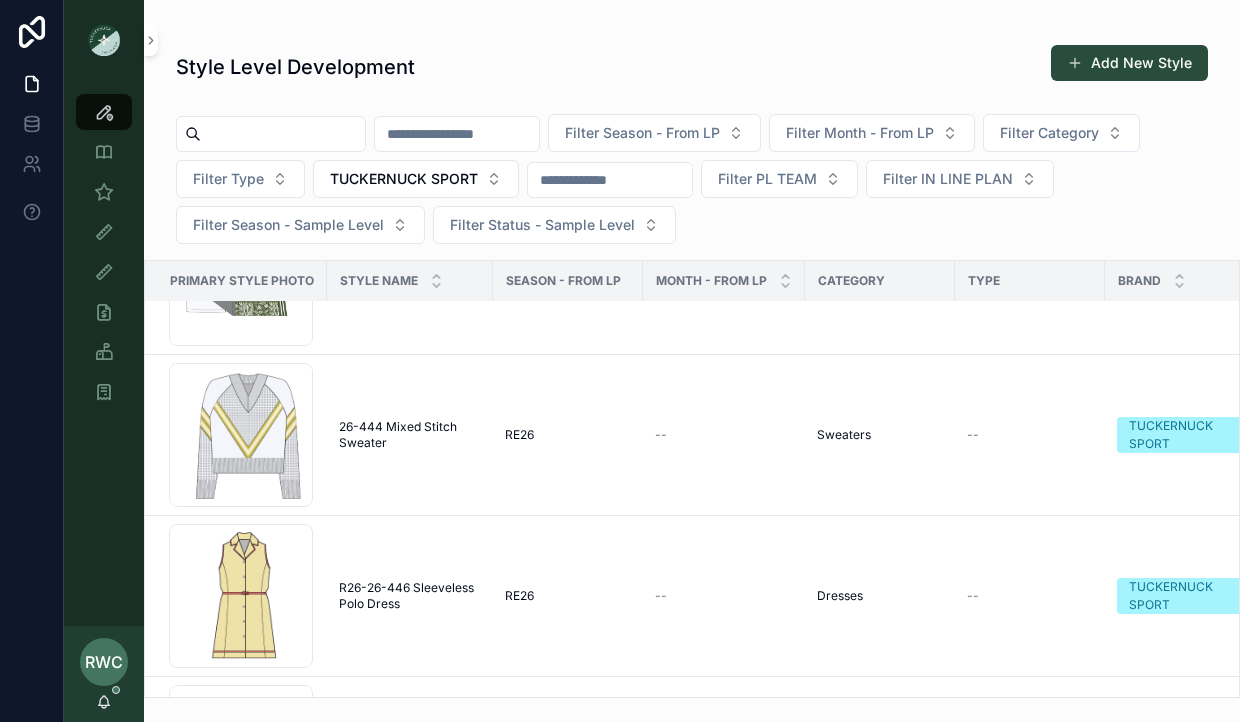 click at bounding box center (610, 180) 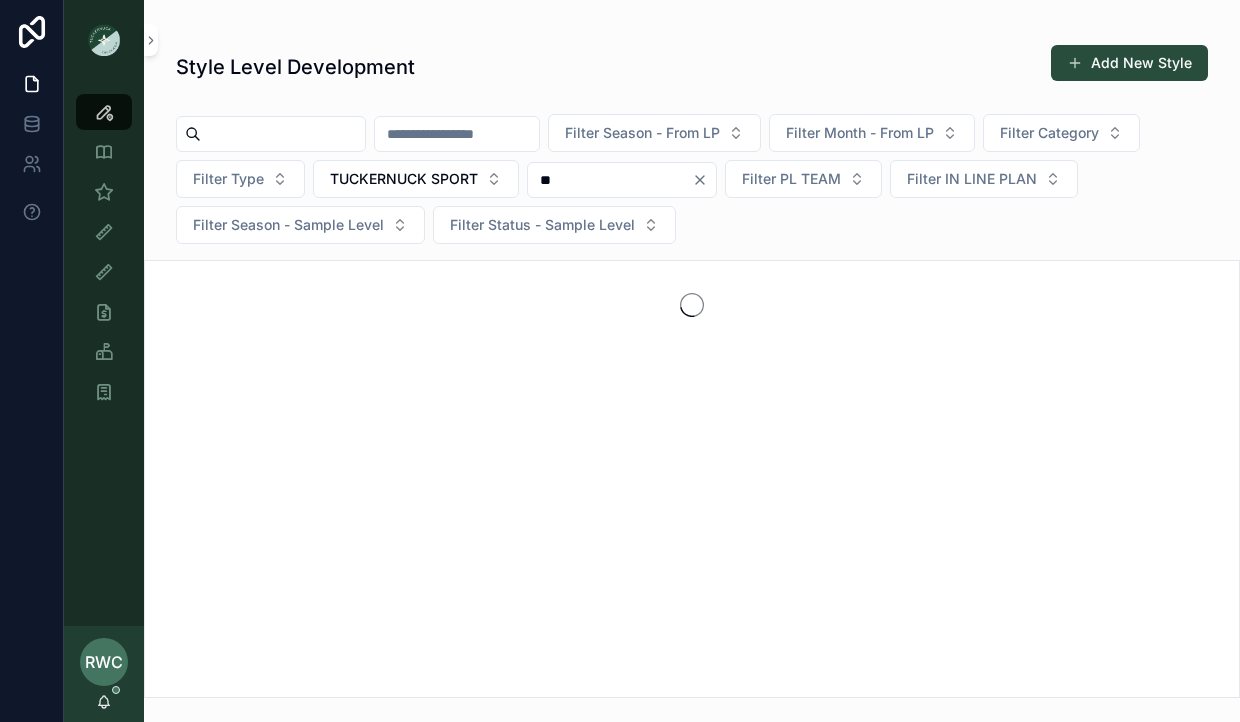 type on "*" 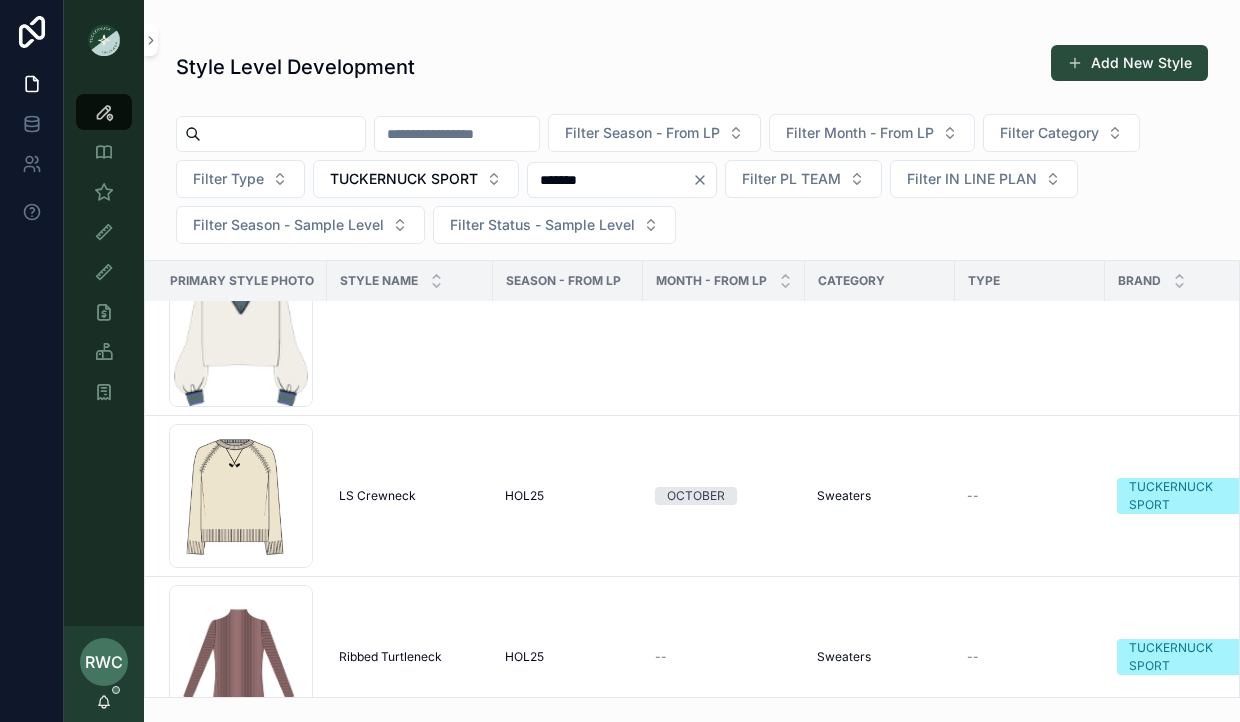scroll, scrollTop: 832, scrollLeft: 0, axis: vertical 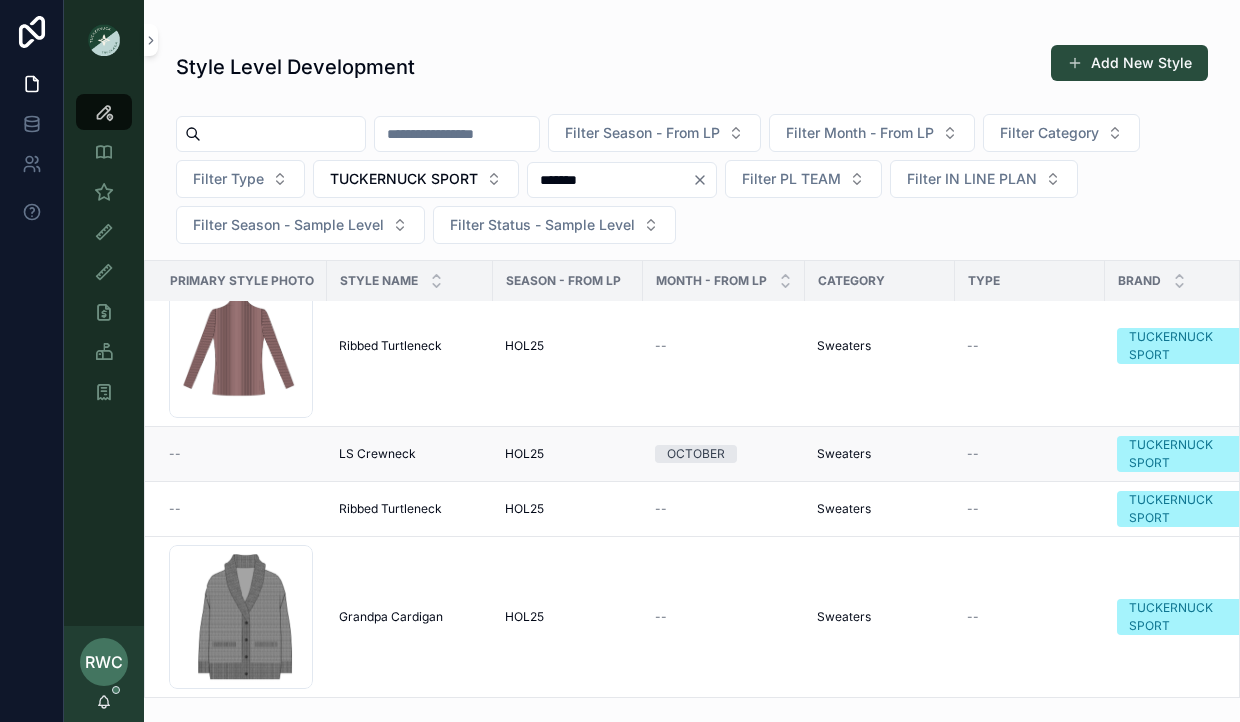 type on "*******" 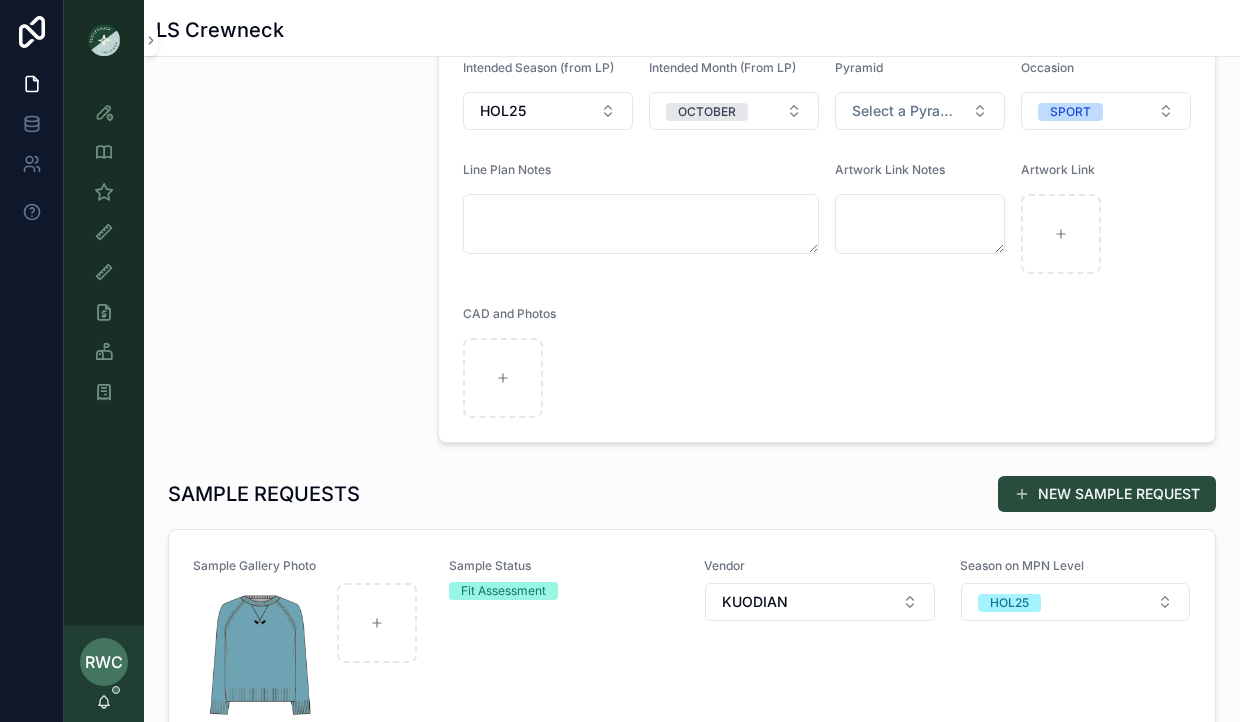 scroll, scrollTop: 0, scrollLeft: 0, axis: both 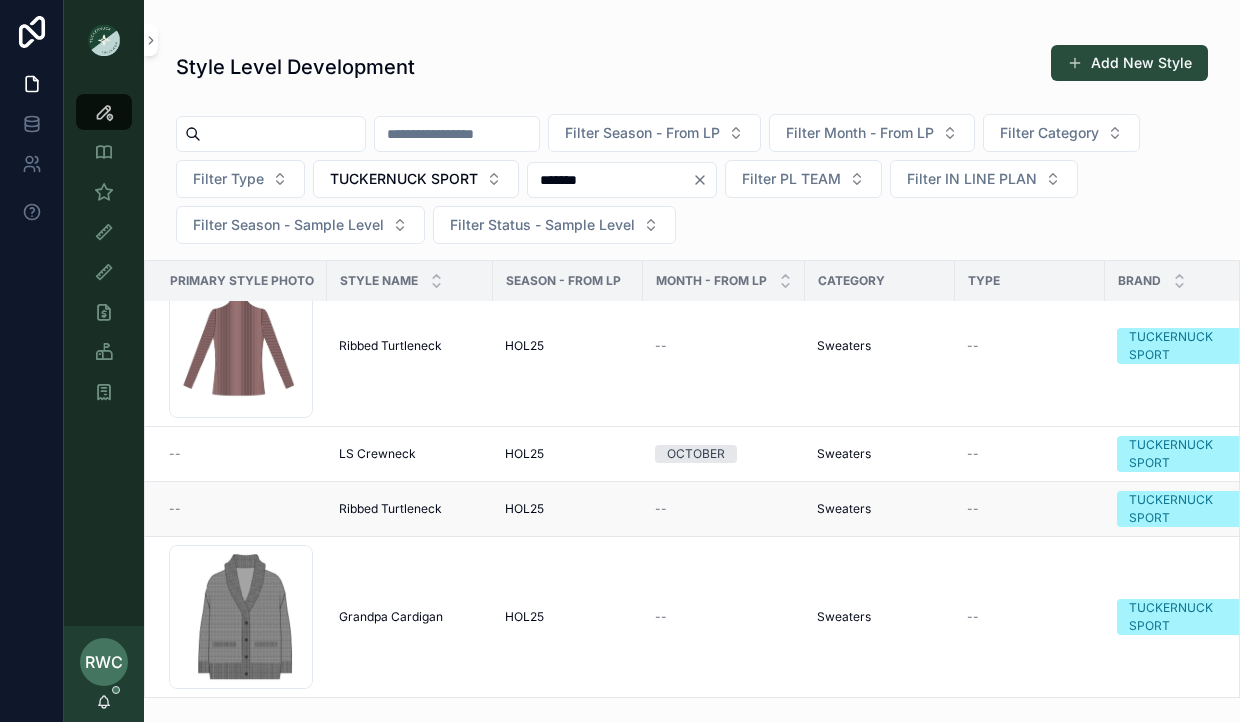 click on "--" at bounding box center (236, 509) 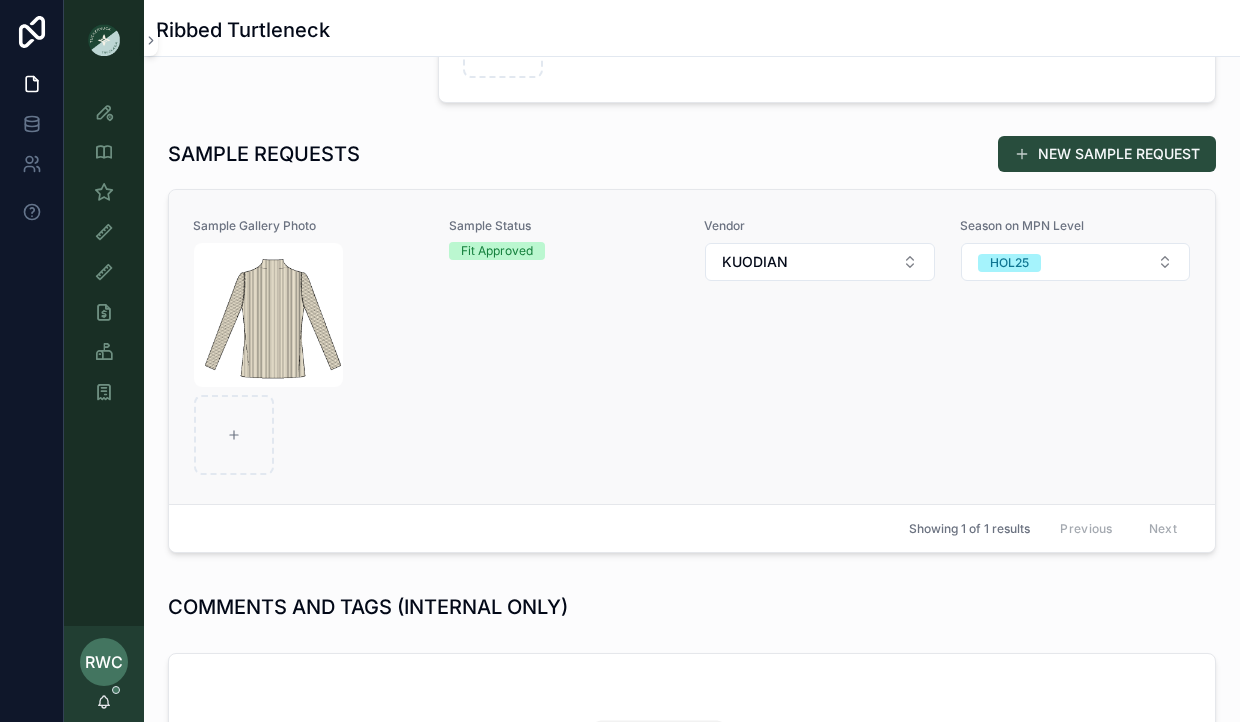 scroll, scrollTop: 876, scrollLeft: 0, axis: vertical 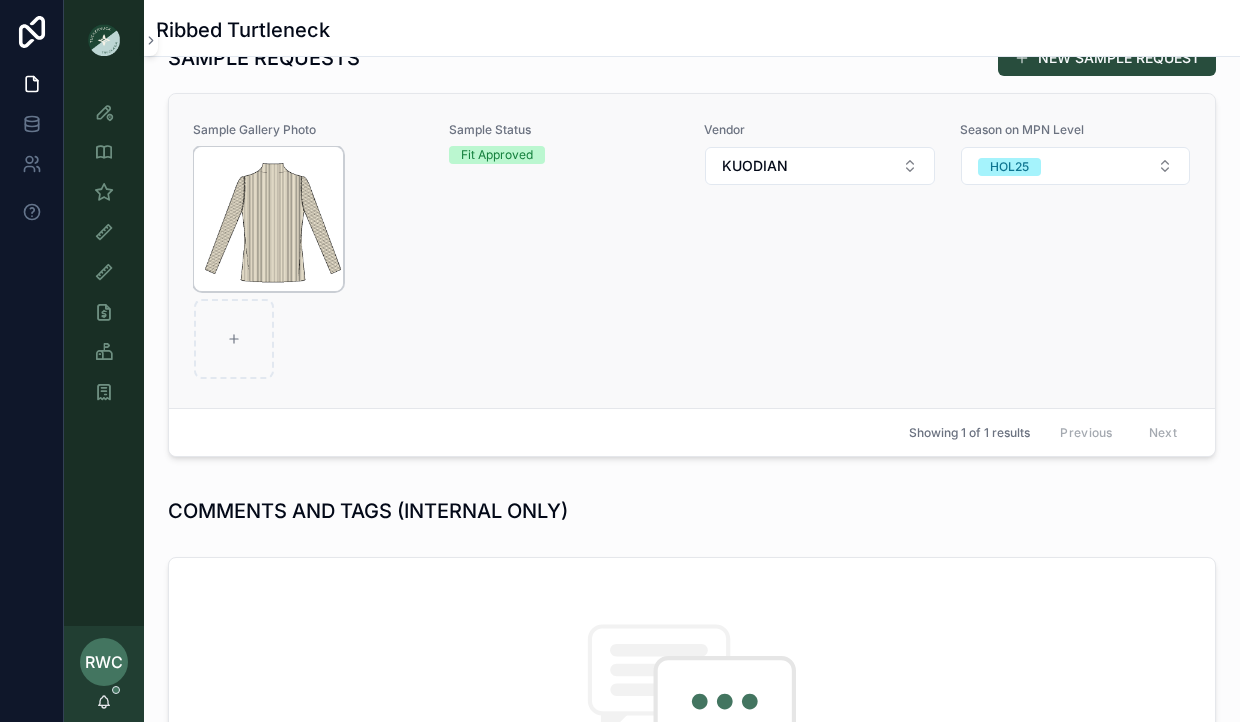 click at bounding box center [268, 219] 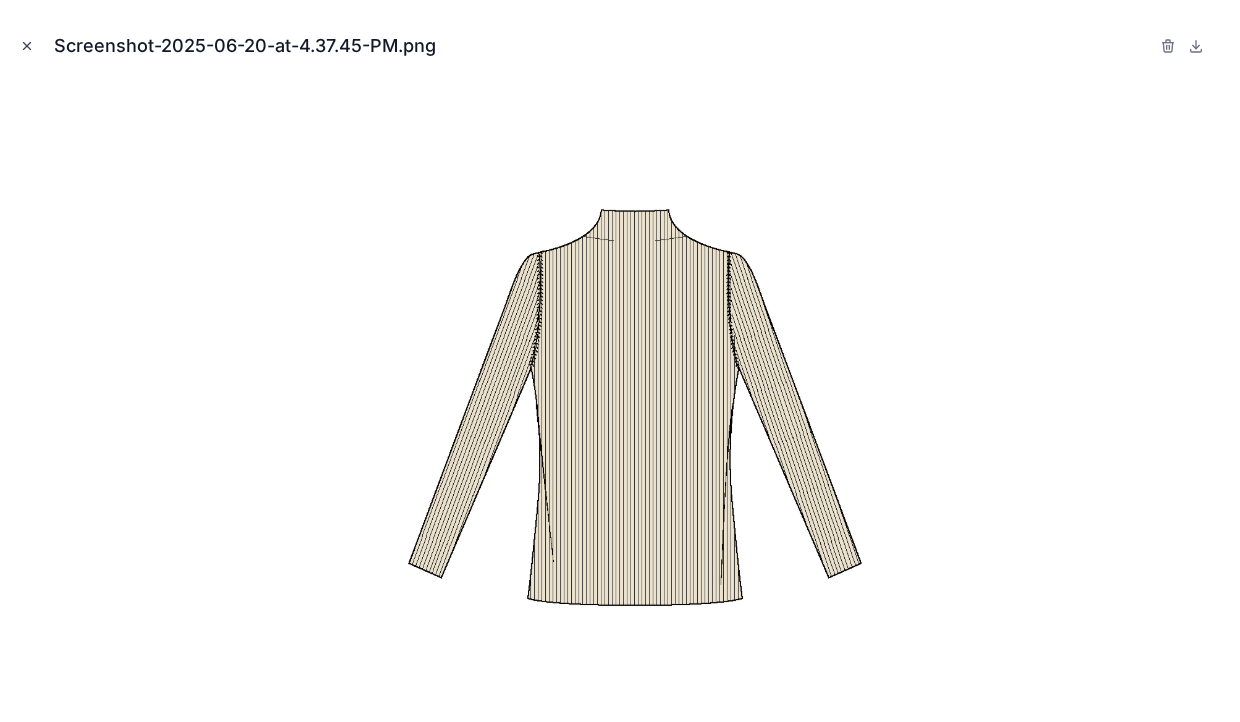 click 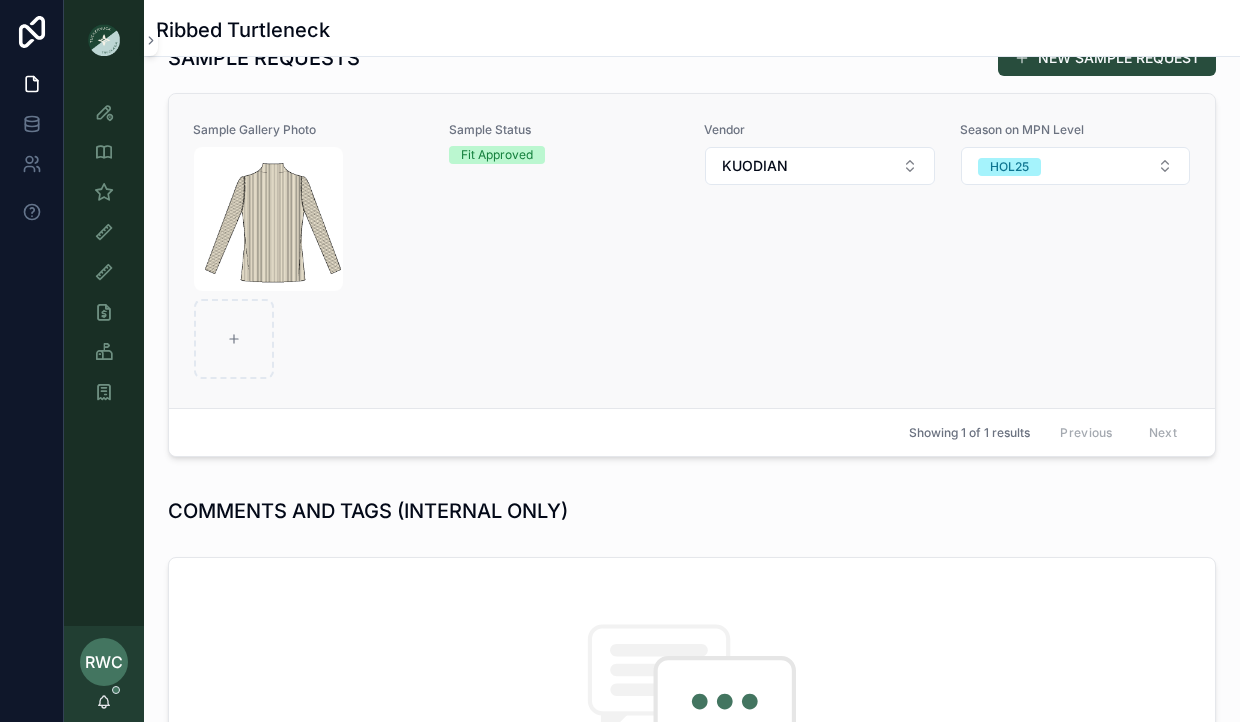 scroll, scrollTop: 0, scrollLeft: 0, axis: both 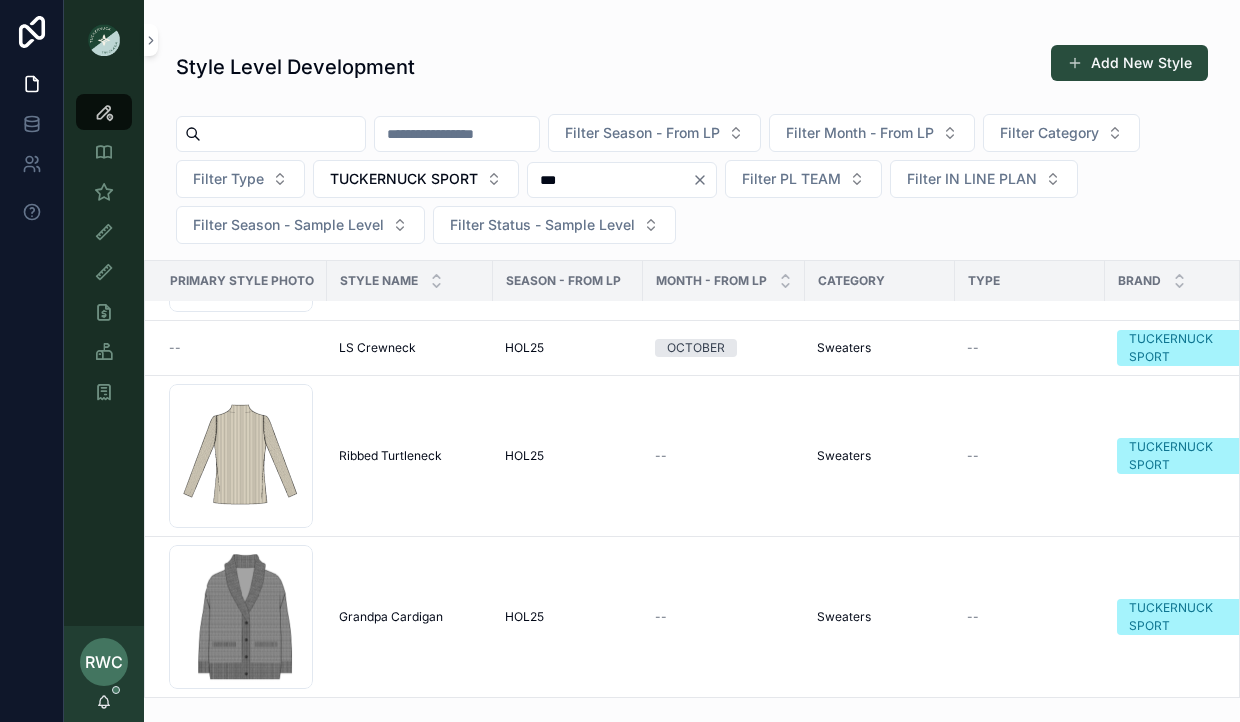 type on "***" 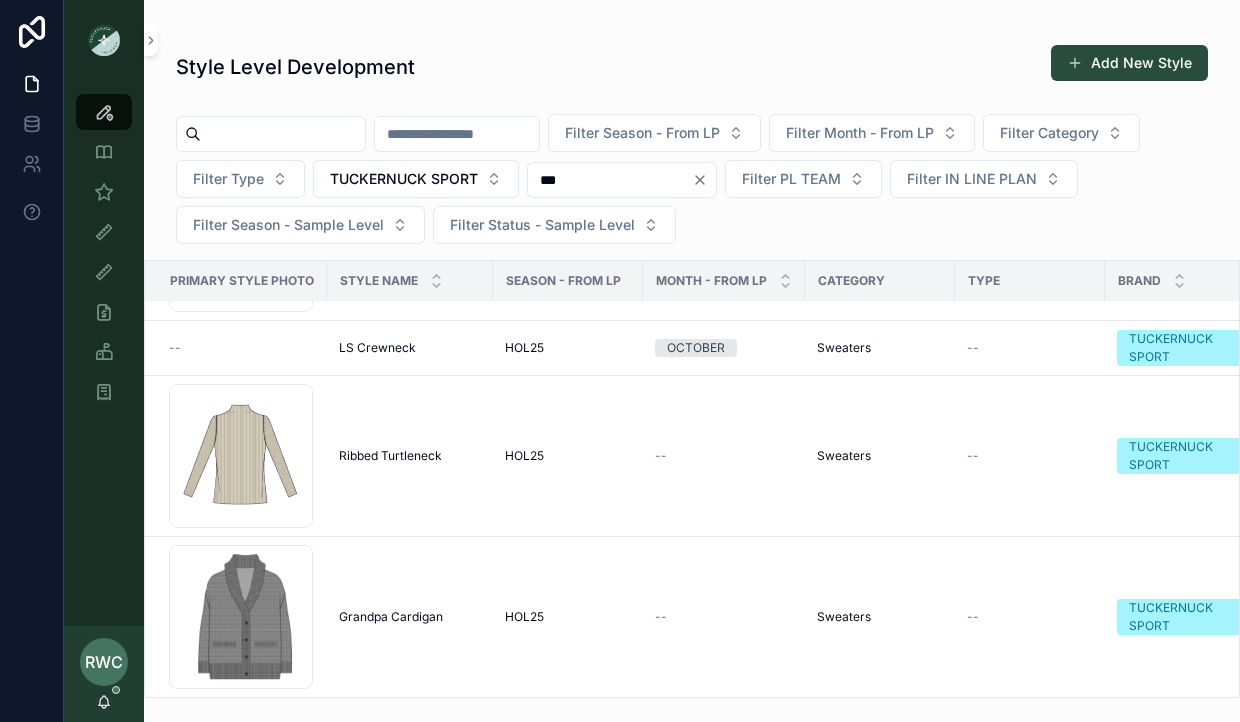 click 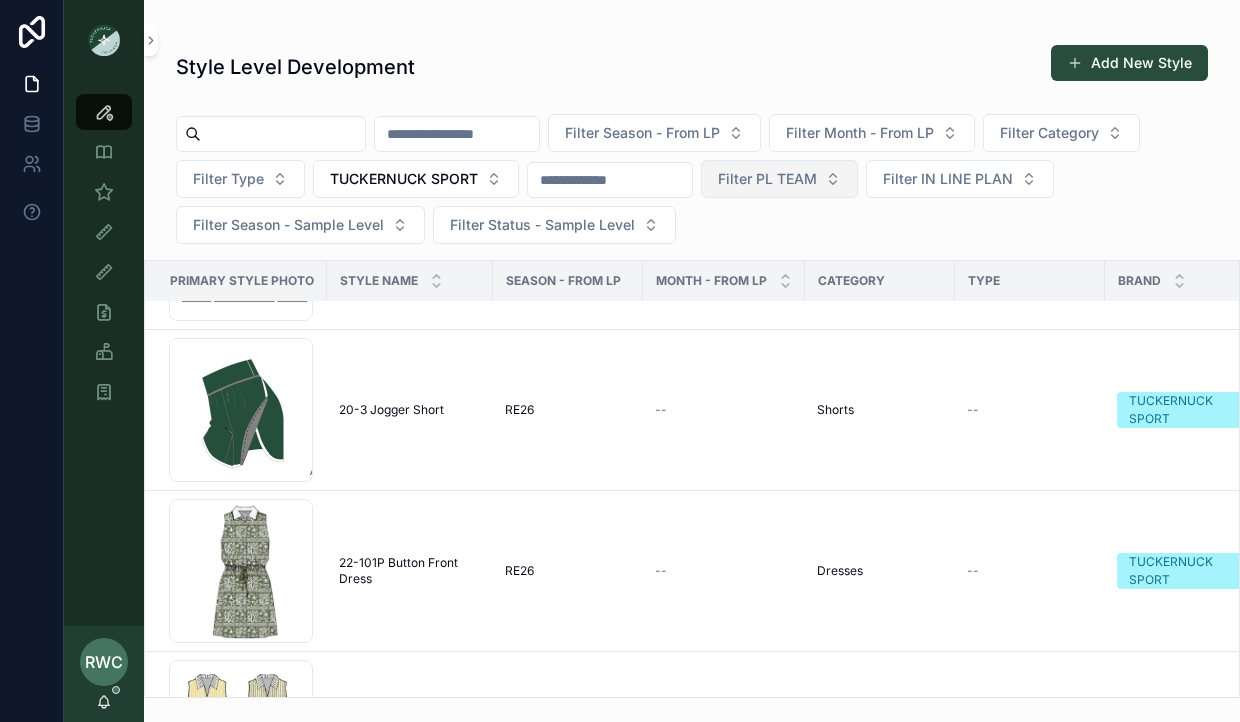 scroll, scrollTop: 786, scrollLeft: 0, axis: vertical 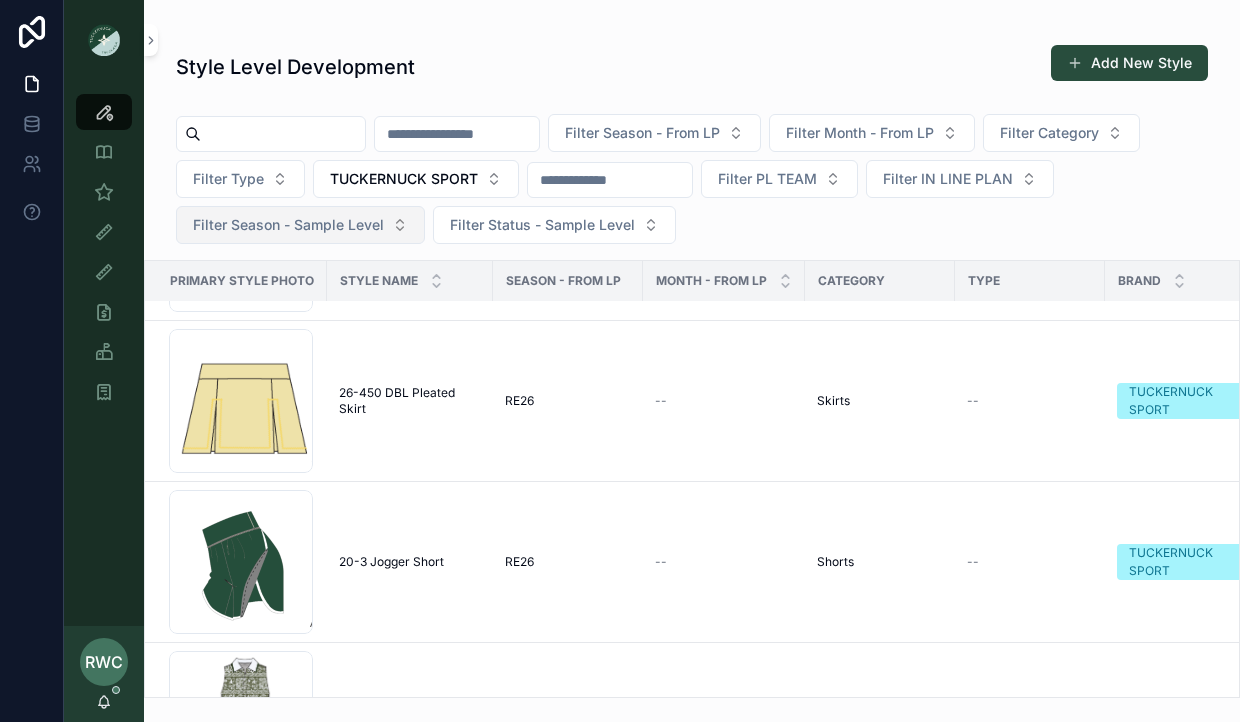 click on "Filter Season - Sample Level" at bounding box center [288, 225] 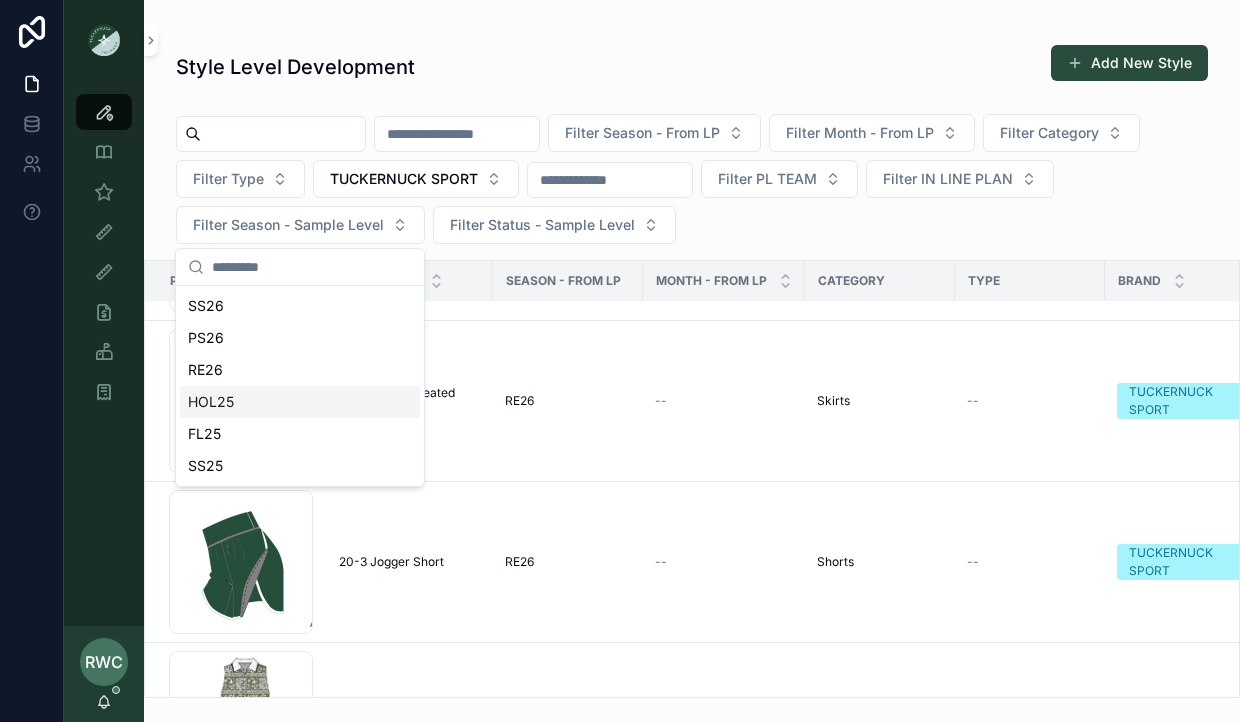 click on "HOL25" at bounding box center [300, 402] 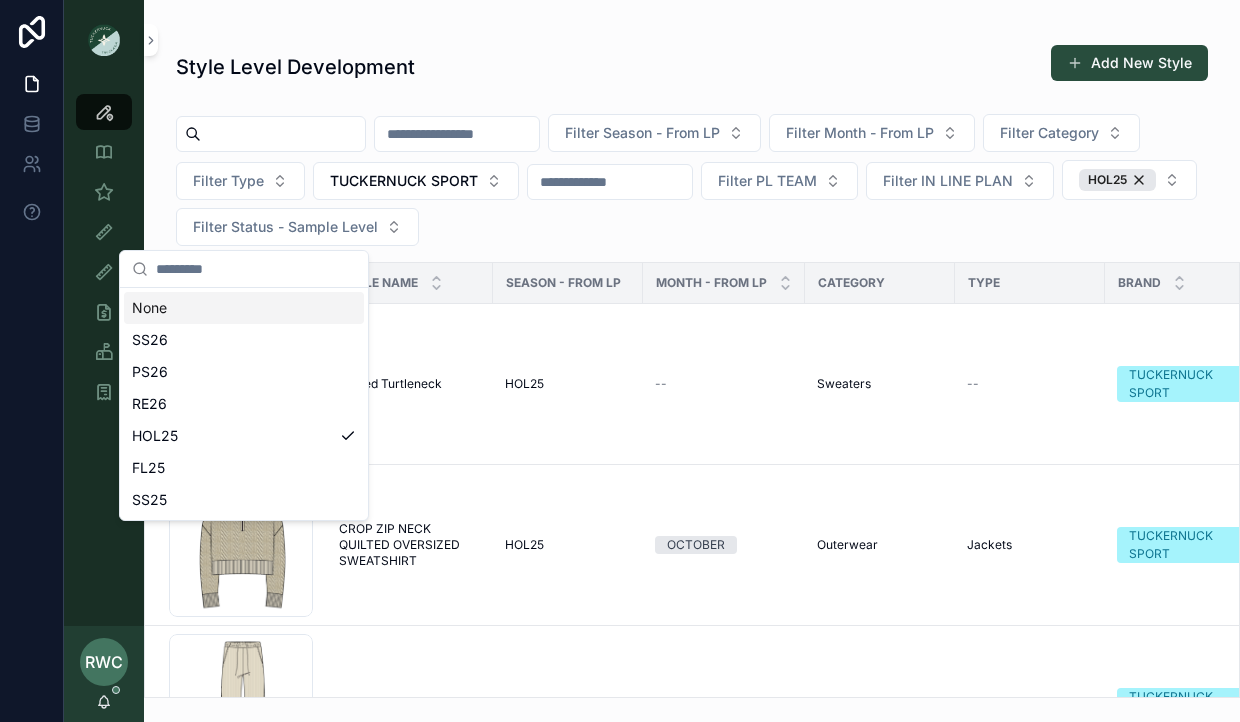 click on "Style Level Development Add New Style" at bounding box center [692, 67] 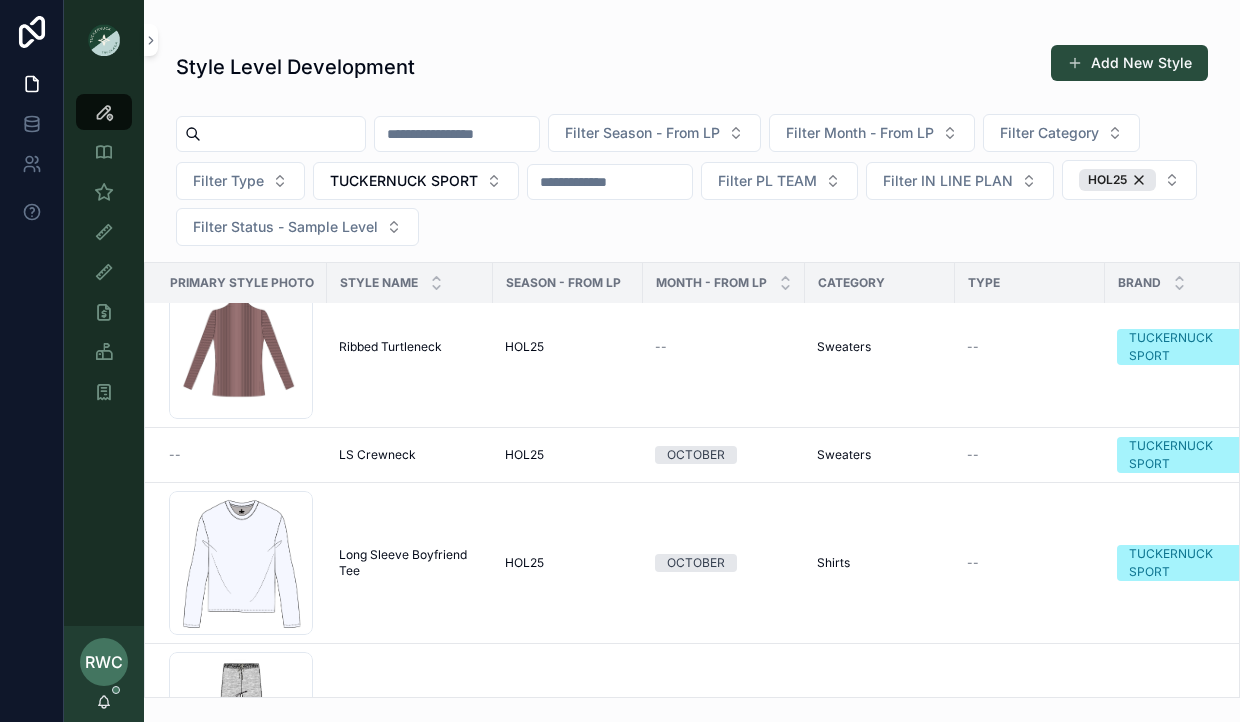 scroll, scrollTop: 1836, scrollLeft: 0, axis: vertical 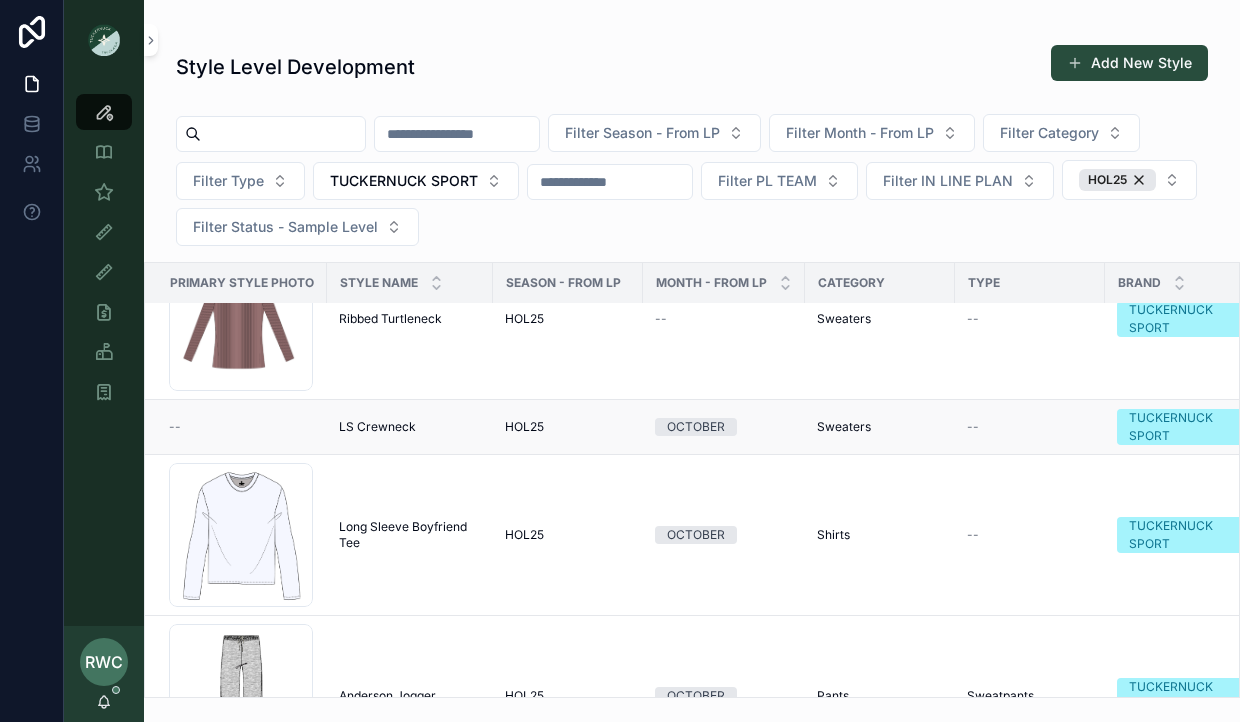 click on "--" at bounding box center [242, 427] 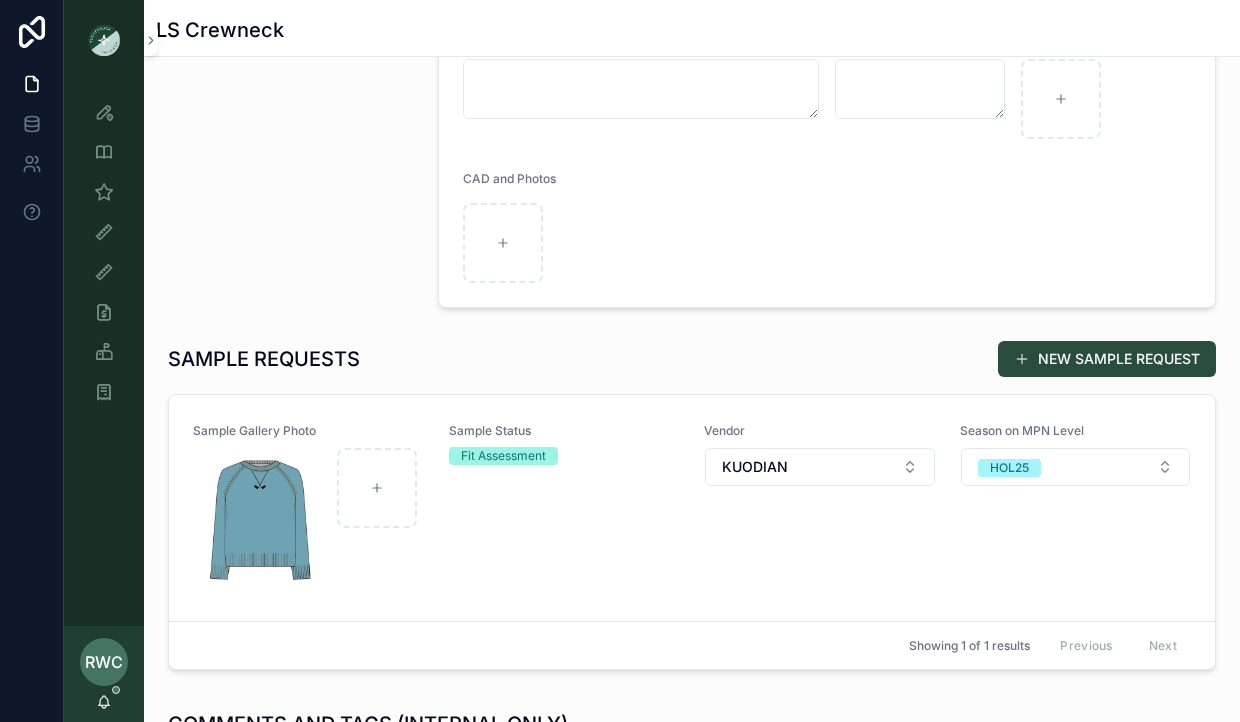 scroll, scrollTop: 636, scrollLeft: 0, axis: vertical 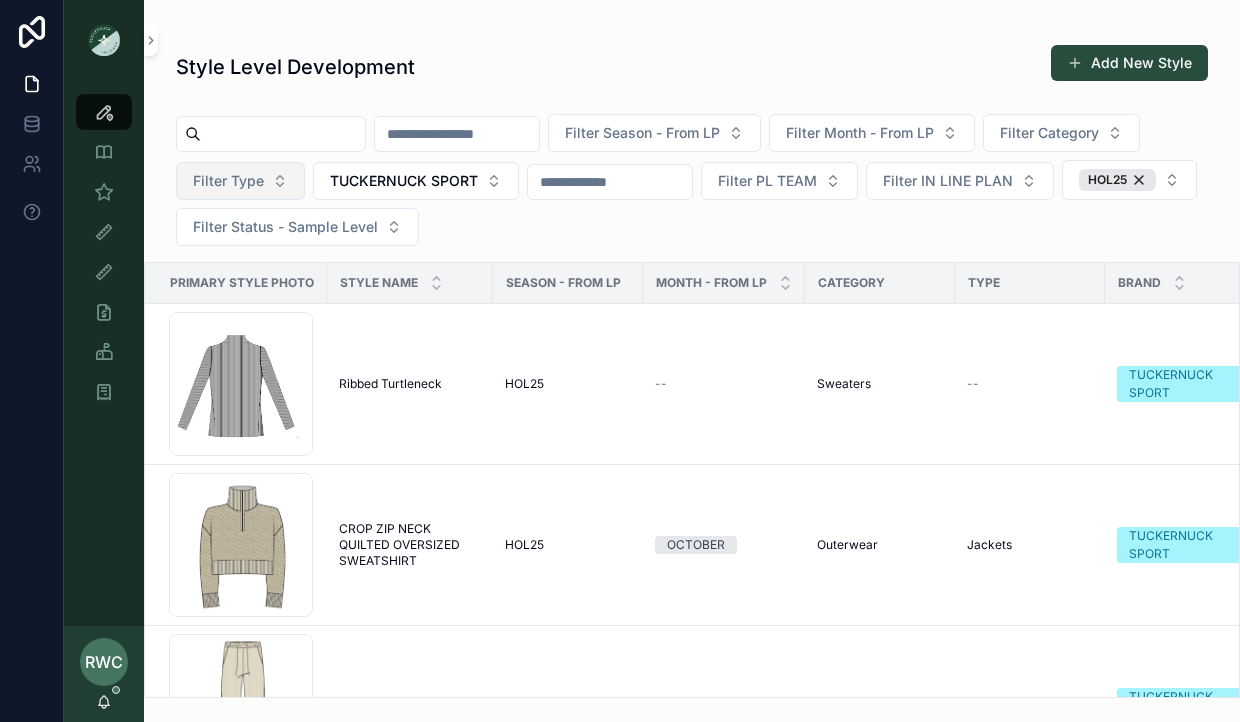 click on "Filter Type" at bounding box center (228, 181) 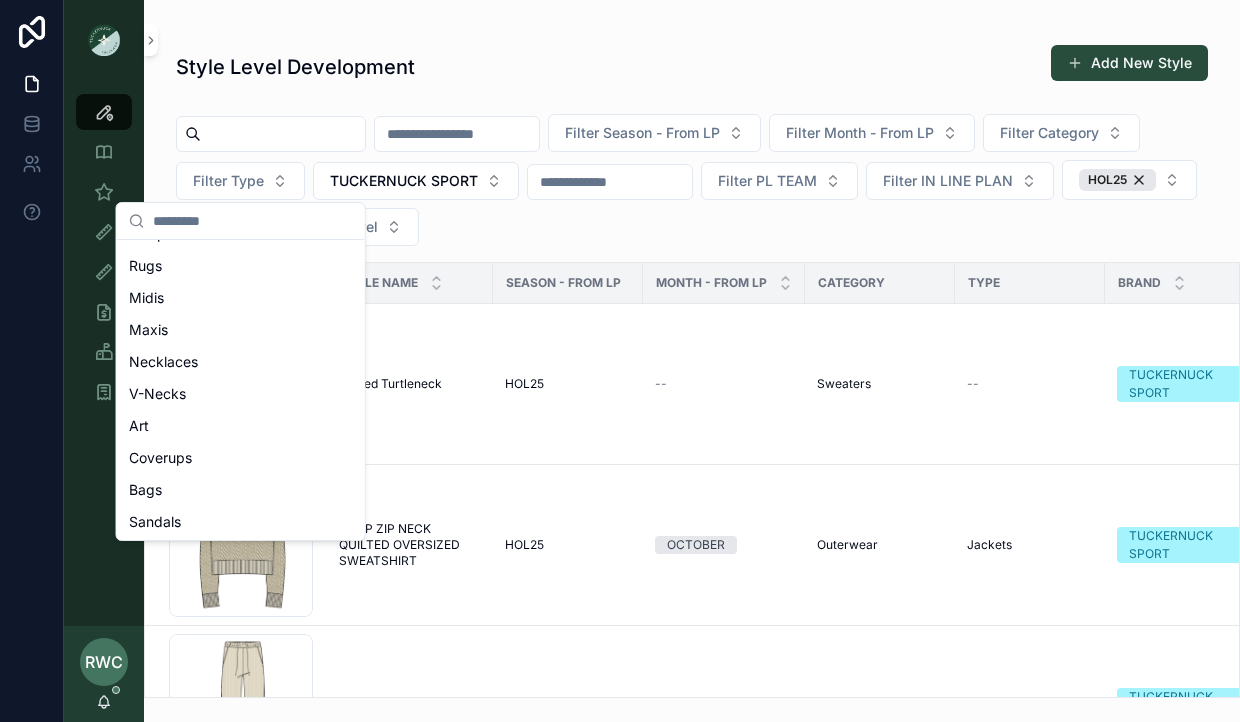 scroll, scrollTop: 294, scrollLeft: 0, axis: vertical 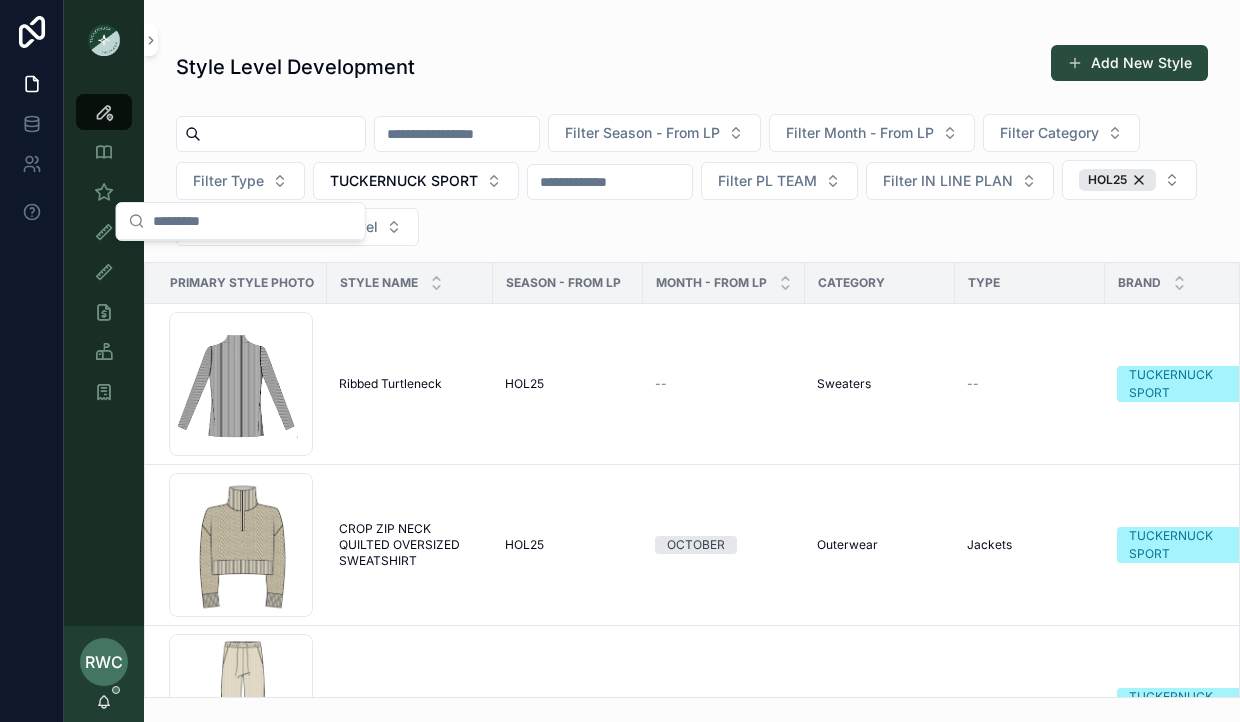click on "Style Level Development Add New Style" at bounding box center (692, 67) 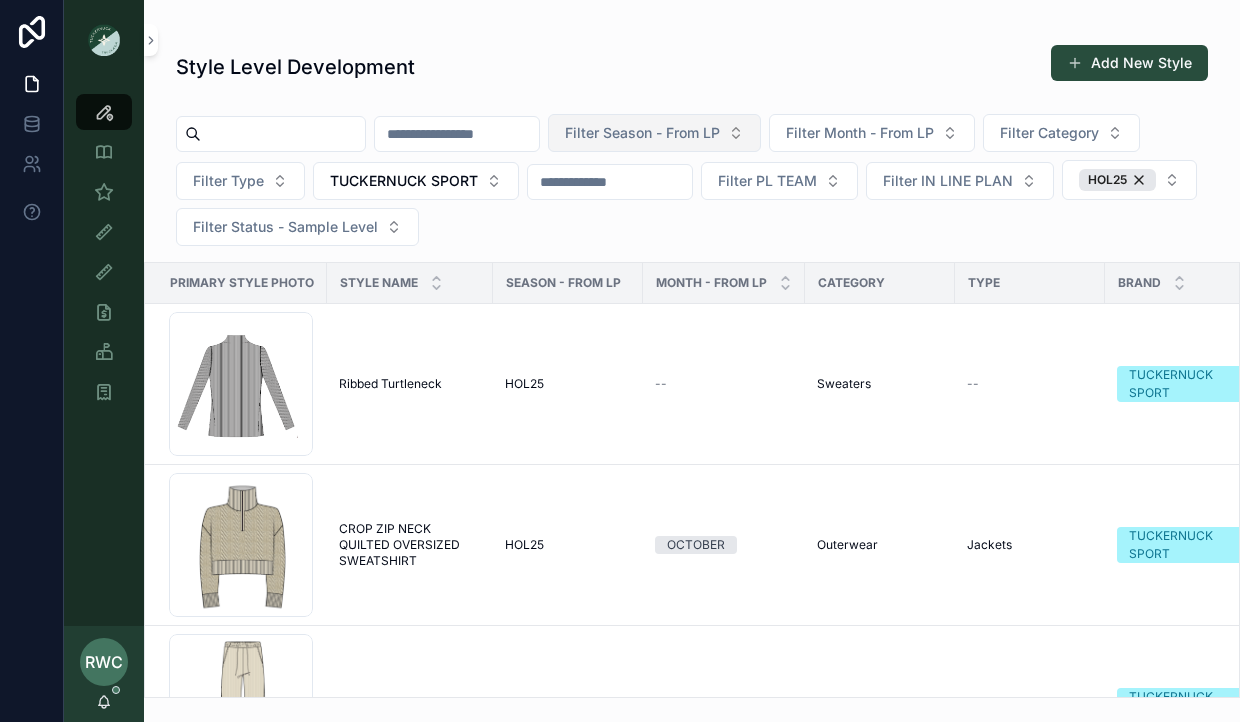 click on "Filter Season - From LP" at bounding box center (642, 133) 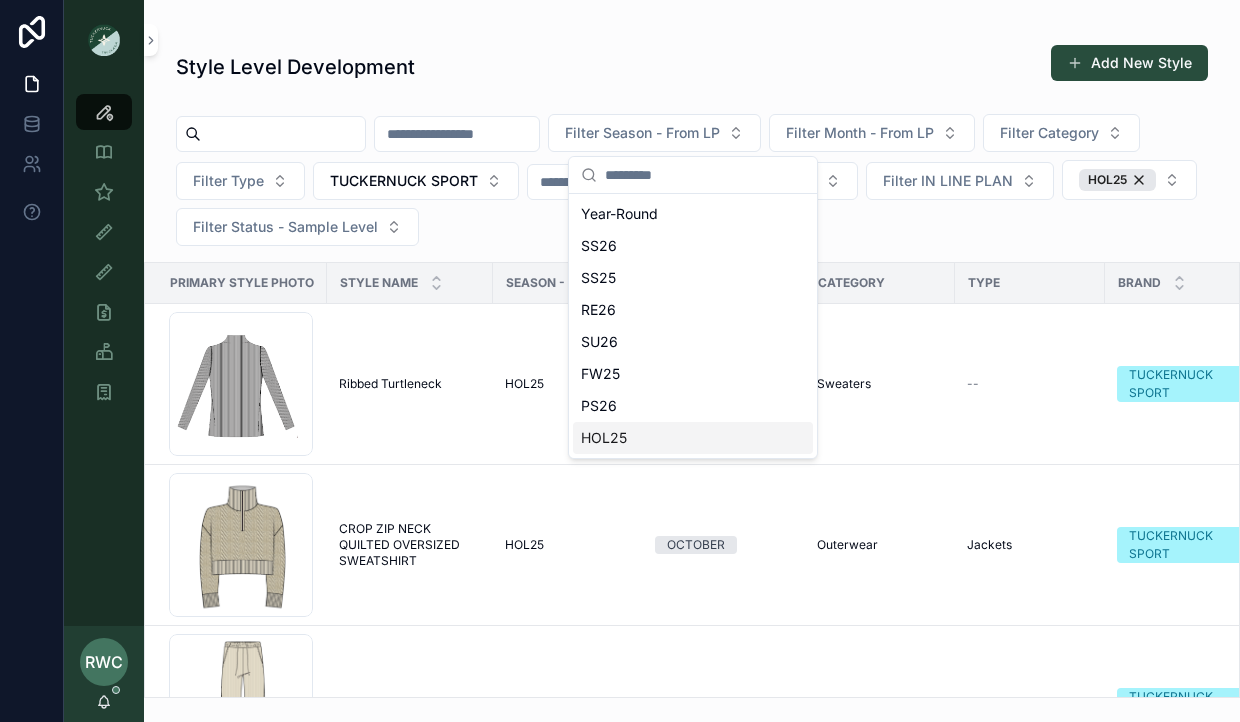 click on "HOL25" at bounding box center [604, 438] 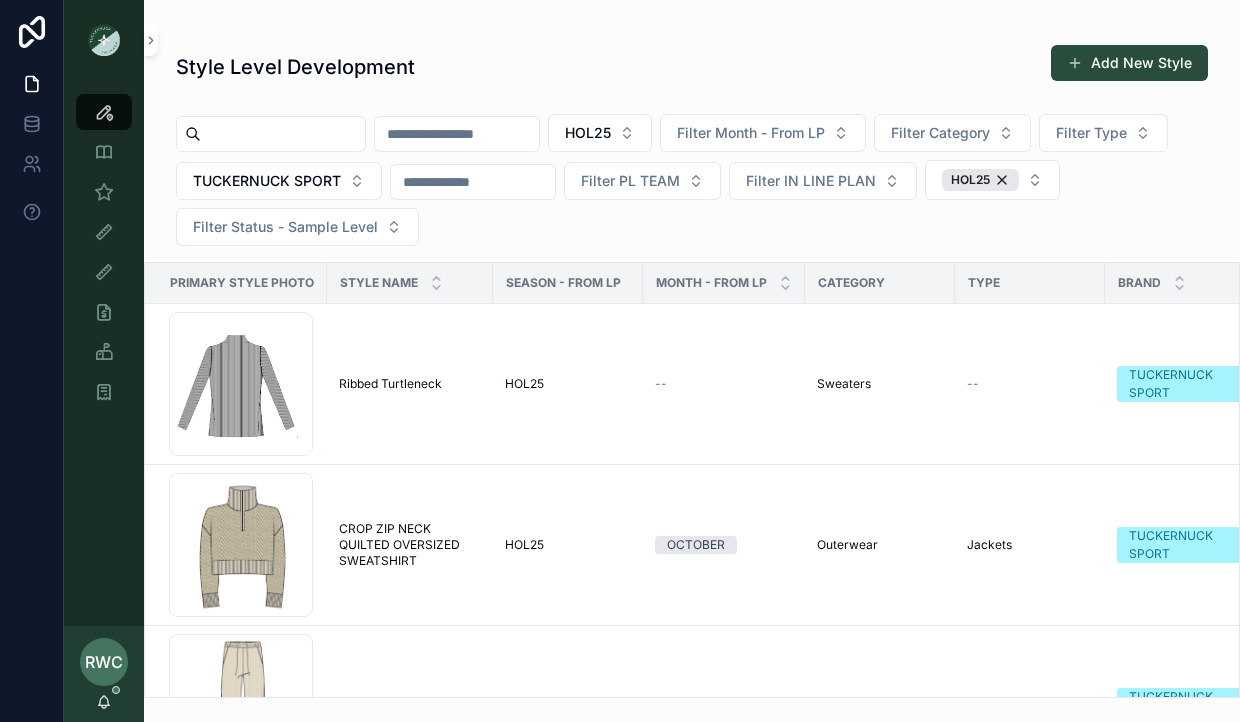 click on "Style Level Development Add New Style HOL25 Filter Month - From LP Filter Category Filter Type TUCKERNUCK SPORT Filter PL TEAM Filter IN LINE PLAN HOL25 Filter Status - Sample Level Primary Style Photo Style Name Season - From LP Month - From LP Category Type Brand Vendors  Status IN LINE PLAN Created at Sample Status SEASON - SAMPLE LEVEL Screenshot-2025-08-05-at-1.41.06-PM .png RibbedTurtleneck RibbedTurtleneck HOL25 -- Sweaters -- TUCKERNUCK SPORT KUODIAN KUODIAN Sample Requested Select a IN LINE PLAN 6/26/2025 2:22 PM 6/26/2025 2:22 PM Fit Approved HOL25 Screenshot-2025-08-05-at-1.41.22-PM .png CROP ZIP NECK QUILTED OVERSIZED SWEATSHIRT CROP ZIP NECK QUILTED OVERSIZED SWEATSHIRT HOL25 OCTOBER Outerwear Jackets TUCKERNUCK SPORT Vanwell Vanwell Sample Requested Select a IN LINE PLAN 6/26/2025 2:22 PM 6/26/2025 2:22 PM Fit Approved HOL25 Screenshot-2025-08-05-at-1.42.19-PM .png Anderson Jogger Anderson Jogger HOL25 -- Pants Sweatpants TUCKERNUCK SPORT Vanwell Vanwell Sample Requested Select a IN LINE PLAN" at bounding box center [692, 349] 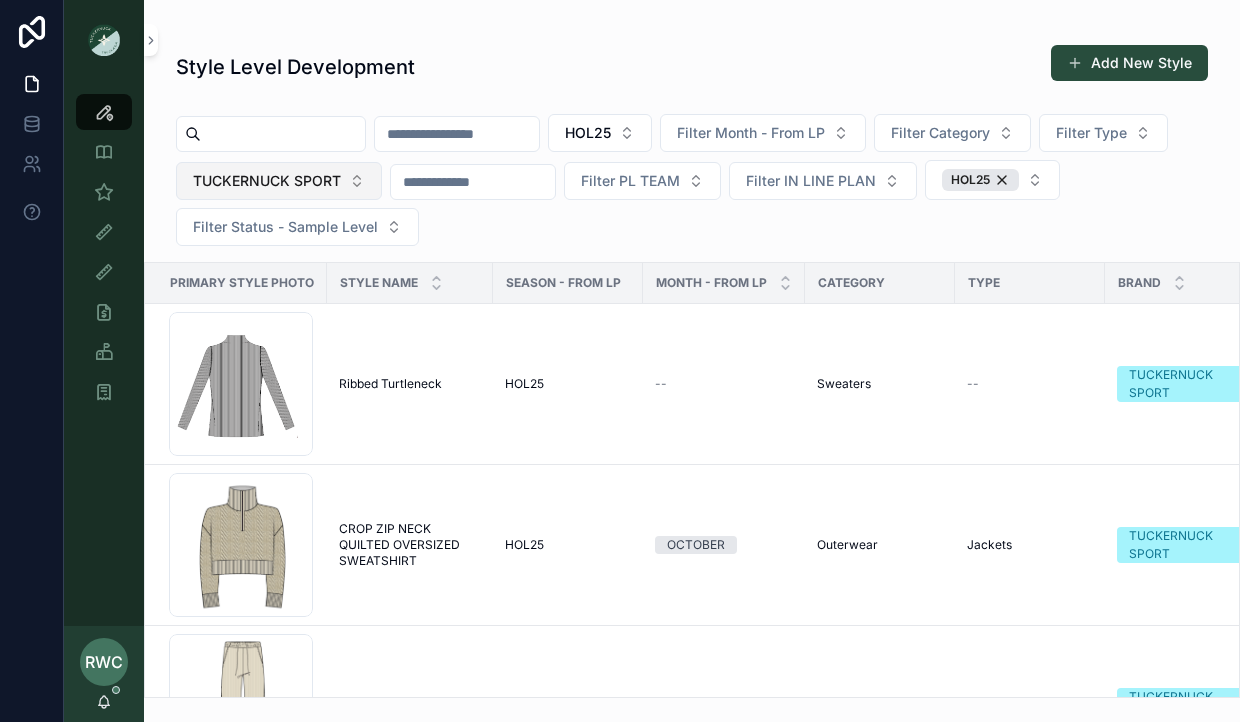 click on "TUCKERNUCK SPORT" at bounding box center (267, 181) 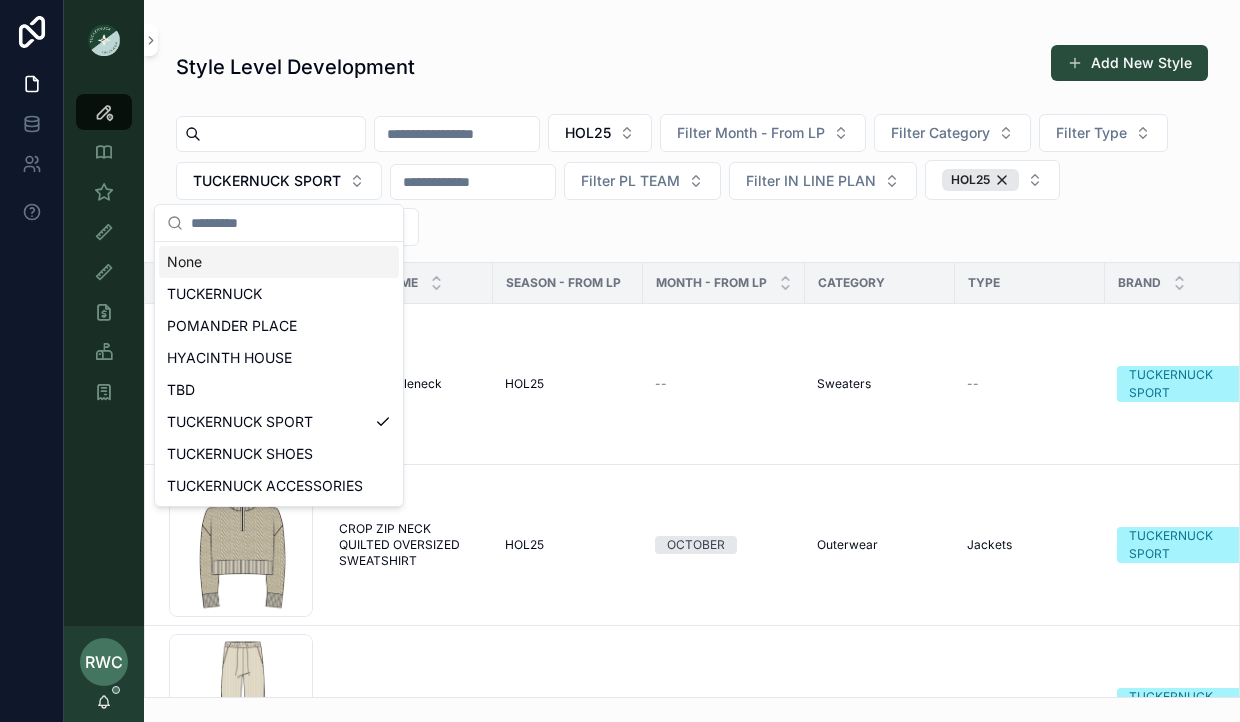 click on "None" at bounding box center (279, 262) 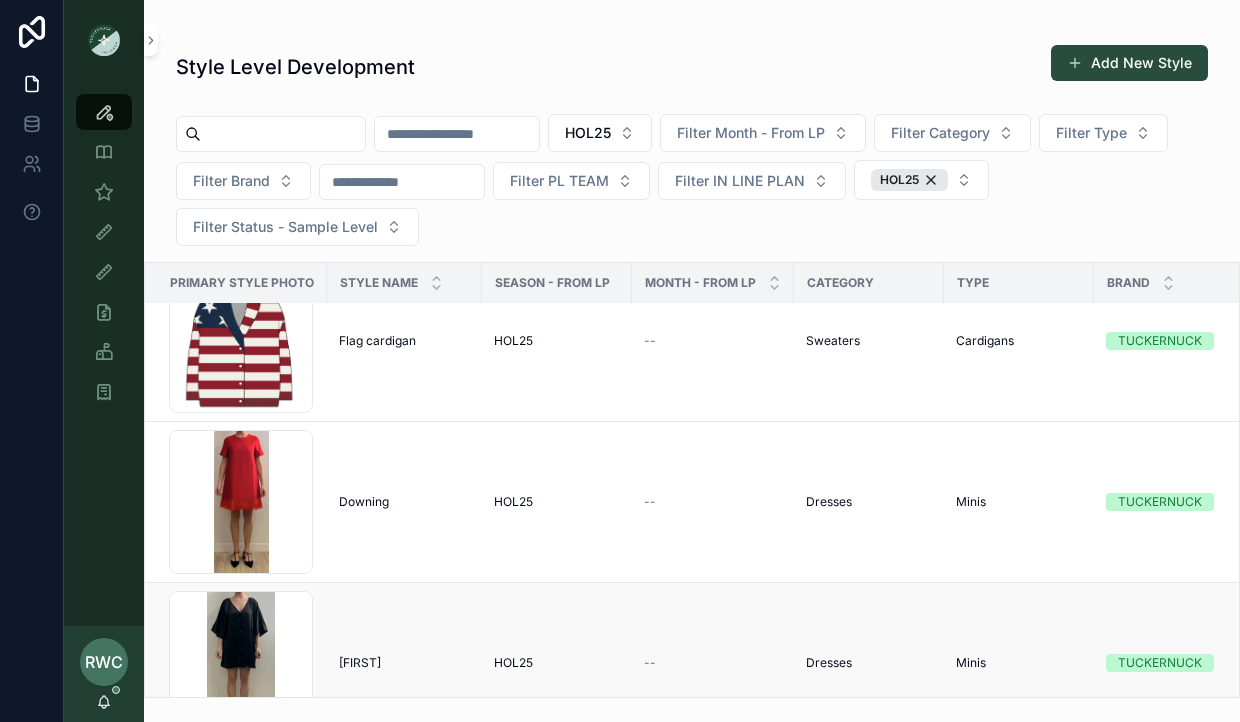 scroll, scrollTop: 376, scrollLeft: 0, axis: vertical 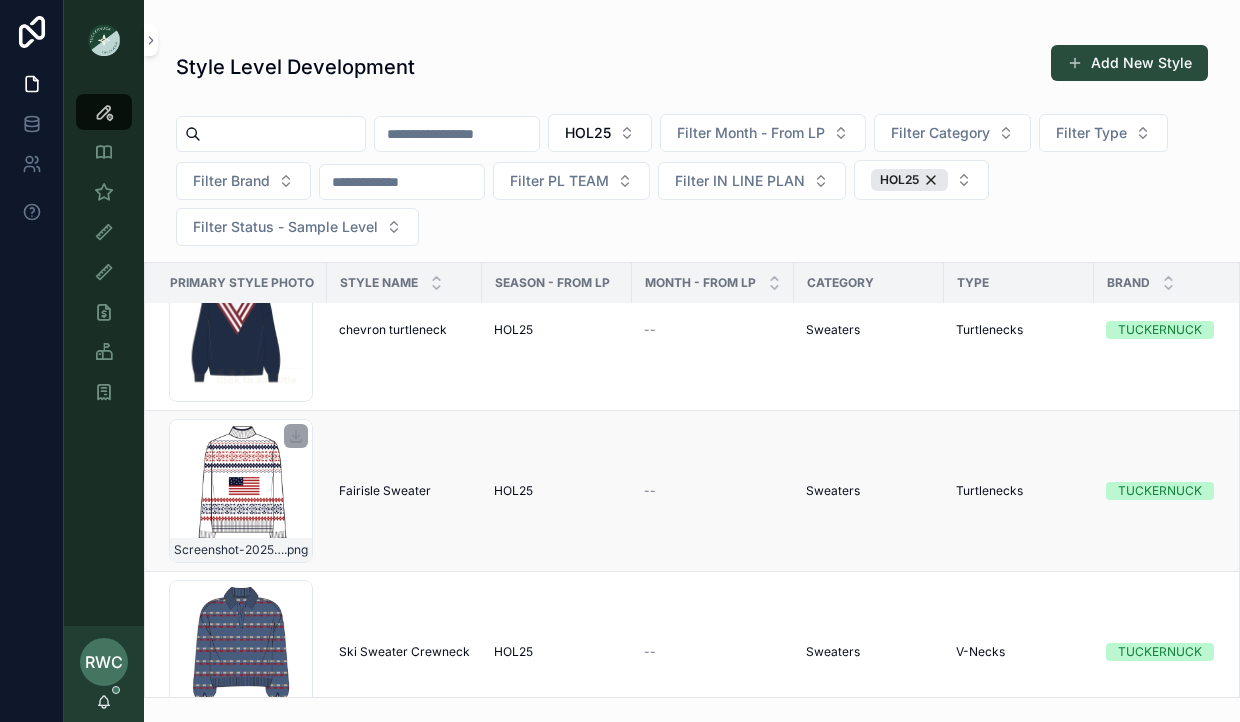 click on "Screenshot-2025-08-05-at-11.38.03-AM .png" at bounding box center (241, 491) 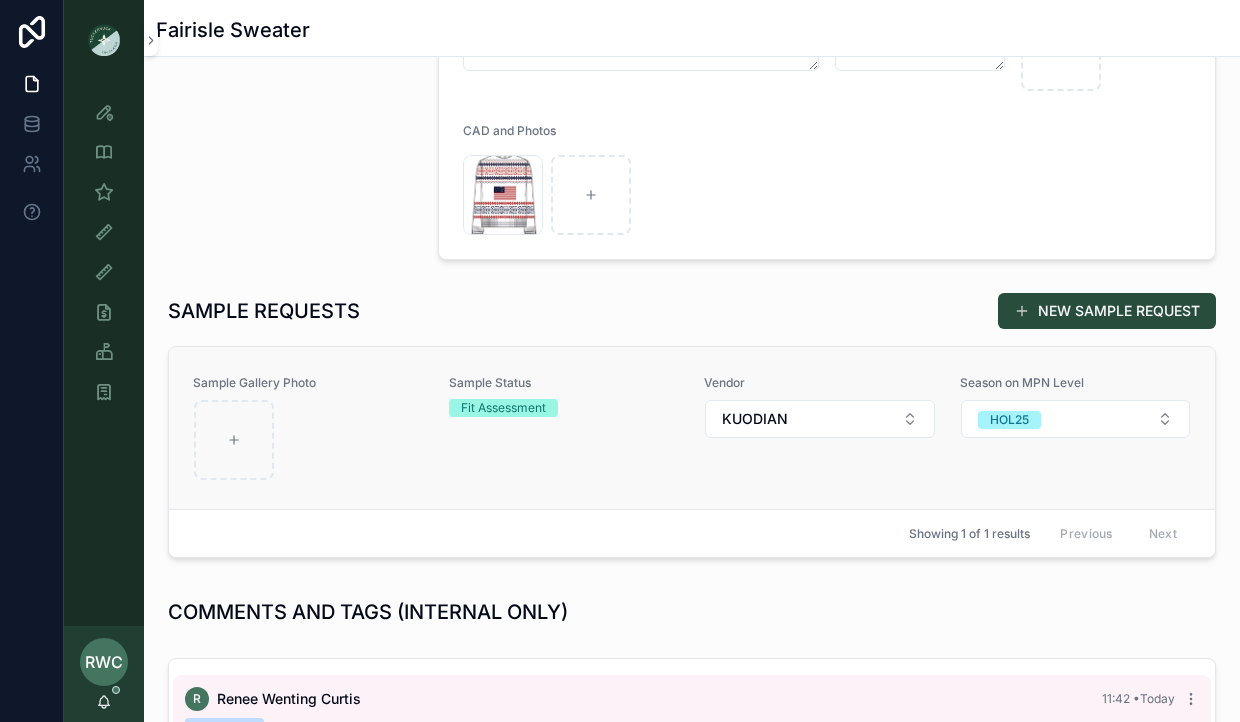scroll, scrollTop: 575, scrollLeft: 0, axis: vertical 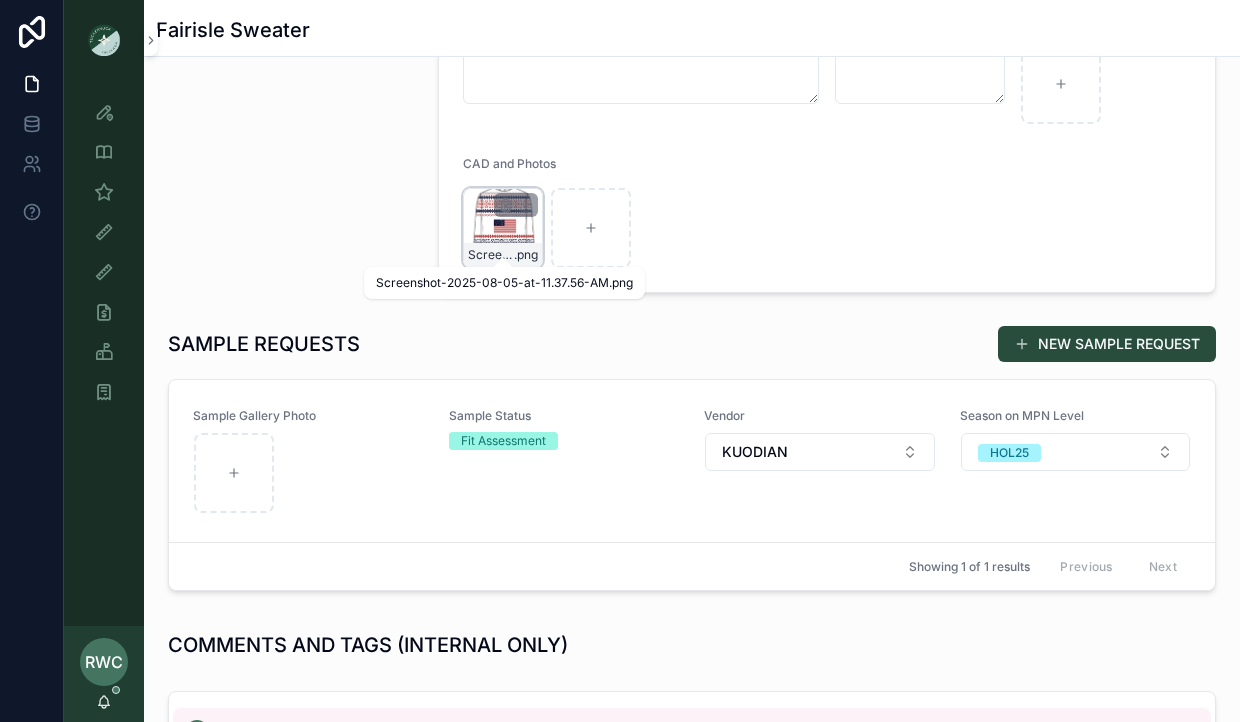 click on "Screenshot-2025-08-05-at-11.37.56-AM .png" at bounding box center [503, 228] 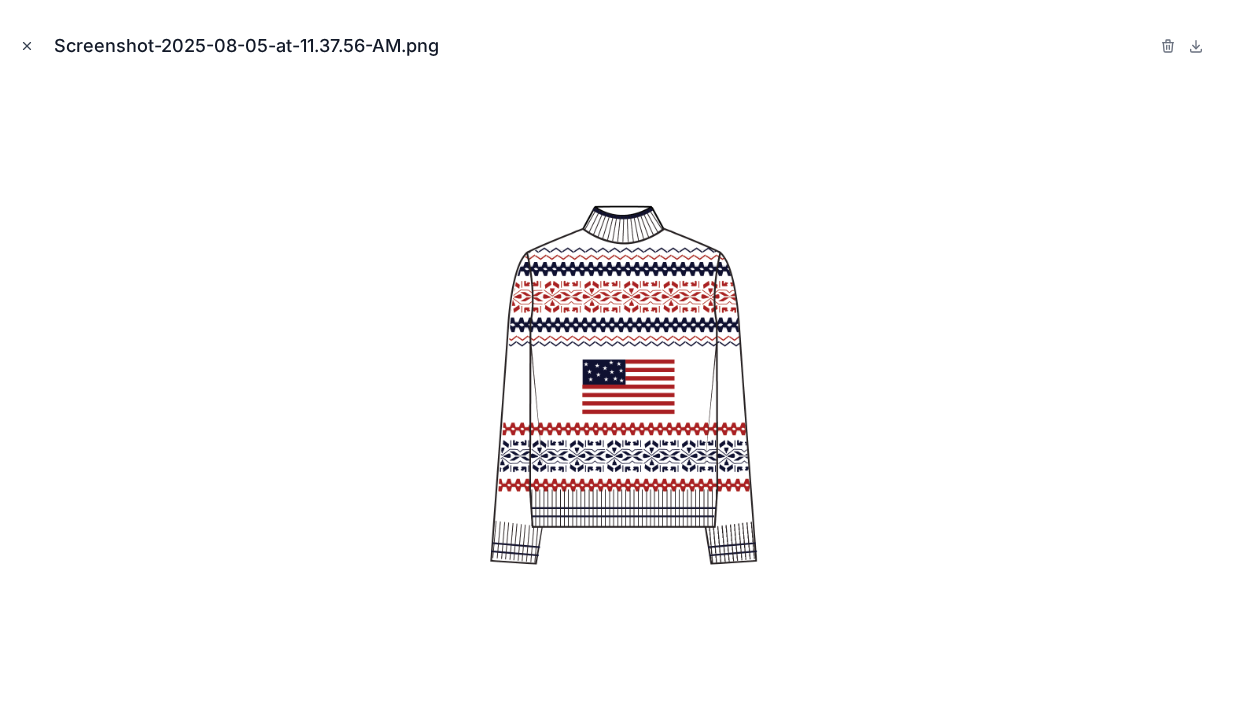 click 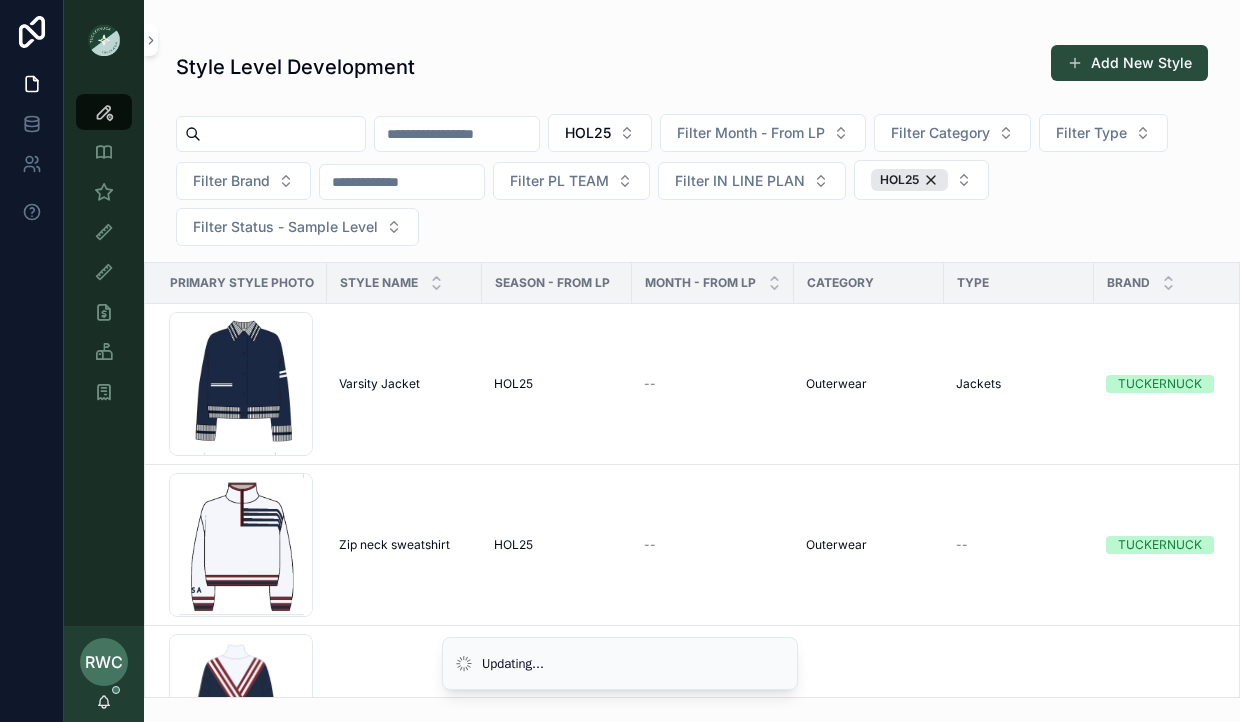 scroll, scrollTop: 0, scrollLeft: 0, axis: both 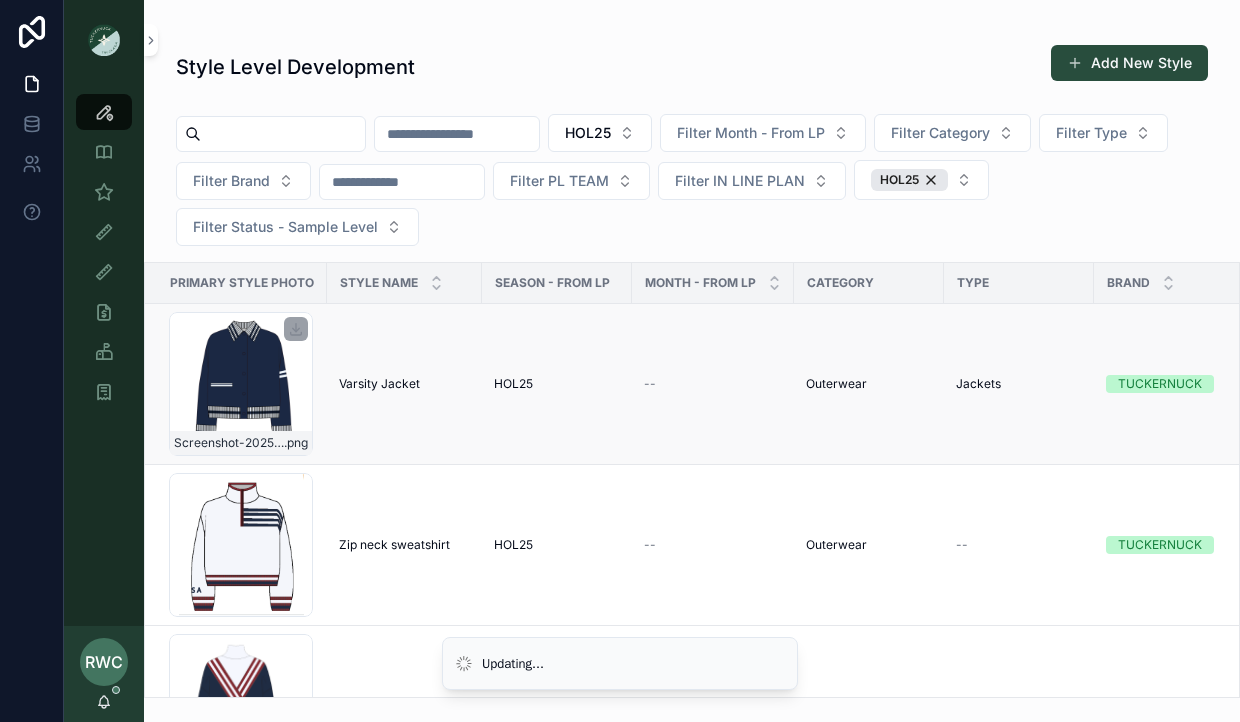 click on "Screenshot-2025-08-05-at-1.26.55-PM .png" at bounding box center (241, 384) 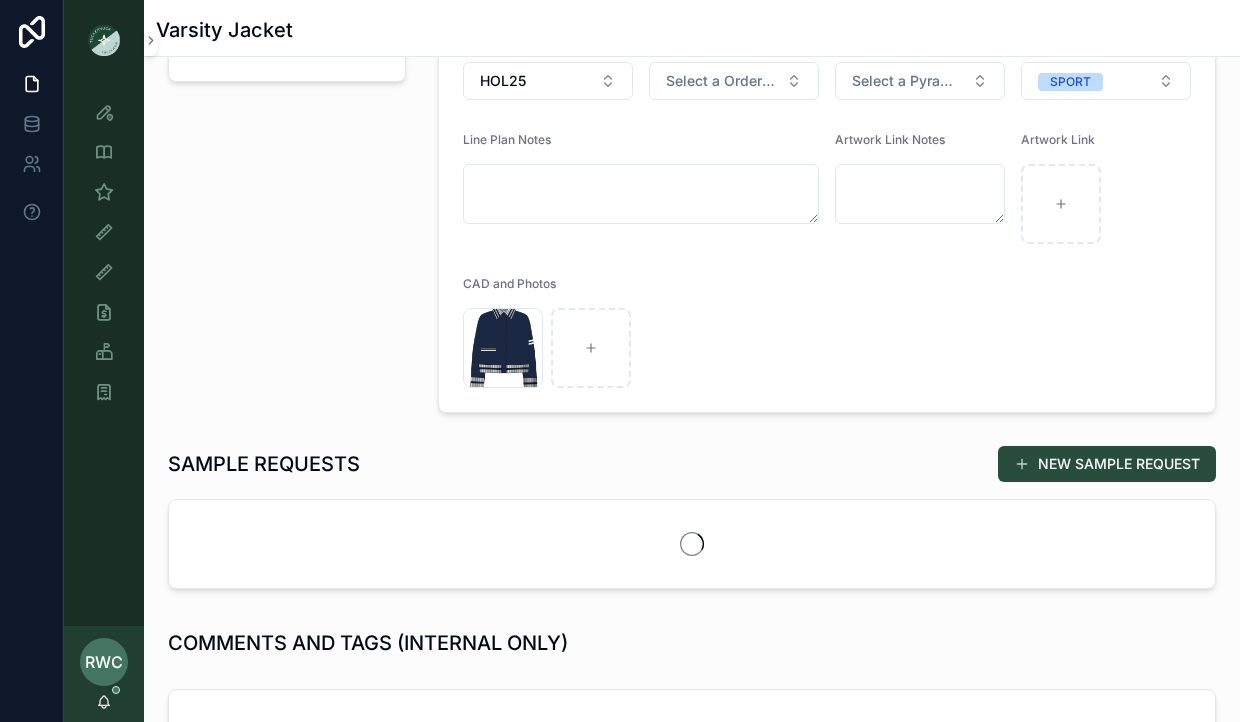 scroll, scrollTop: 529, scrollLeft: 0, axis: vertical 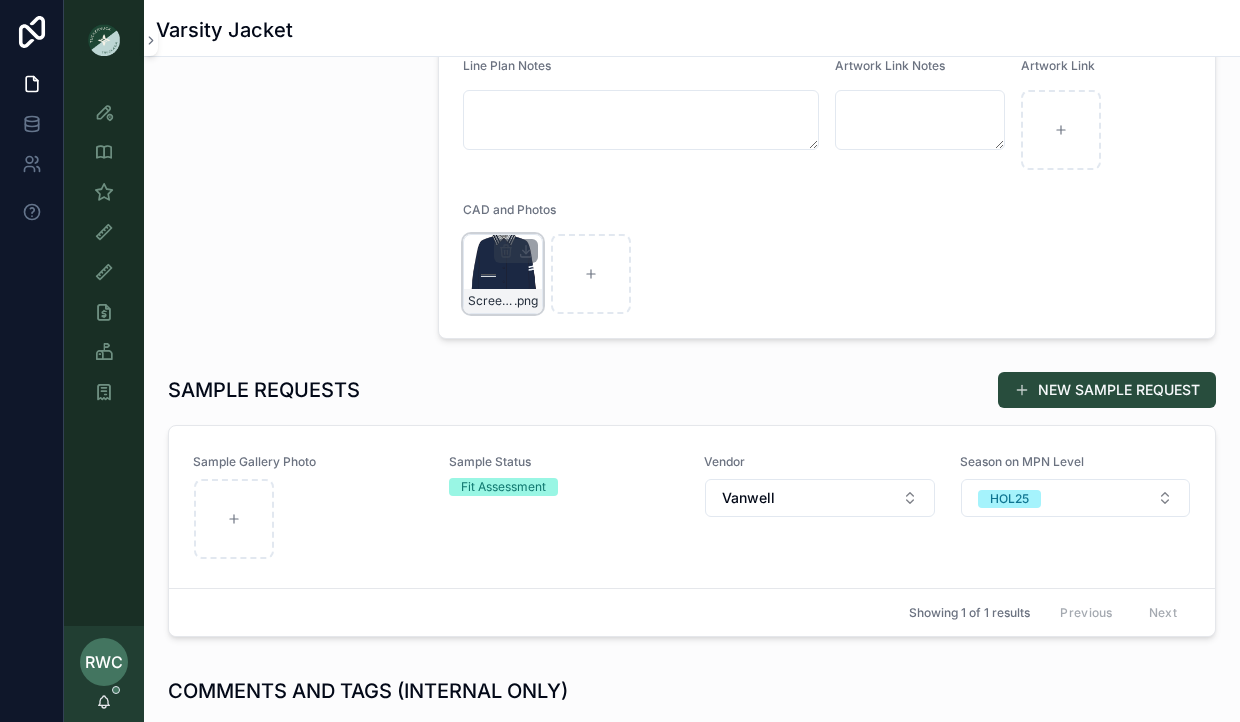 click 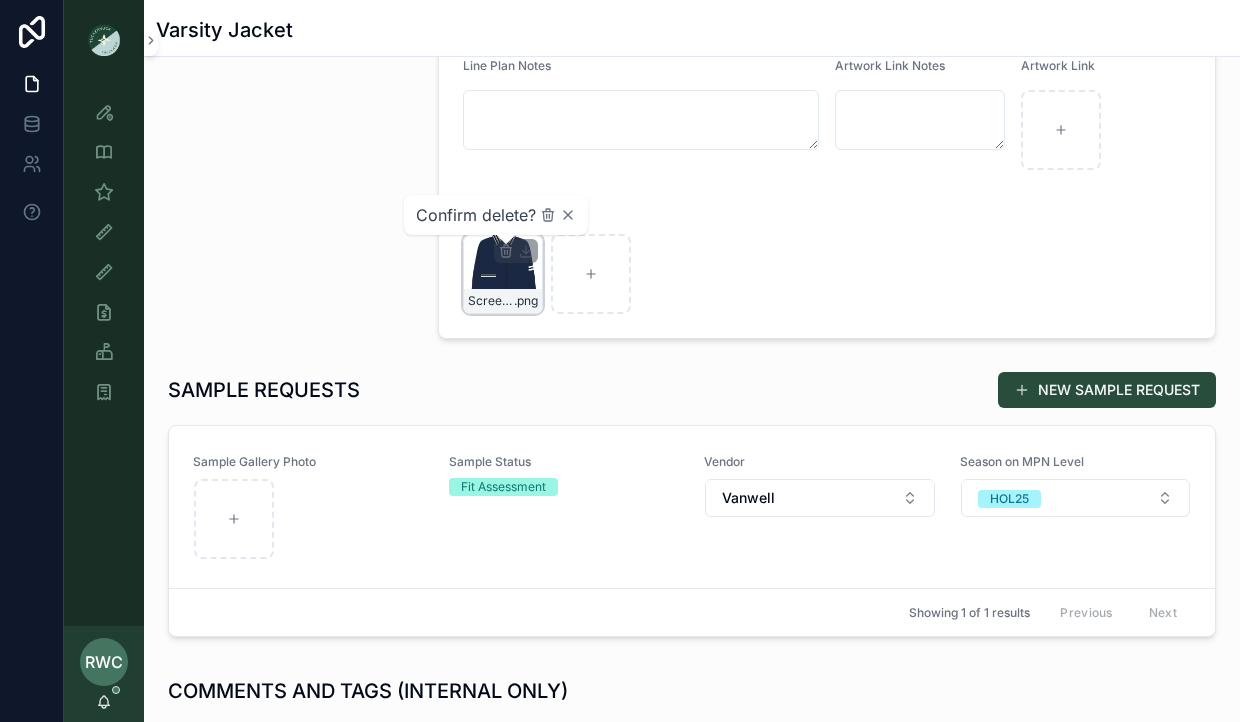 click on "CAD and Photos" at bounding box center [827, 214] 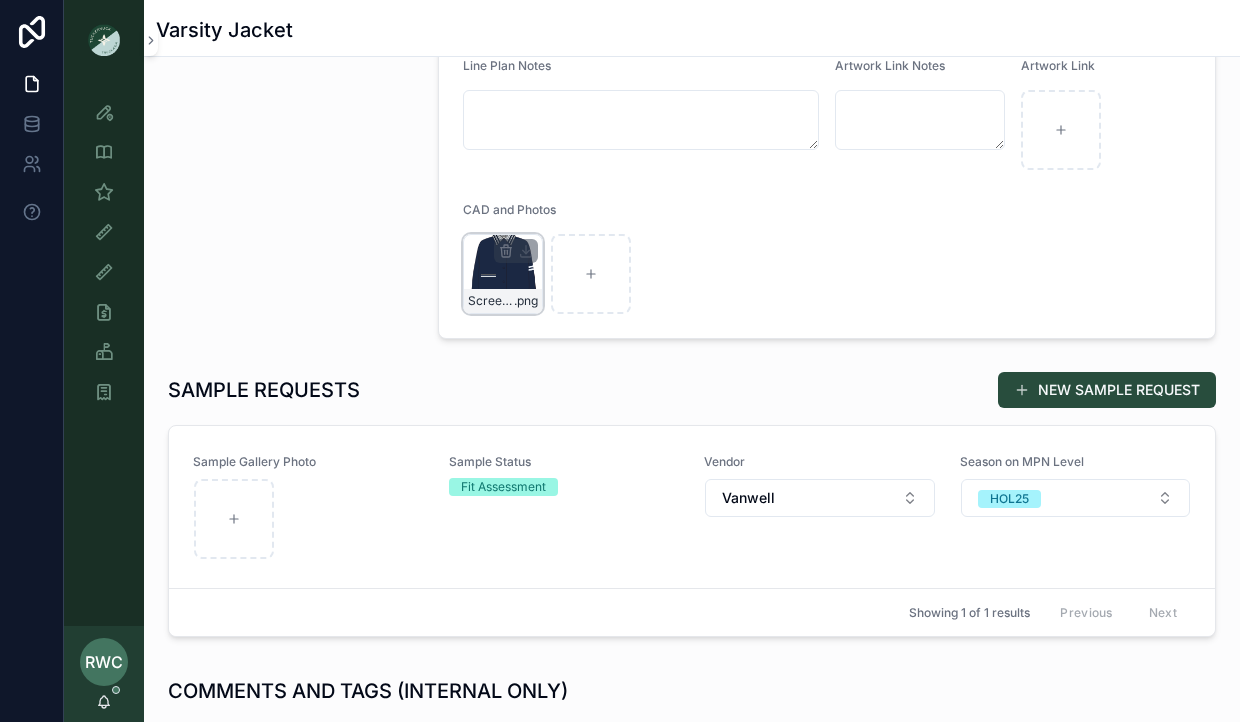 click on "Screenshot-2025-08-05-at-1.27.01-PM .png" at bounding box center [503, 274] 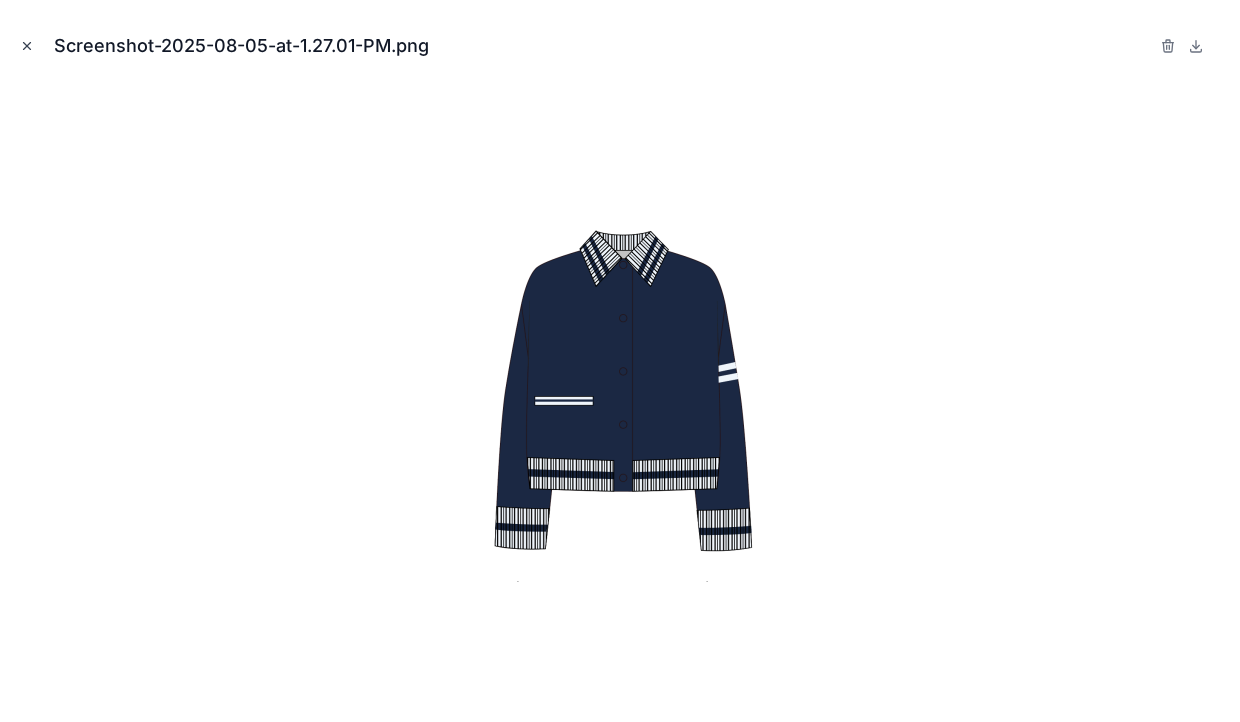 click 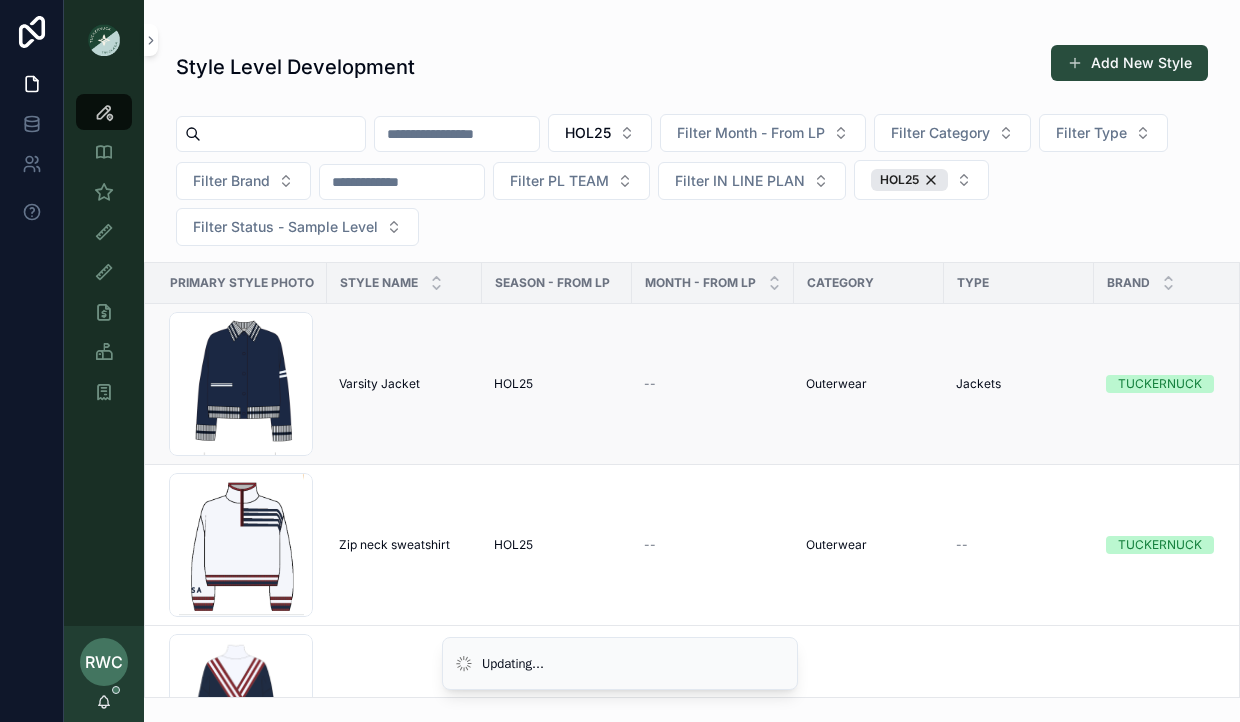 scroll, scrollTop: 0, scrollLeft: 0, axis: both 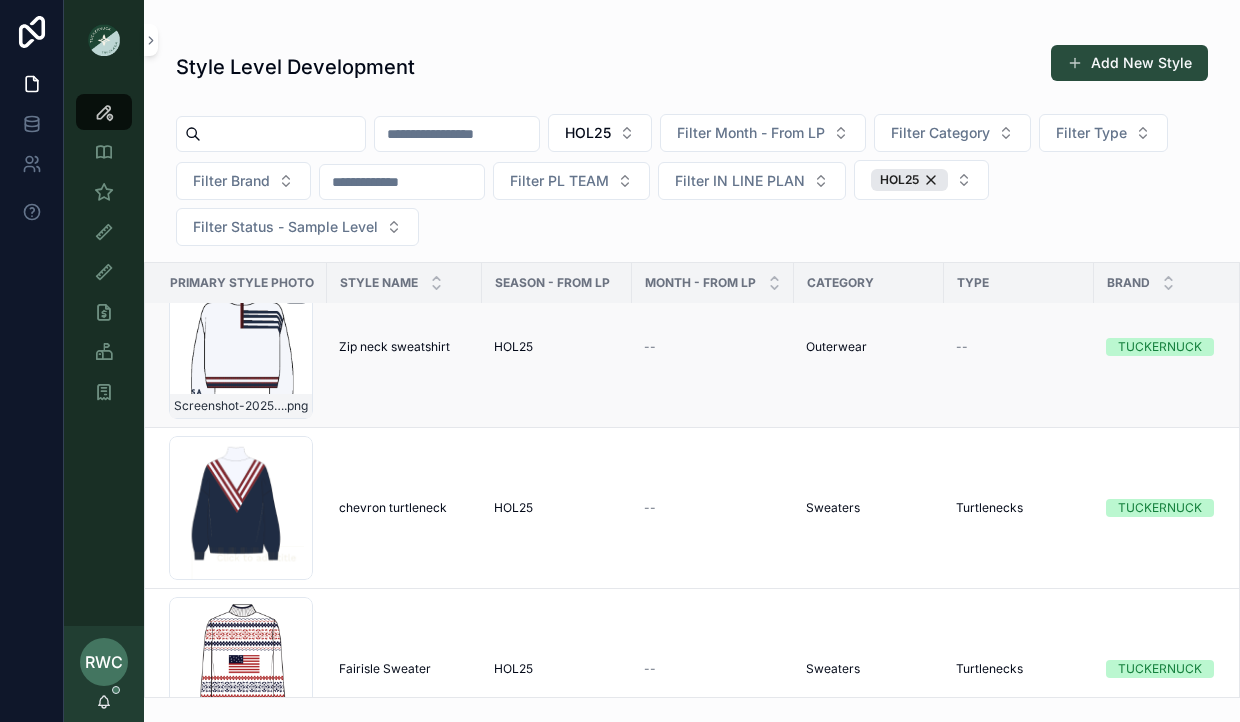 click on "Screenshot-2025-08-05-at-11.53.16-AM .png" at bounding box center [241, 347] 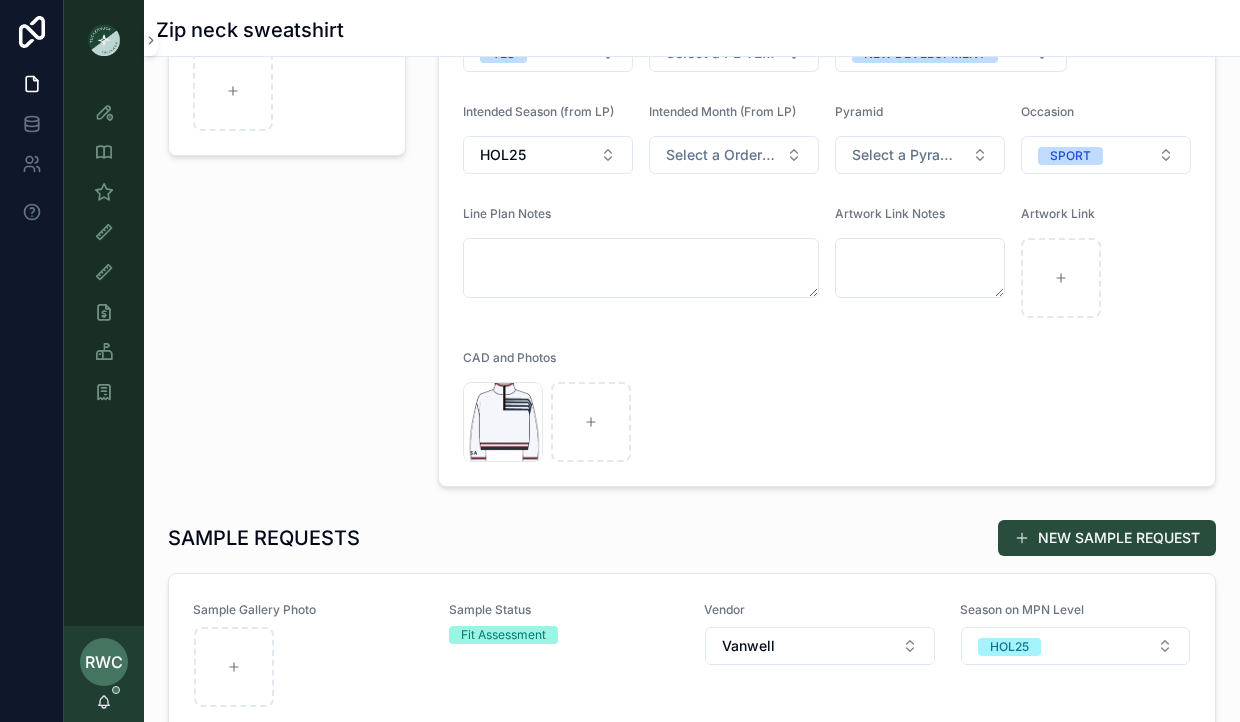 scroll, scrollTop: 486, scrollLeft: 0, axis: vertical 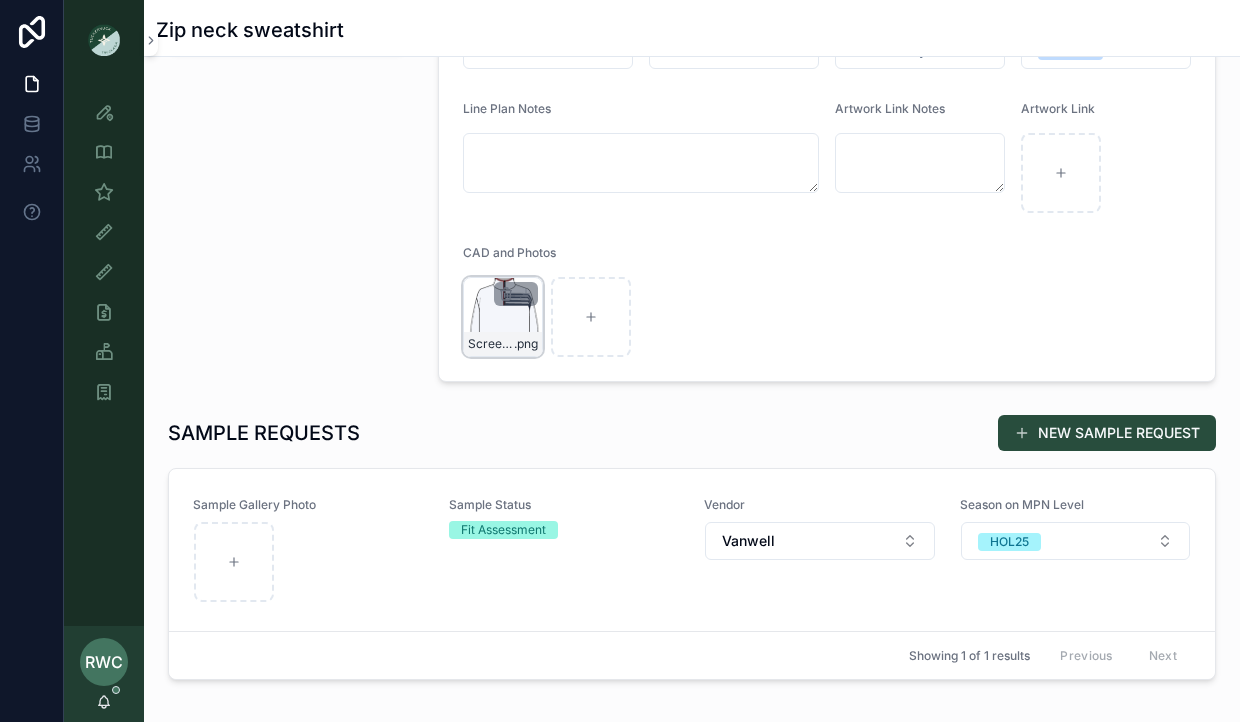 click on "Style View Style View - Vendor Specific Sample (MPN) View Fit View TD WIP On Order Total Co Sample Tracking - Internal Sample (MPN) Attribute View RWC [FIRST] [LAST] Style Level Development Add New Style Filter Season - From LP Filter Month - From LP Filter Category Filter Type TUCKERNUCK SPORT Filter PL TEAM Filter IN LINE PLAN HOL25 Filter Status - Sample Level Primary Style Photo Style Name Season - From LP Month - From LP Category Type Brand Vendors  Status IN LINE PLAN Created at Sample Status SEASON - SAMPLE LEVEL Screenshot-2025-08-05-at-1.41.06-PM .png RibbedTurtleneck RibbedTurtleneck HOL25 -- Sweaters -- TUCKERNUCK SPORT KUODIAN KUODIAN Sample Requested Select a IN LINE PLAN 8/5/2025 1:12 PM 8/5/2025 1:12 PM Sample Requested RE26 Screenshot-2025-08-05-at-1.41.06-PM .png RibbedTurtleneck RibbedTurtleneck HOL25 -- Sweaters -- TUCKERNUCK SPORT KUODIAN KUODIAN Sample Requested Select a IN LINE PLAN 6/26/2025 2:22 PM 6/26/2025 2:22 PM HOL25 .png" at bounding box center [503, 317] 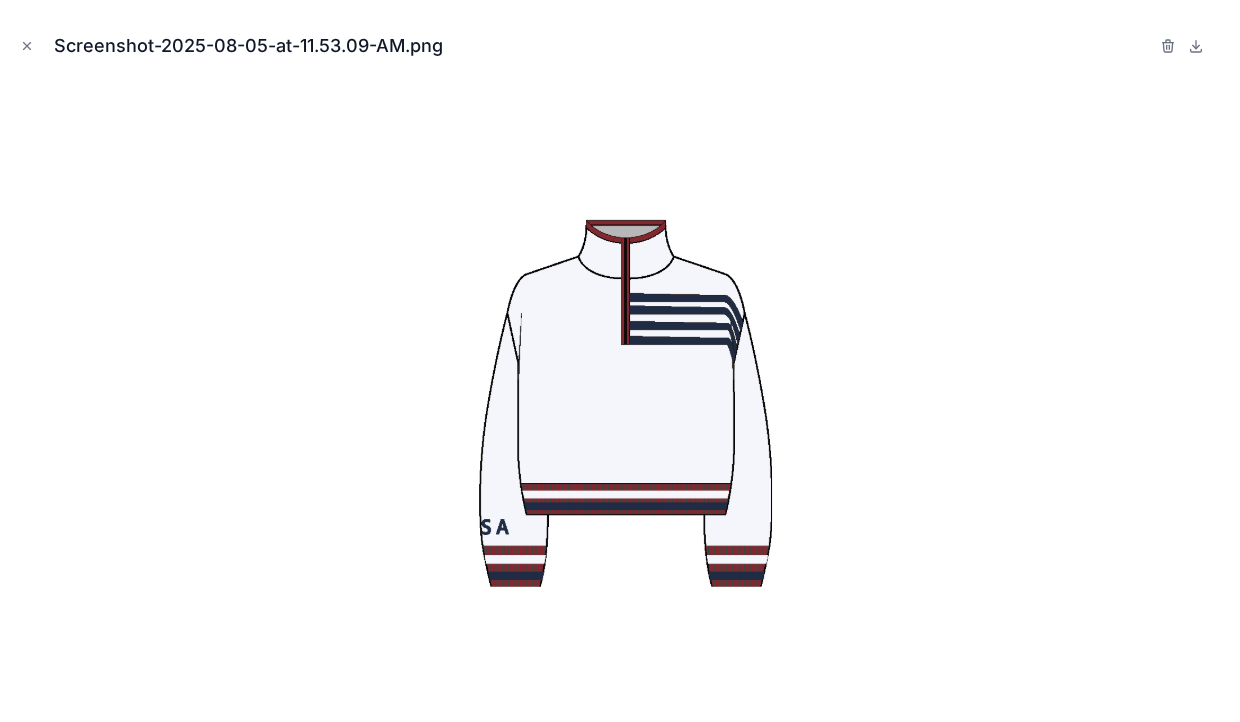 click on "Screenshot-2025-08-05-at-11.53.09-AM.png" at bounding box center (620, 46) 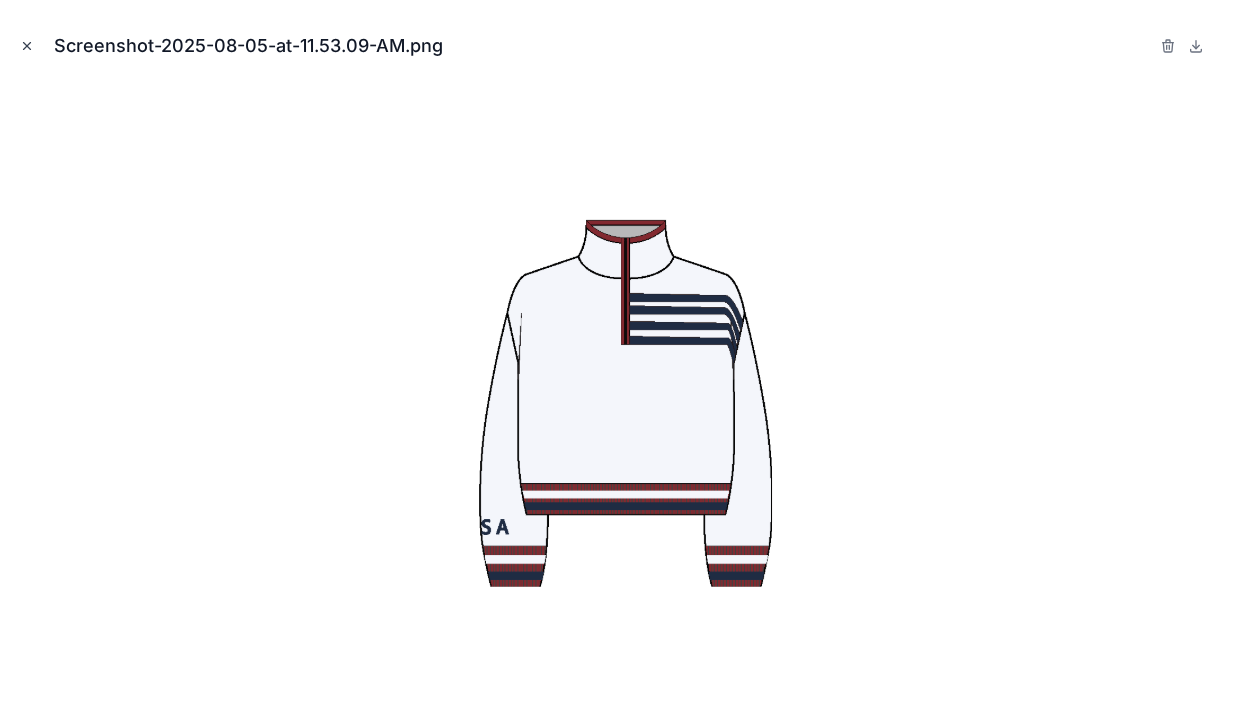 click 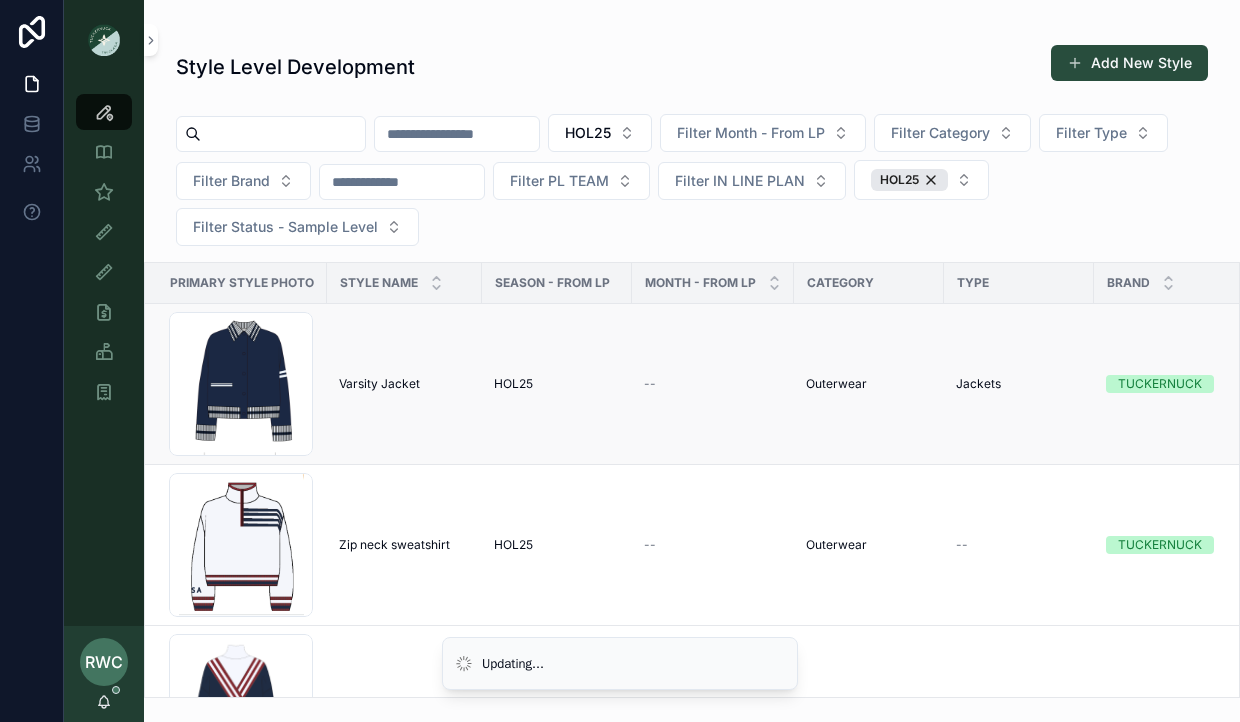 scroll, scrollTop: 0, scrollLeft: 0, axis: both 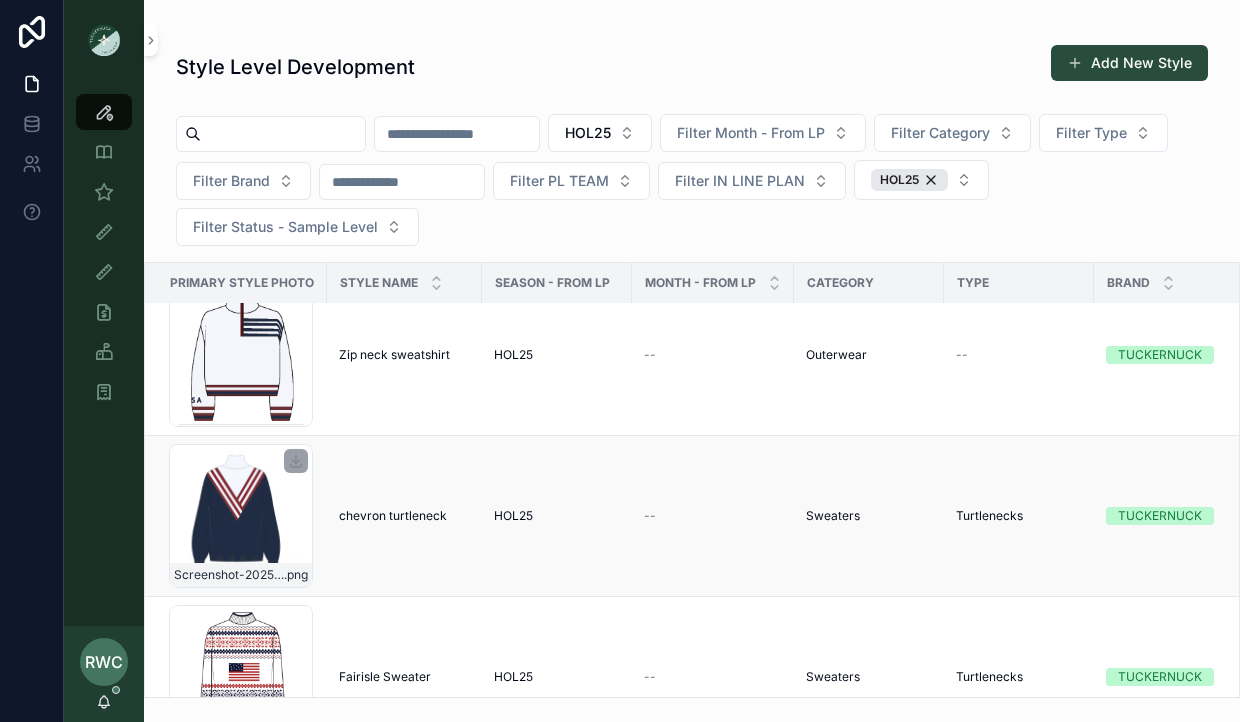 click on "Screenshot-2025-08-05-at-11.44.38-AM .png" at bounding box center (241, 516) 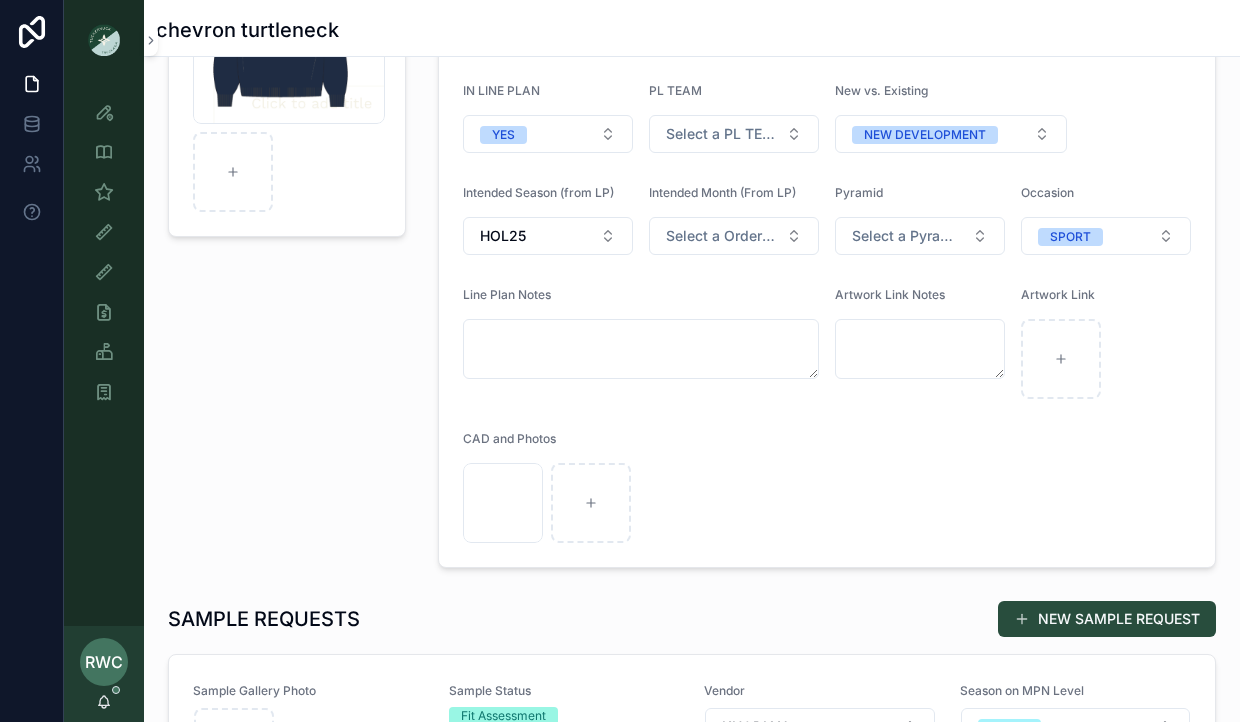 scroll, scrollTop: 352, scrollLeft: 0, axis: vertical 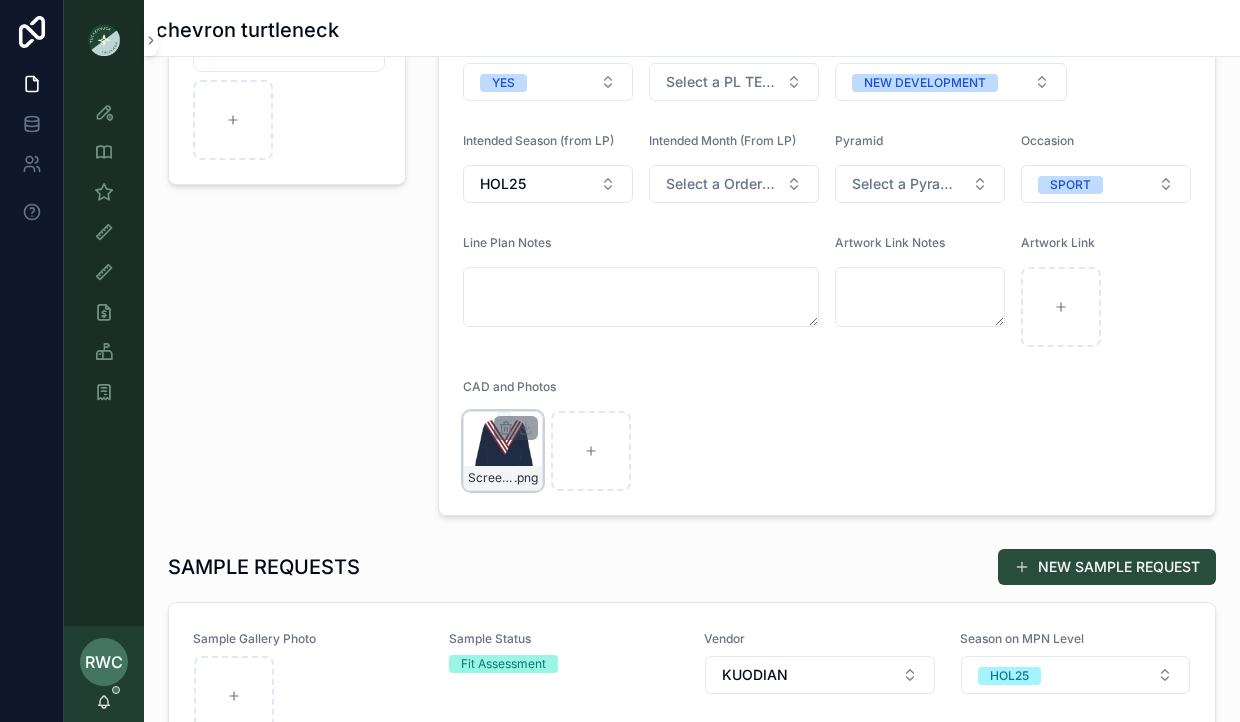 click on "Screenshot-2025-08-05-at-11.44.31-AM .png" at bounding box center (503, 451) 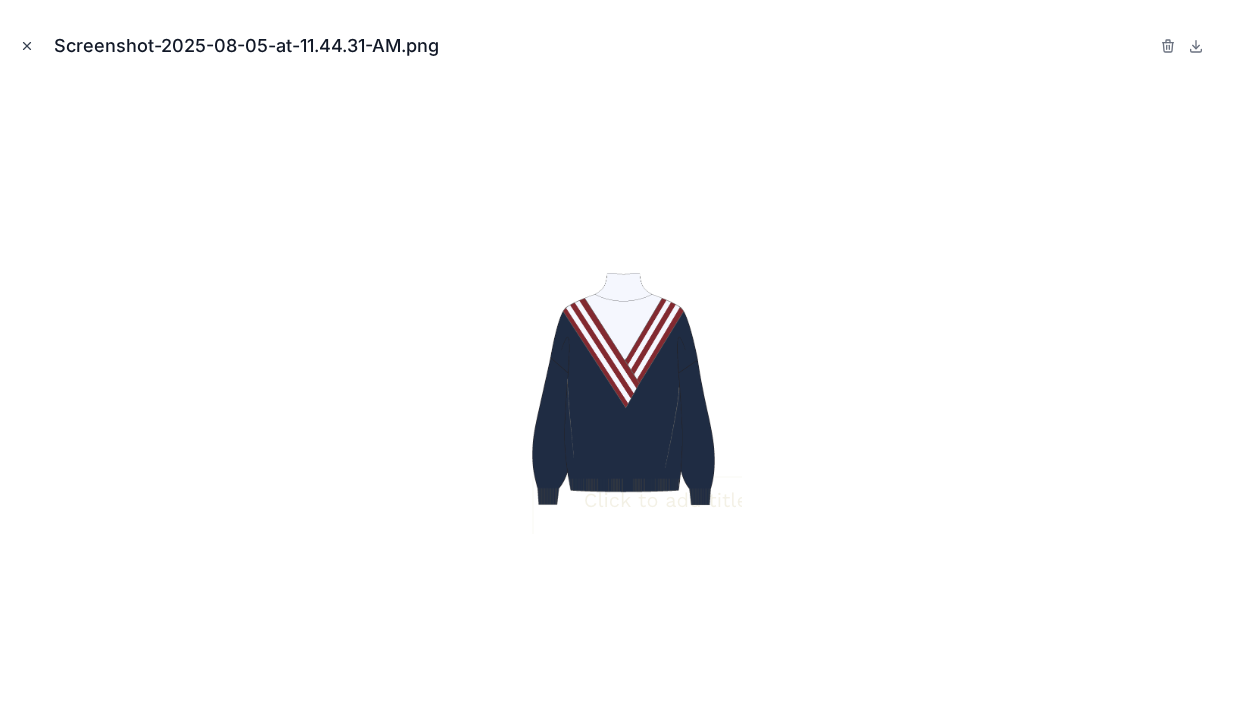 click 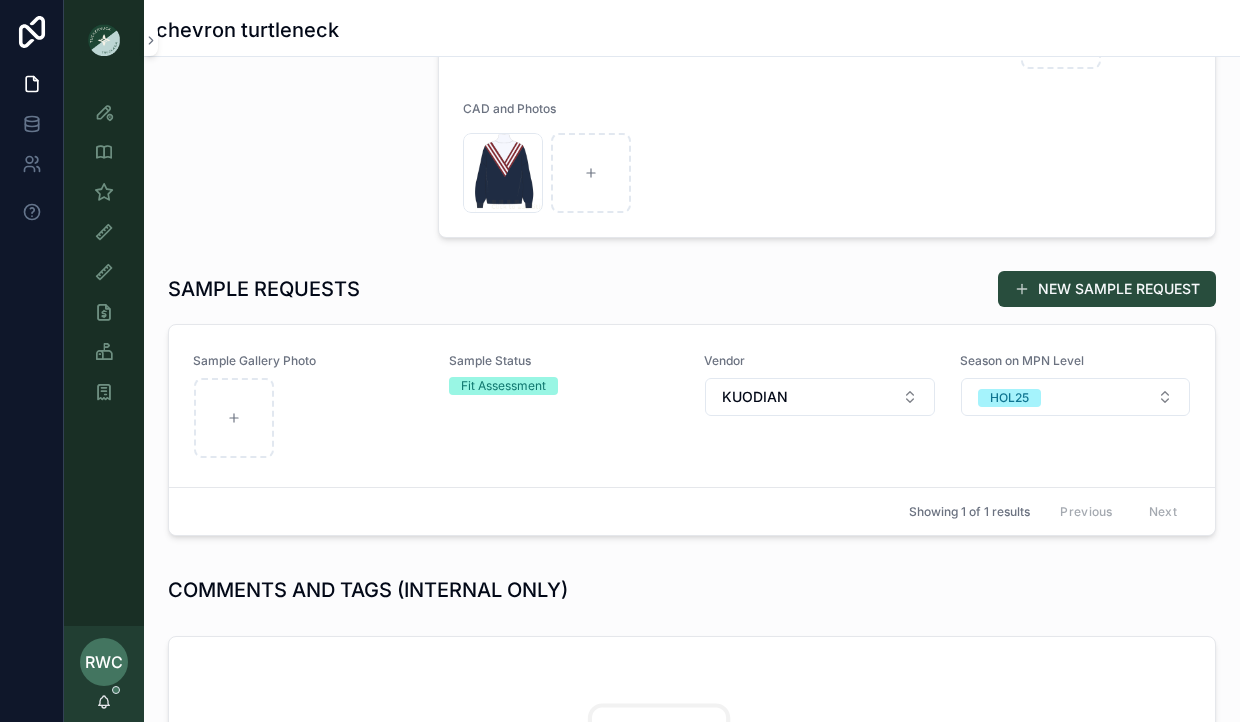 scroll, scrollTop: 651, scrollLeft: 0, axis: vertical 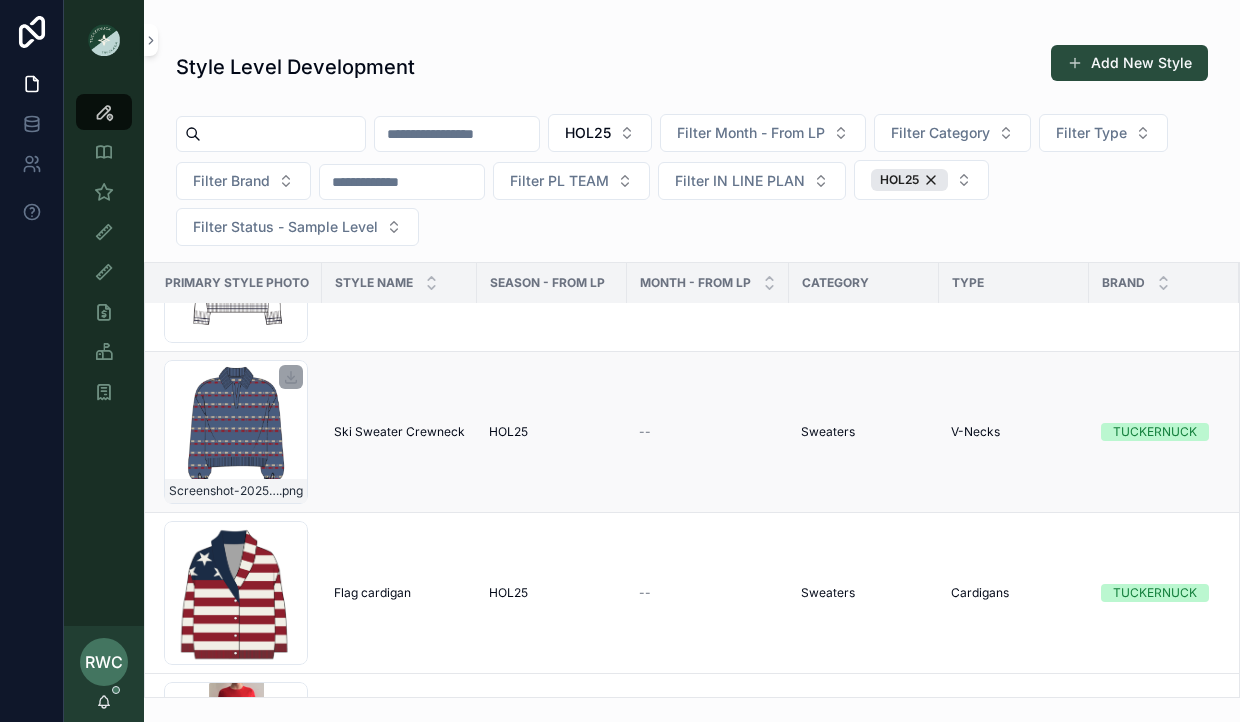 click on "Screenshot-2025-08-05-at-11.30.52-AM .png" at bounding box center (236, 432) 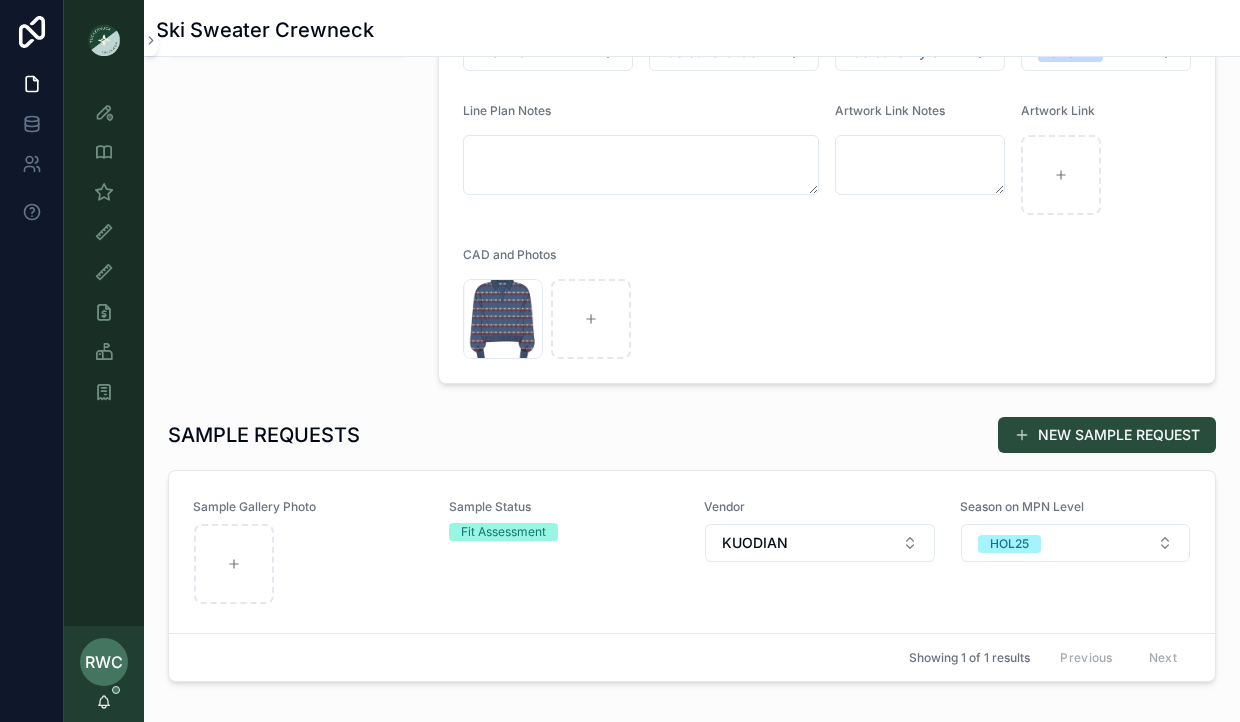 scroll, scrollTop: 514, scrollLeft: 0, axis: vertical 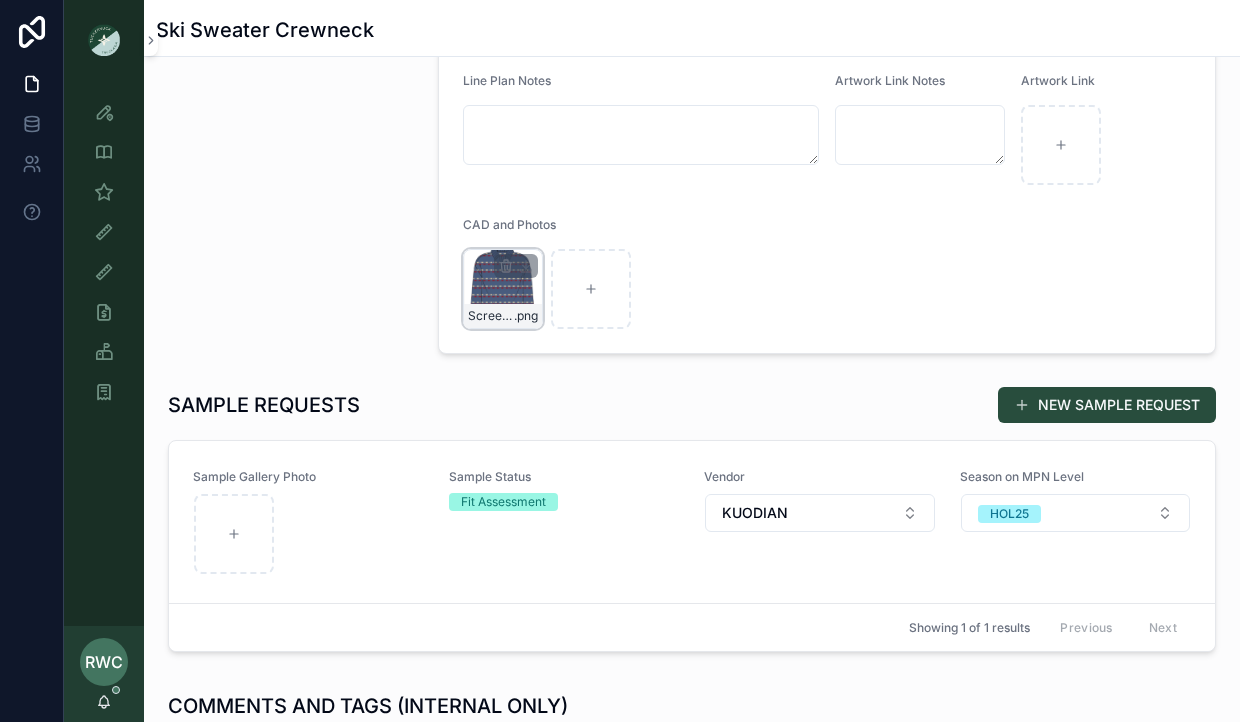 click on "Screenshot-2025-08-05-at-11.30.39-AM .png" at bounding box center [503, 289] 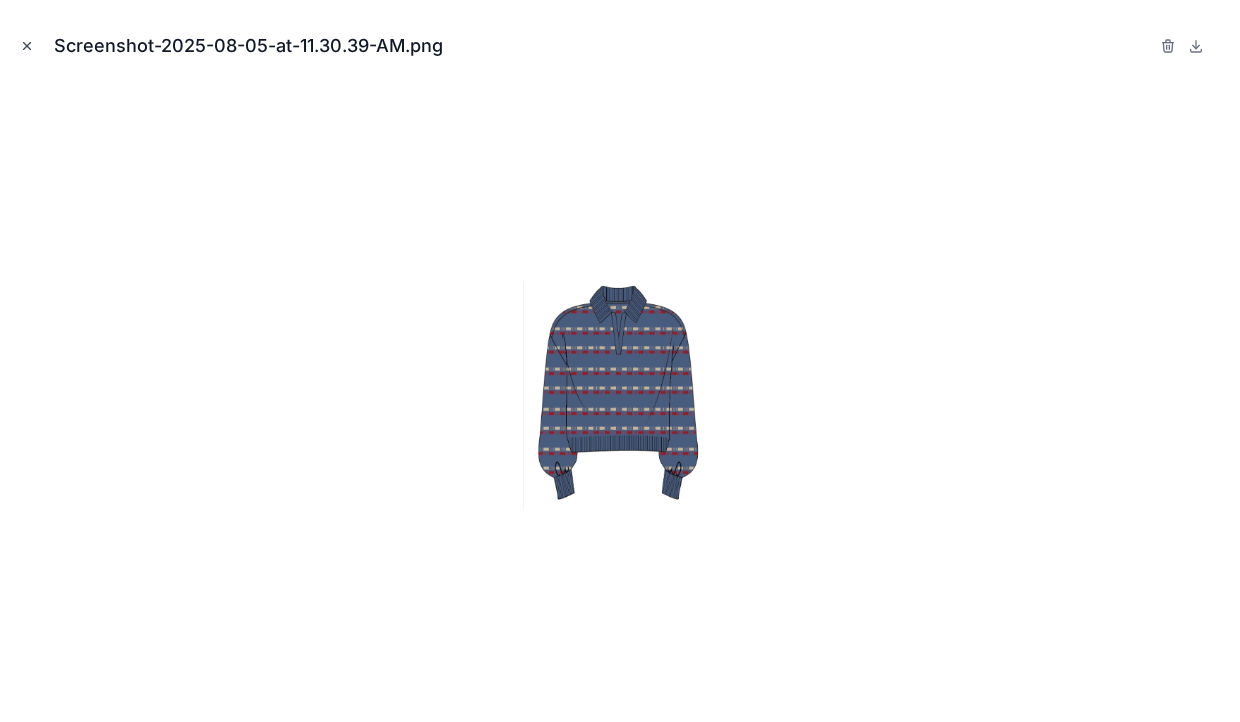 click 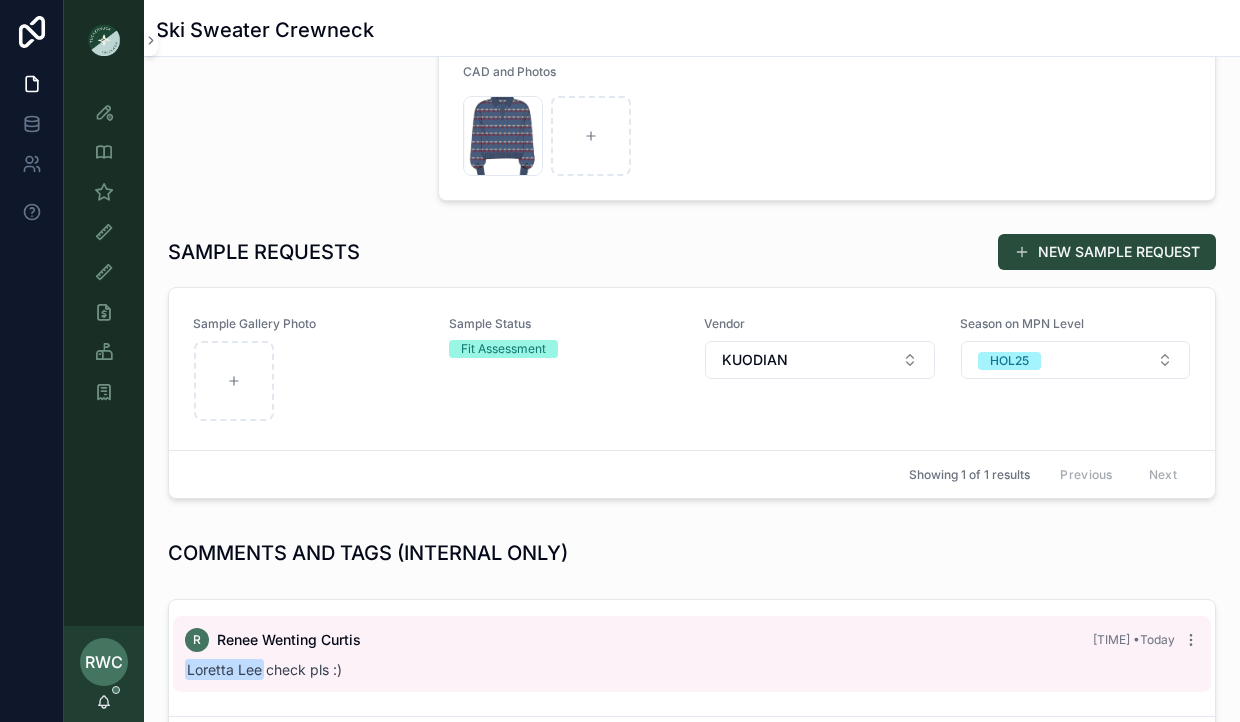 scroll, scrollTop: 707, scrollLeft: 0, axis: vertical 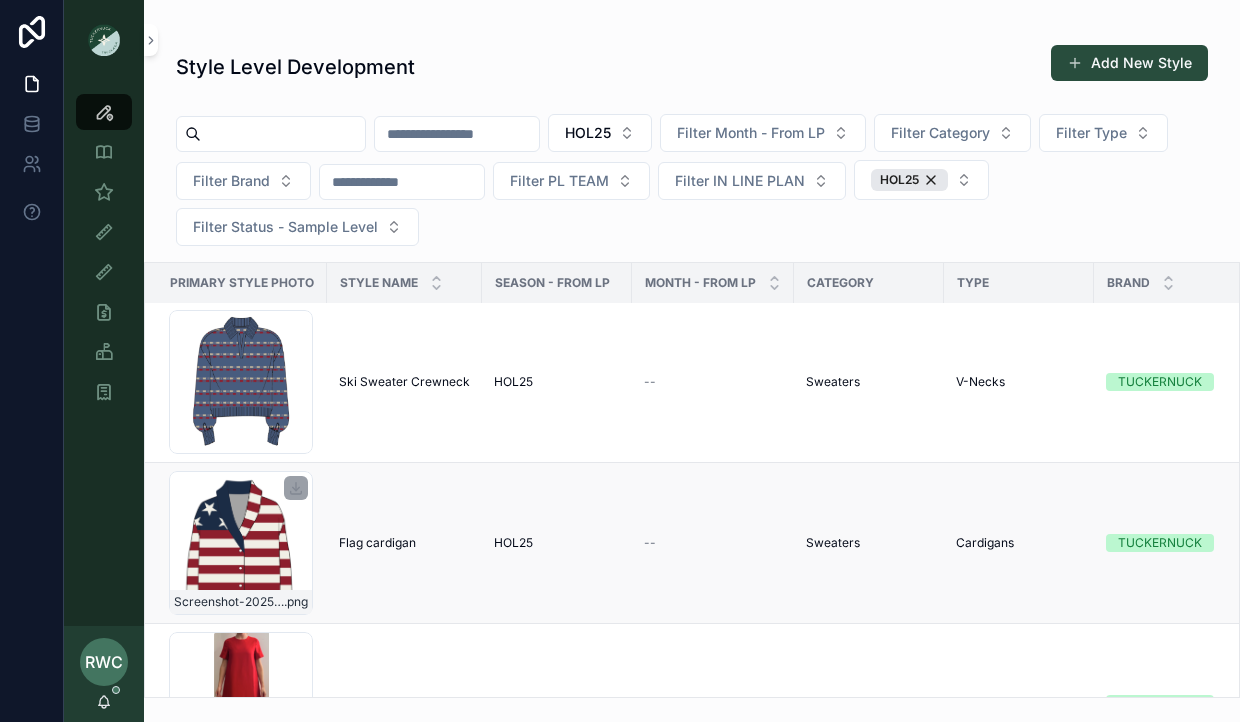 click on "Screenshot-2025-08-05-at-1.40.08-PM .png" at bounding box center [241, 543] 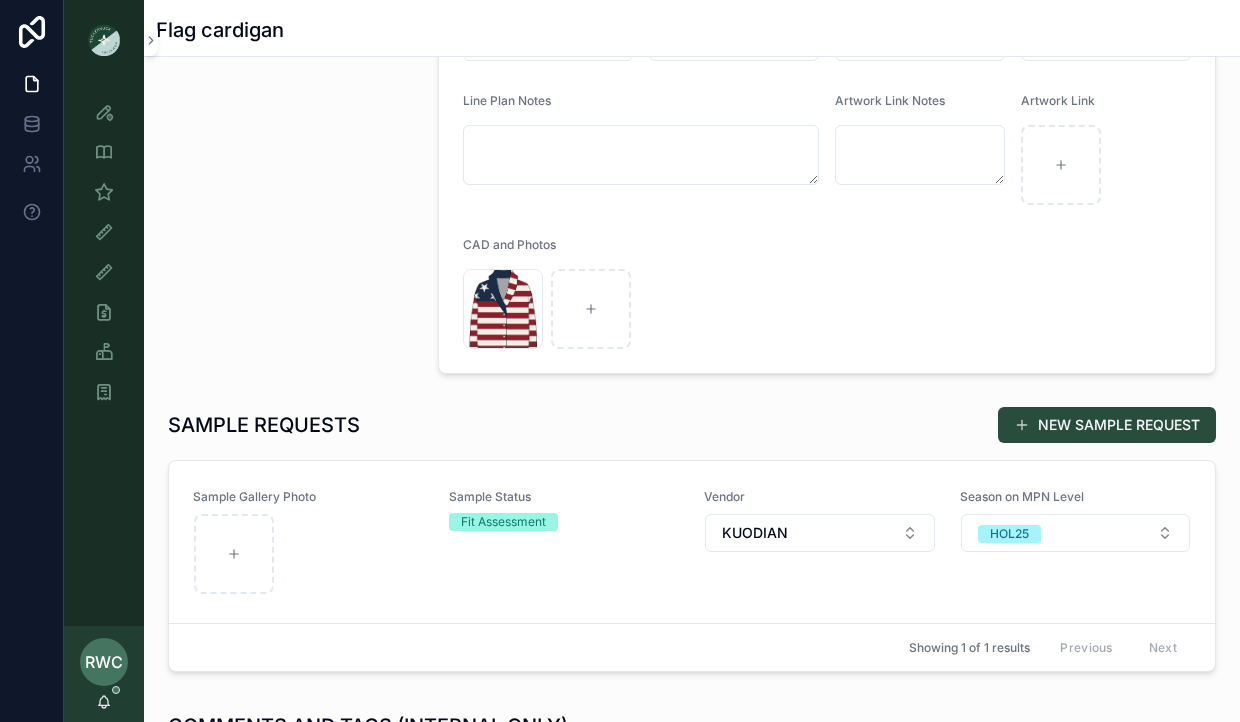 scroll, scrollTop: 544, scrollLeft: 0, axis: vertical 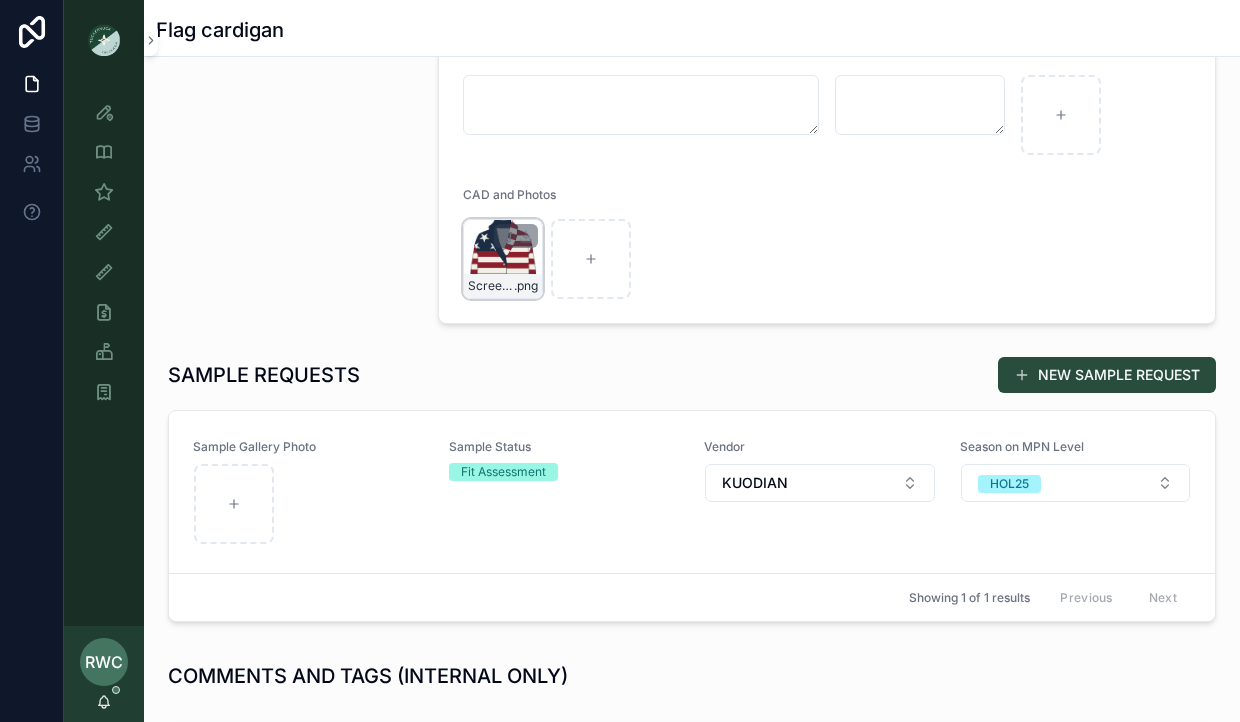 click on "Screenshot-2025-08-05-at-10.52.33-AM .png" at bounding box center (503, 259) 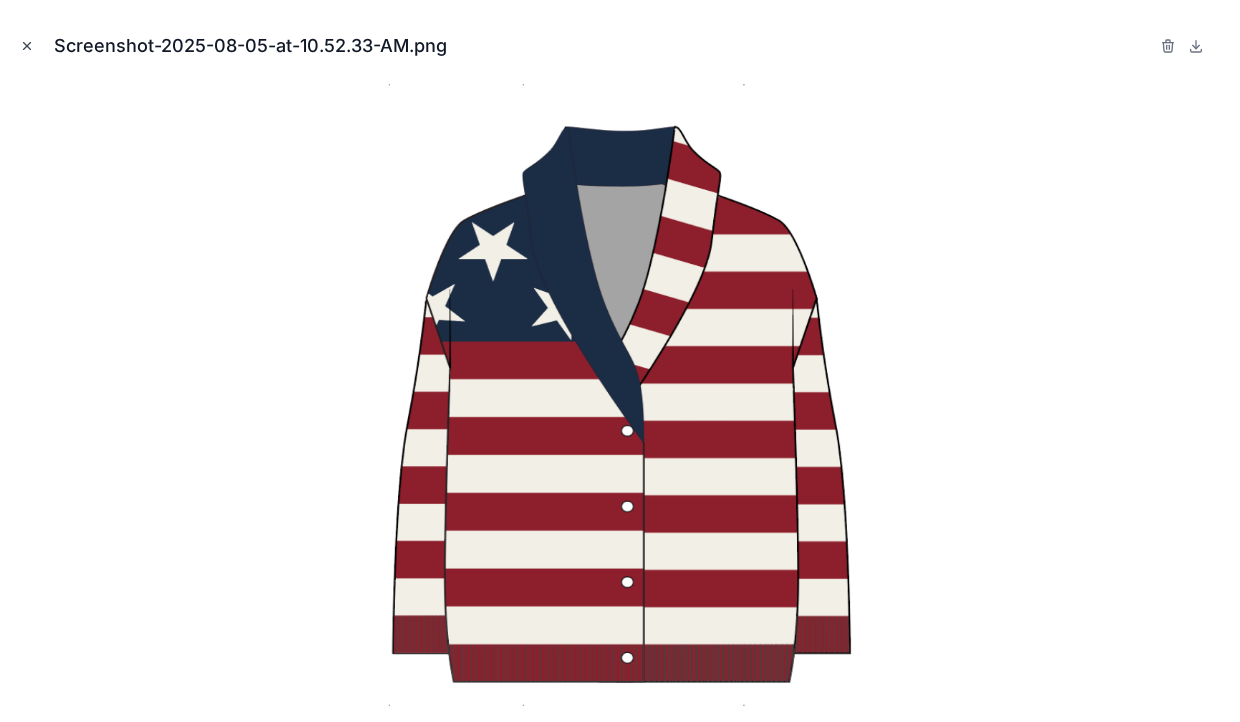 click 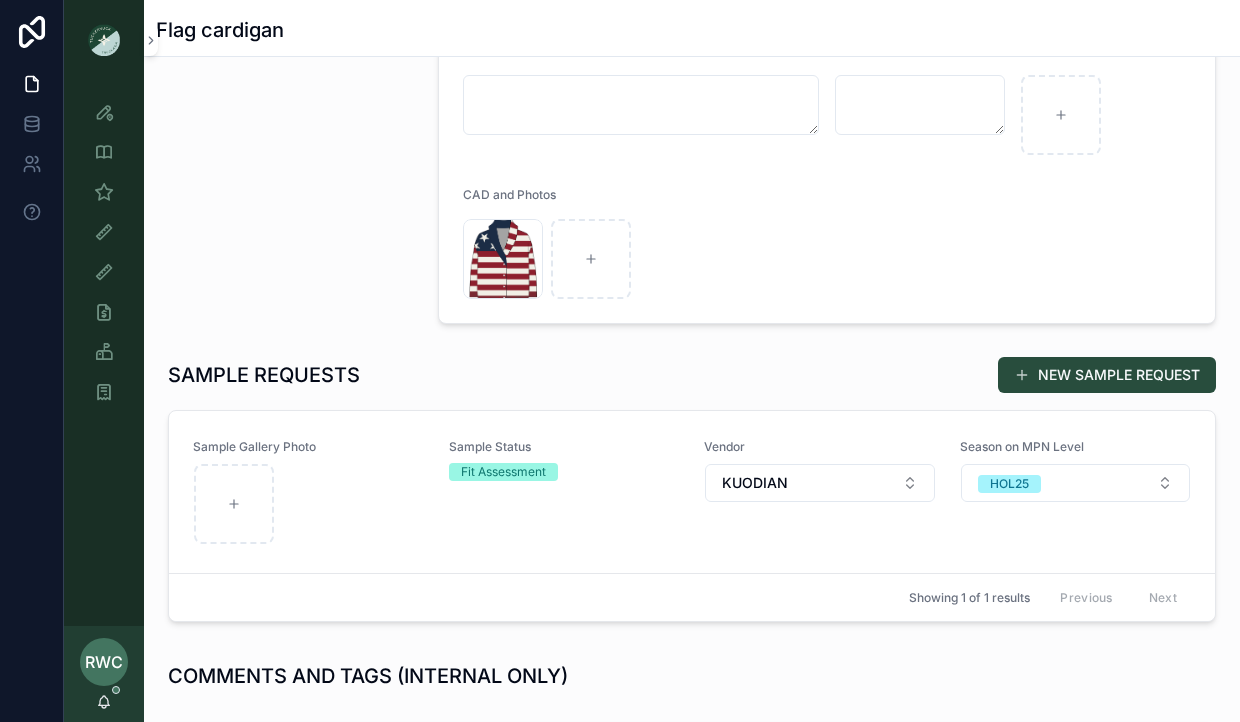 scroll, scrollTop: 587, scrollLeft: 0, axis: vertical 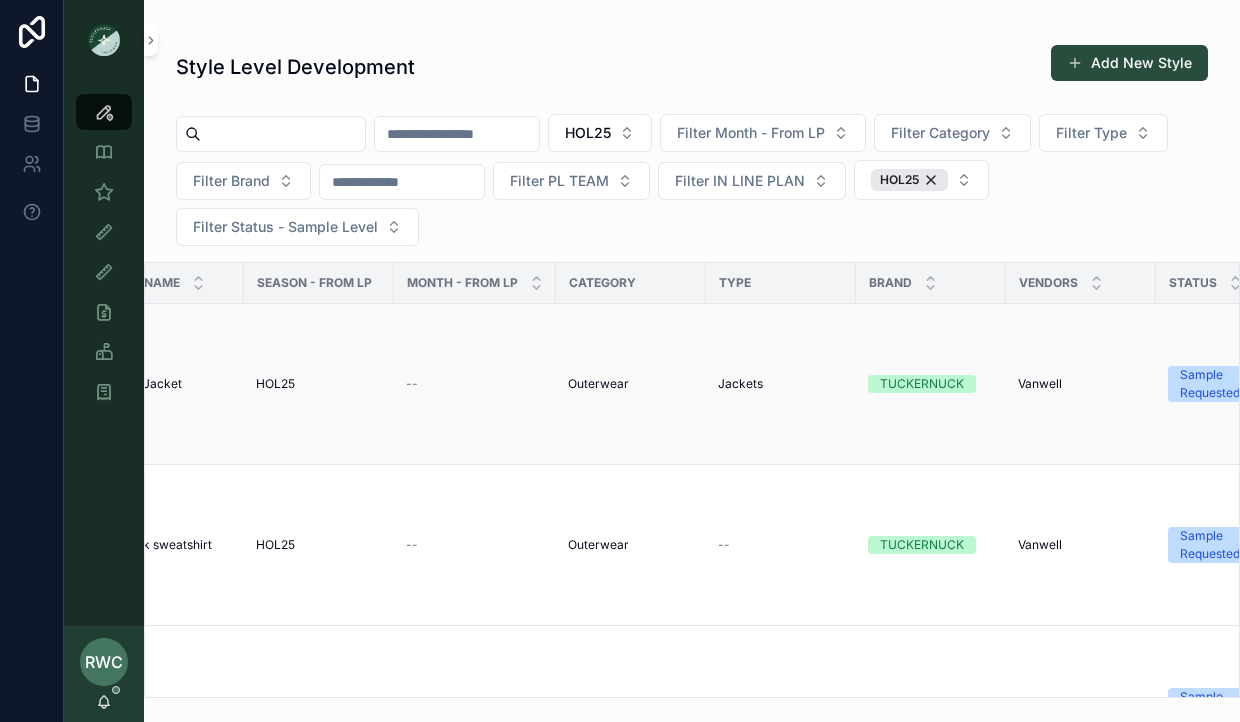 click on "TUCKERNUCK" at bounding box center [922, 384] 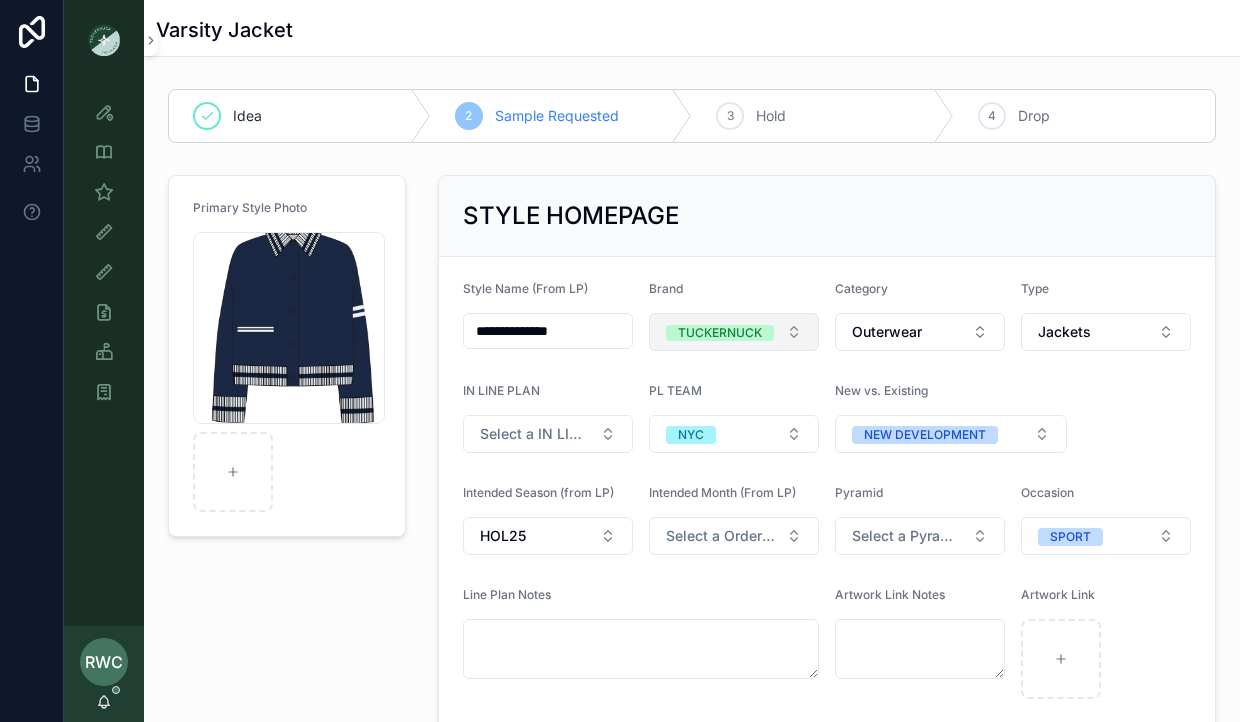 click on "TUCKERNUCK" at bounding box center [734, 332] 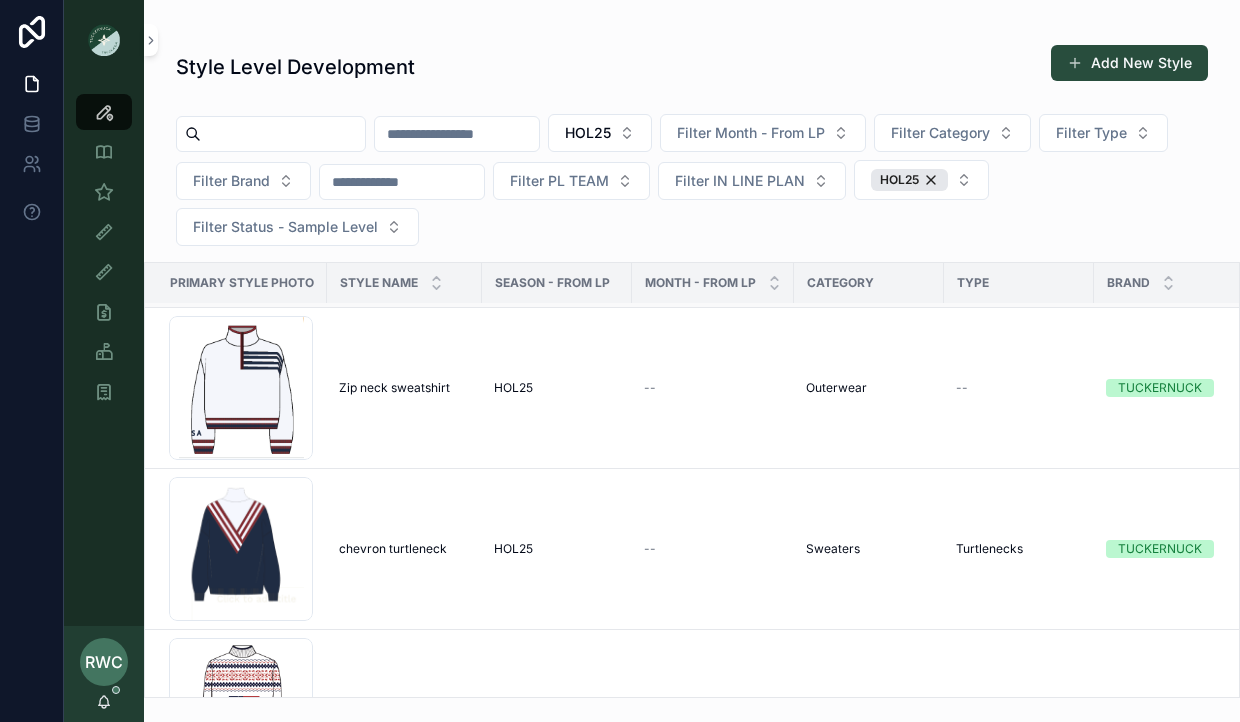 scroll, scrollTop: 168, scrollLeft: 0, axis: vertical 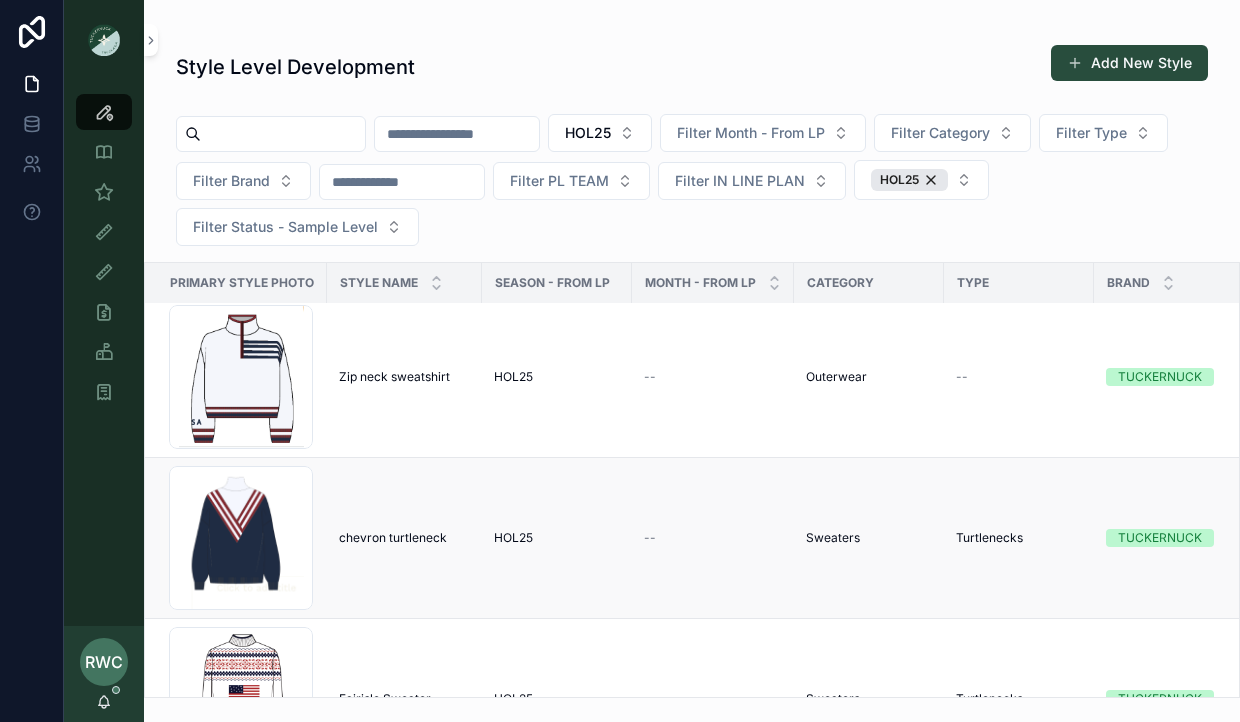 click on "Turtlenecks" at bounding box center (989, 538) 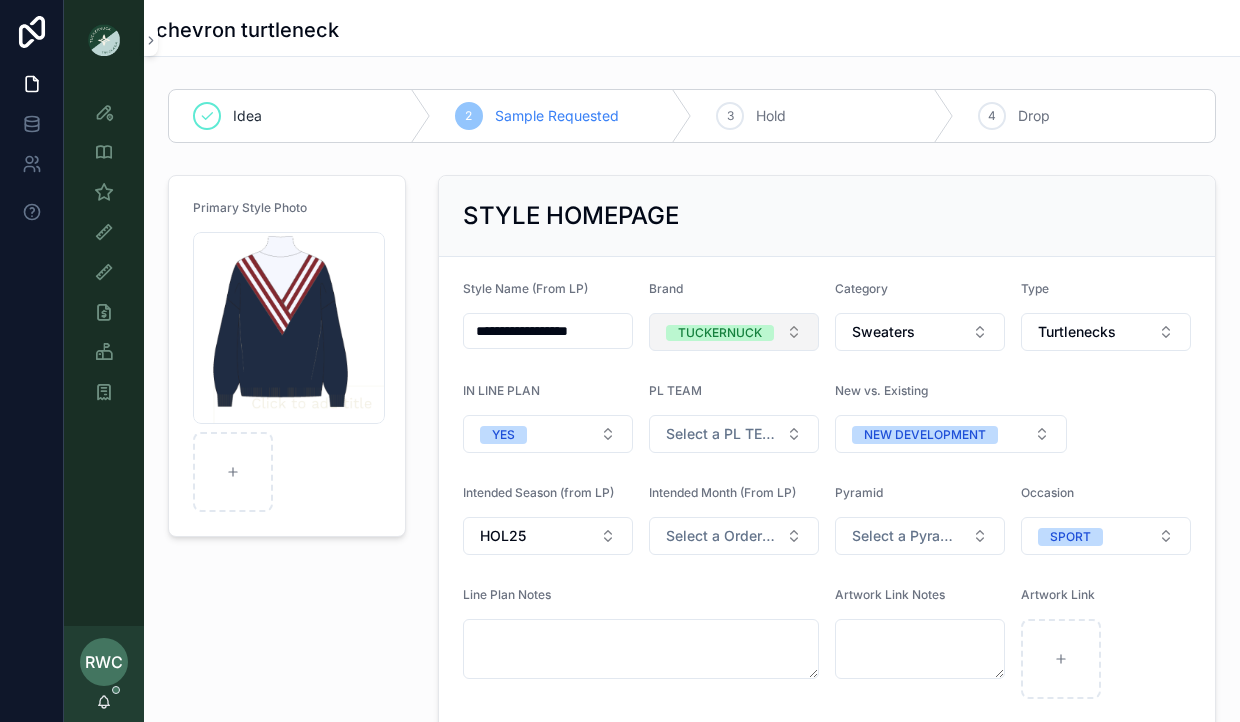click on "TUCKERNUCK" at bounding box center [720, 333] 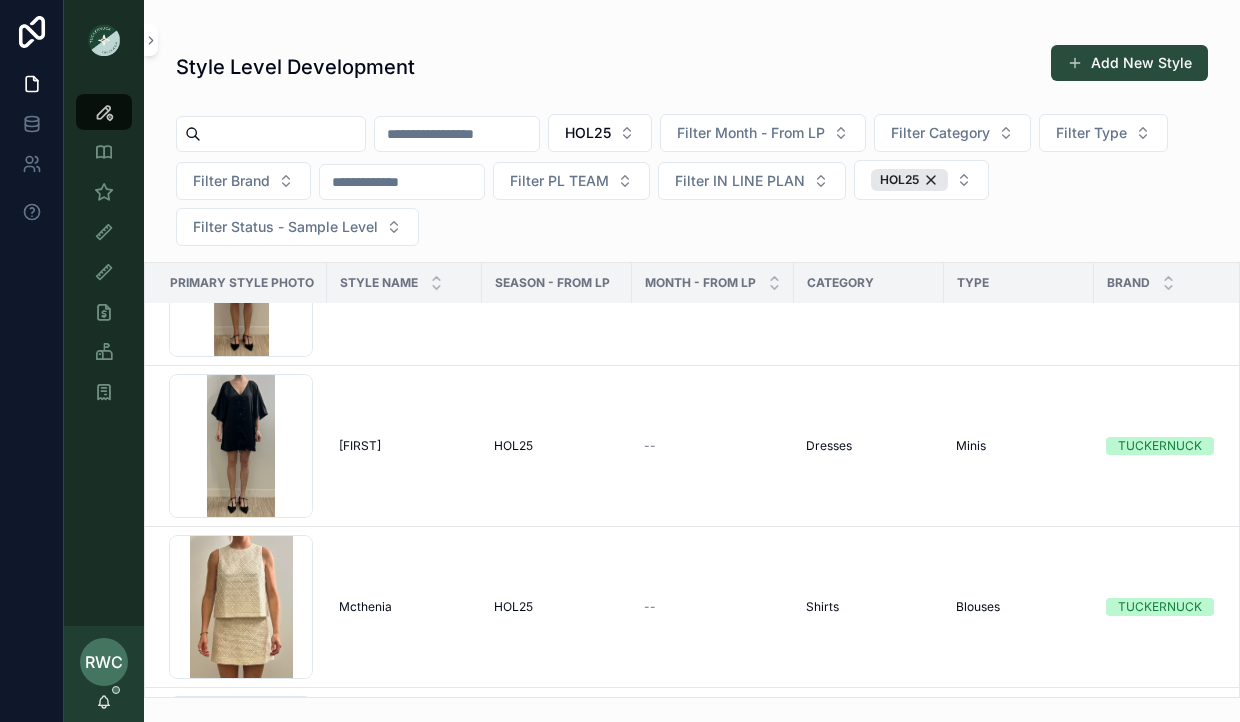 scroll, scrollTop: 1116, scrollLeft: 0, axis: vertical 